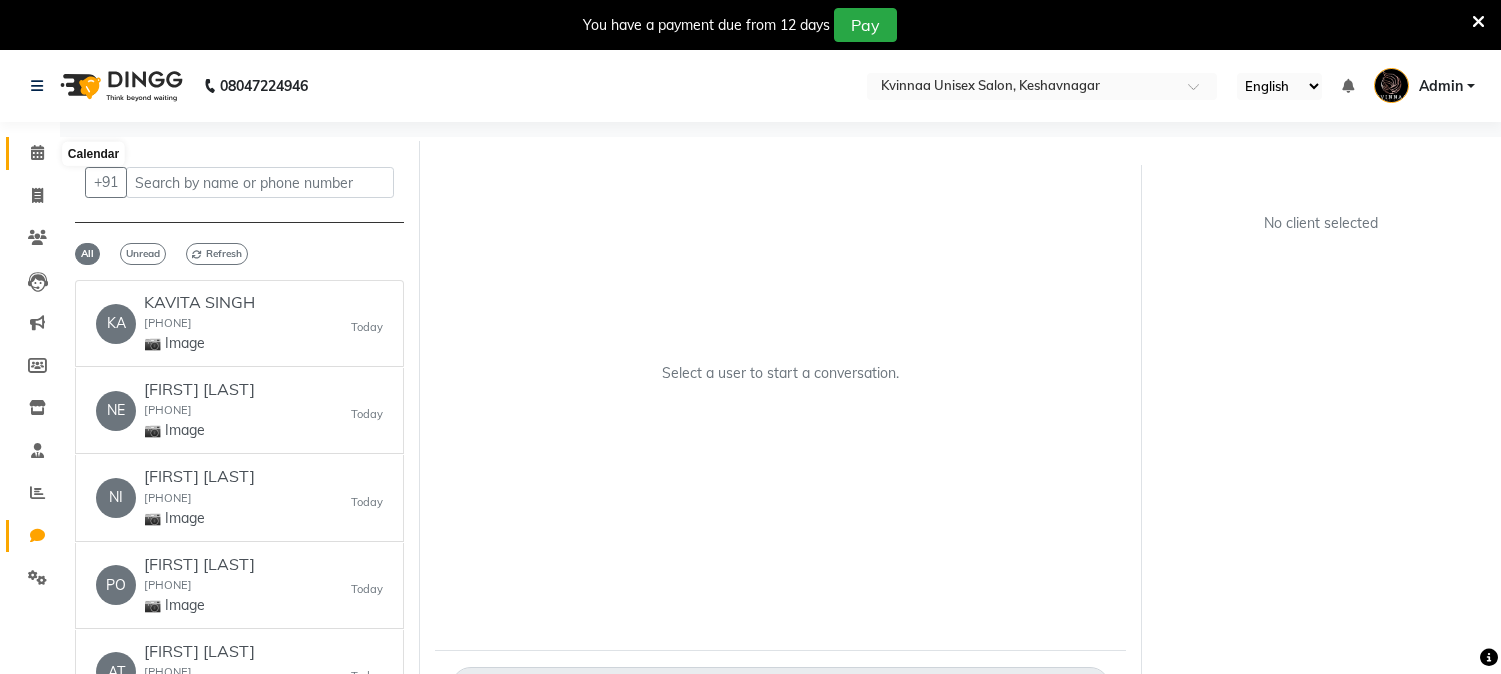 scroll, scrollTop: 0, scrollLeft: 0, axis: both 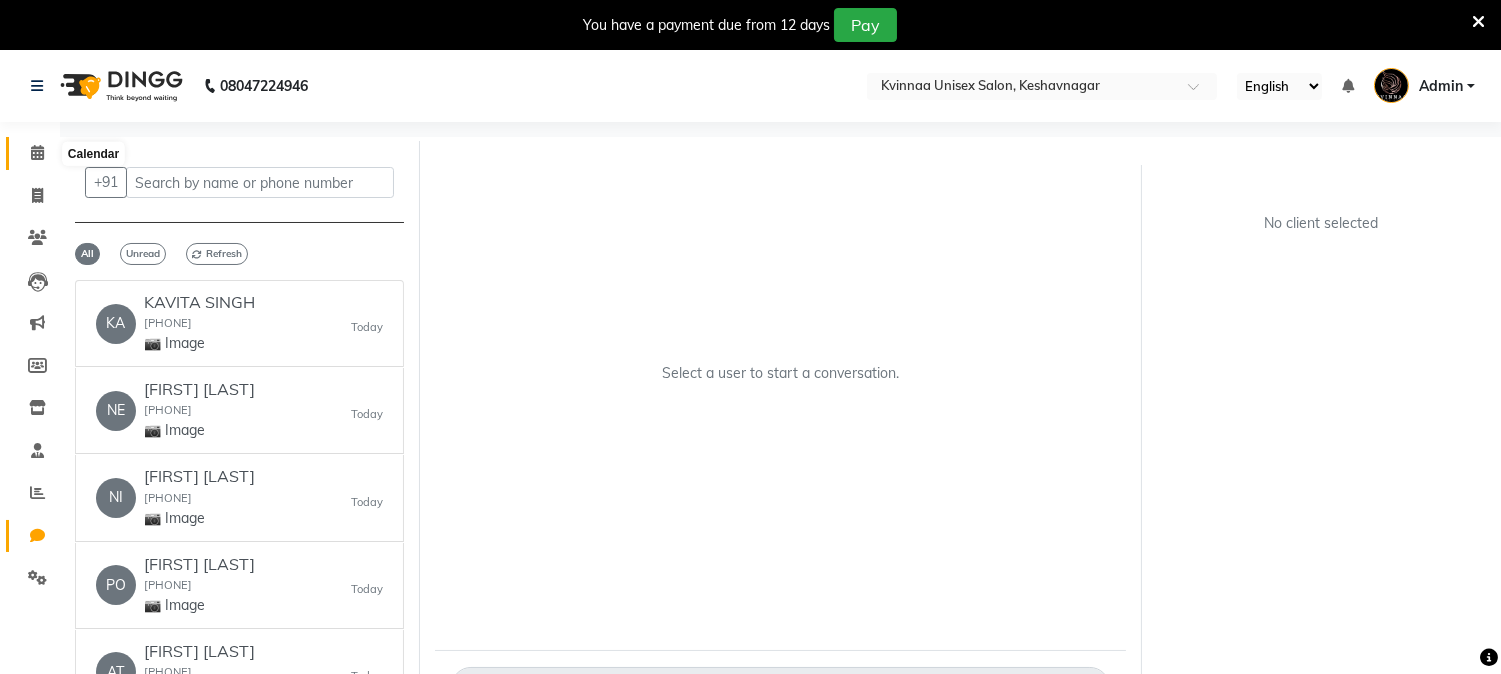 click 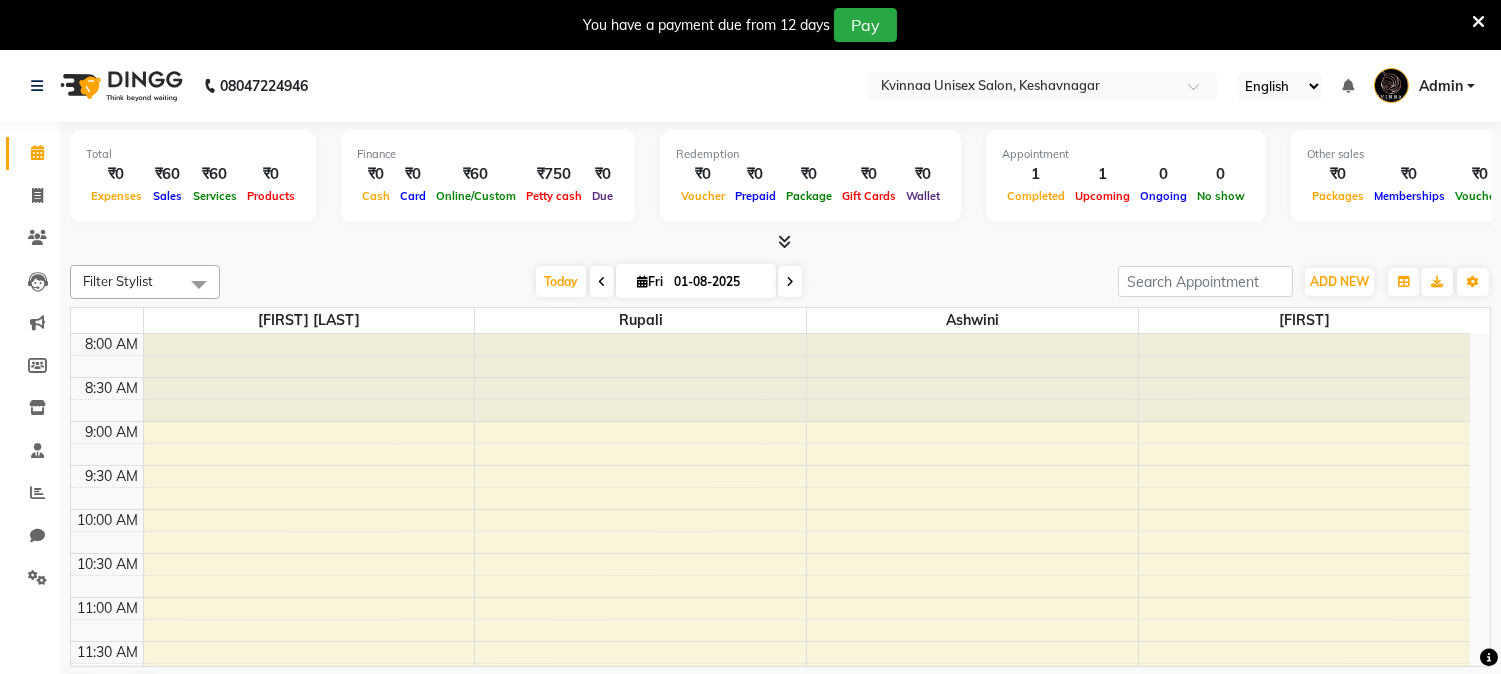 scroll, scrollTop: 0, scrollLeft: 0, axis: both 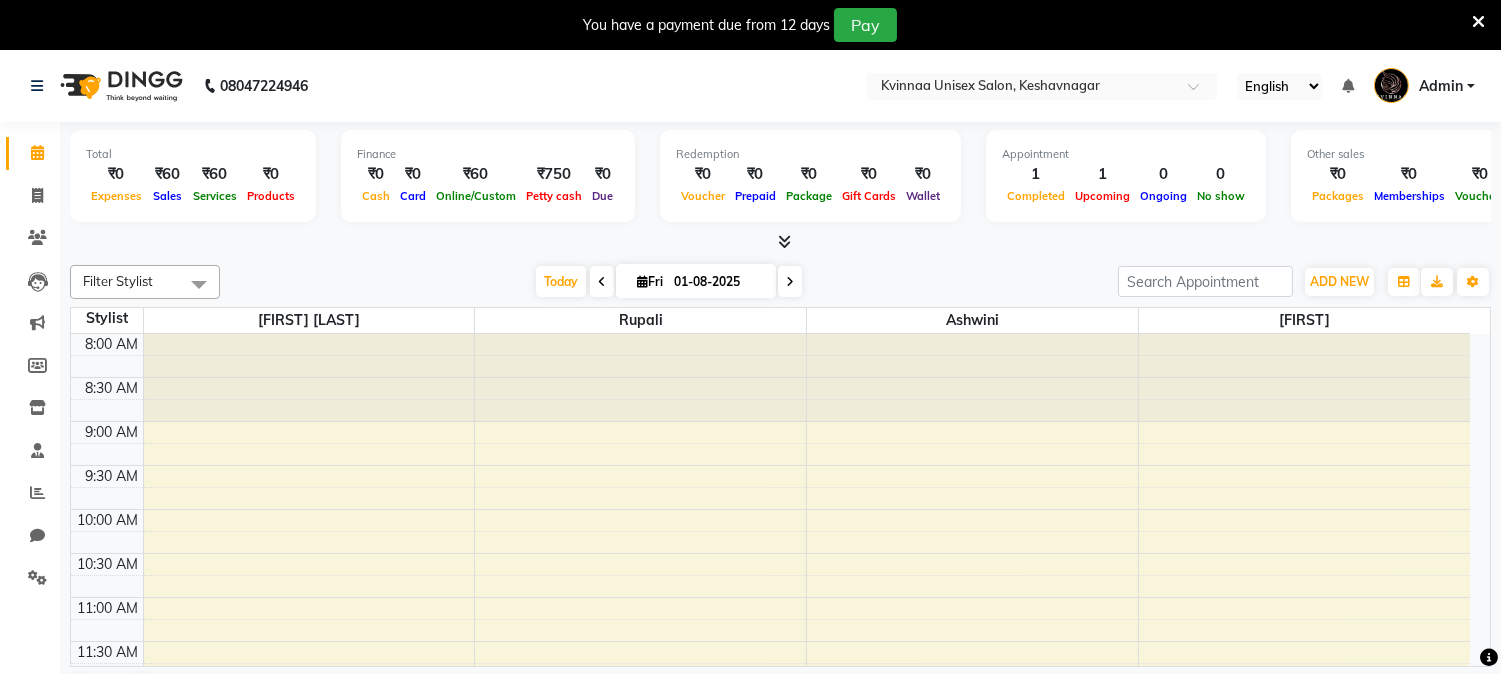 click at bounding box center [602, 281] 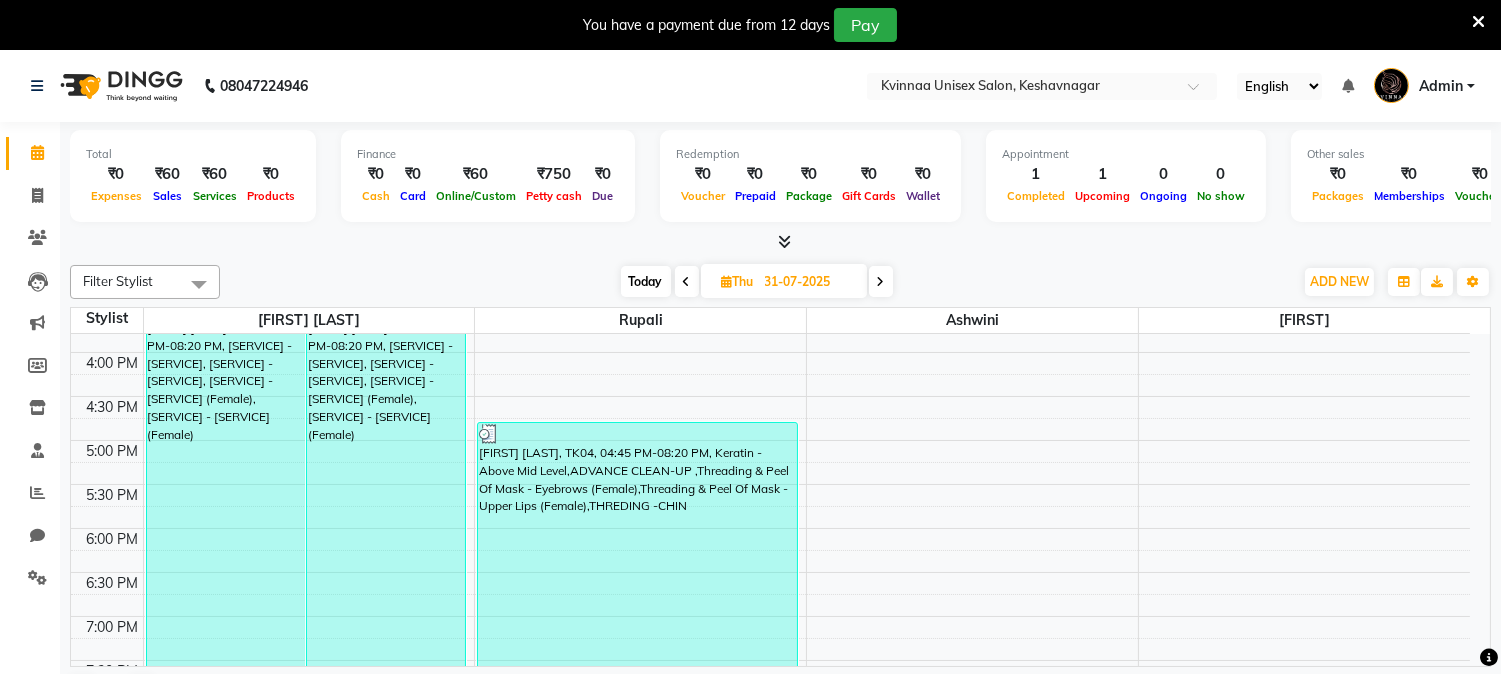 scroll, scrollTop: 683, scrollLeft: 0, axis: vertical 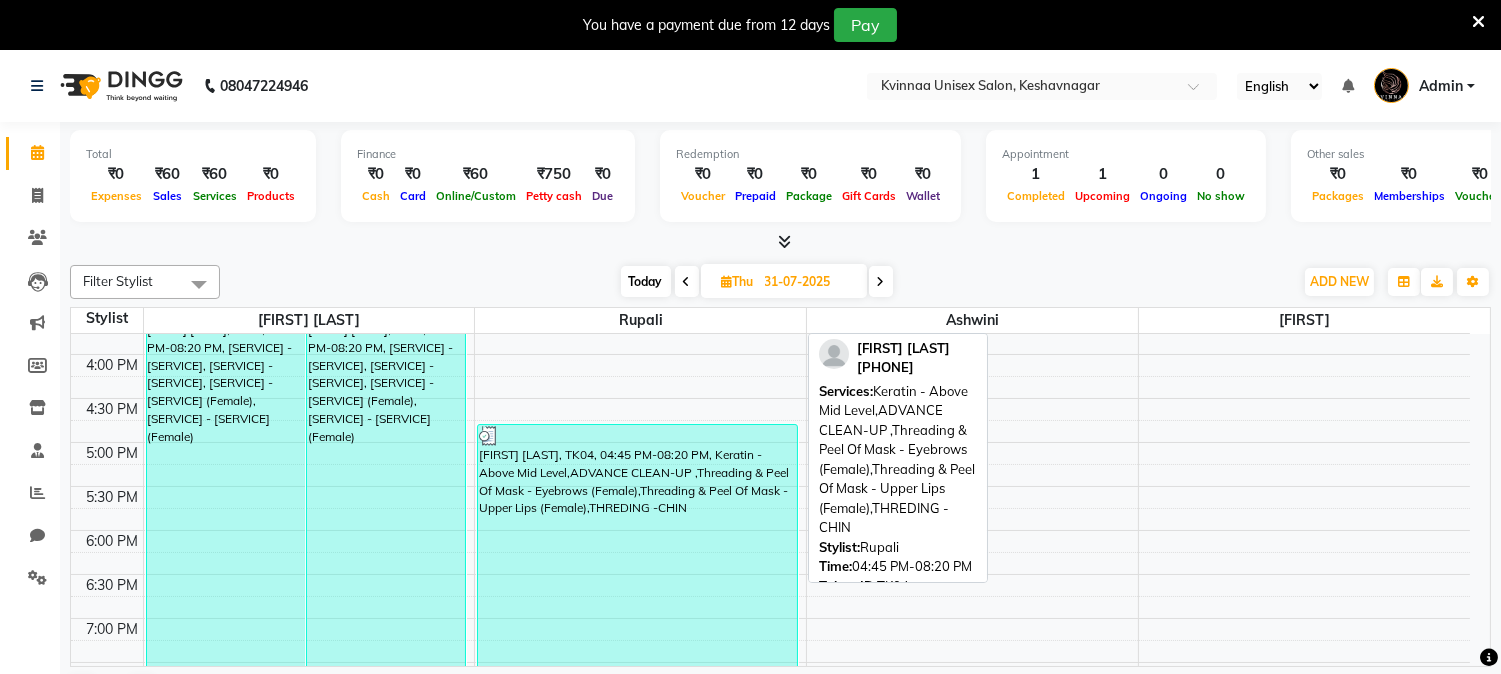 click on "[FIRST NAME] [LAST NAME], TK04, 04:45 PM-08:20 PM, Keratin - Above Mid Level,ADVANCE CLEAN-UP ,Threading & Peel Of Mask - Eyebrows (Female),Threading & Peel Of Mask - Upper Lips (Female),THREDING -CHIN" at bounding box center (637, 582) 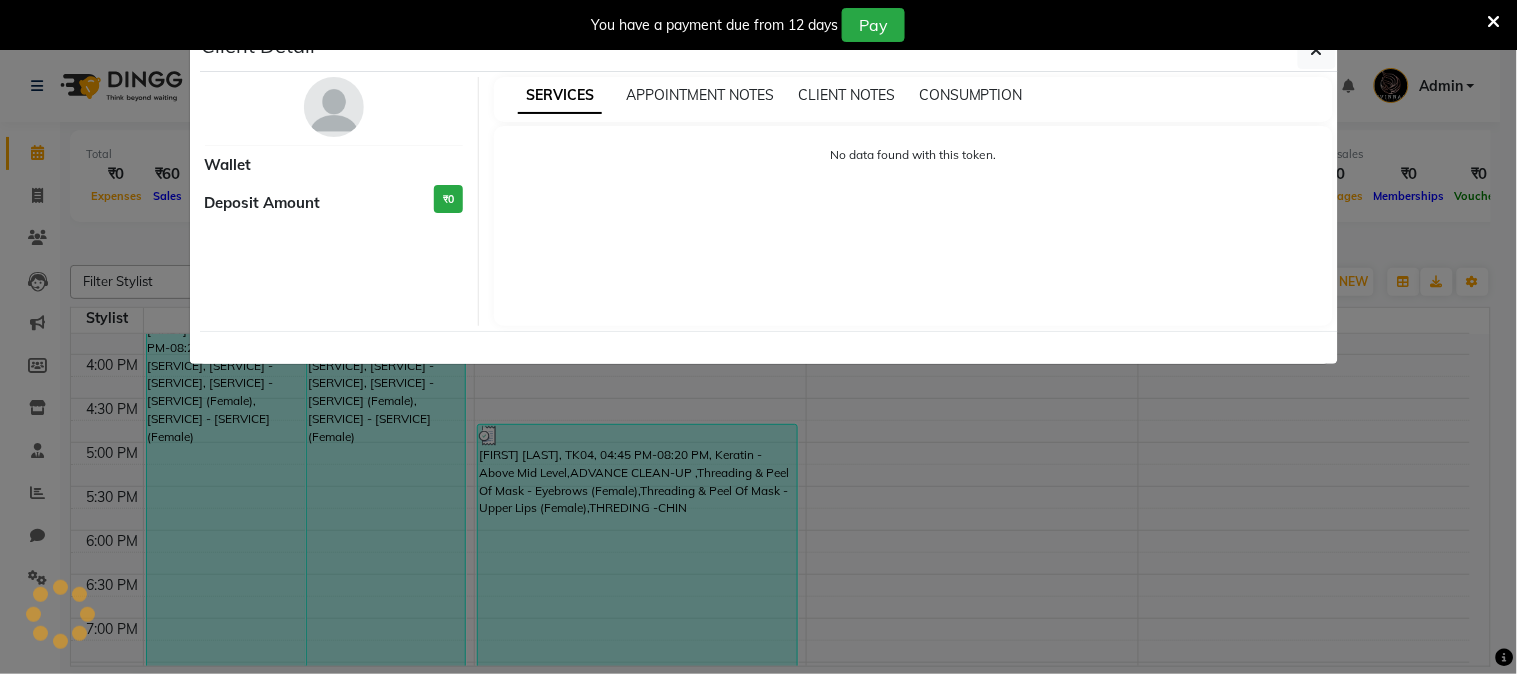 select on "3" 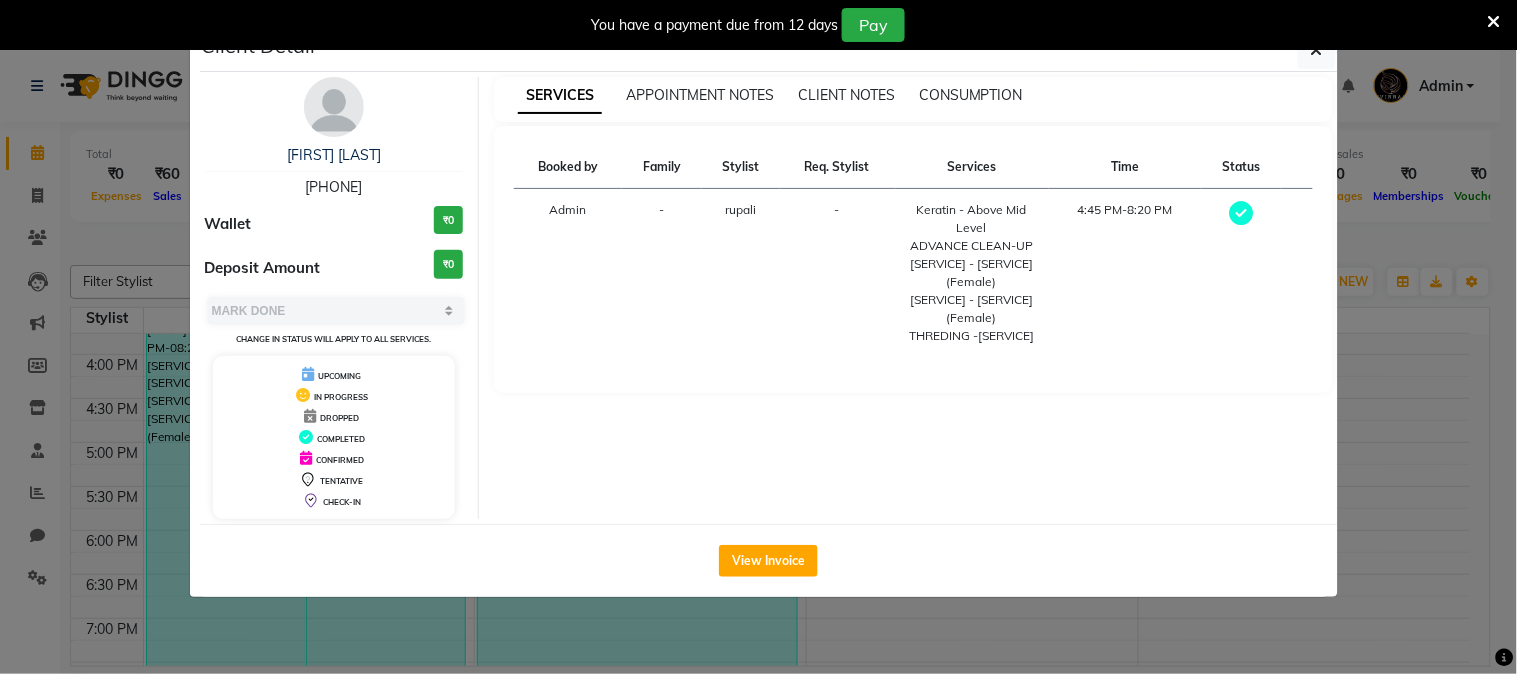click on "[PHONE]" at bounding box center (333, 187) 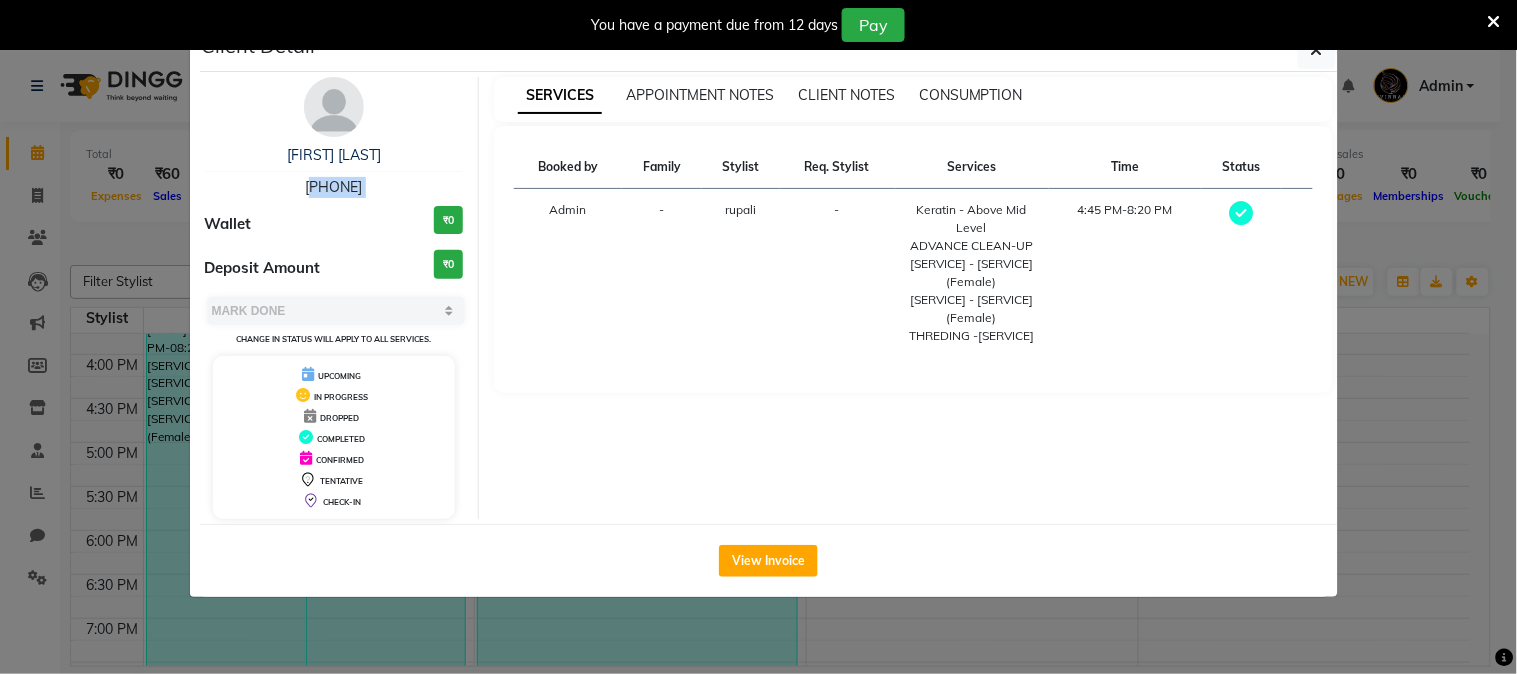click on "POONAM DHILE   8412924259" at bounding box center [334, 171] 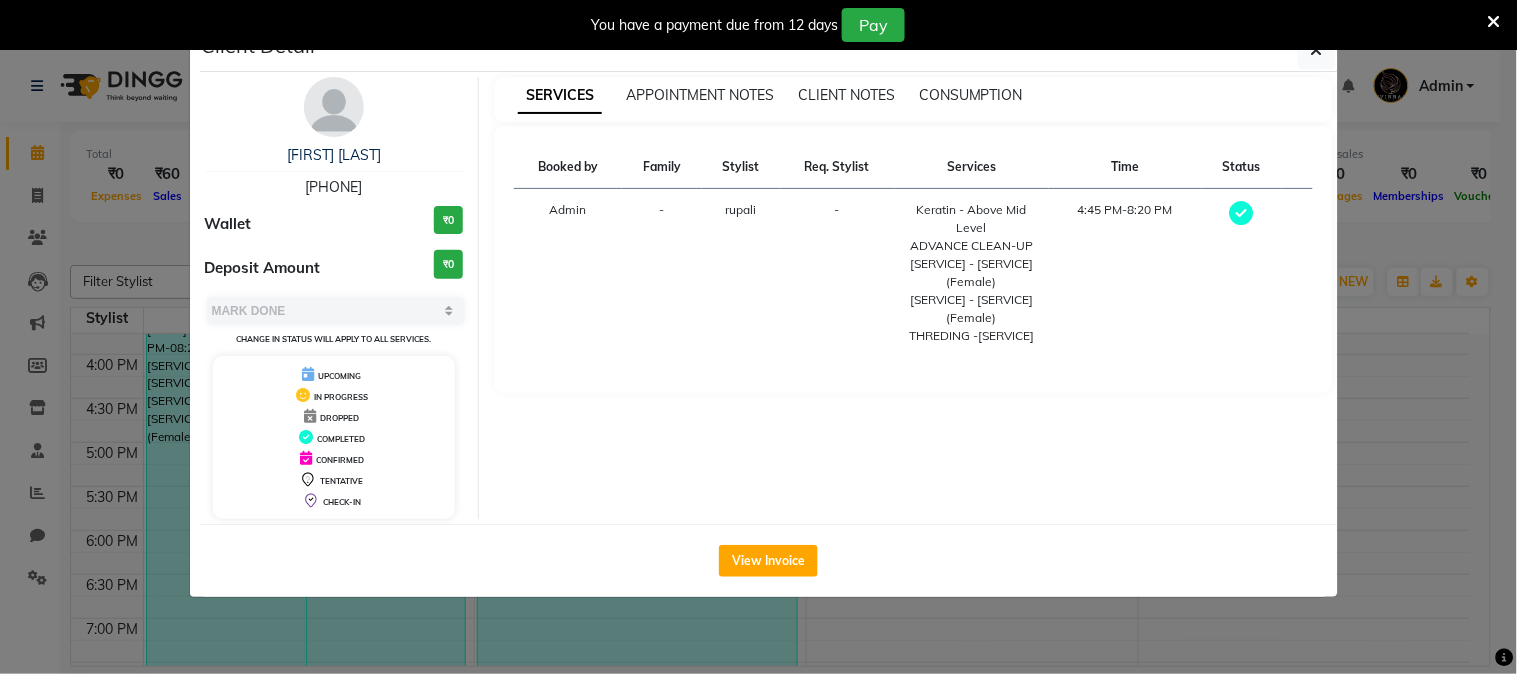 drag, startPoint x: 315, startPoint y: 176, endPoint x: 360, endPoint y: 208, distance: 55.21775 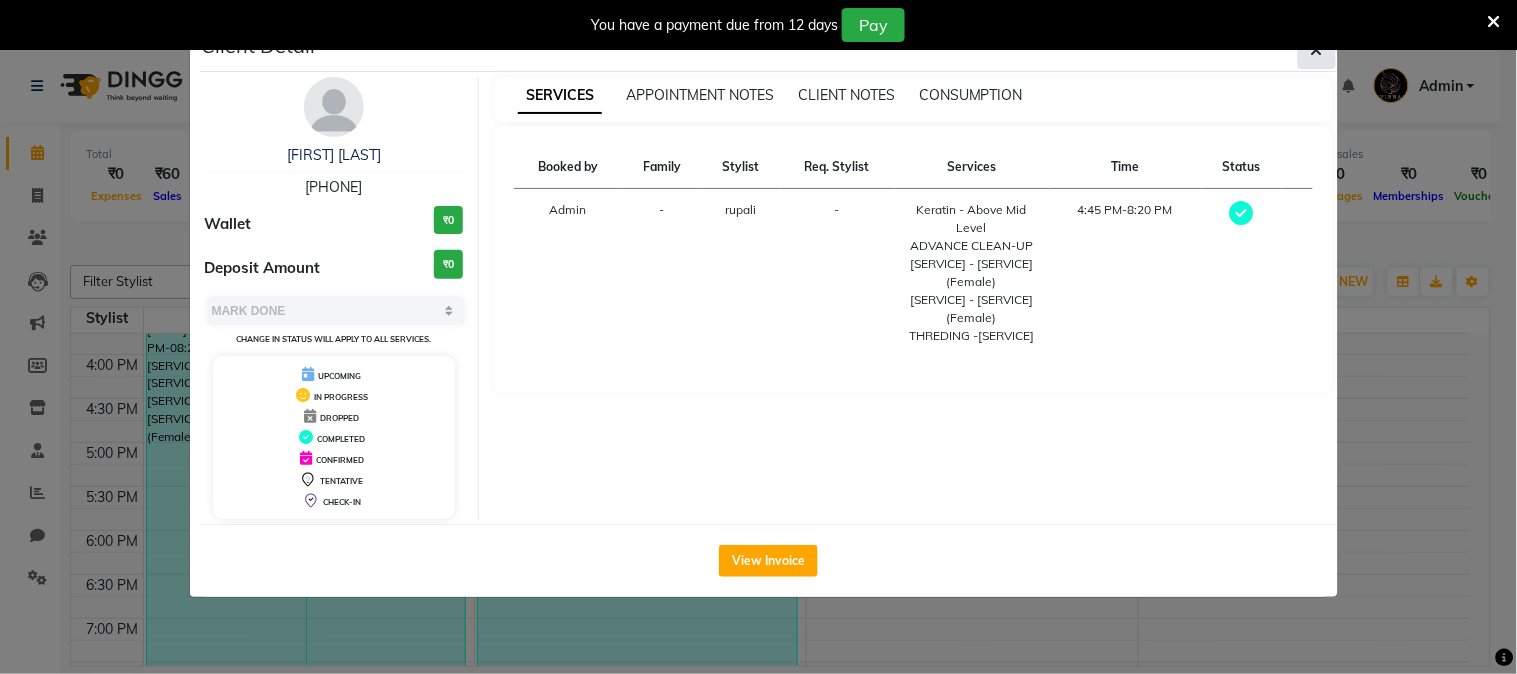 click 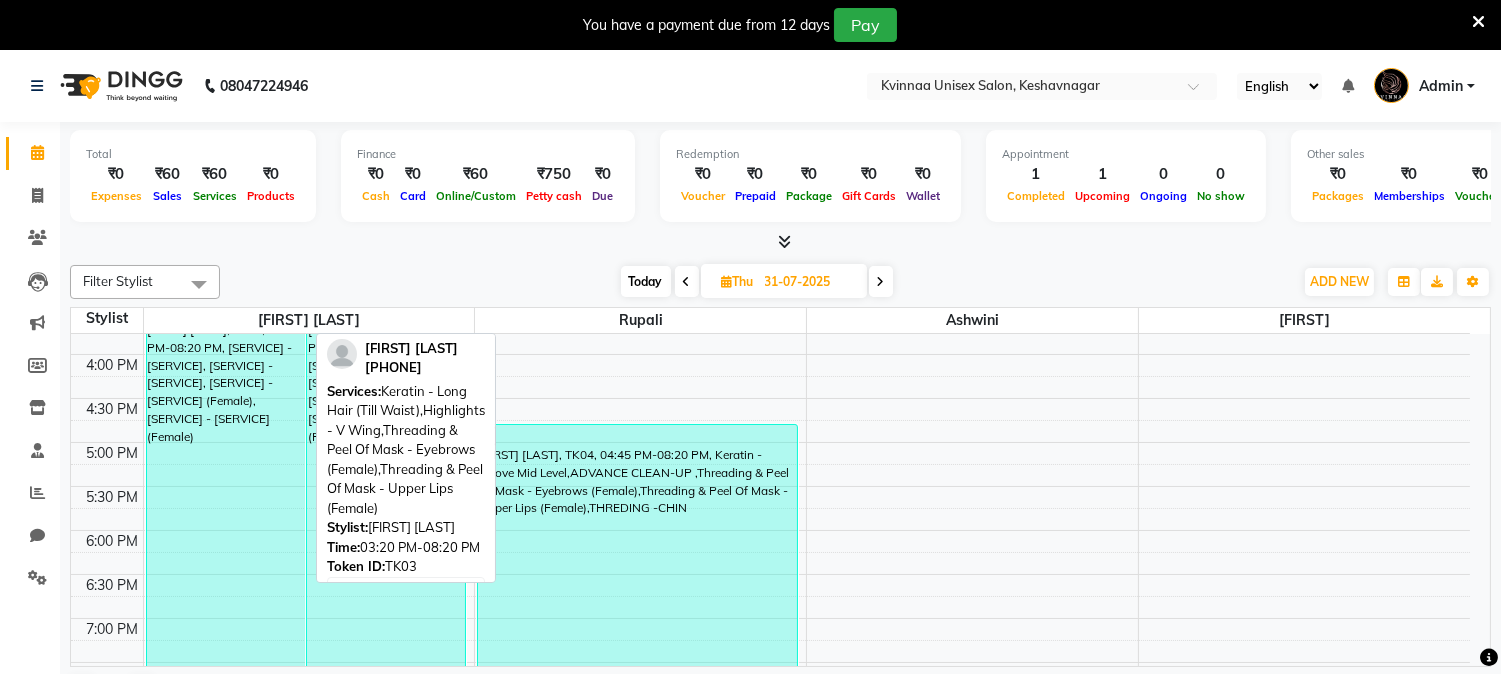 click on "[FIRST NAME] [LAST NAME], TK03, 03:20 PM-08:20 PM, Keratin - Long Hair (Till Waist),Highlights - V Wing,Threading & Peel Of Mask - Eyebrows (Female),Threading & Peel Of Mask - Upper Lips (Female)" at bounding box center (226, 519) 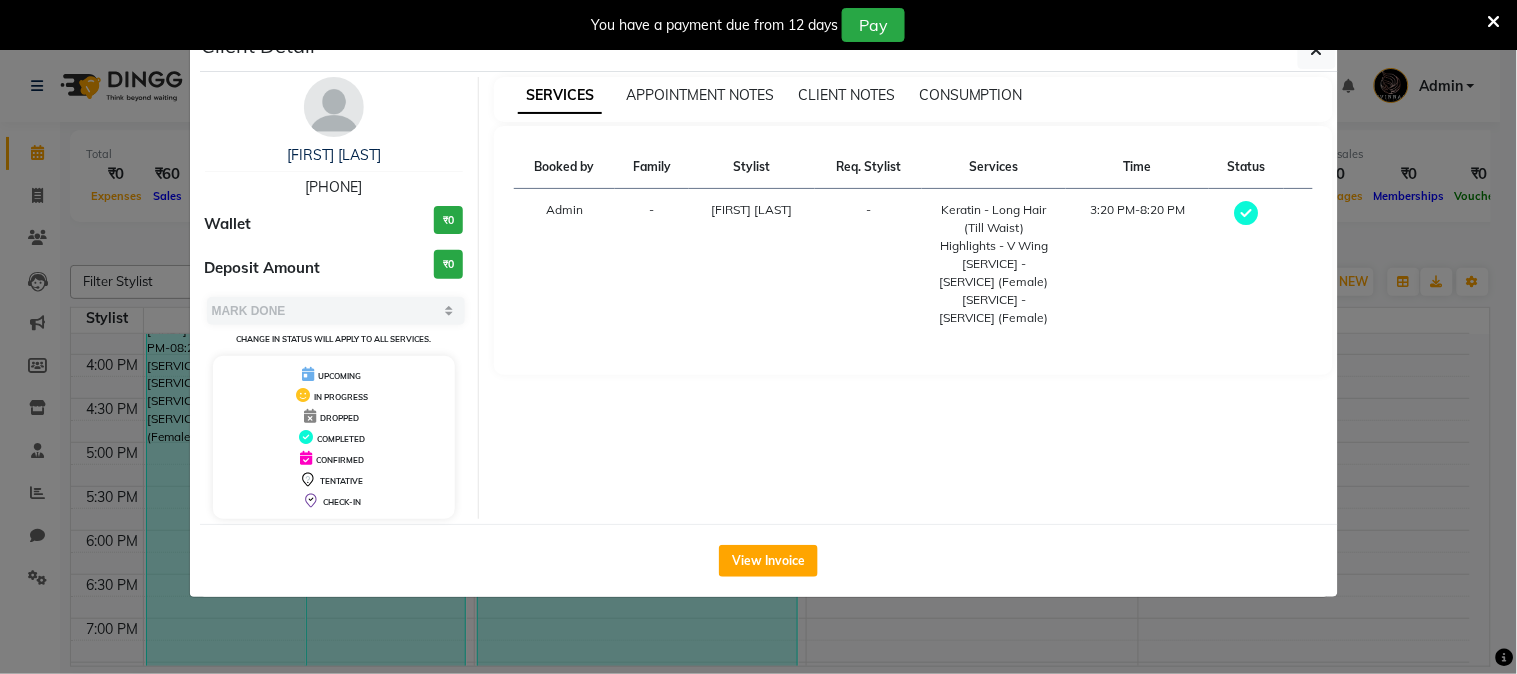 click on "[PHONE]" at bounding box center [333, 187] 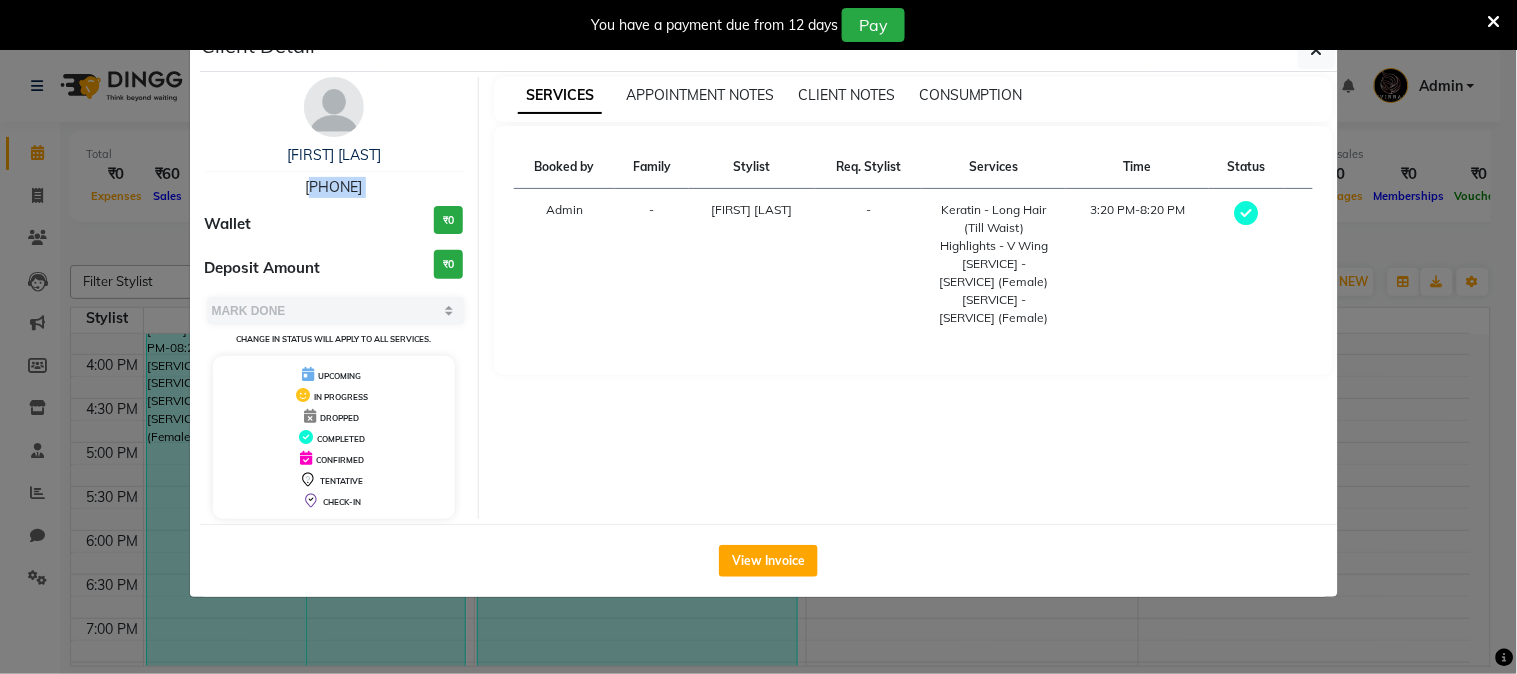 click on "[PHONE]" at bounding box center (333, 187) 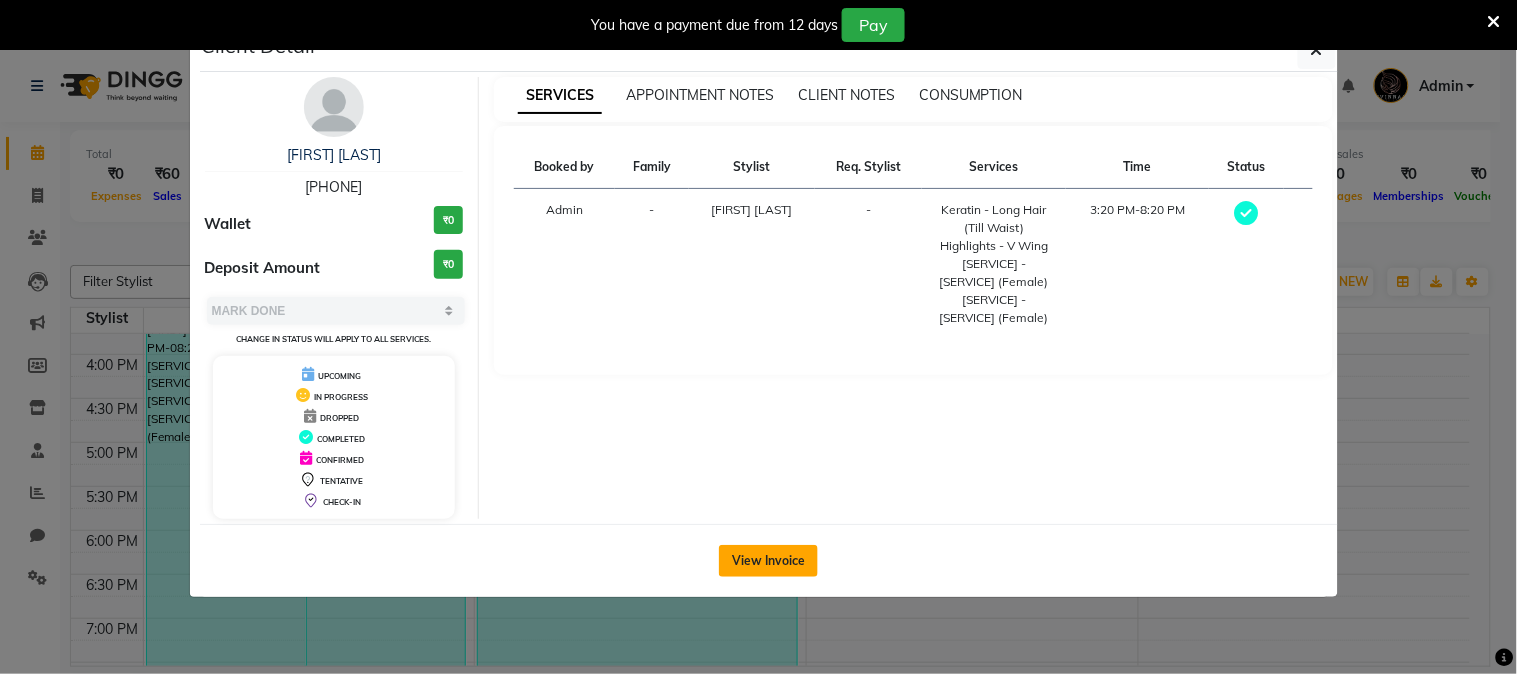 click on "View Invoice" 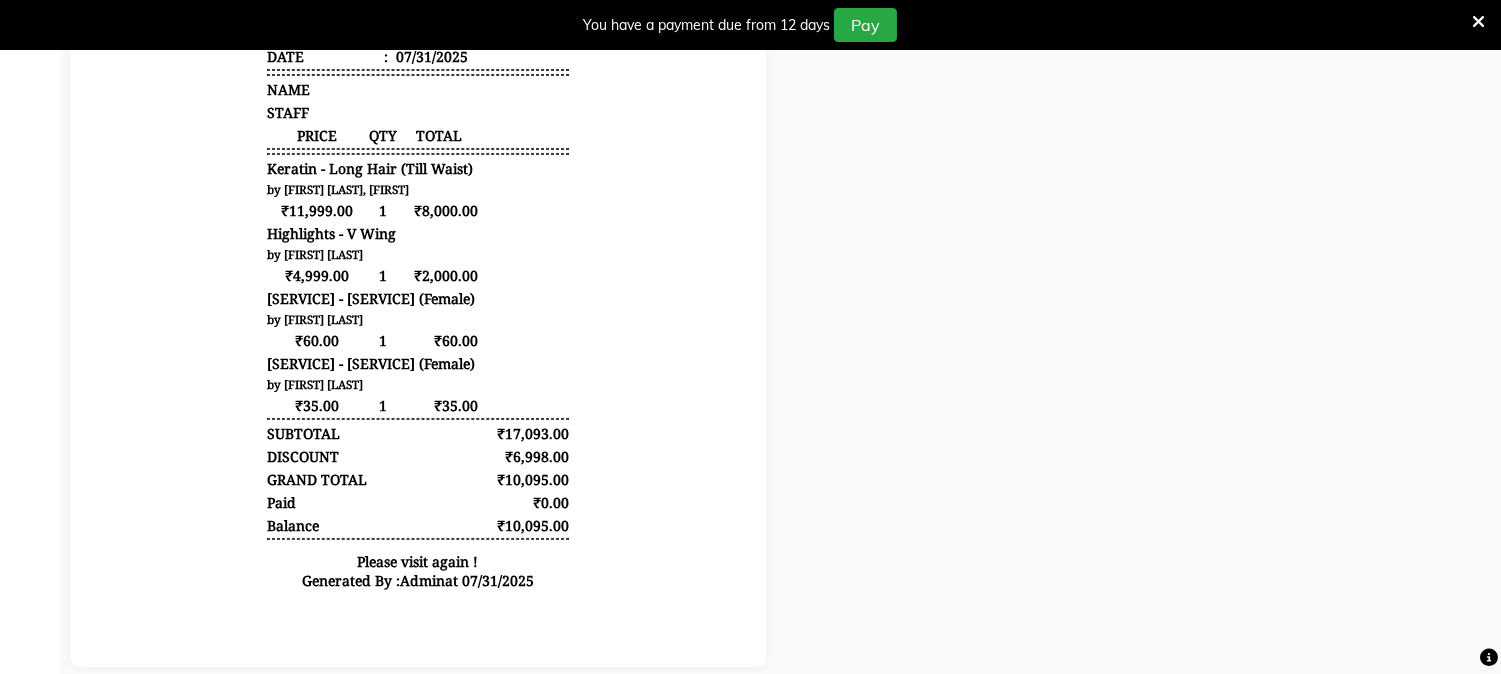 scroll, scrollTop: 0, scrollLeft: 0, axis: both 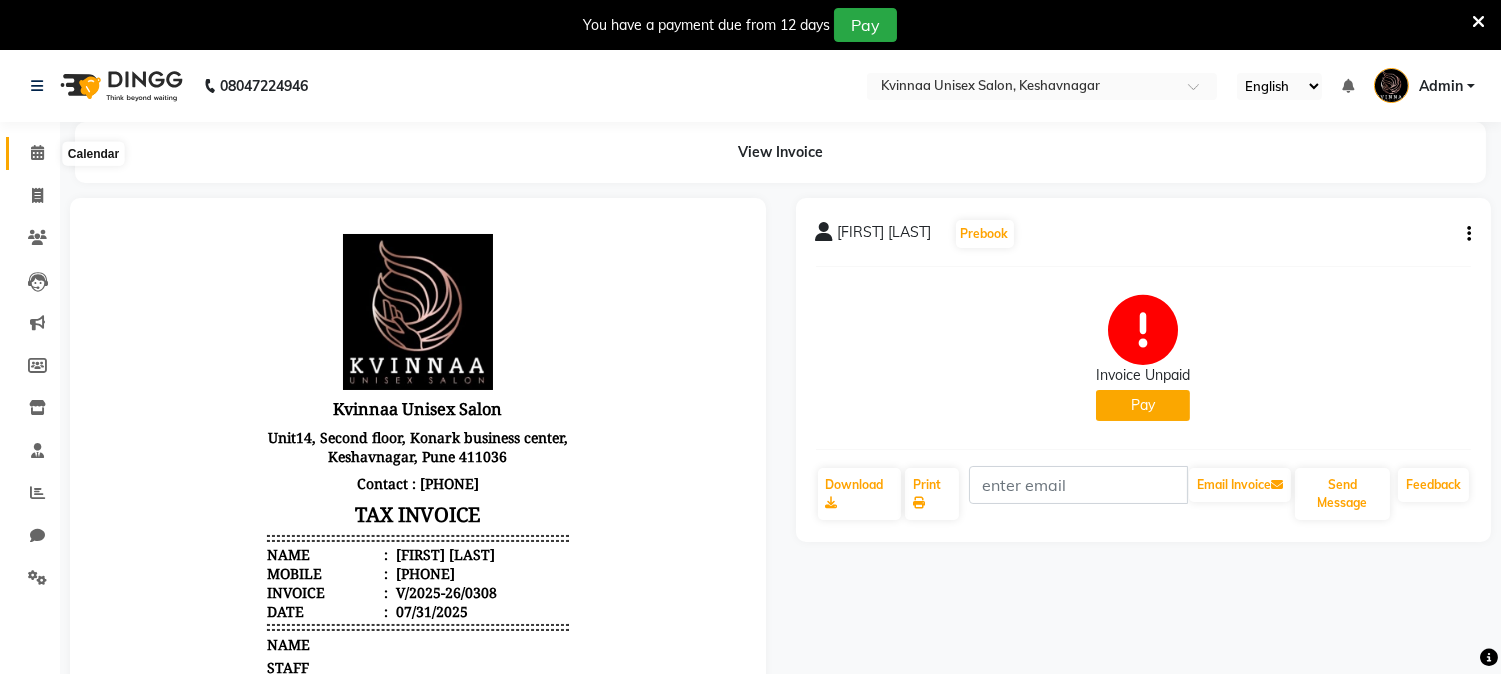 click 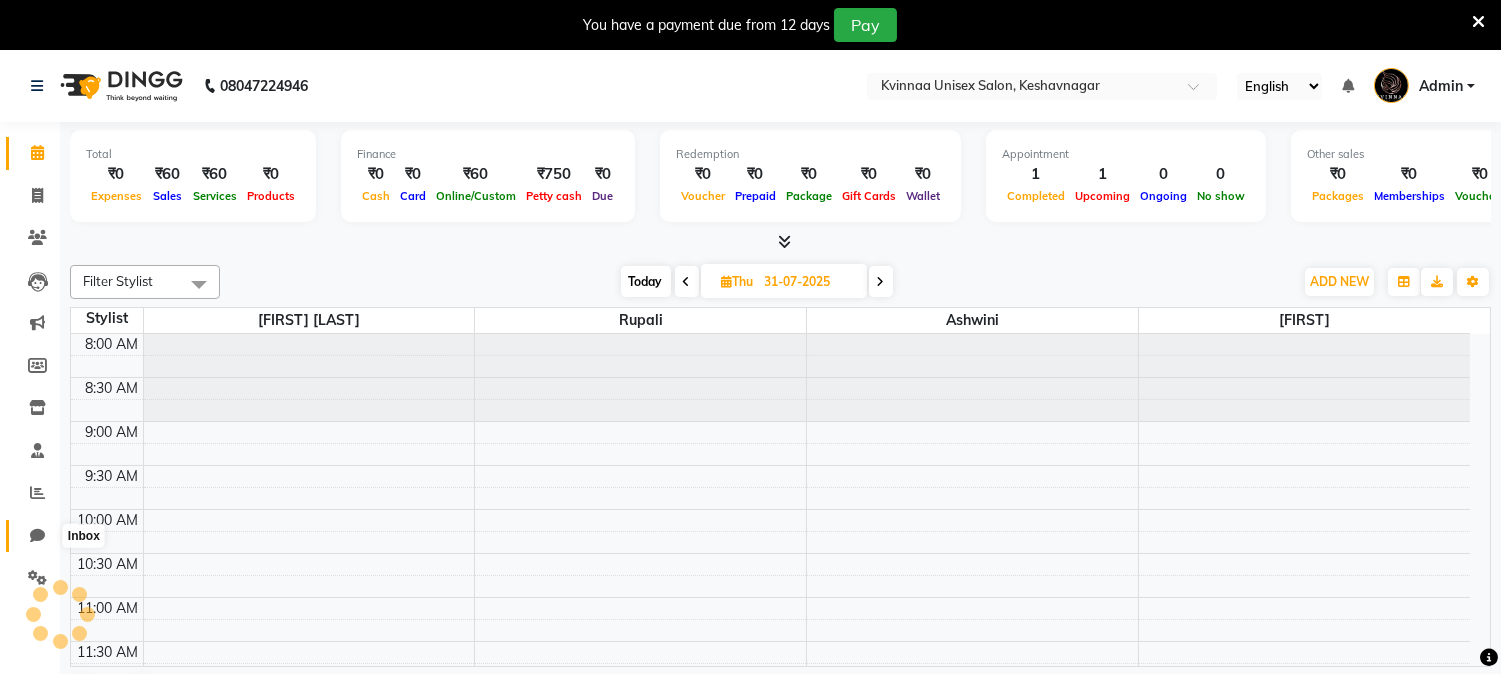 click 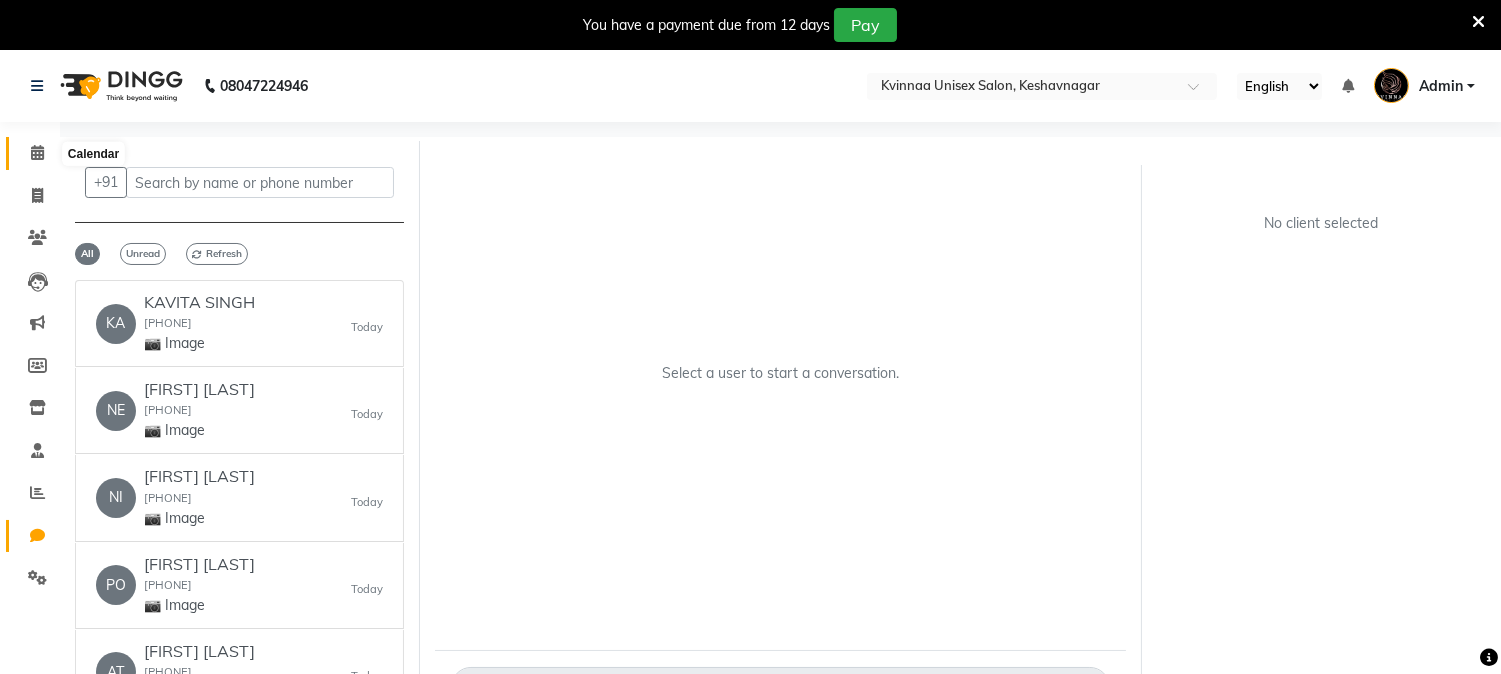 click 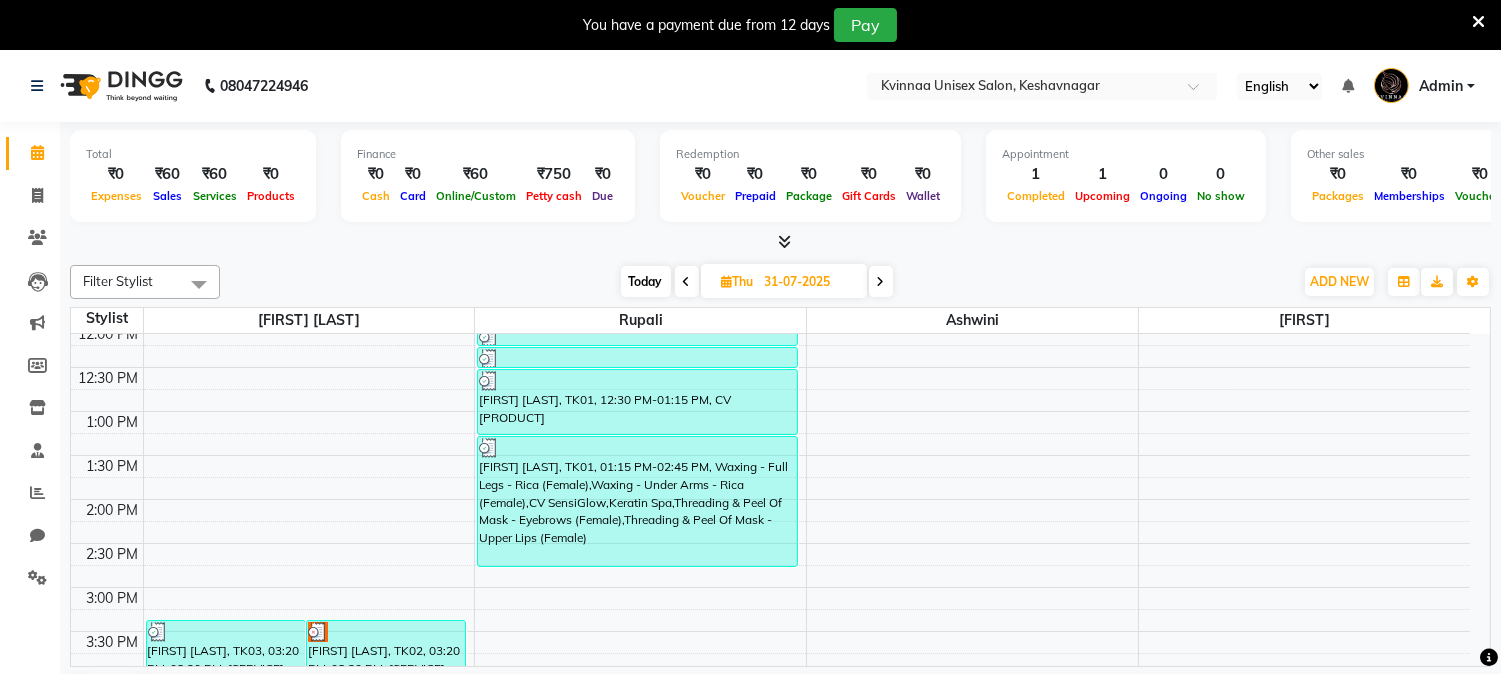 scroll, scrollTop: 333, scrollLeft: 0, axis: vertical 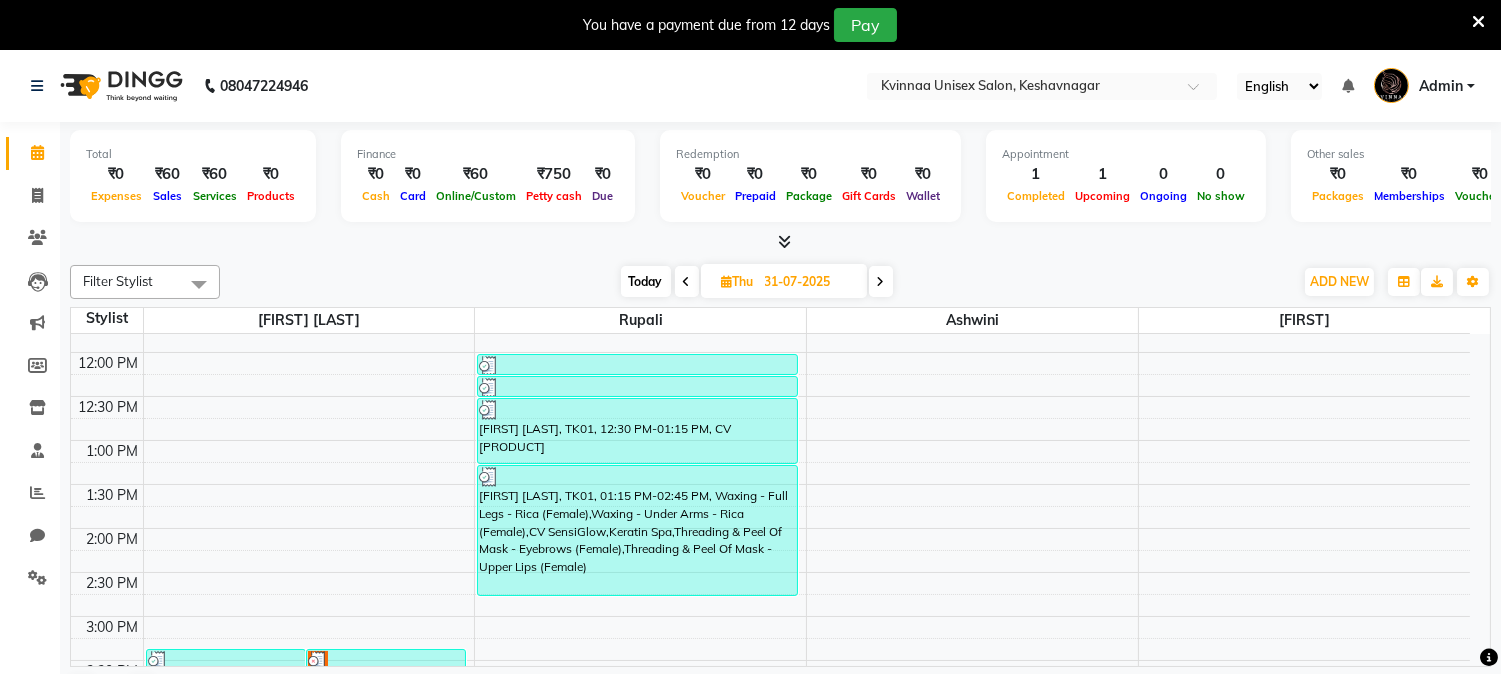 click at bounding box center [881, 281] 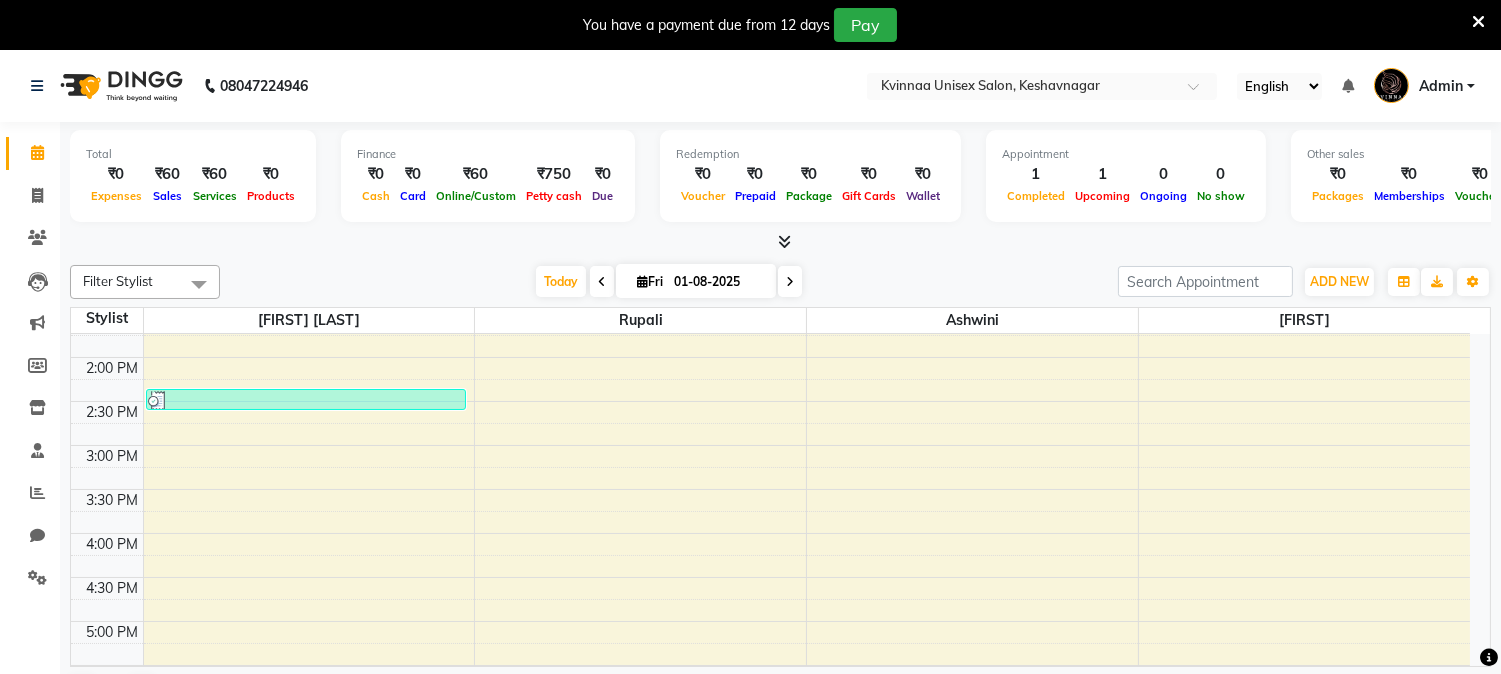 scroll, scrollTop: 330, scrollLeft: 0, axis: vertical 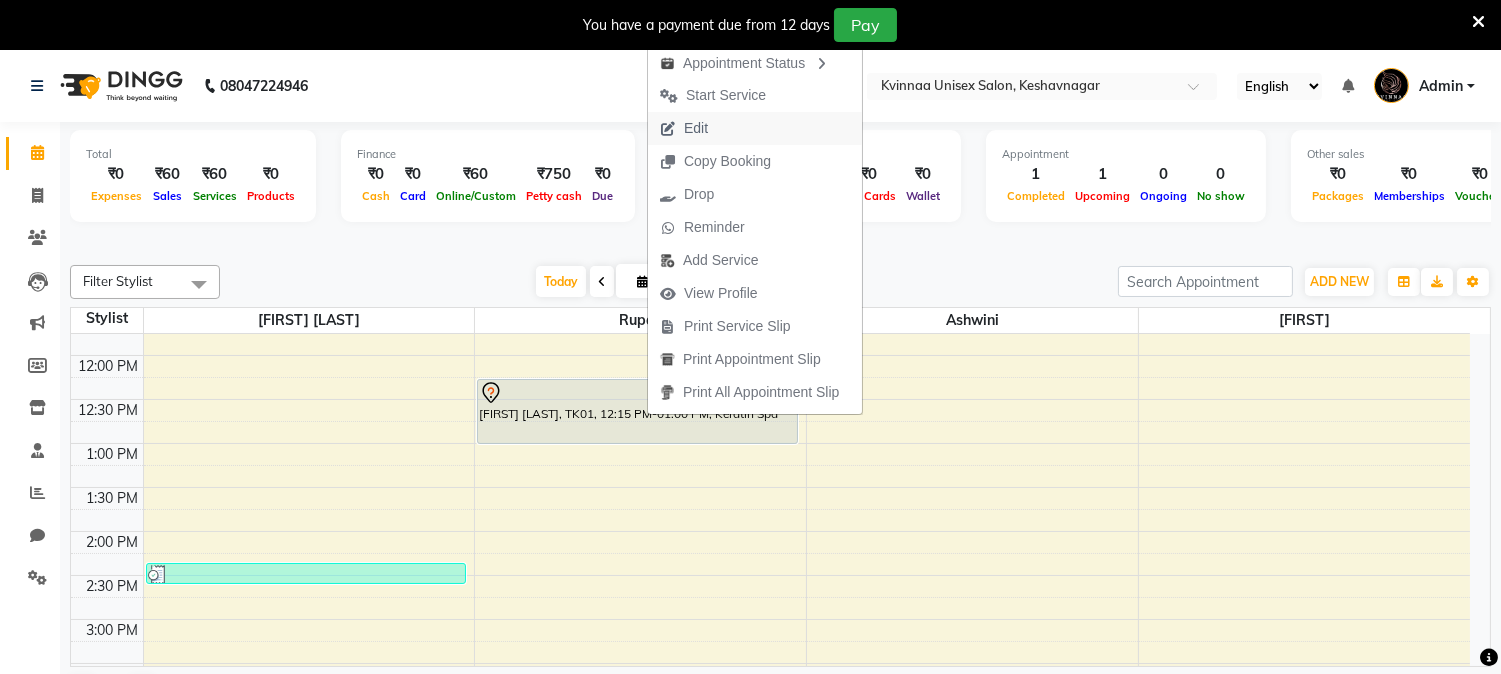 click on "Edit" at bounding box center (696, 128) 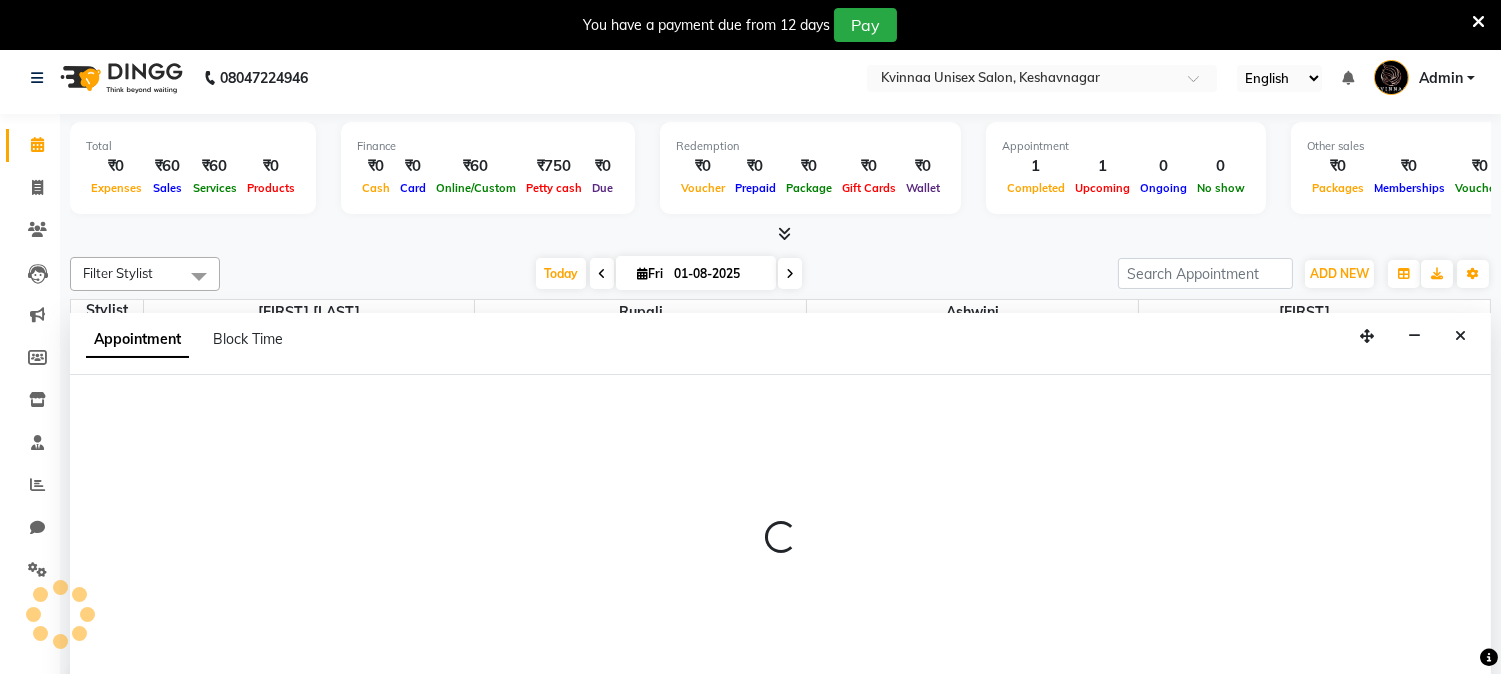 select on "tentative" 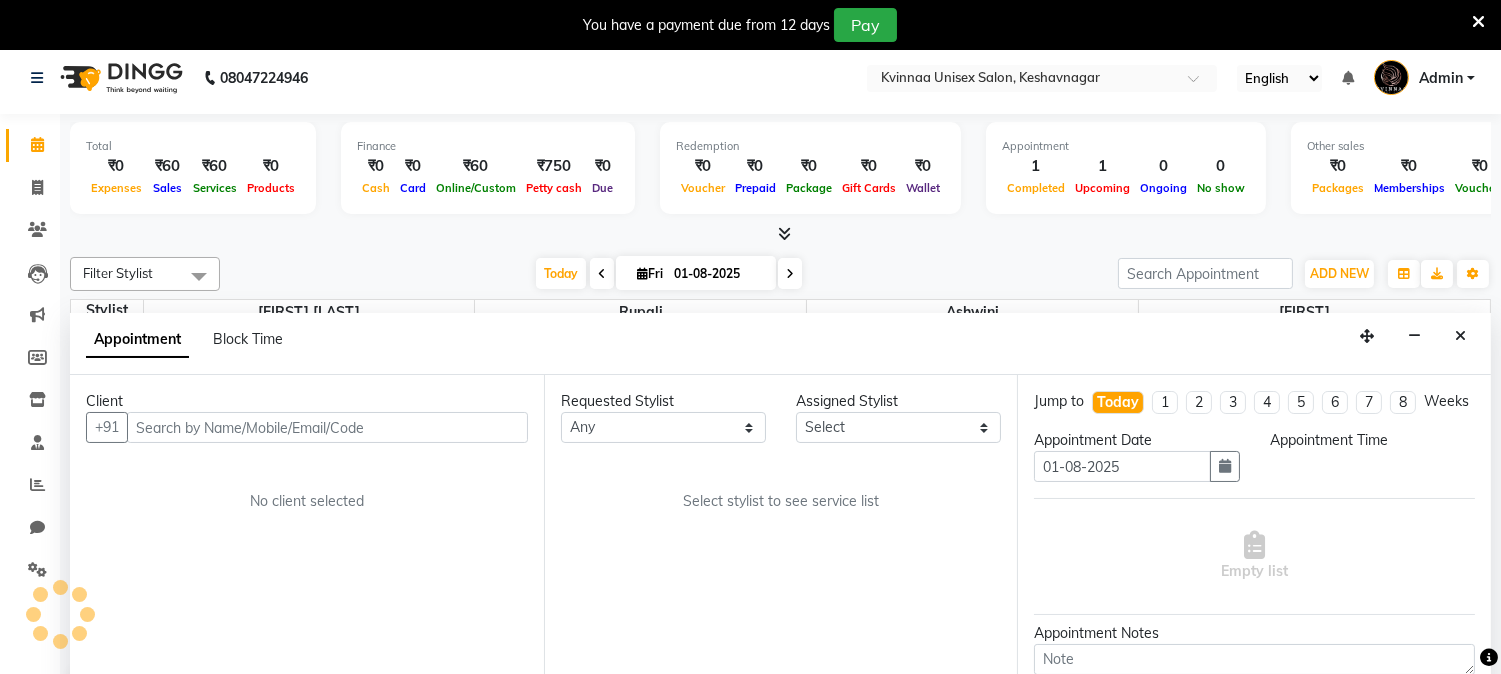 select on "735" 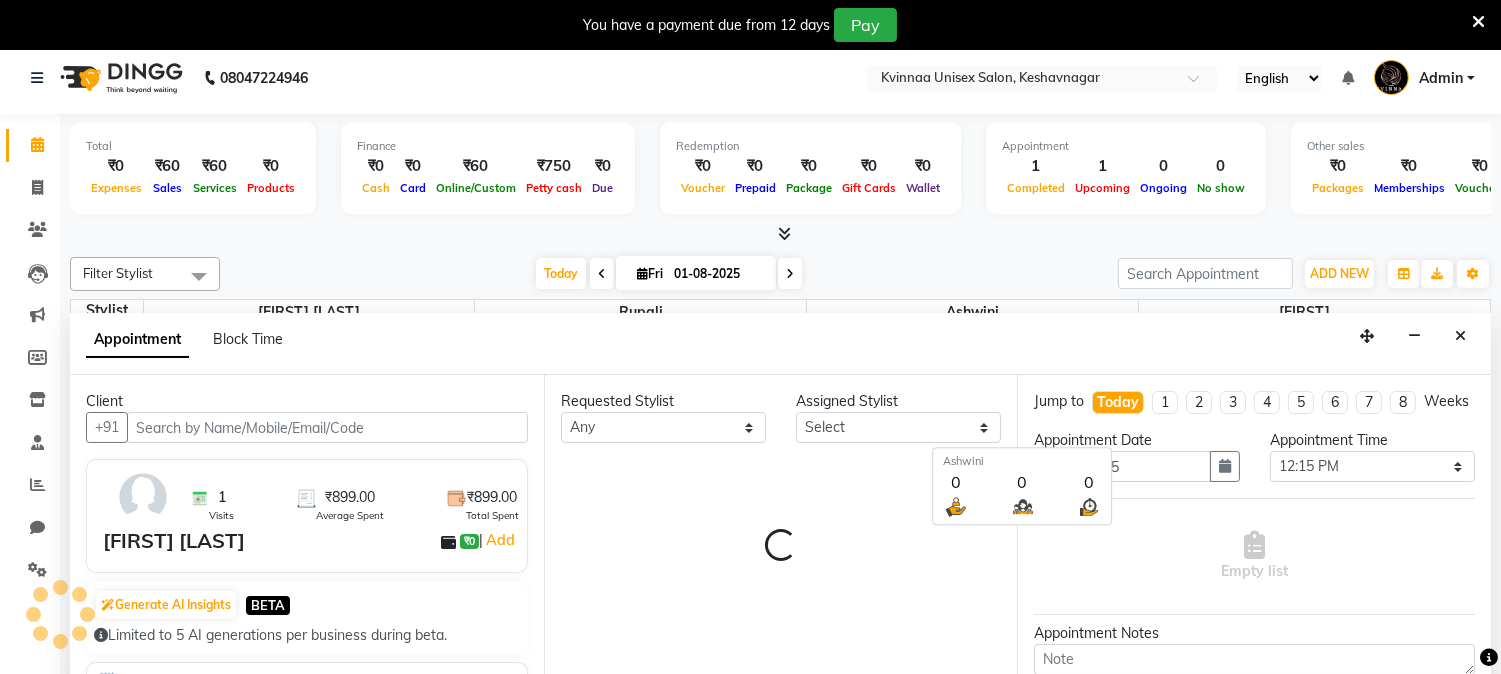 select on "8149" 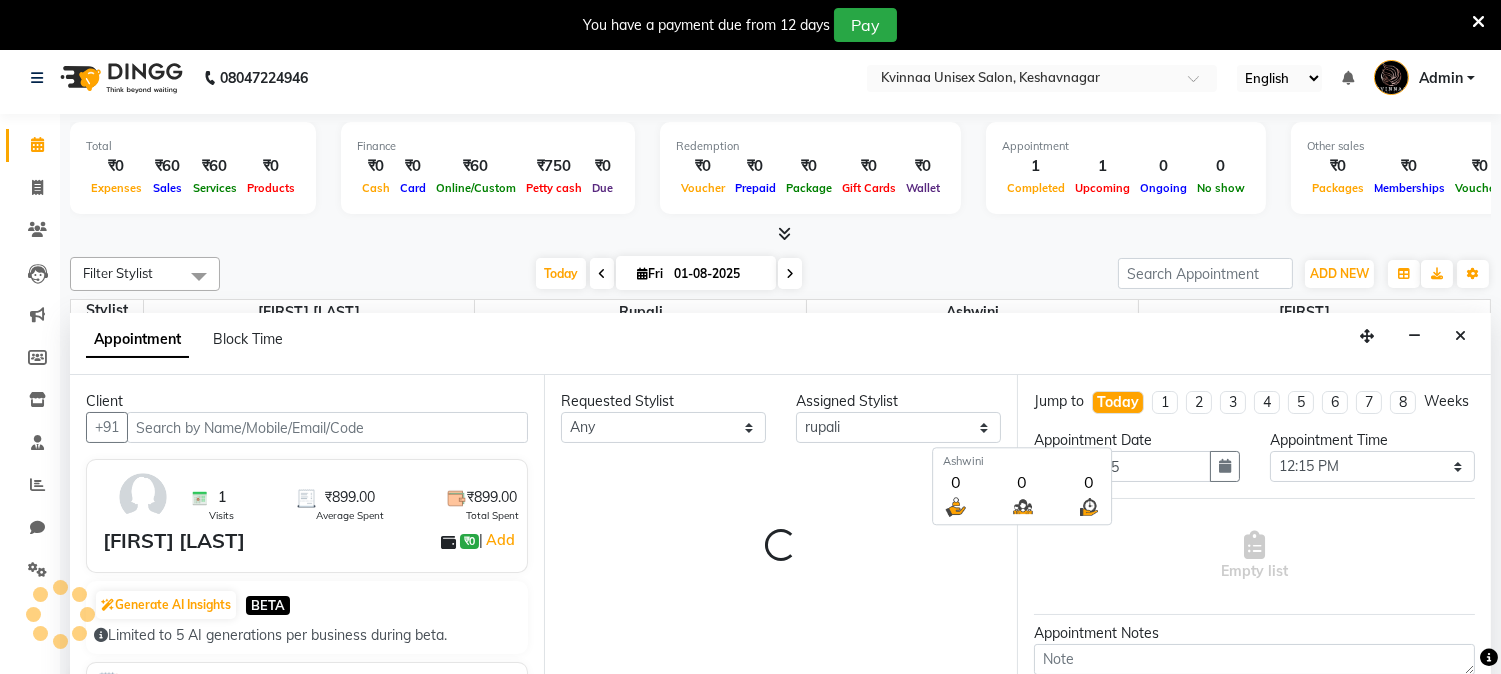 scroll, scrollTop: 50, scrollLeft: 0, axis: vertical 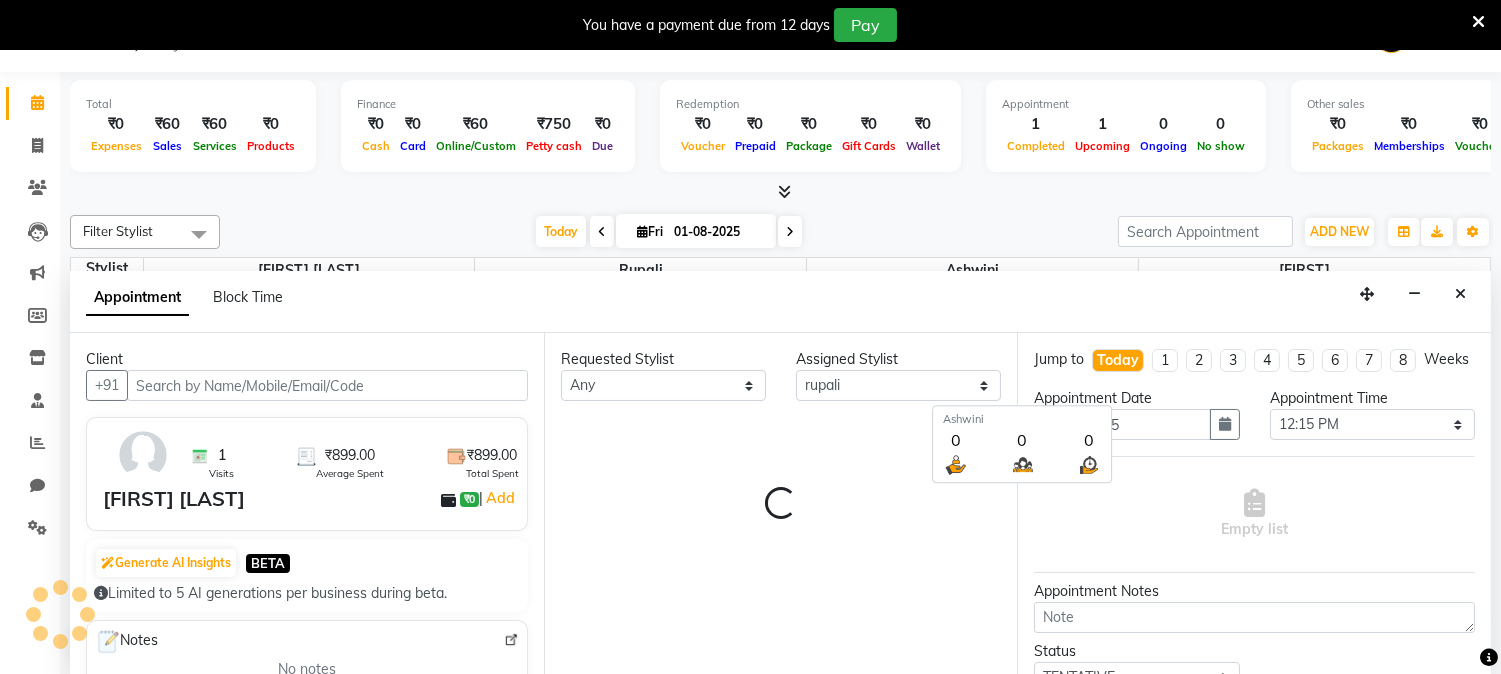 select on "616" 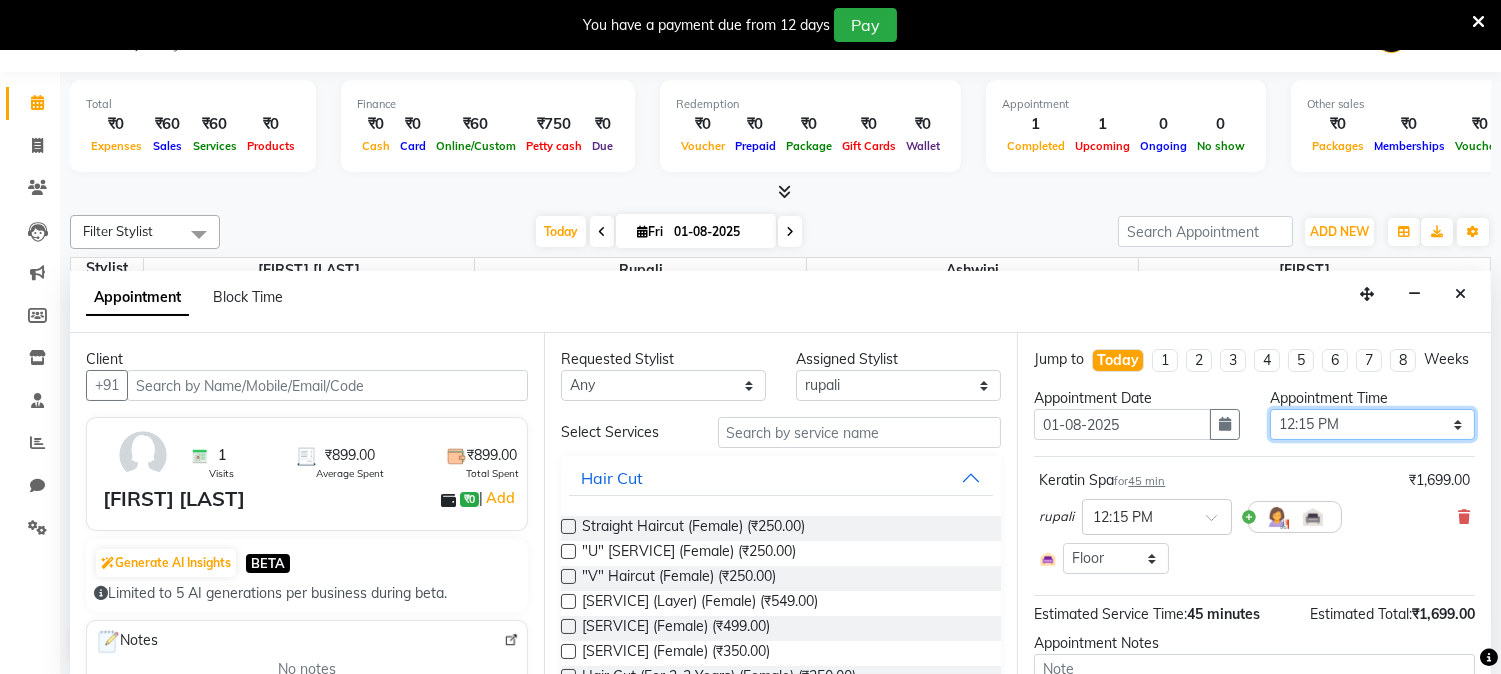 click on "Select 09:00 AM 09:15 AM 09:30 AM 09:45 AM 10:00 AM 10:15 AM 10:30 AM 10:45 AM 11:00 AM 11:15 AM 11:30 AM 11:45 AM 12:00 PM 12:15 PM 12:30 PM 12:45 PM 01:00 PM 01:15 PM 01:30 PM 01:45 PM 02:00 PM 02:15 PM 02:30 PM 02:45 PM 03:00 PM 03:15 PM 03:30 PM 03:45 PM 04:00 PM 04:15 PM 04:30 PM 04:45 PM 05:00 PM 05:15 PM 05:30 PM 05:45 PM 06:00 PM 06:15 PM 06:30 PM 06:45 PM 07:00 PM 07:15 PM 07:30 PM 07:45 PM 08:00 PM 08:15 PM 08:30 PM 08:45 PM 09:00 PM" at bounding box center [1372, 424] 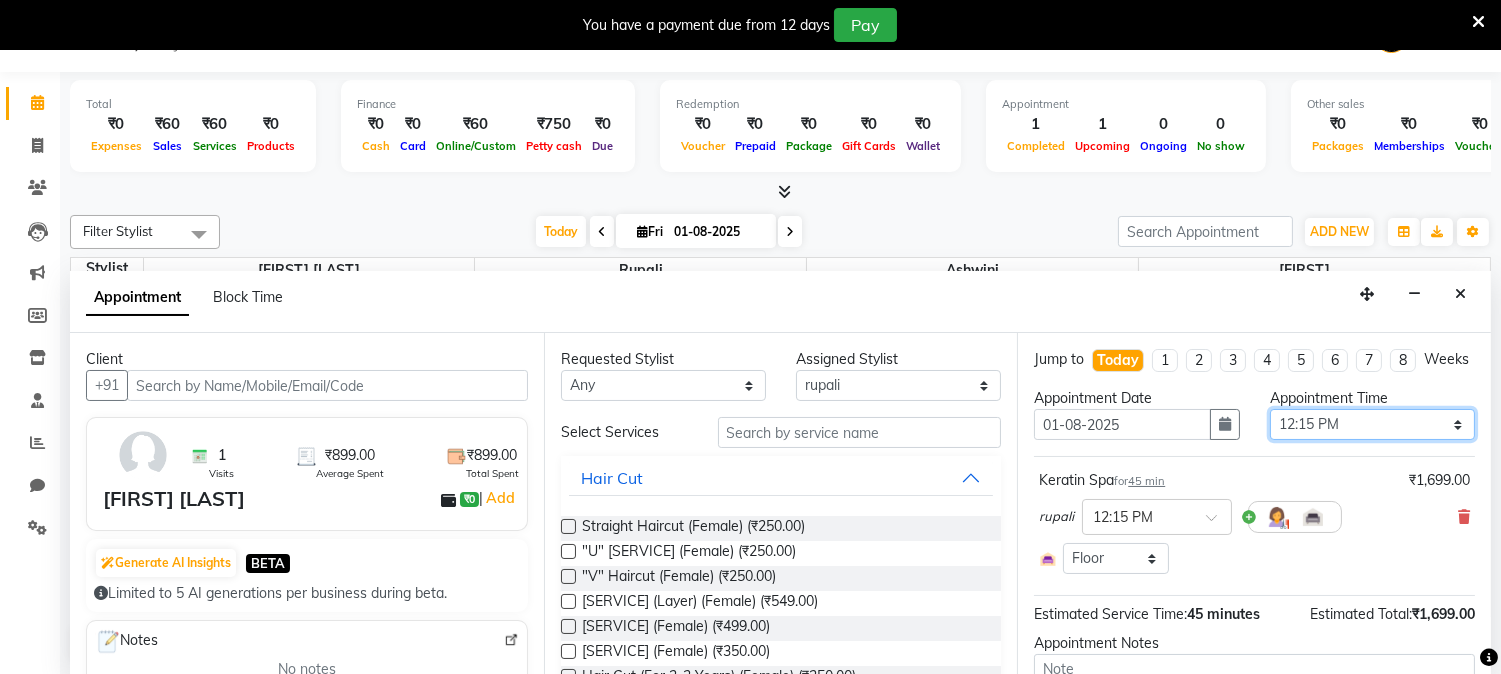 select on "1110" 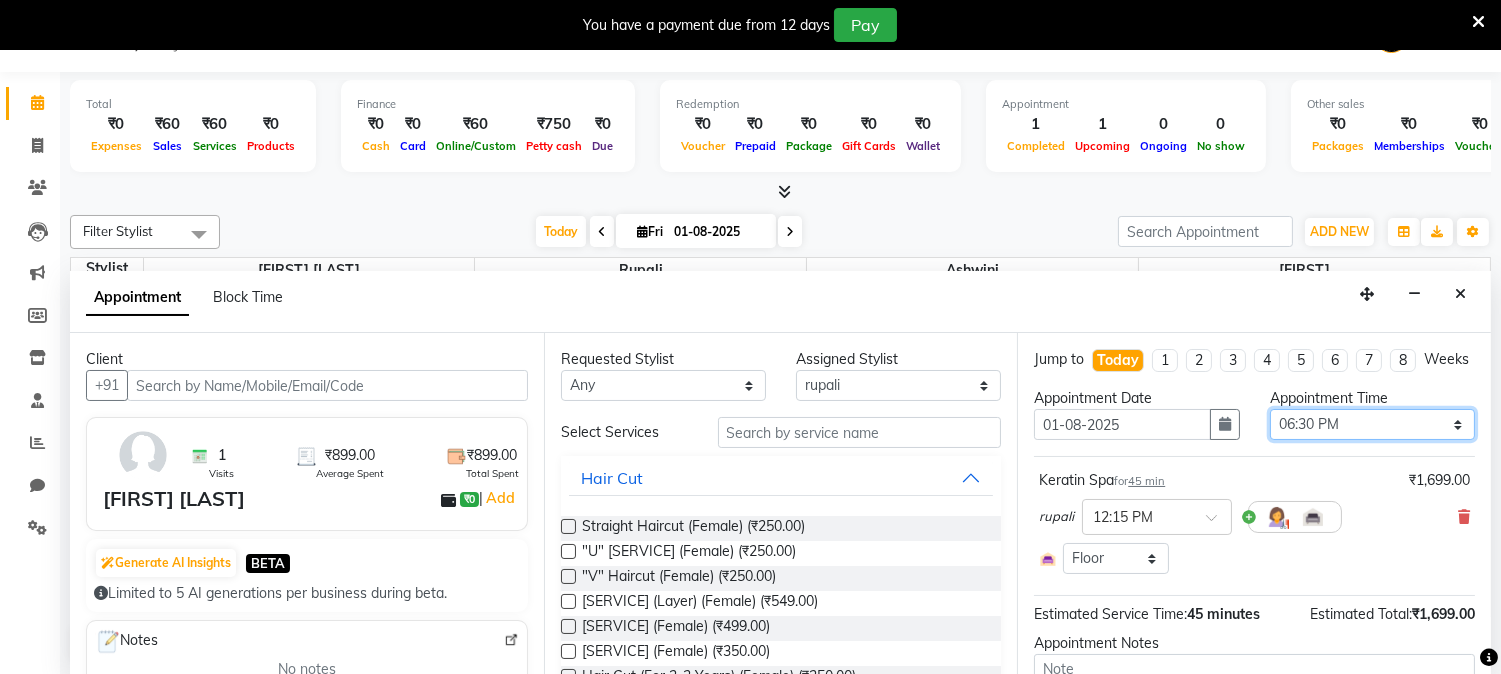 click on "Select 09:00 AM 09:15 AM 09:30 AM 09:45 AM 10:00 AM 10:15 AM 10:30 AM 10:45 AM 11:00 AM 11:15 AM 11:30 AM 11:45 AM 12:00 PM 12:15 PM 12:30 PM 12:45 PM 01:00 PM 01:15 PM 01:30 PM 01:45 PM 02:00 PM 02:15 PM 02:30 PM 02:45 PM 03:00 PM 03:15 PM 03:30 PM 03:45 PM 04:00 PM 04:15 PM 04:30 PM 04:45 PM 05:00 PM 05:15 PM 05:30 PM 05:45 PM 06:00 PM 06:15 PM 06:30 PM 06:45 PM 07:00 PM 07:15 PM 07:30 PM 07:45 PM 08:00 PM 08:15 PM 08:30 PM 08:45 PM 09:00 PM" at bounding box center [1372, 424] 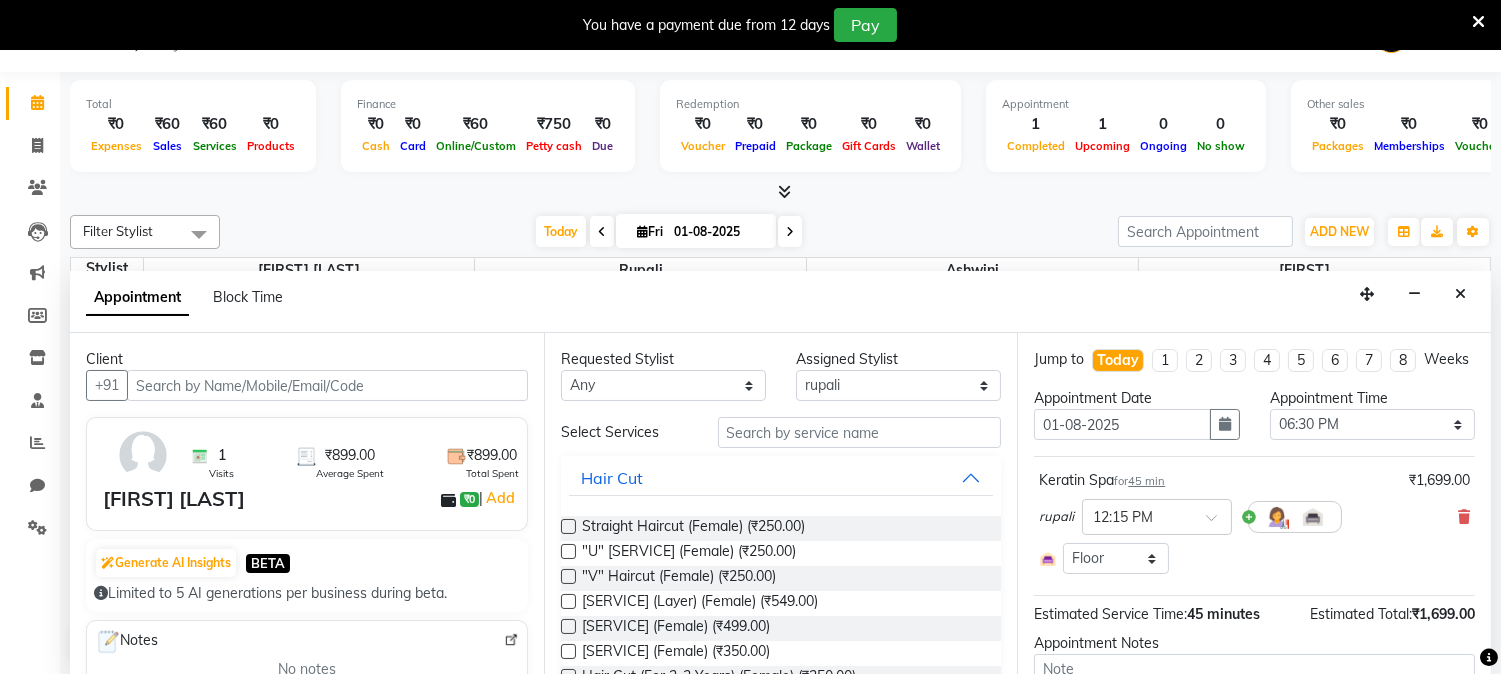 drag, startPoint x: 1426, startPoint y: 427, endPoint x: 1310, endPoint y: 274, distance: 192.00261 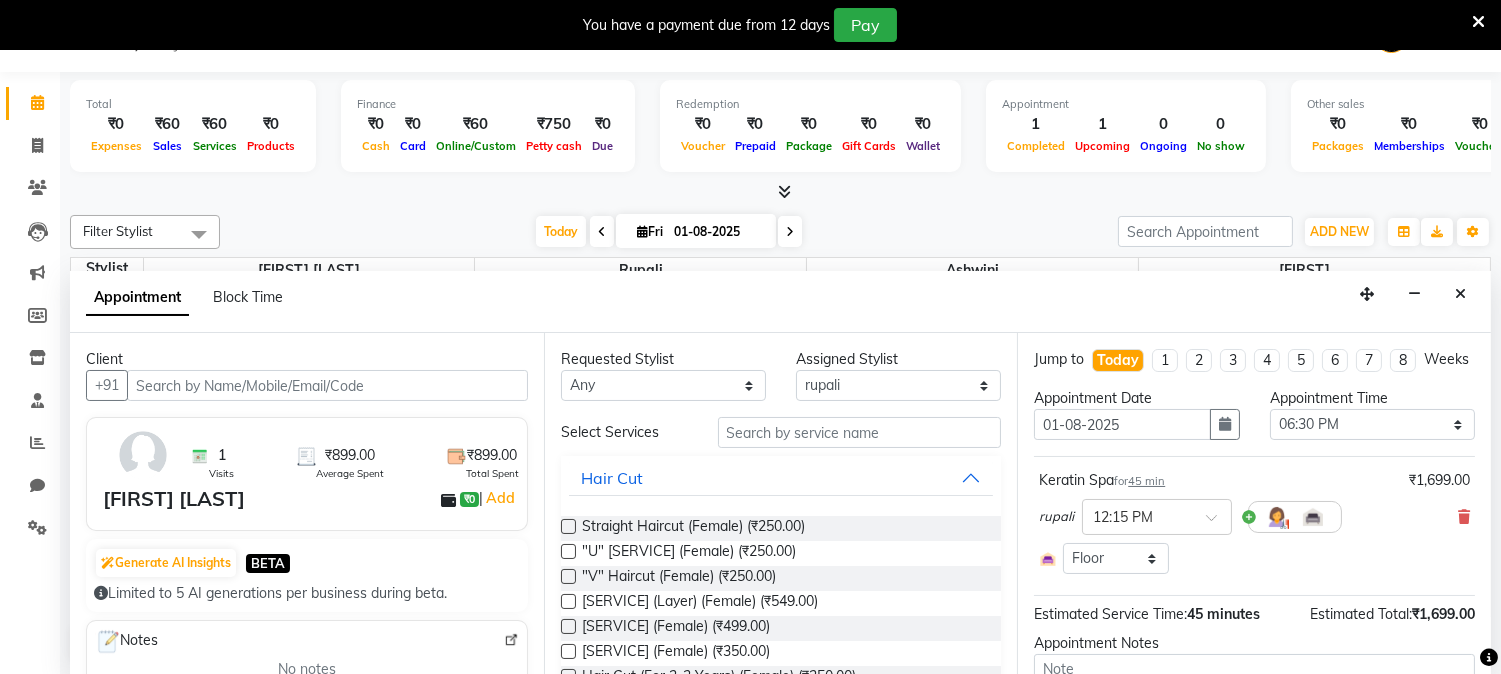 click on "Appointment Block Time" at bounding box center [780, 302] 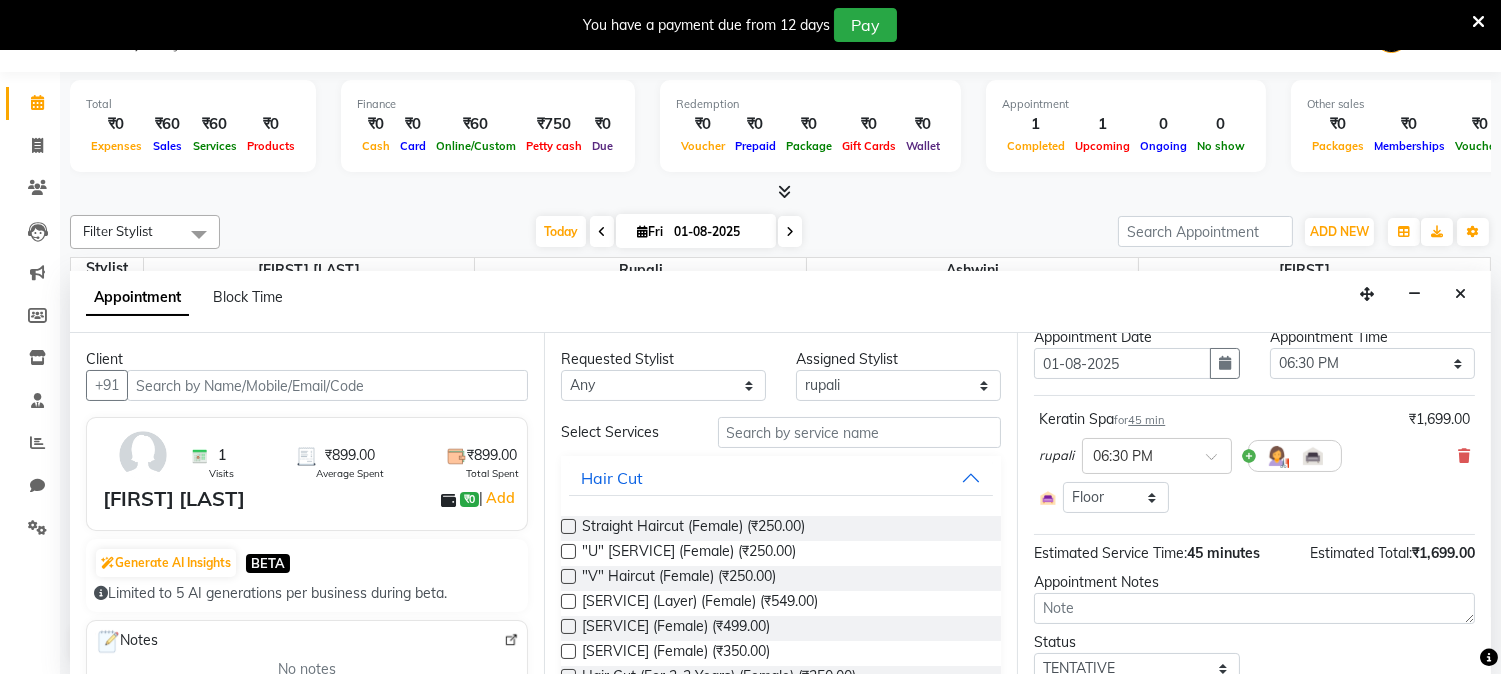 scroll, scrollTop: 156, scrollLeft: 0, axis: vertical 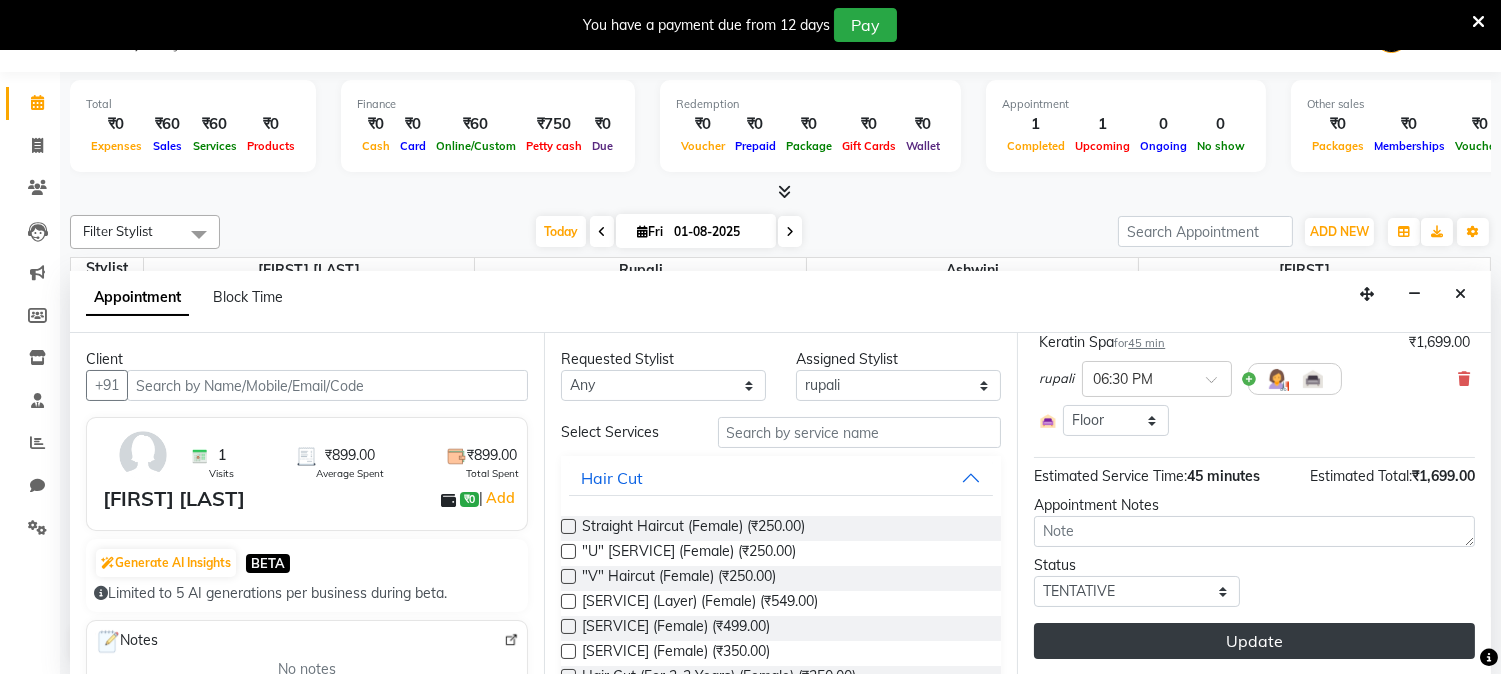 click on "Update" at bounding box center [1254, 641] 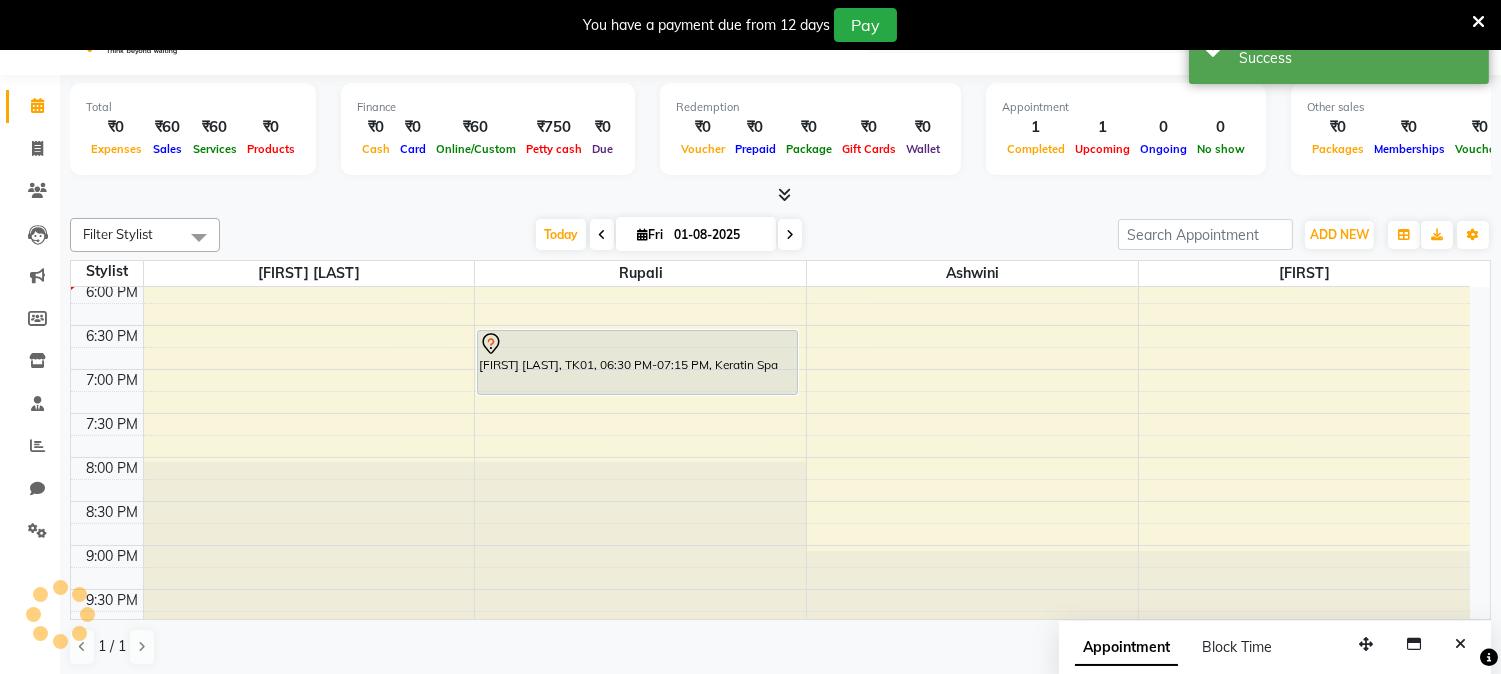 scroll, scrollTop: 0, scrollLeft: 0, axis: both 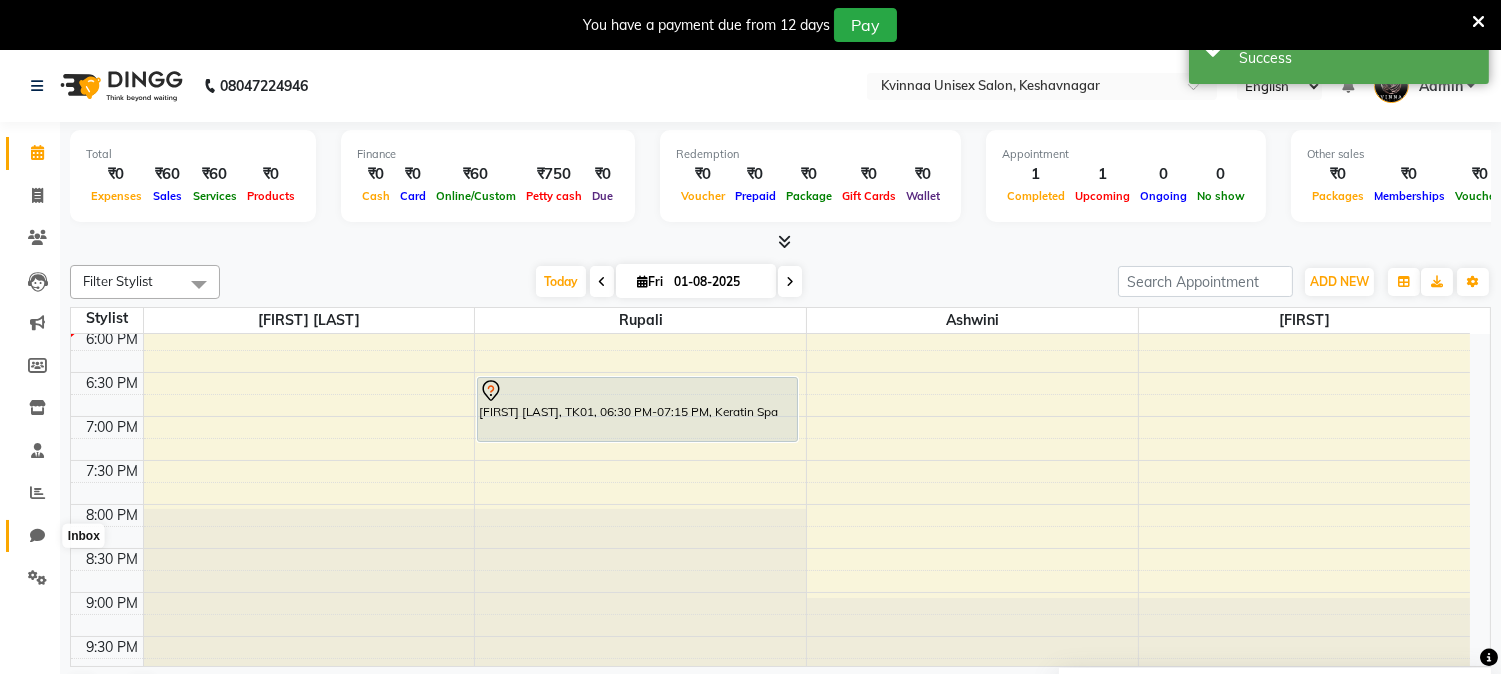 click 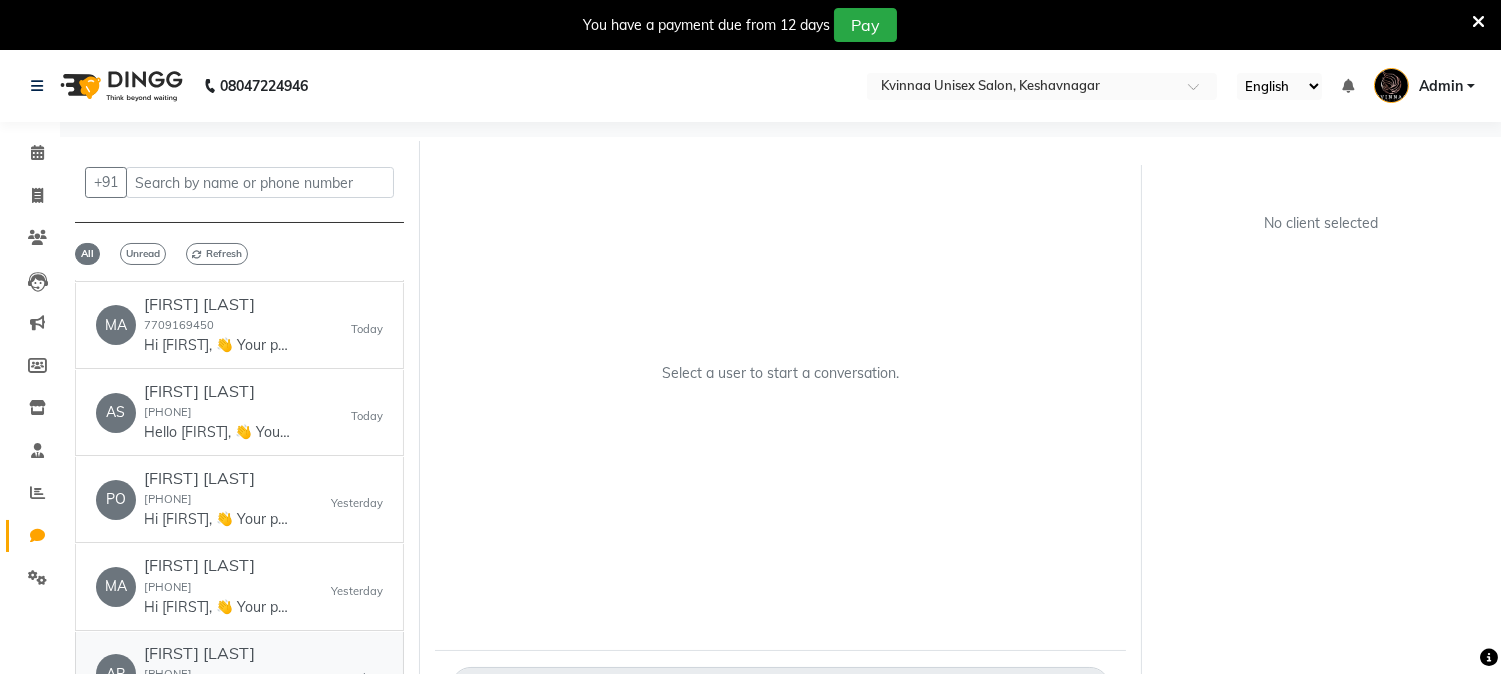 scroll, scrollTop: 5888, scrollLeft: 0, axis: vertical 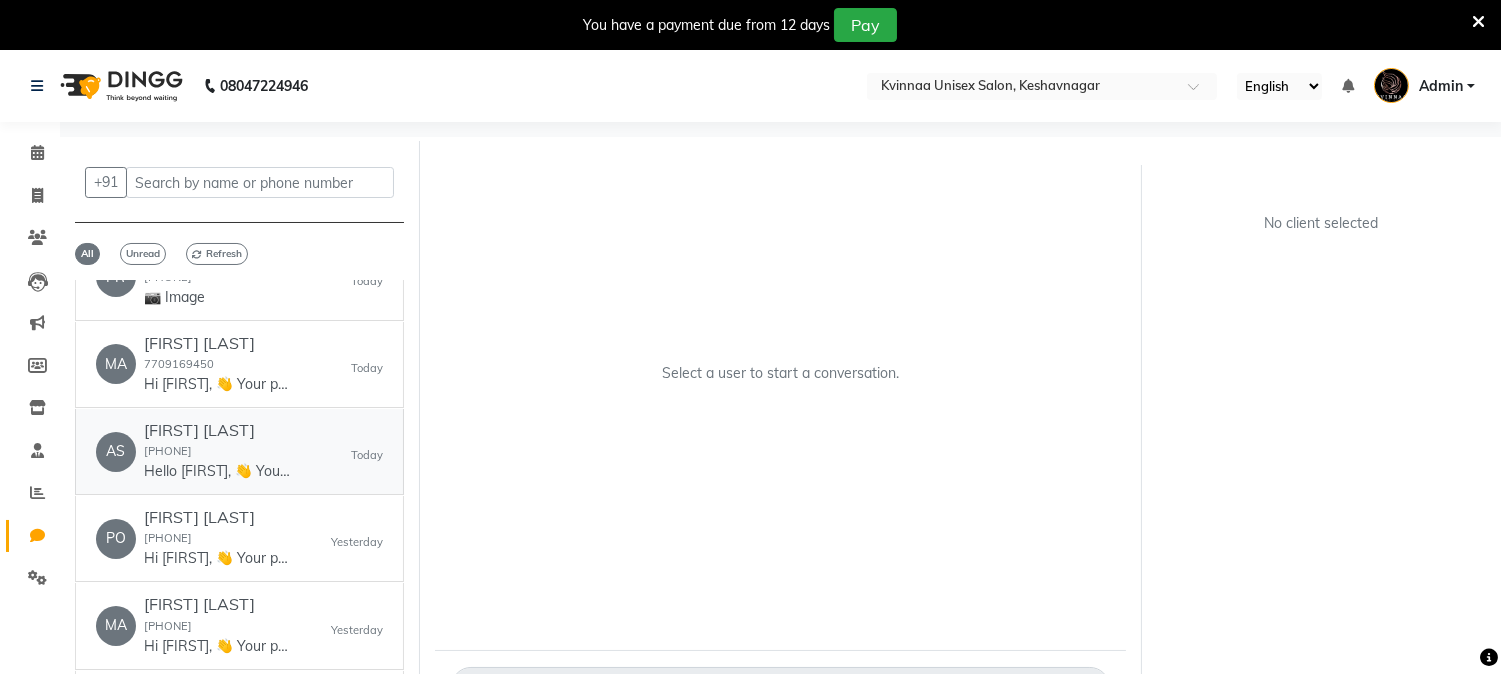 click on "Hello Ashwini, 👋
Your appointment with Kvinnaa Unisex Salon is confirmed! 🎉
📅 Today at 12:15 pm
📍 Location: ww4.in/a?c=JD2piY
Please arrive a few minutes early.
Need to reschedule? Call us at 9657990734.
Looking forward to seeing you! 😊" 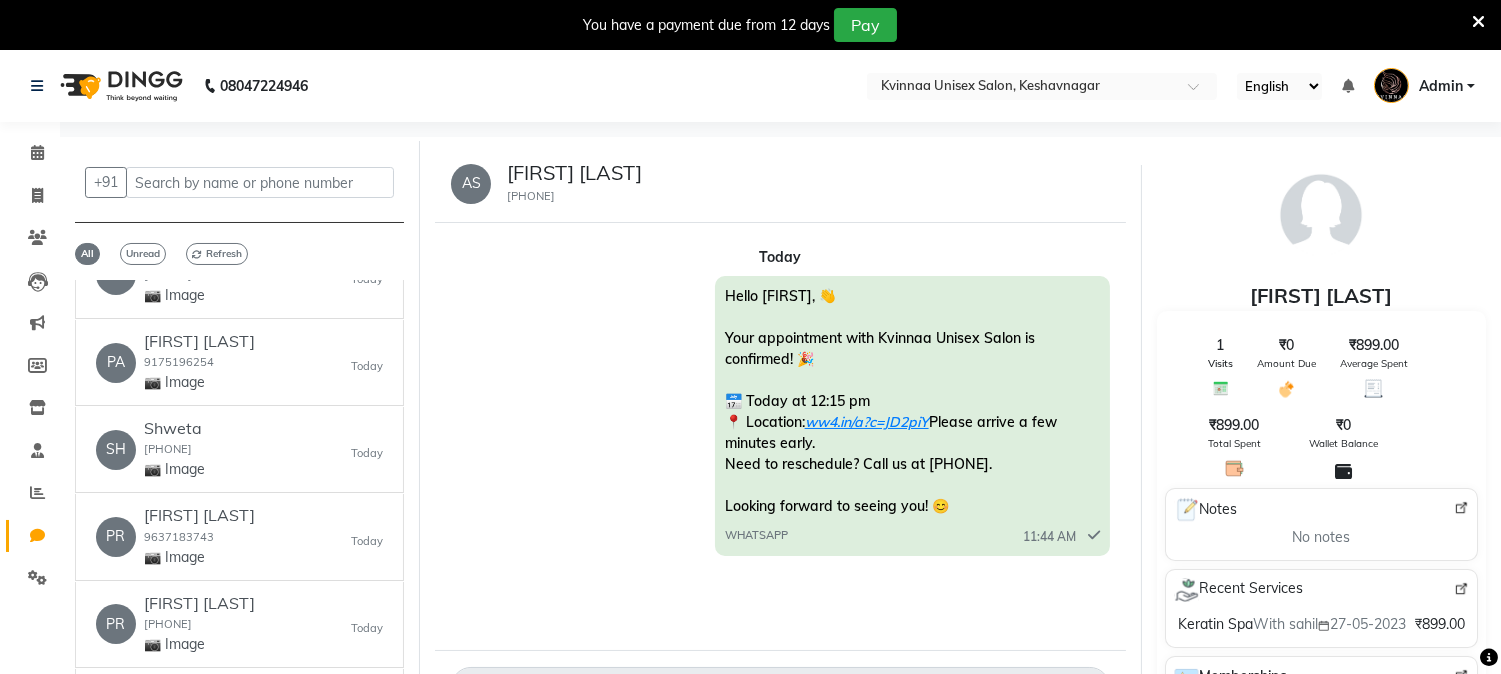 scroll, scrollTop: 5444, scrollLeft: 0, axis: vertical 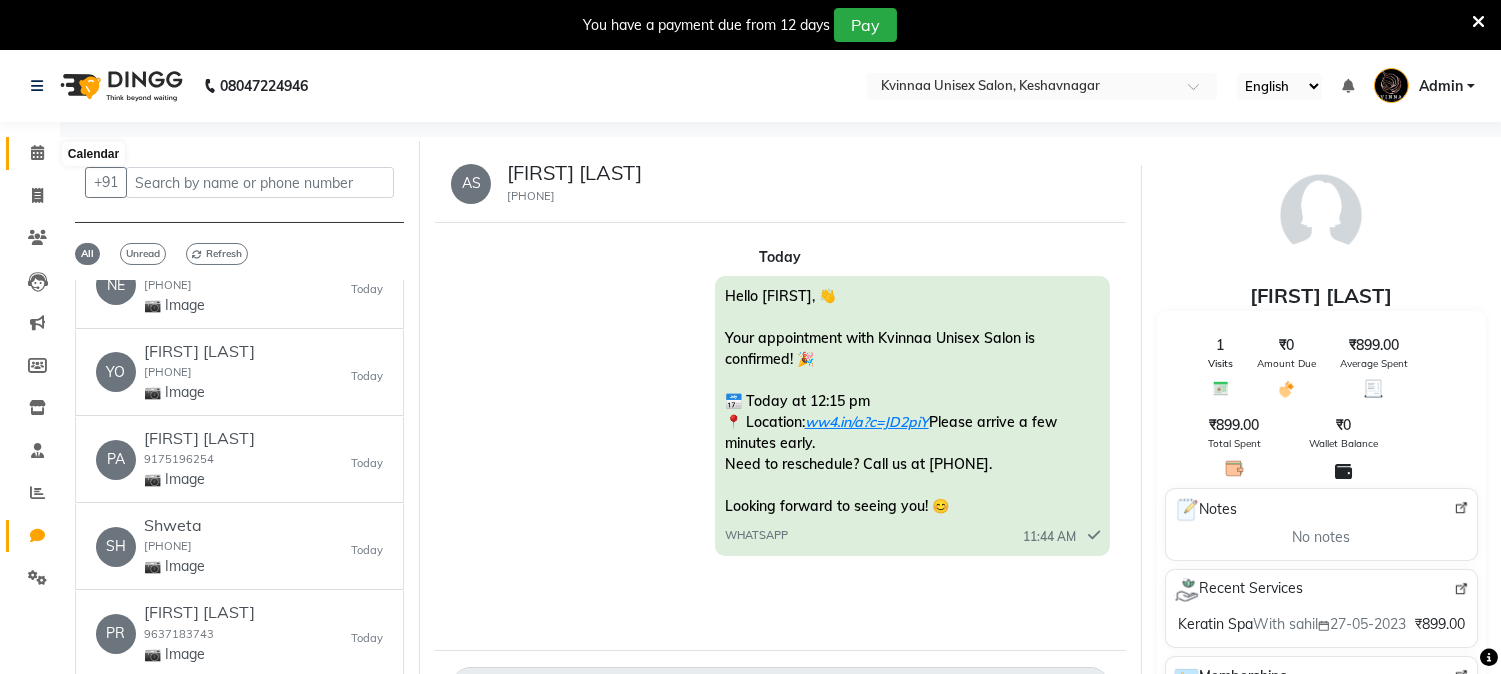 click 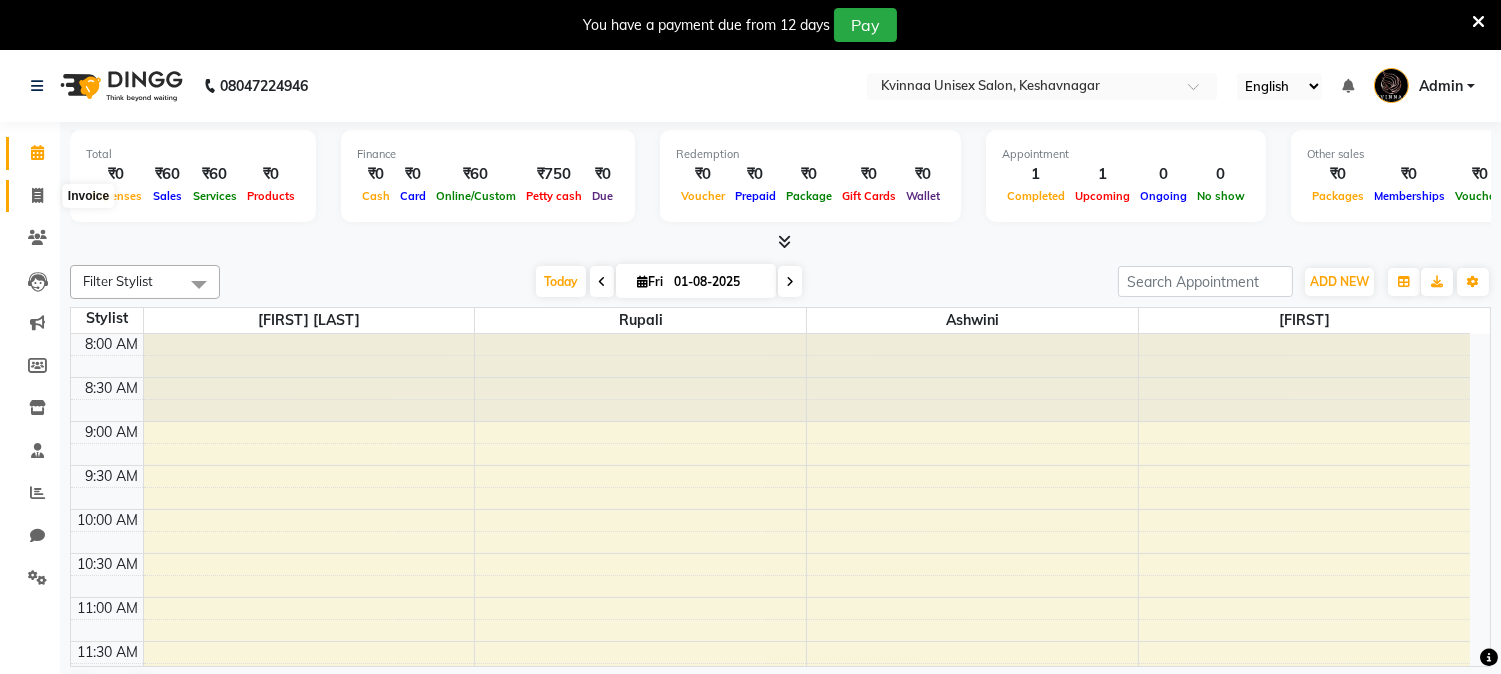 click 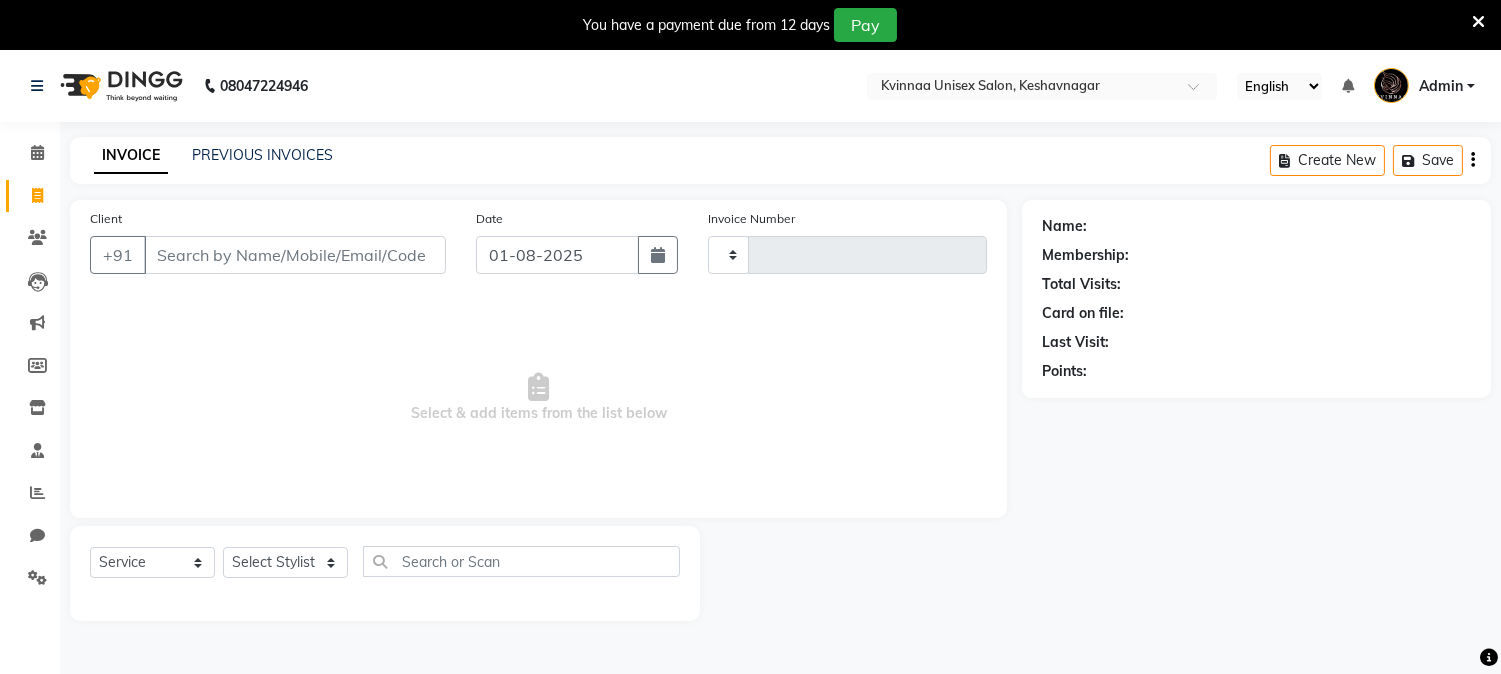 type on "0311" 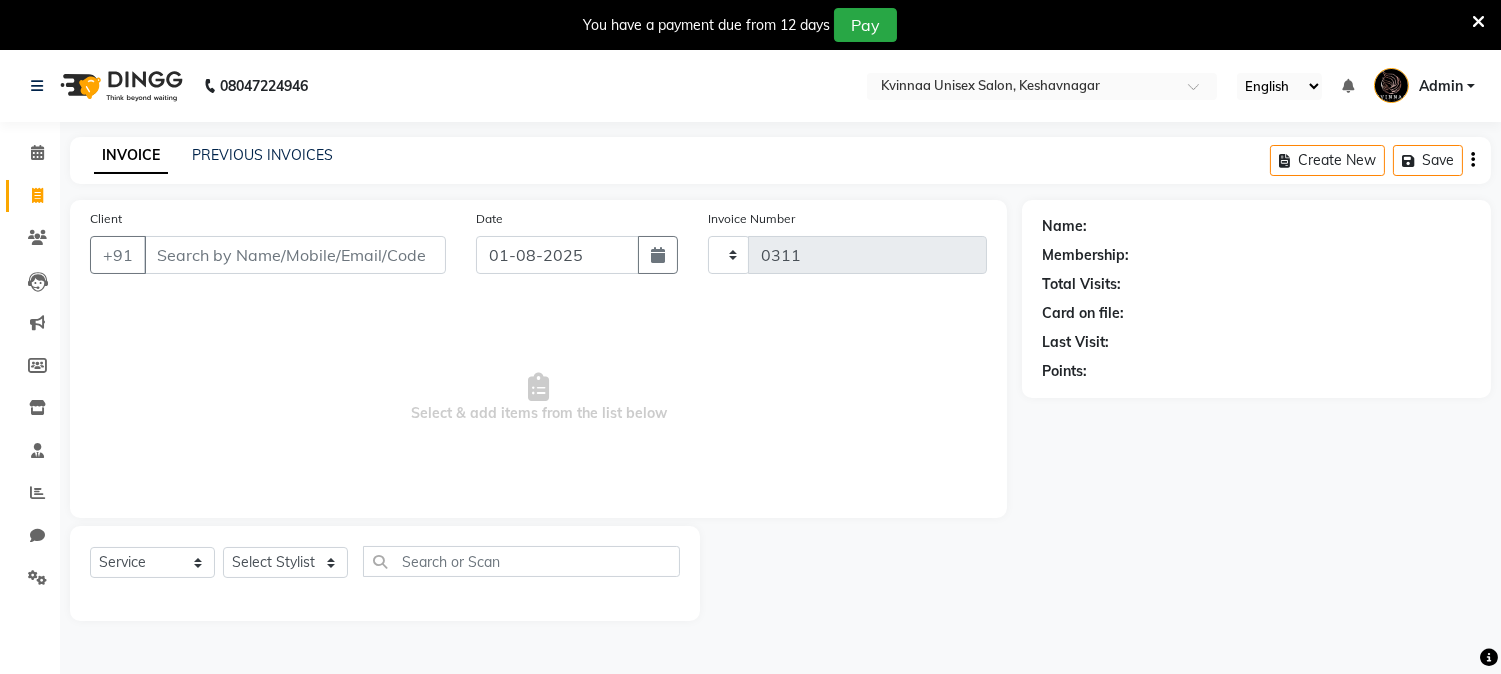 select on "147" 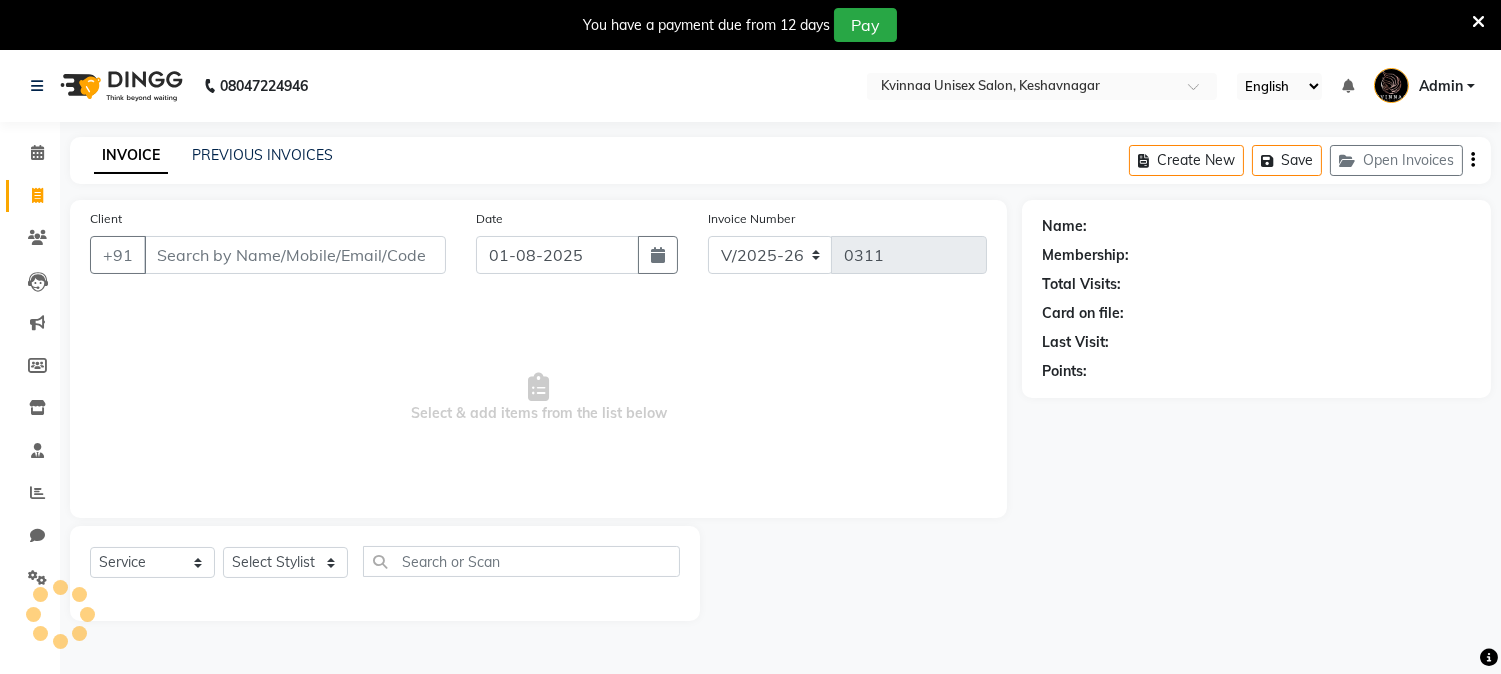 click on "Client" at bounding box center (295, 255) 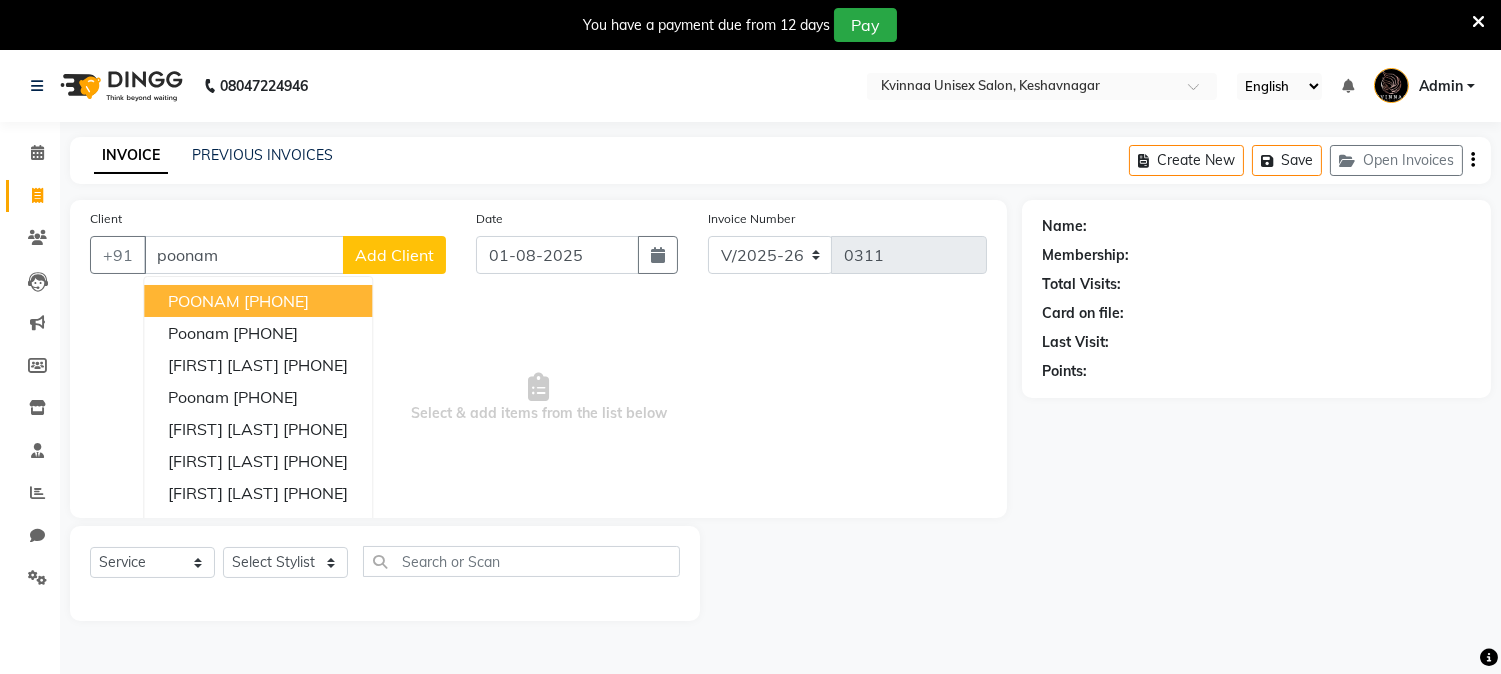click on "poonam" at bounding box center (244, 255) 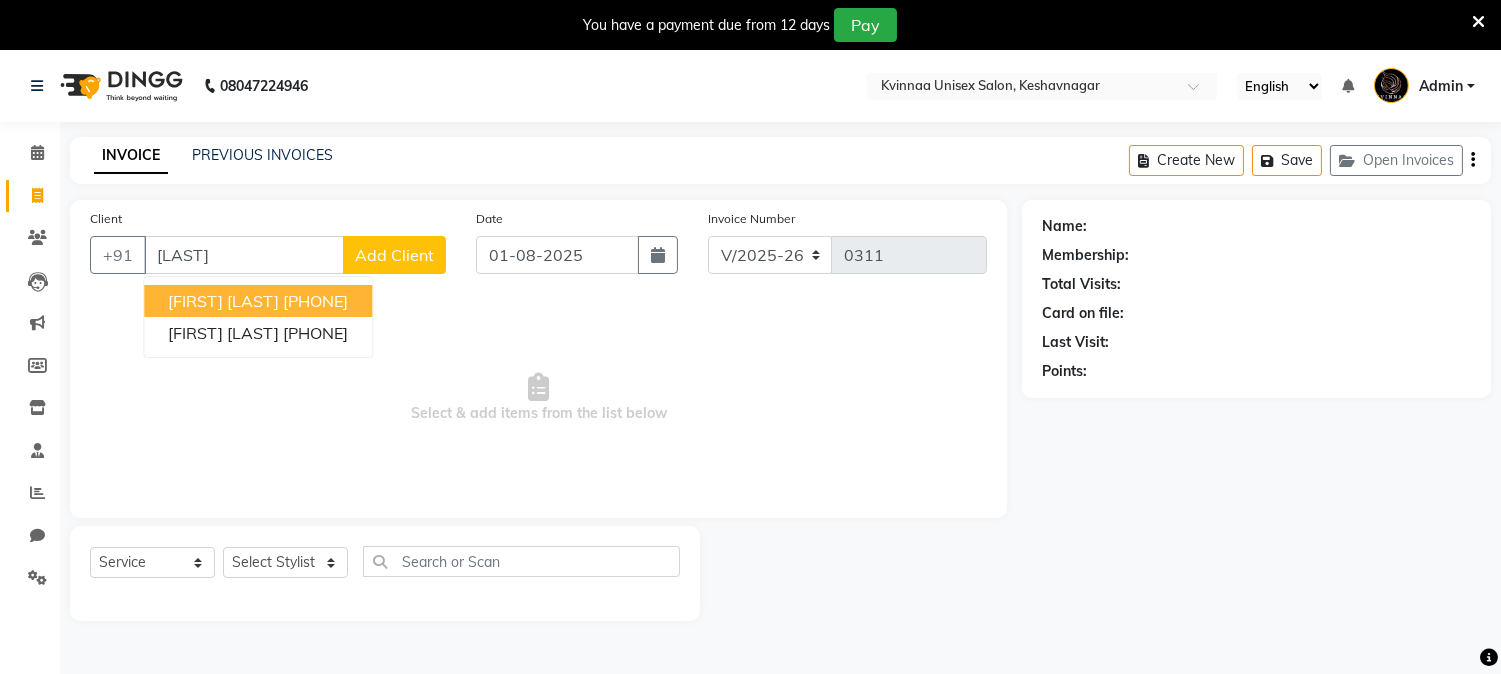 click on "[FIRST NAME] [LAST NAME]" at bounding box center (223, 301) 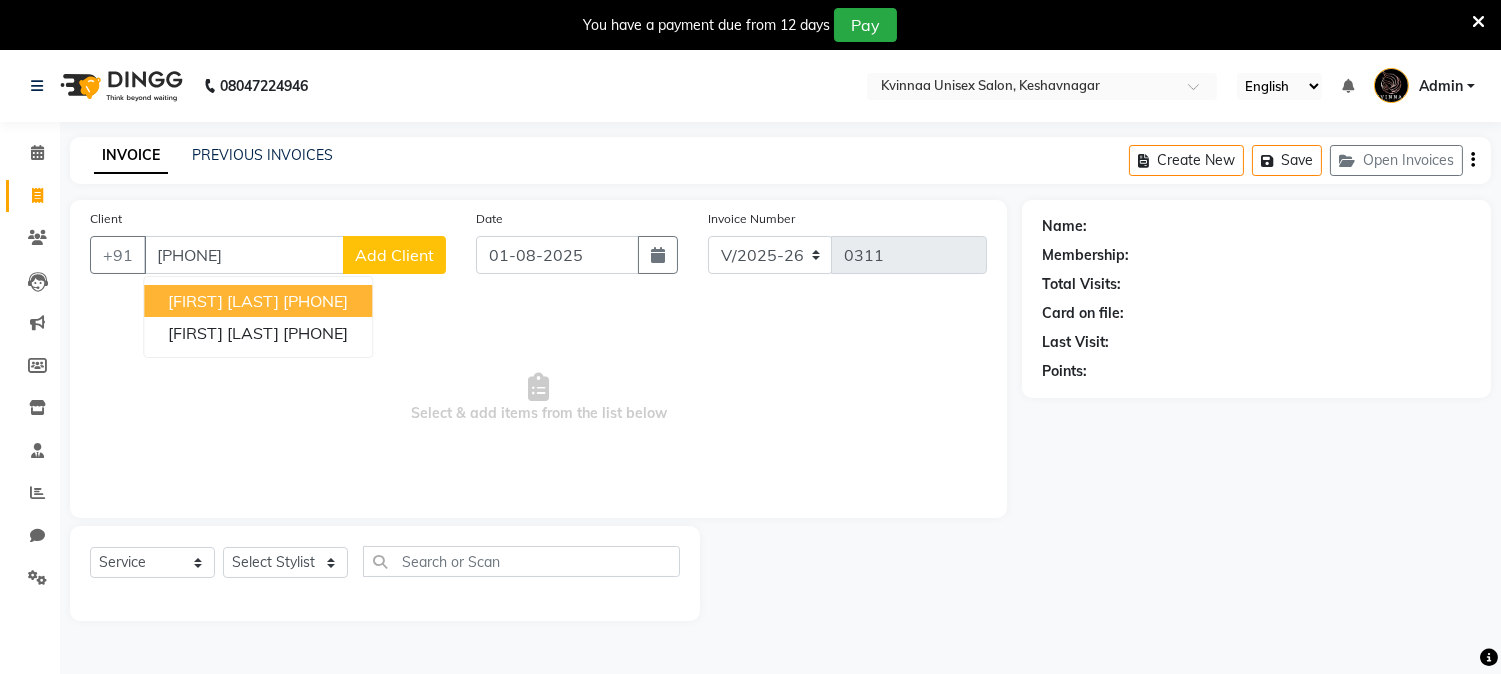 type on "[PHONE]" 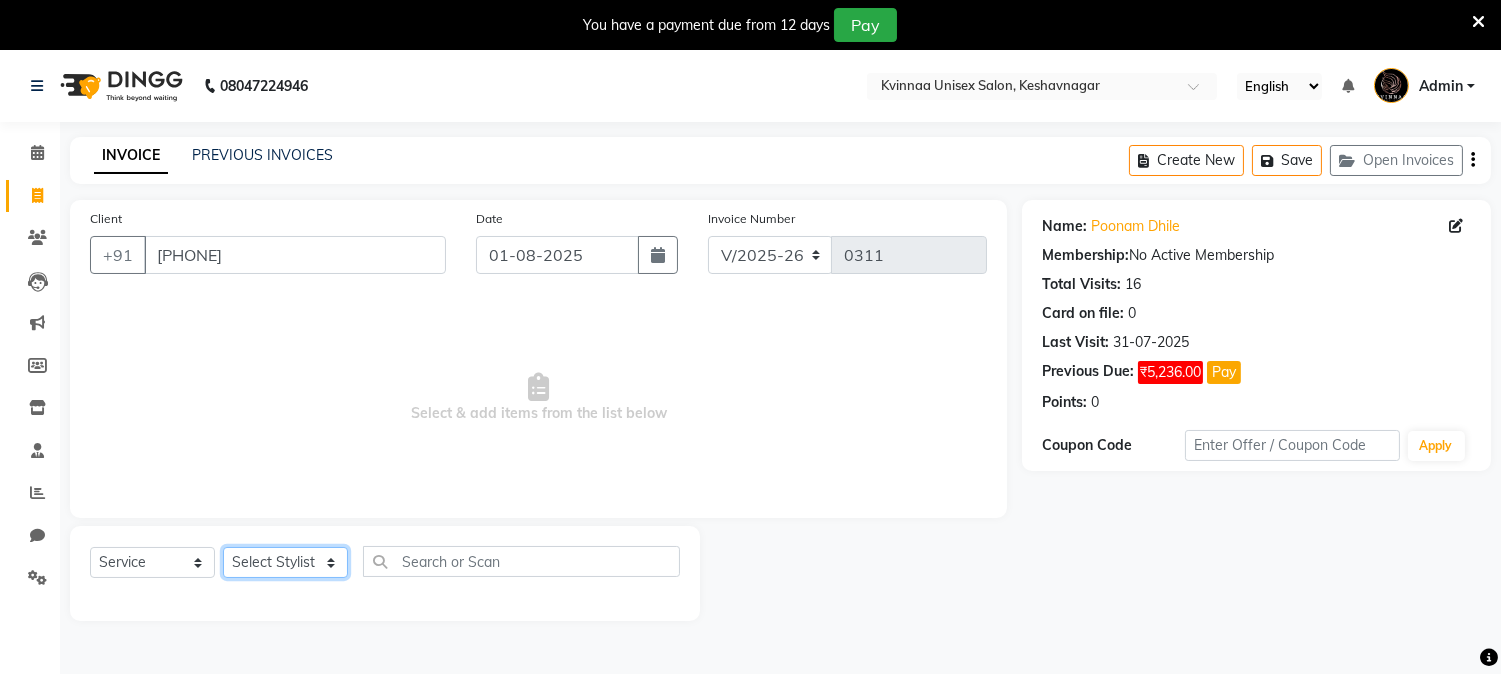 click on "Select Stylist Ashwini jhanvi rupali Yogita Rokde" 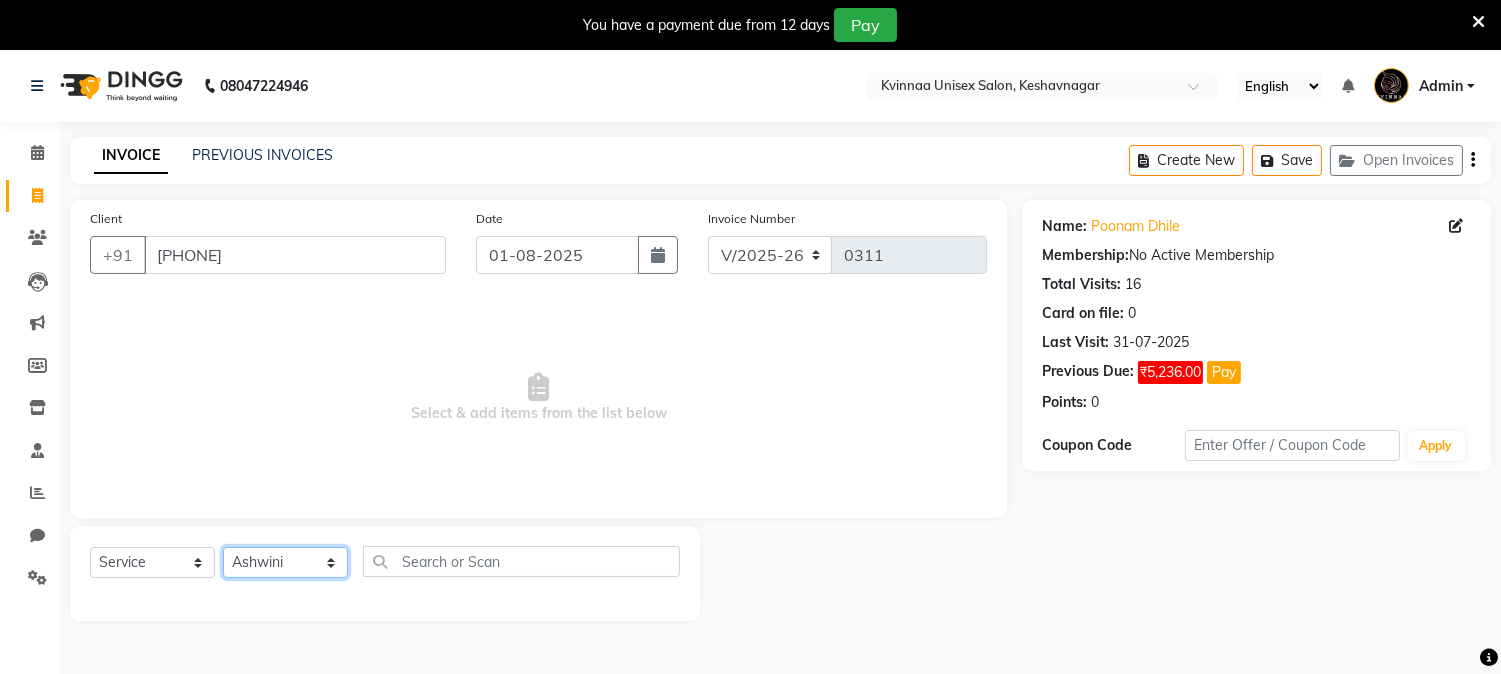 click on "Select Stylist Ashwini jhanvi rupali Yogita Rokde" 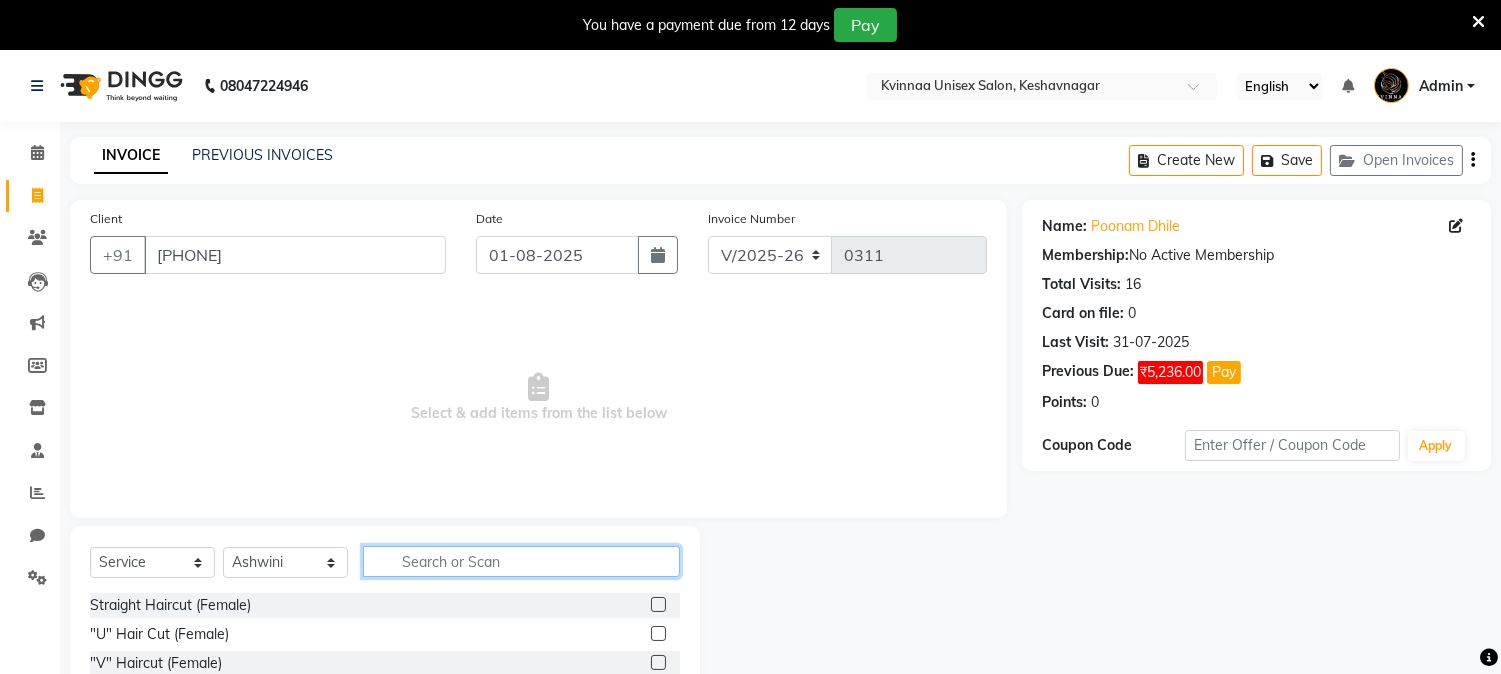 click 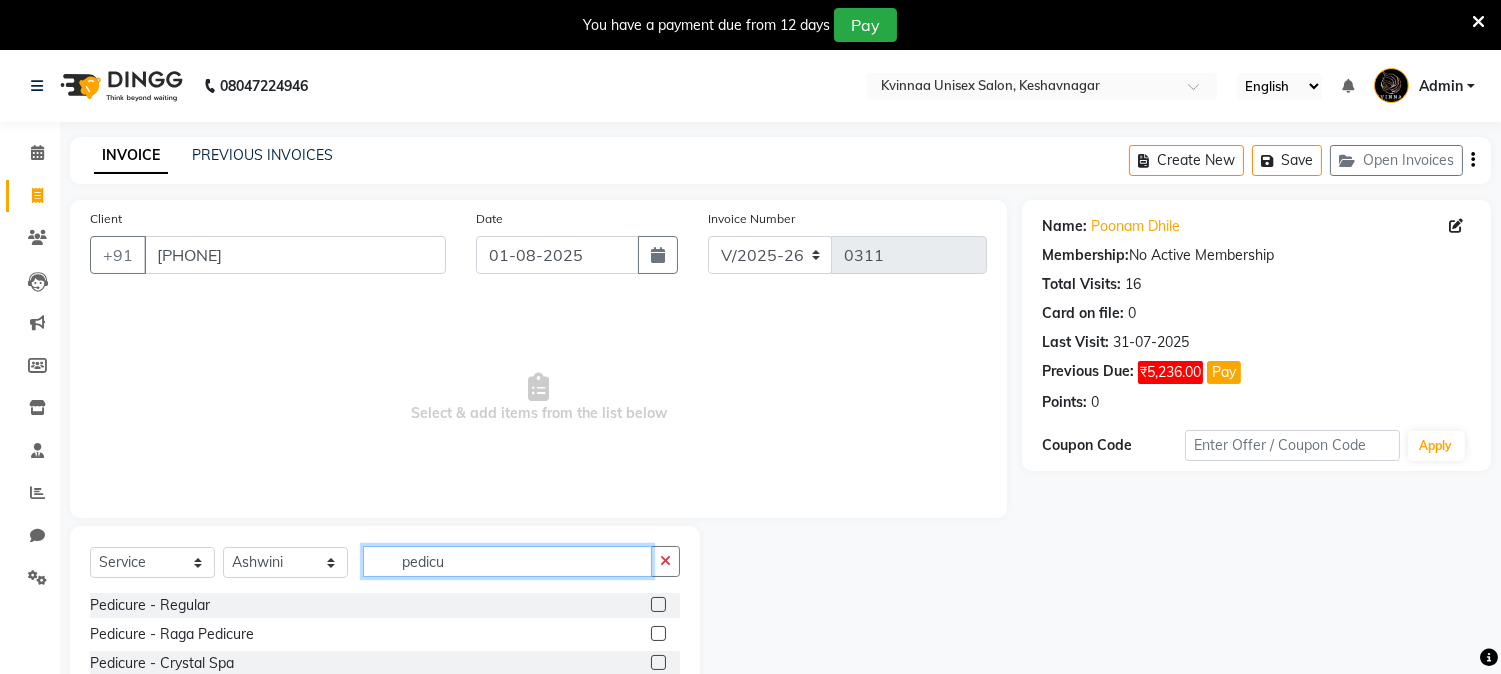 scroll, scrollTop: 93, scrollLeft: 0, axis: vertical 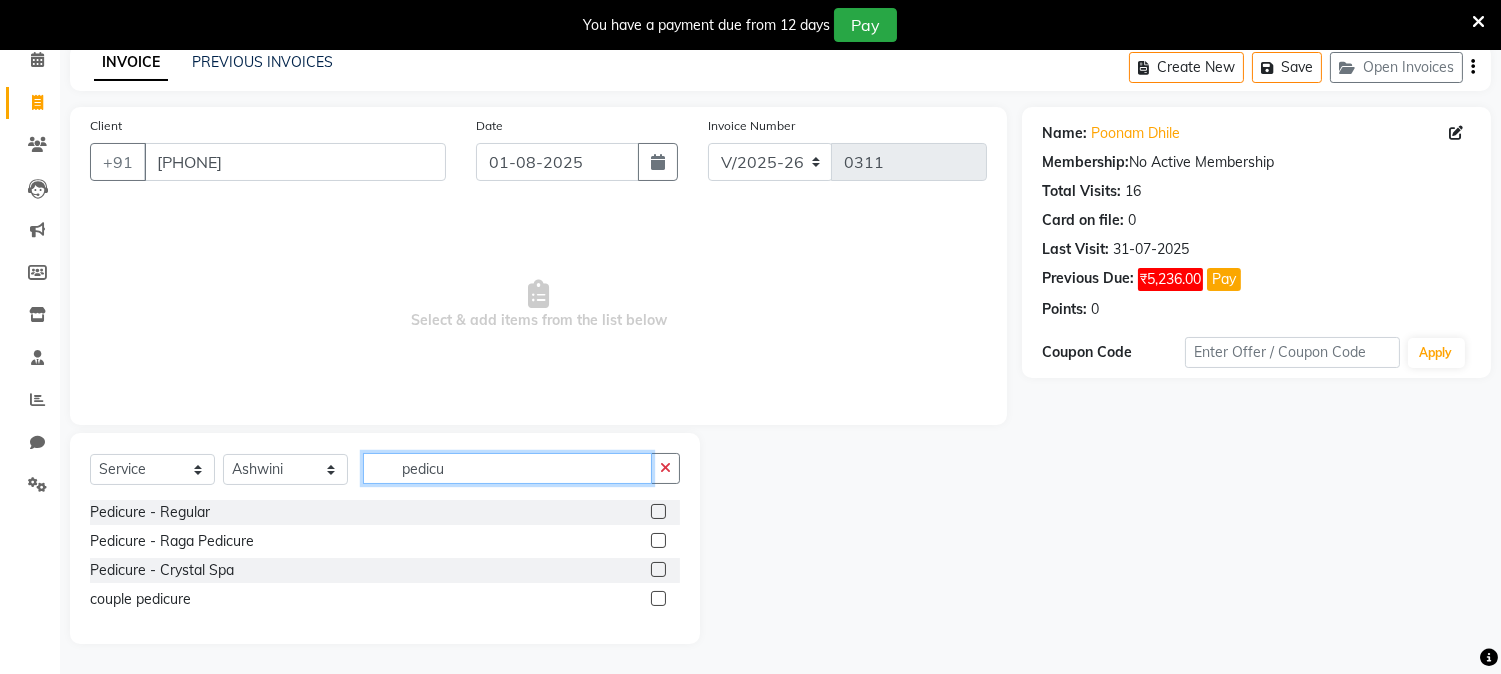 type on "pedicu" 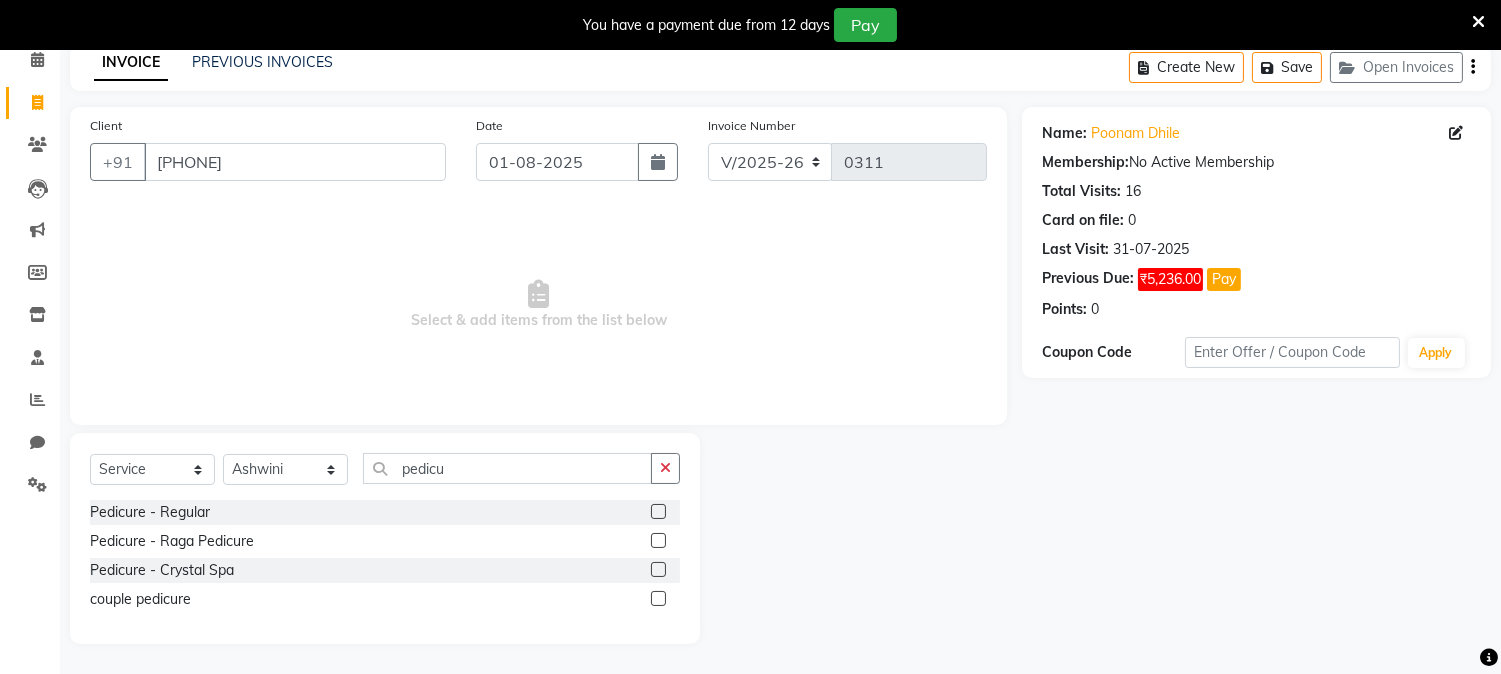 click 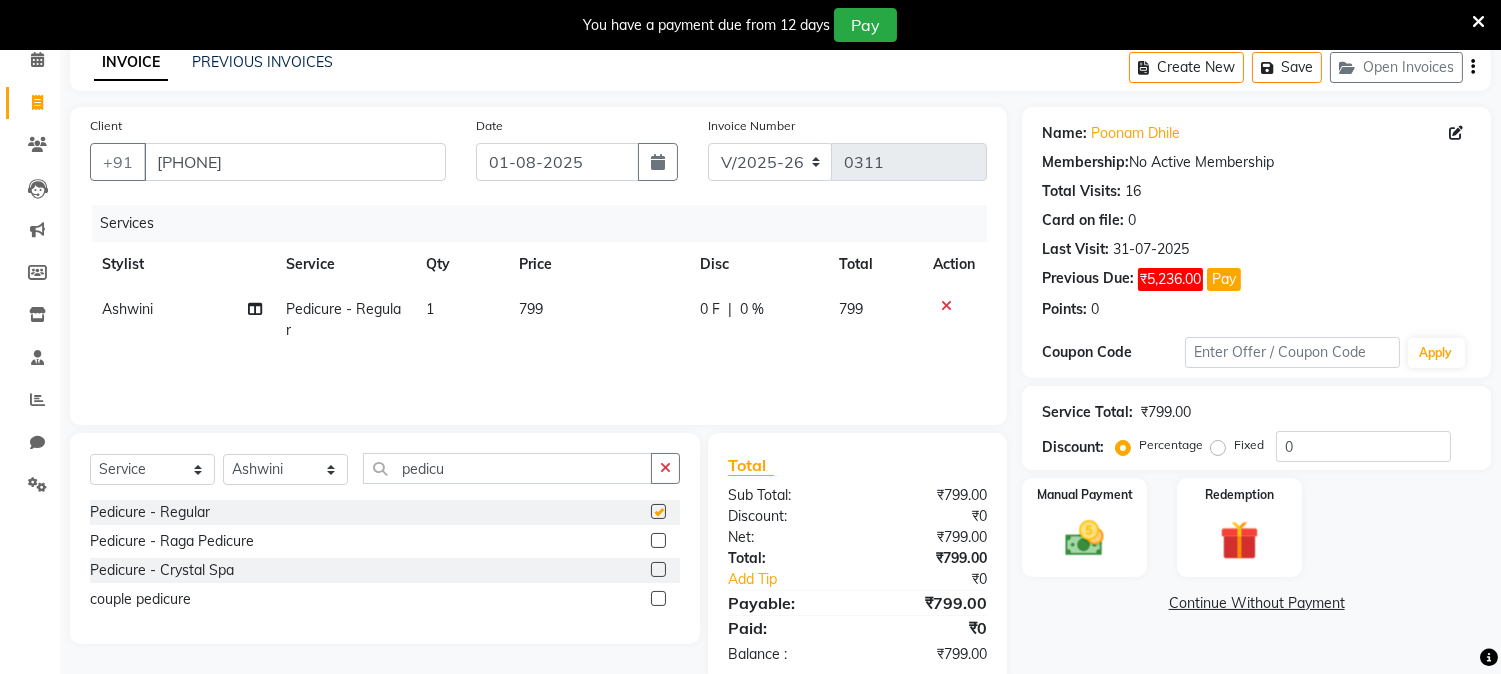 checkbox on "false" 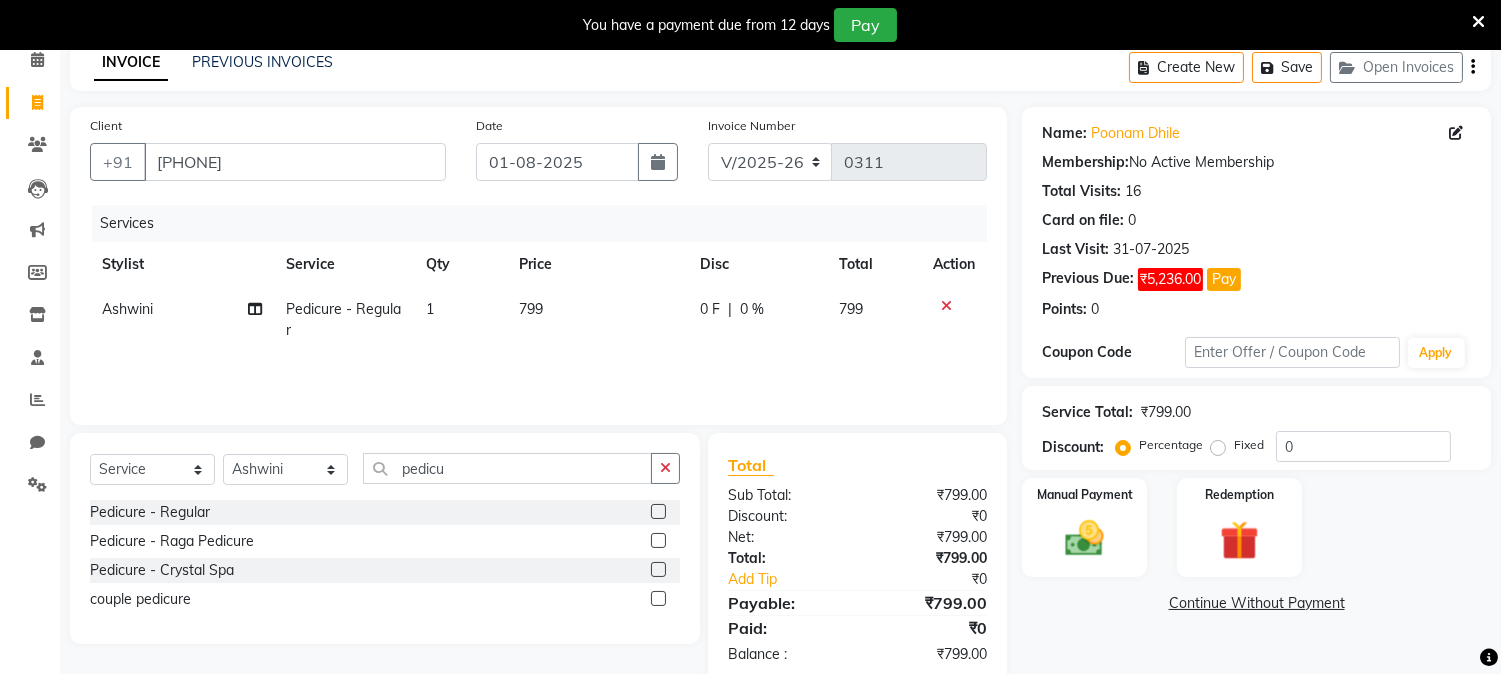 click on "0 F" 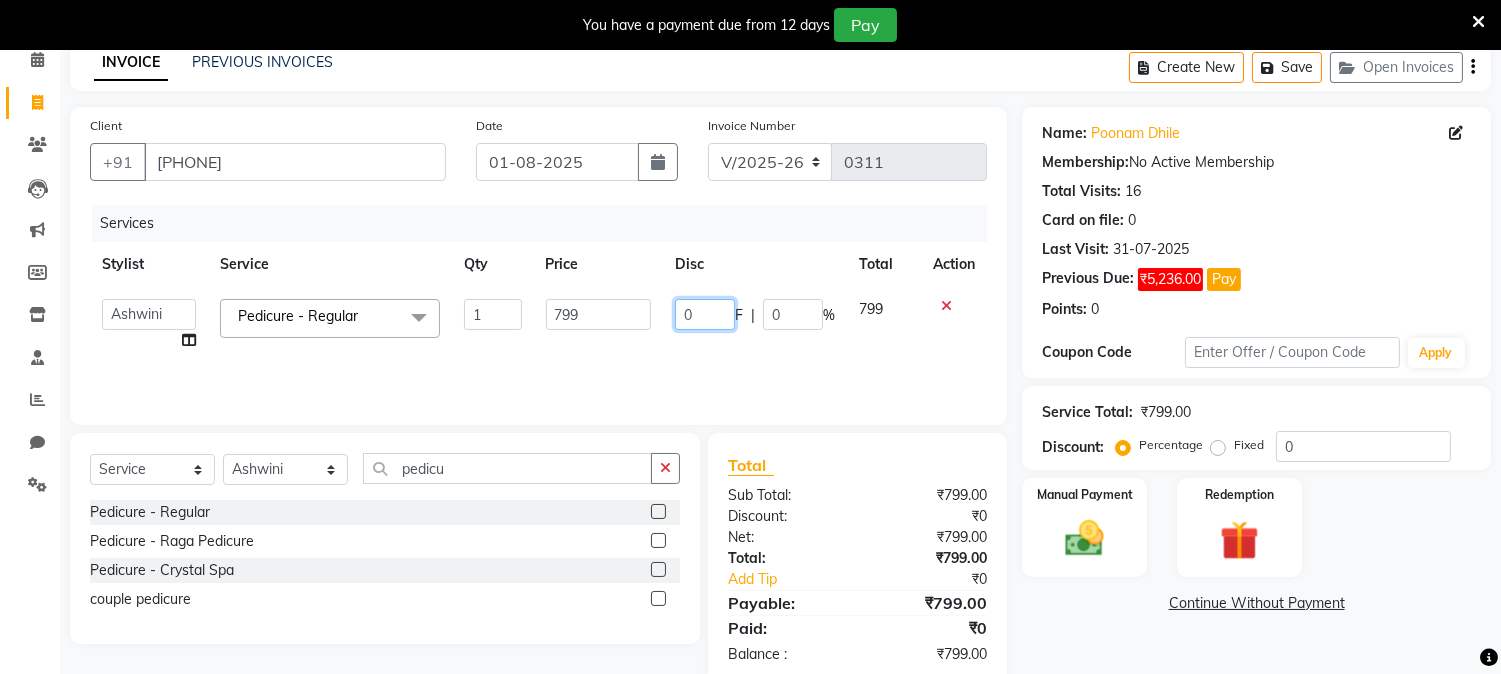 click on "0" 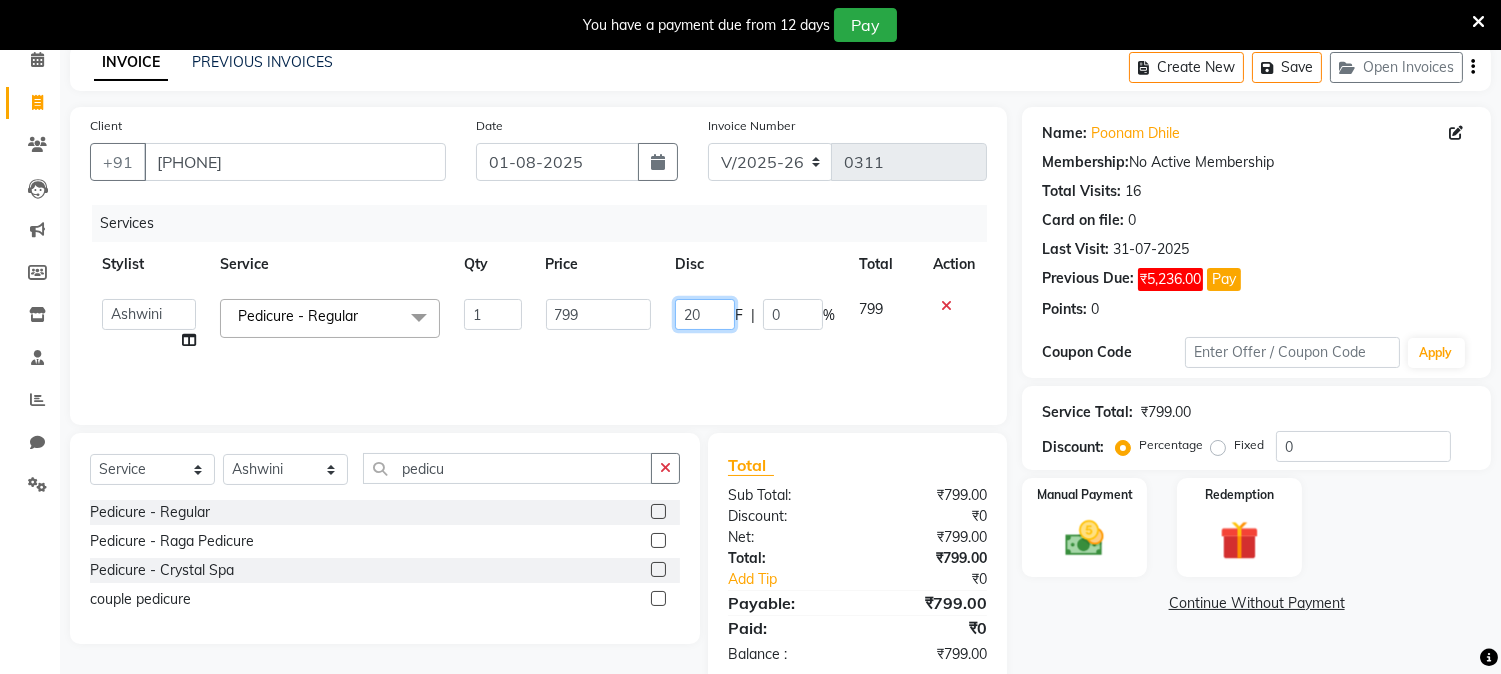 type on "200" 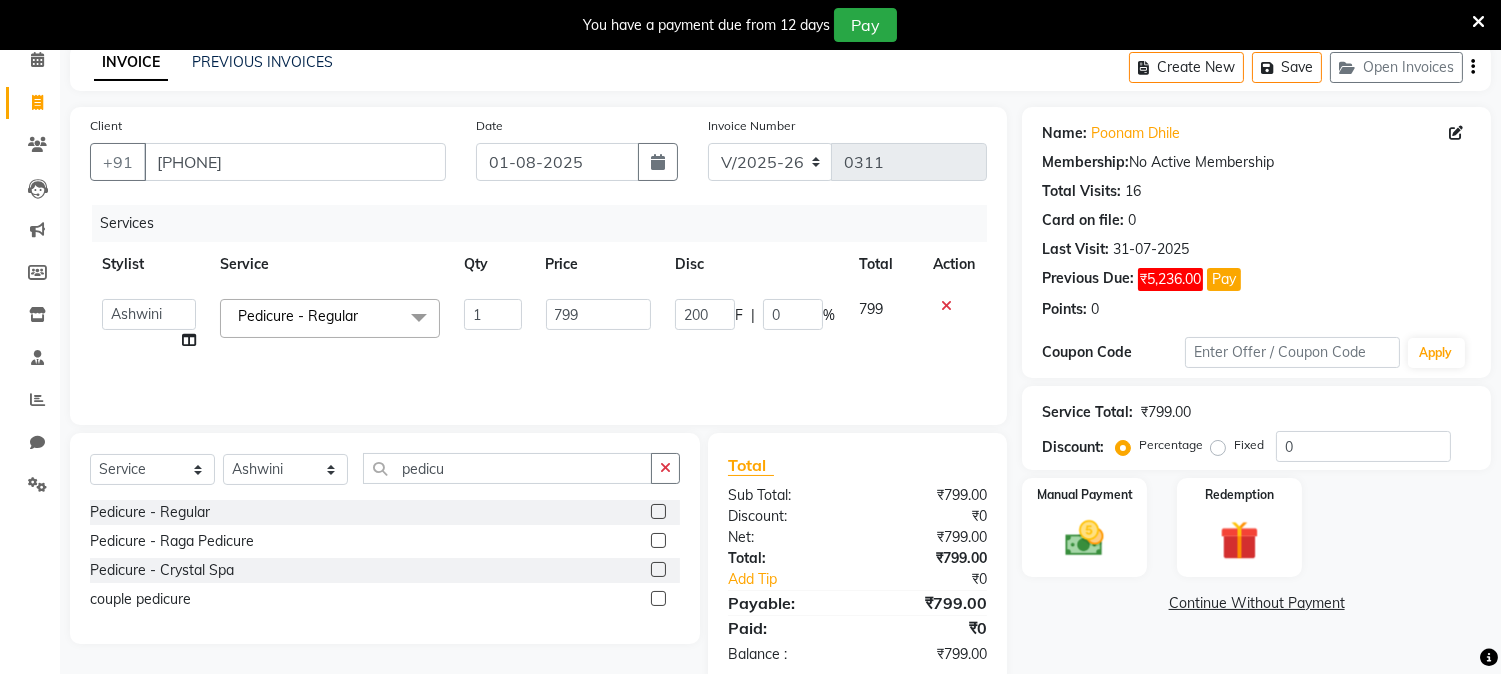 click on "Name: Poonam Dhile Membership:  No Active Membership  Total Visits:  16 Card on file:  0 Last Visit:   31-07-2025 Previous Due:  ₹5,236.00 Pay Points:   0  Coupon Code Apply Service Total:  ₹799.00  Discount:  Percentage   Fixed  0 Manual Payment Redemption  Continue Without Payment" 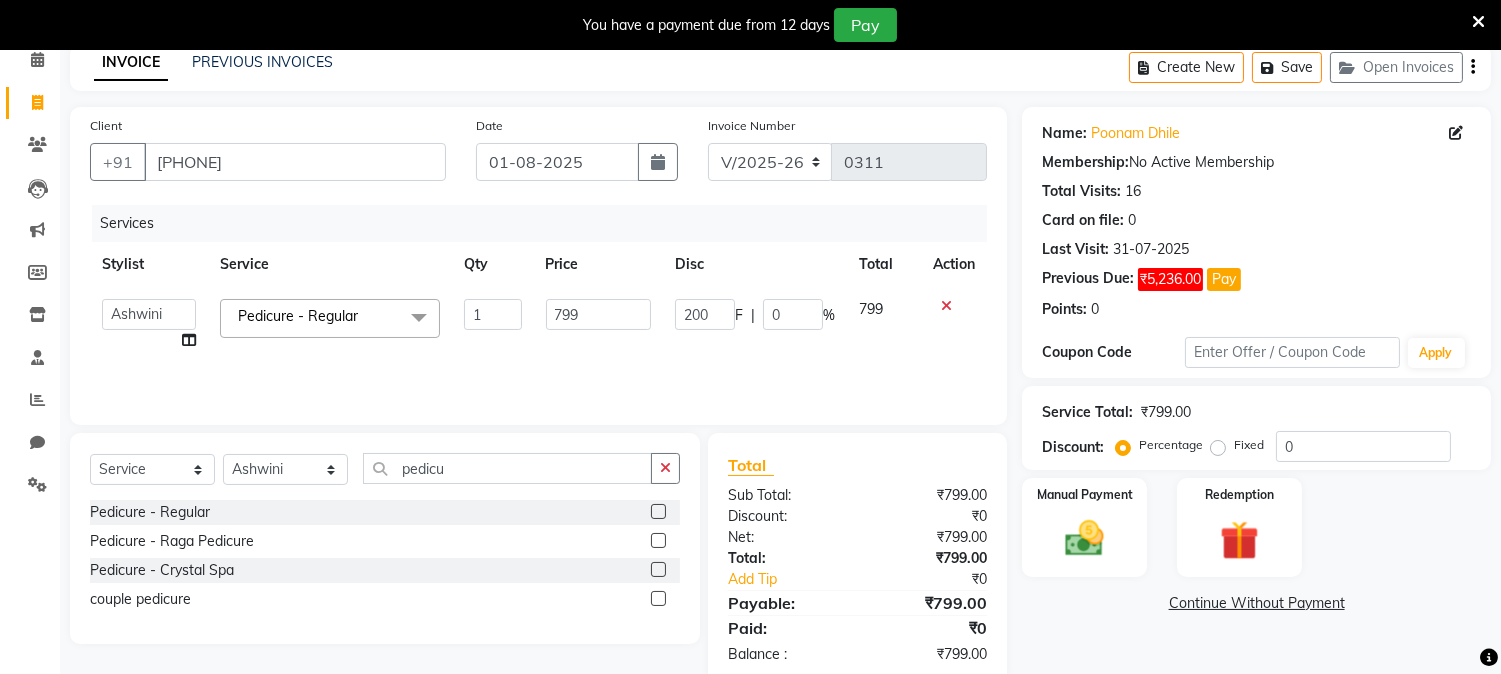 click on "Name: Poonam Dhile Membership:  No Active Membership  Total Visits:  16 Card on file:  0 Last Visit:   31-07-2025 Previous Due:  ₹5,236.00 Pay Points:   0  Coupon Code Apply Service Total:  ₹799.00  Discount:  Percentage   Fixed  0 Manual Payment Redemption  Continue Without Payment" 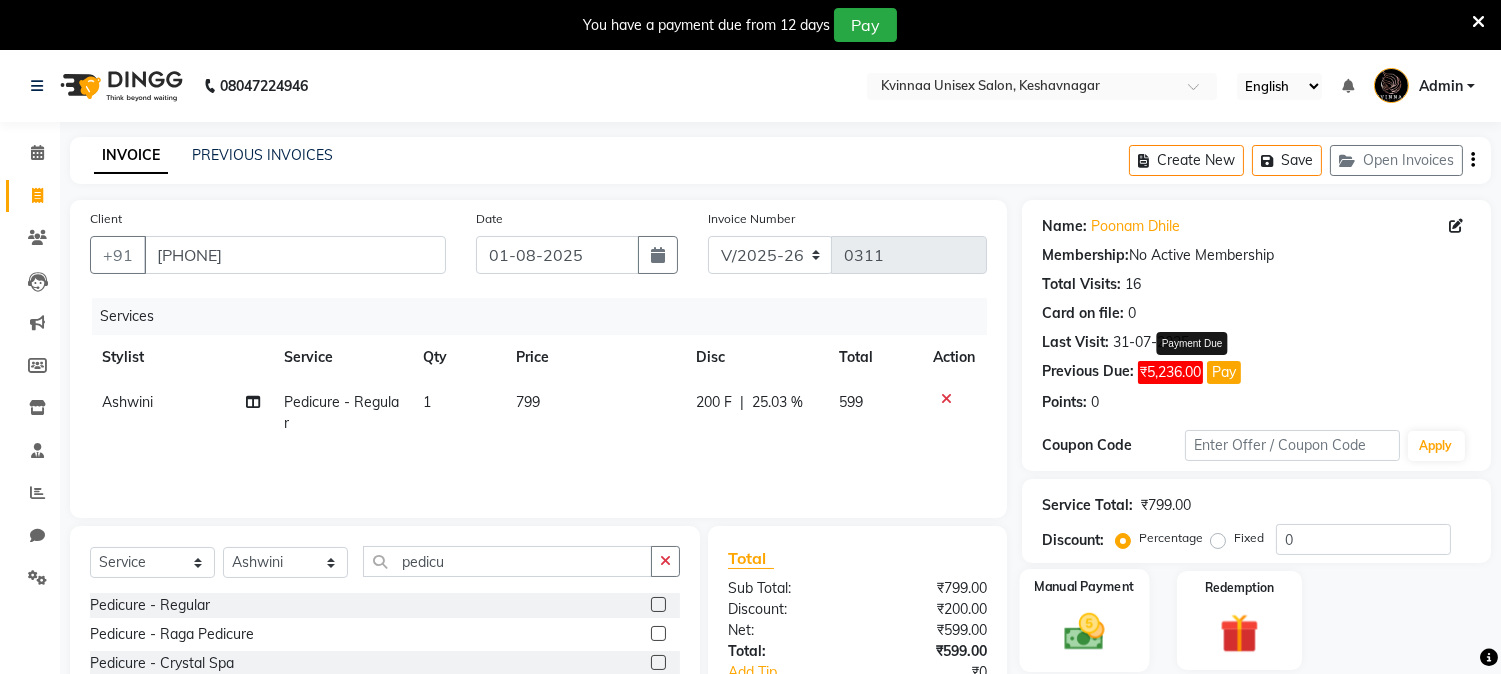 scroll, scrollTop: 134, scrollLeft: 0, axis: vertical 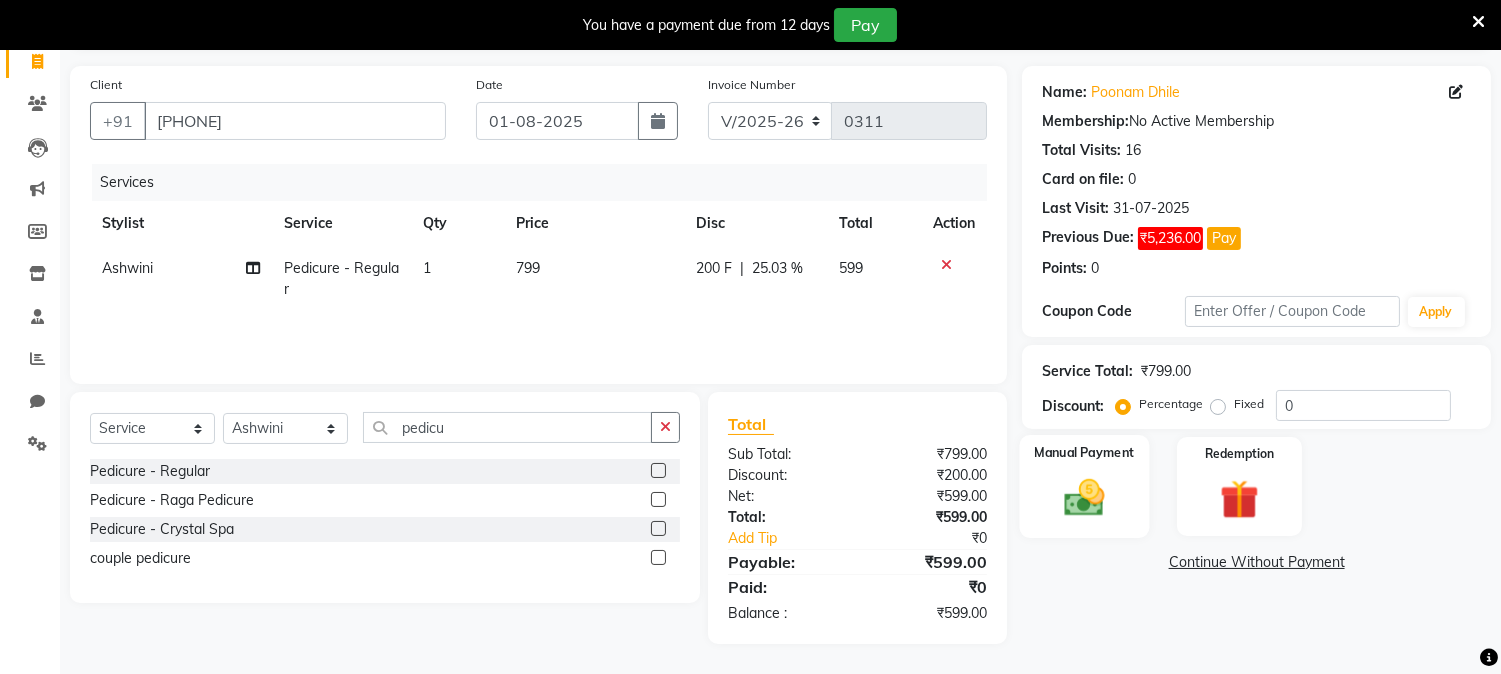 click 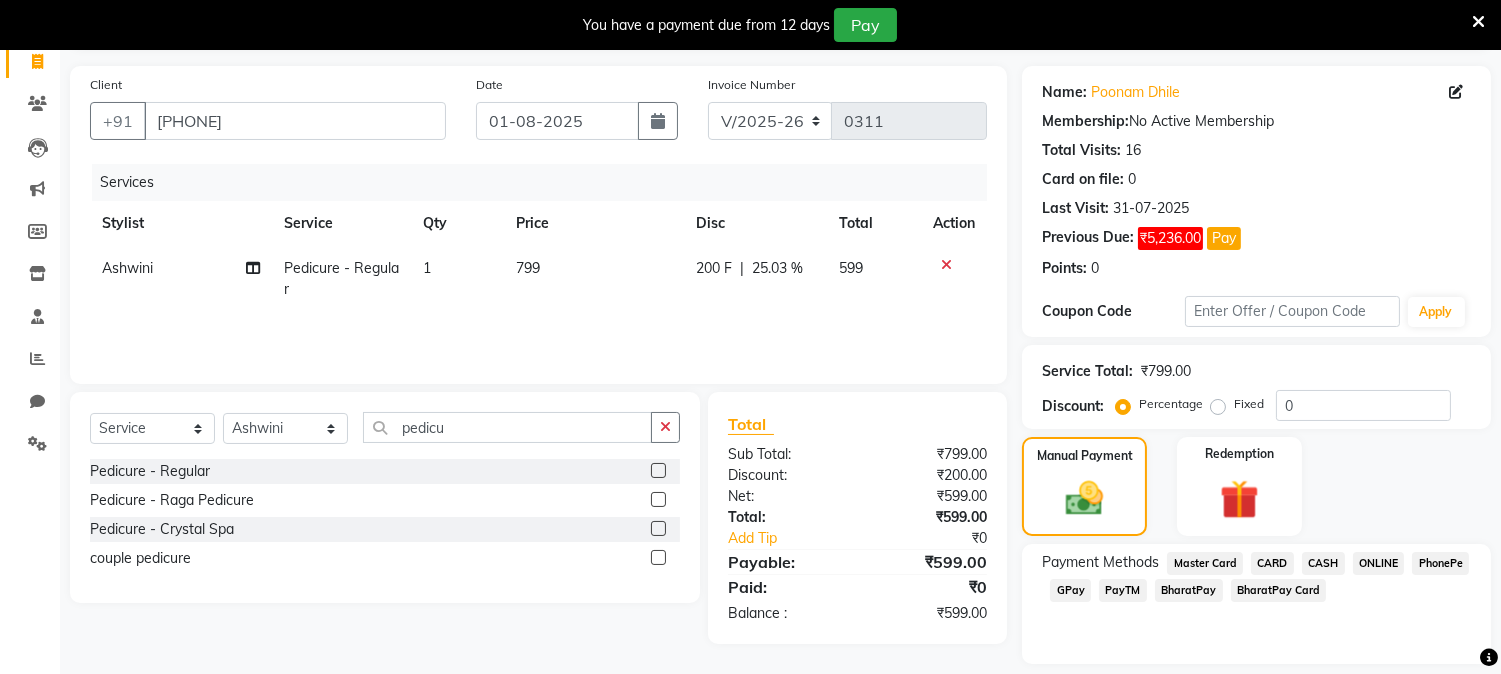 click on "CASH" 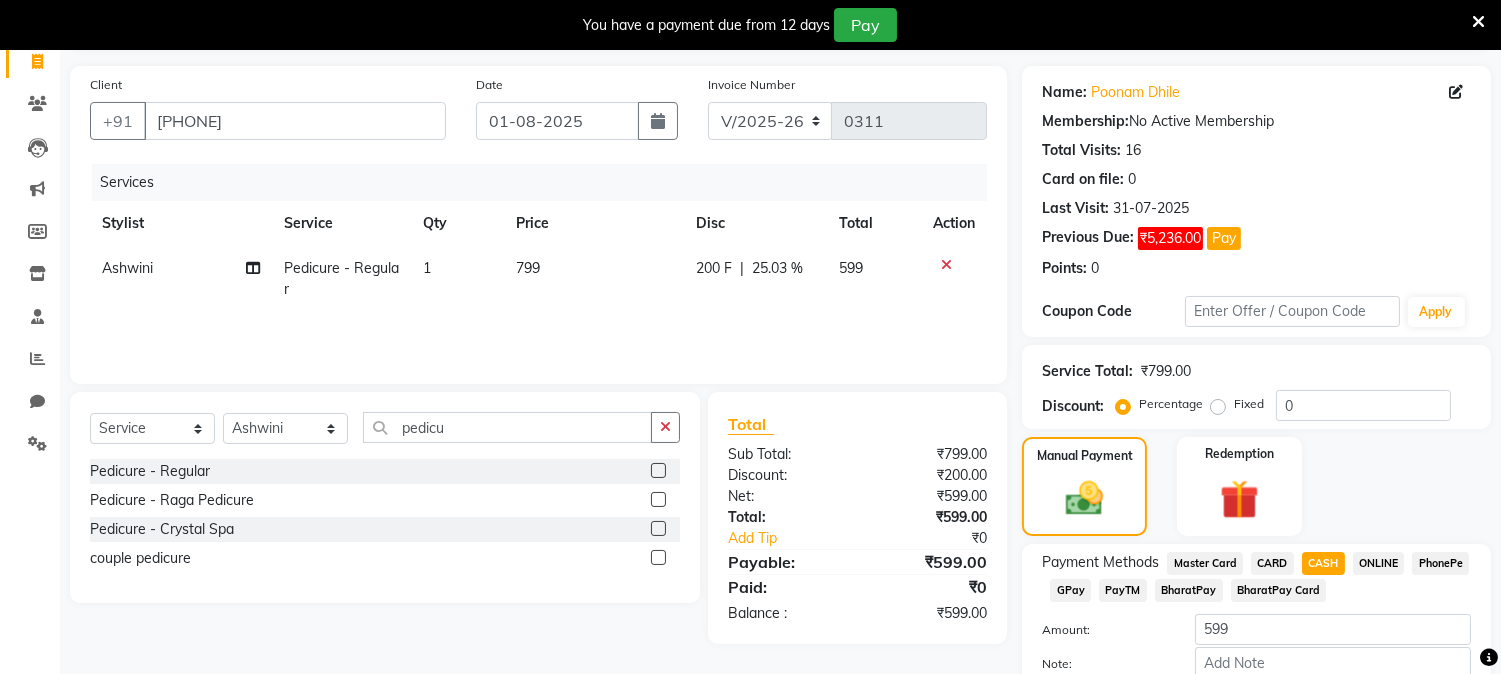 scroll, scrollTop: 251, scrollLeft: 0, axis: vertical 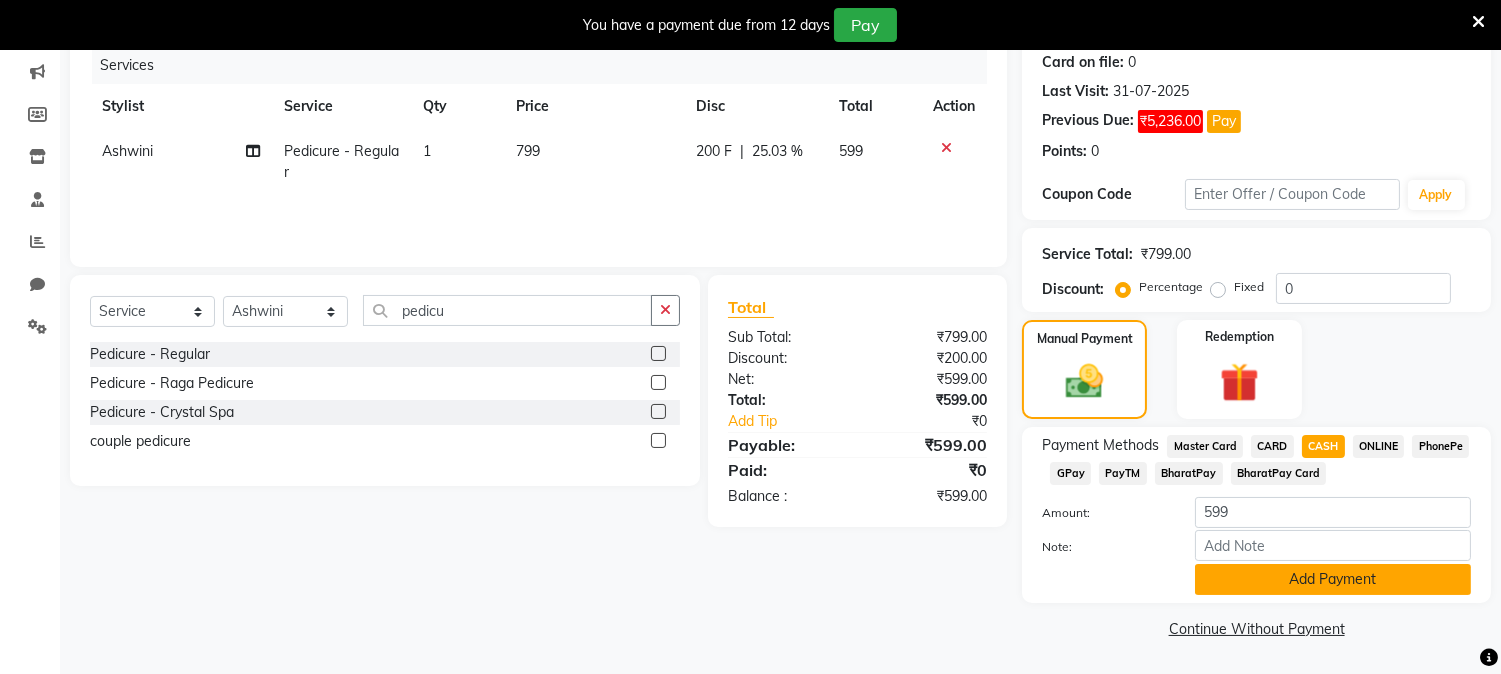 click on "Add Payment" 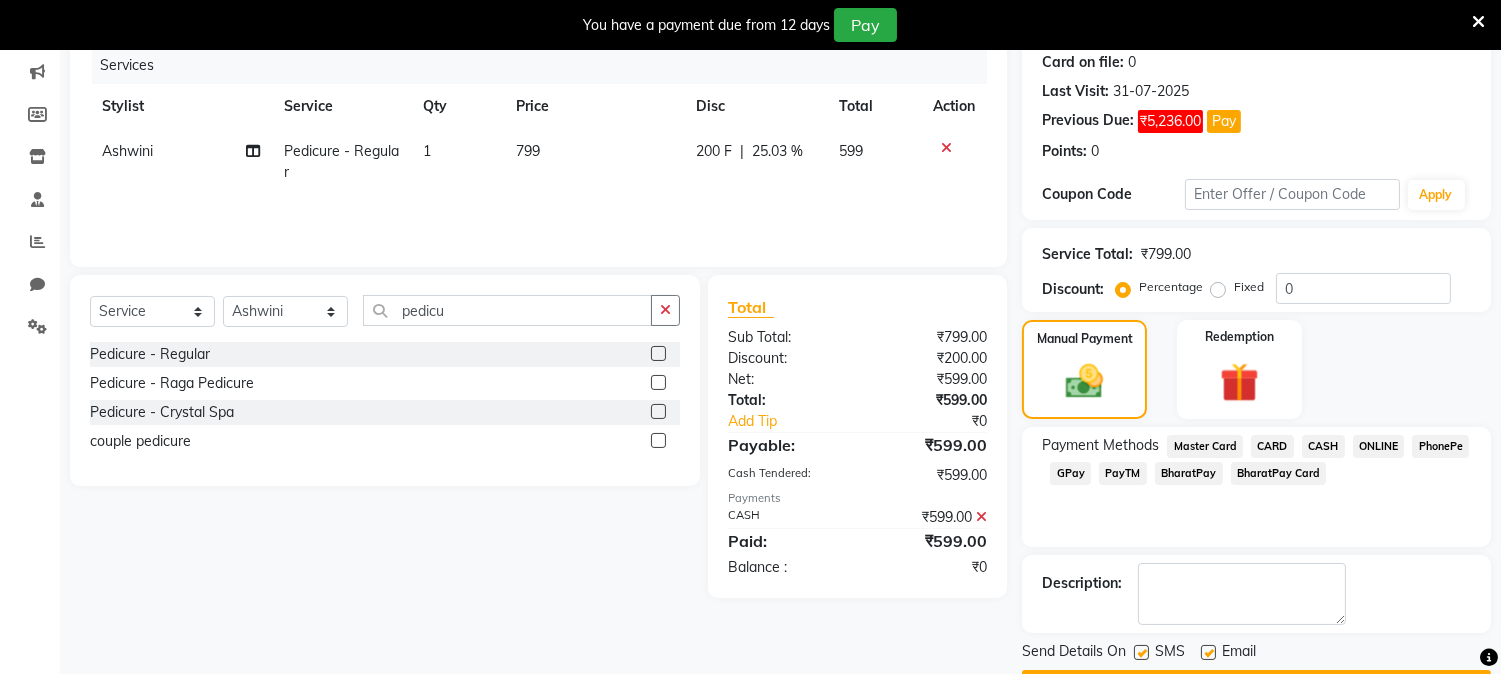 scroll, scrollTop: 307, scrollLeft: 0, axis: vertical 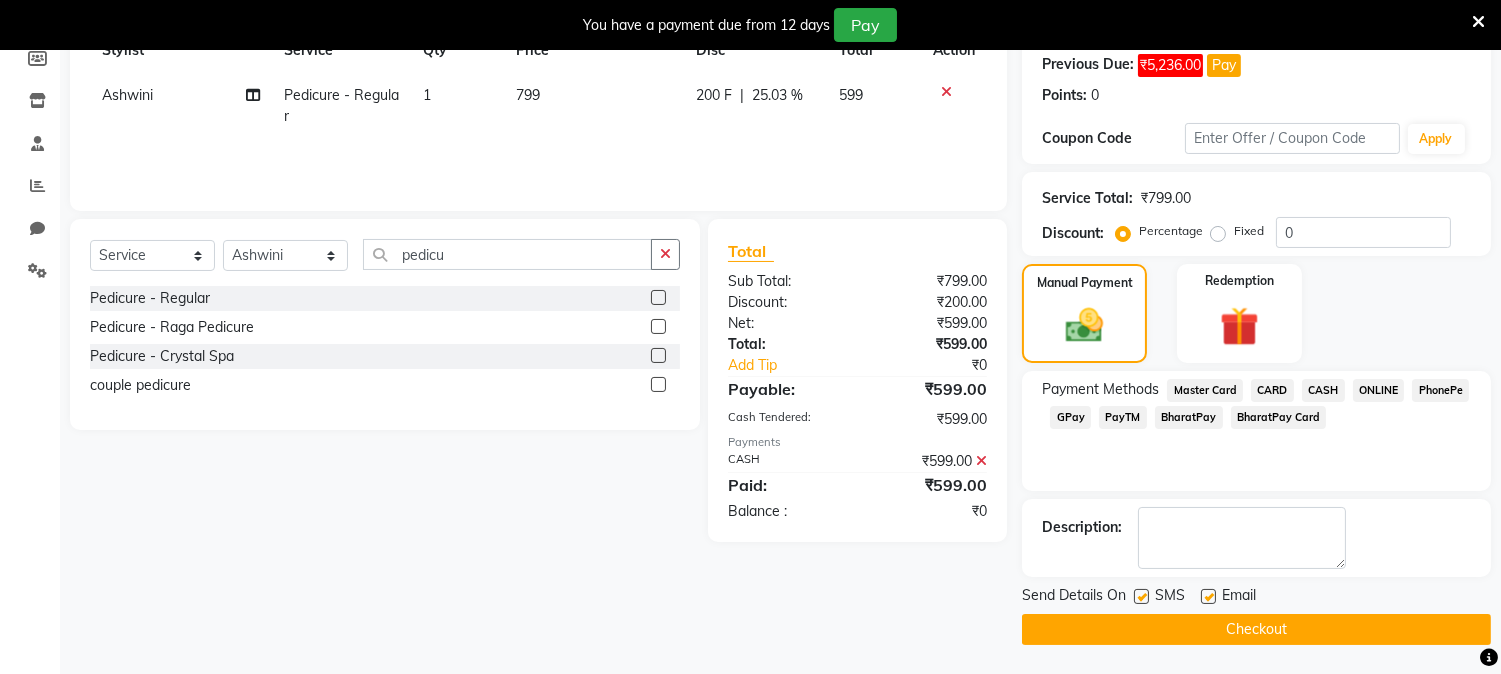click on "Checkout" 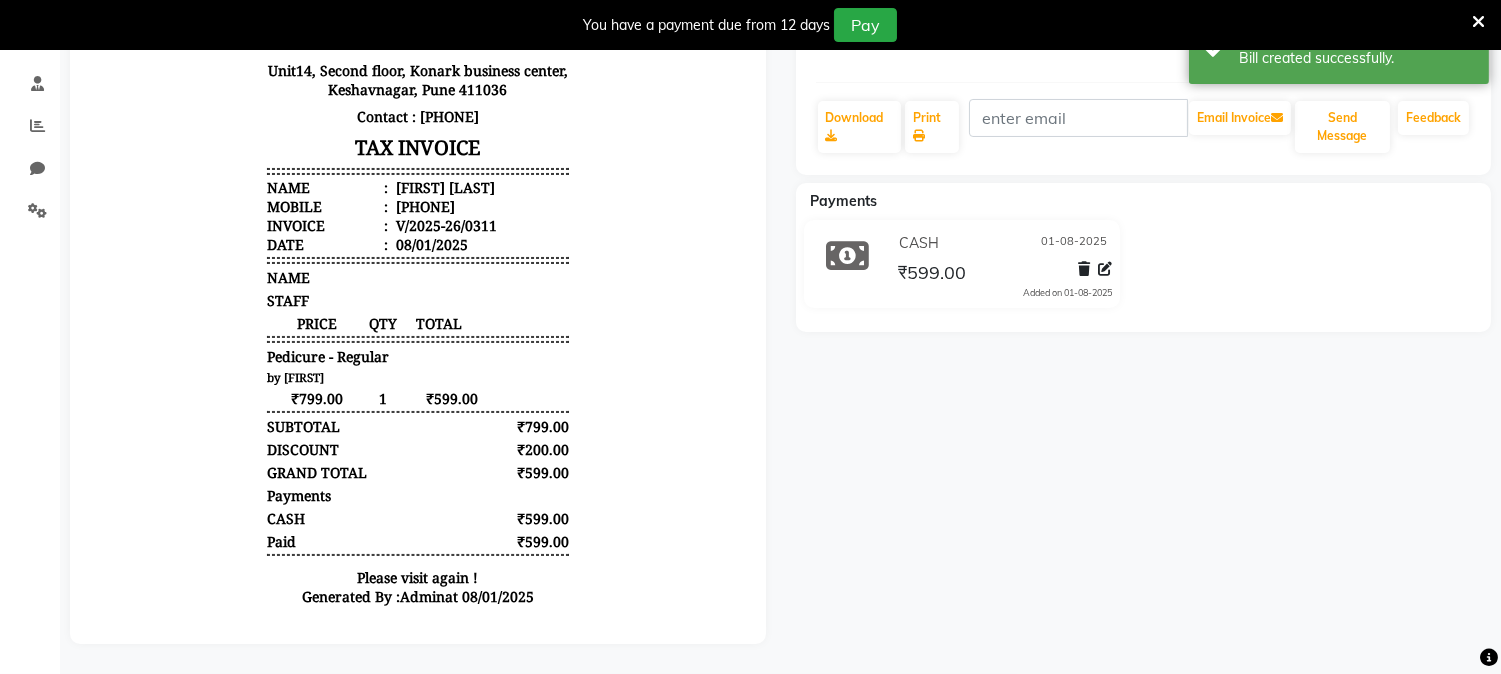 scroll, scrollTop: 0, scrollLeft: 0, axis: both 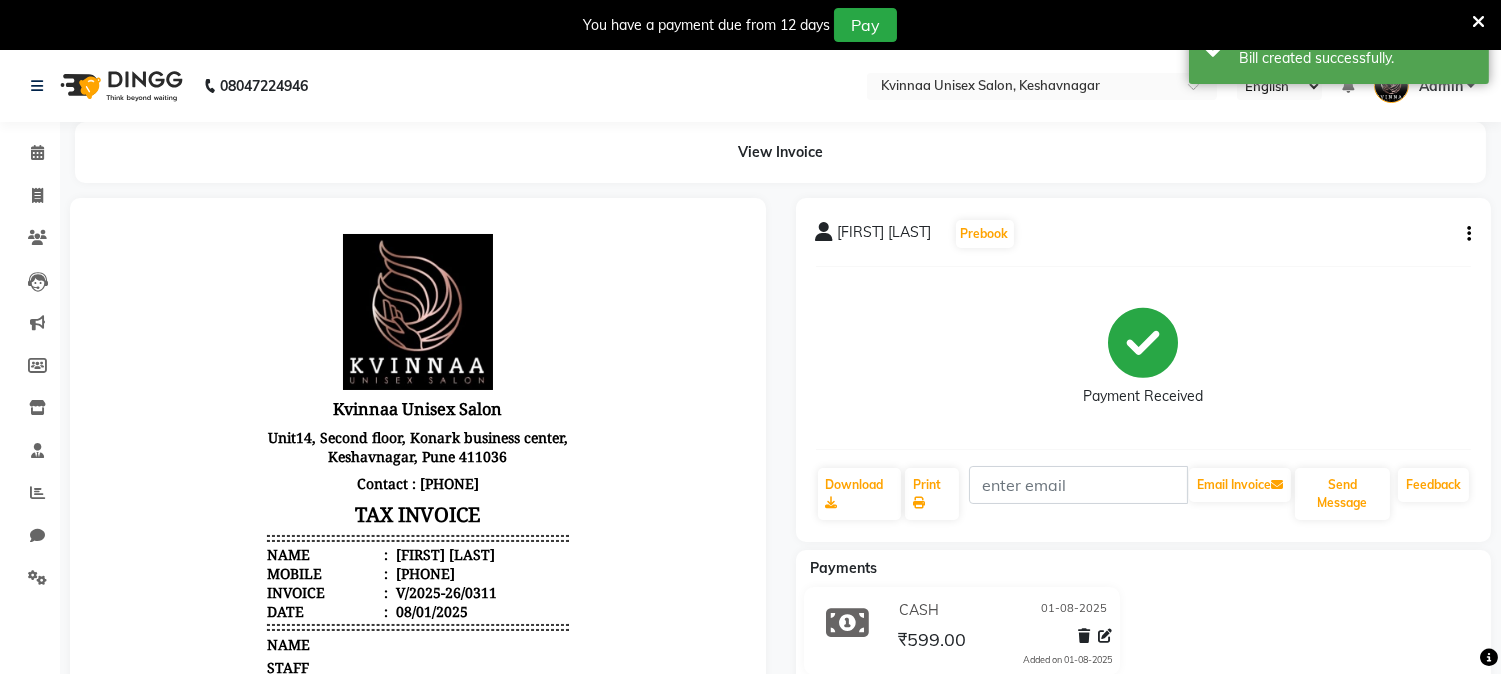 click 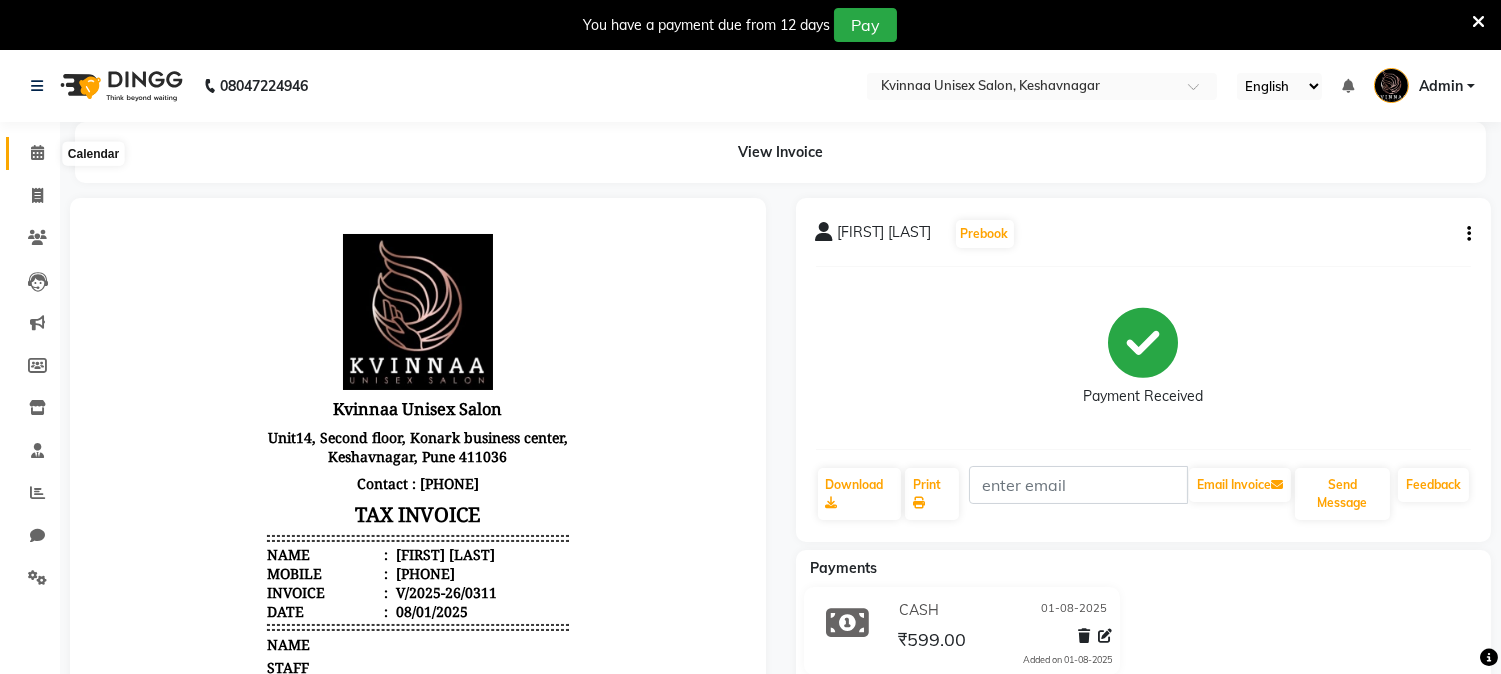 click 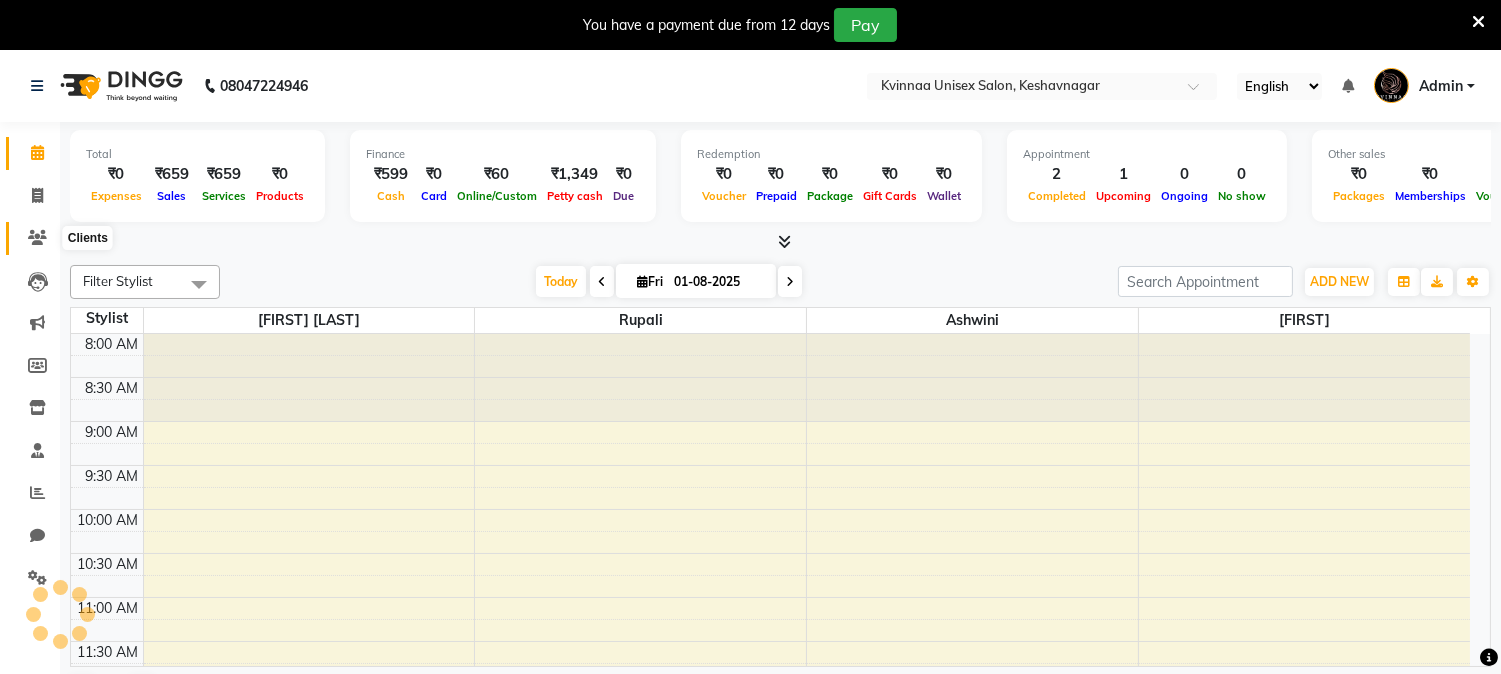 scroll, scrollTop: 0, scrollLeft: 0, axis: both 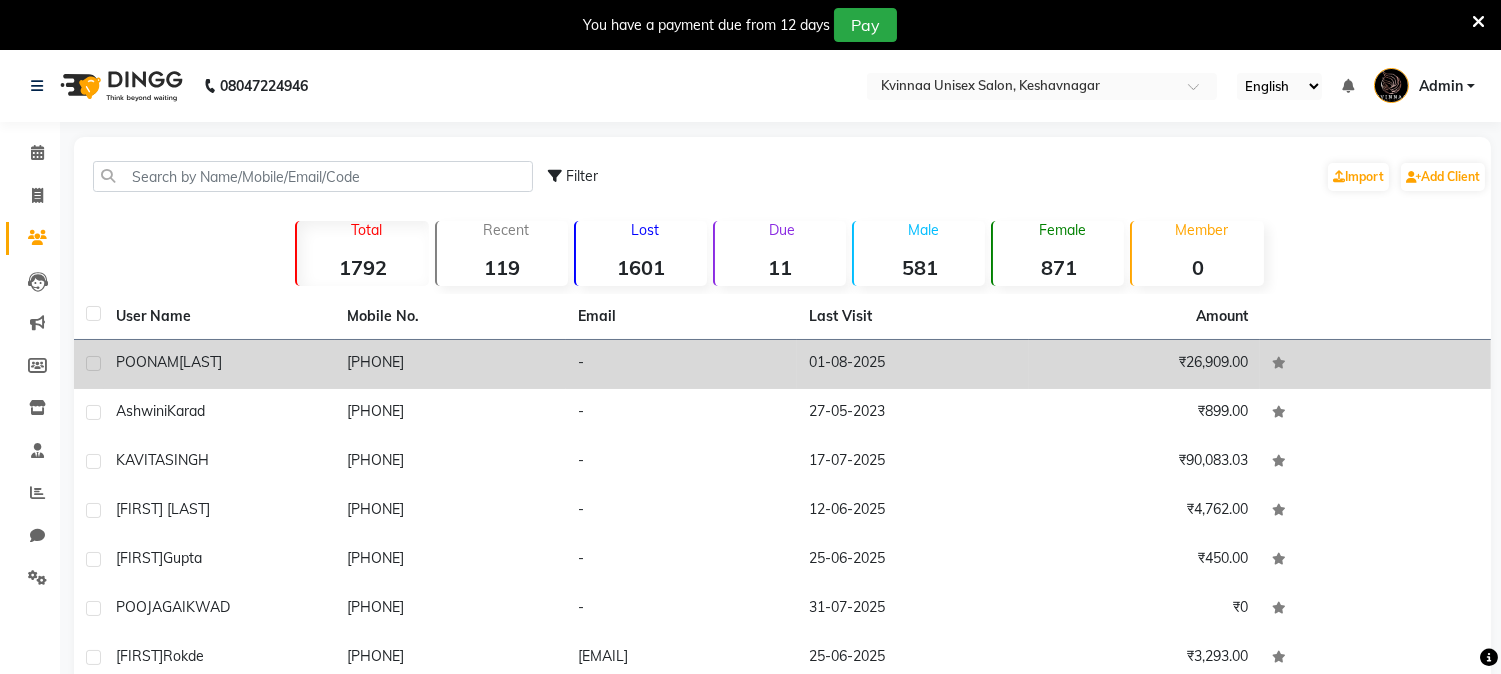 click on "POONAM  DHILE" 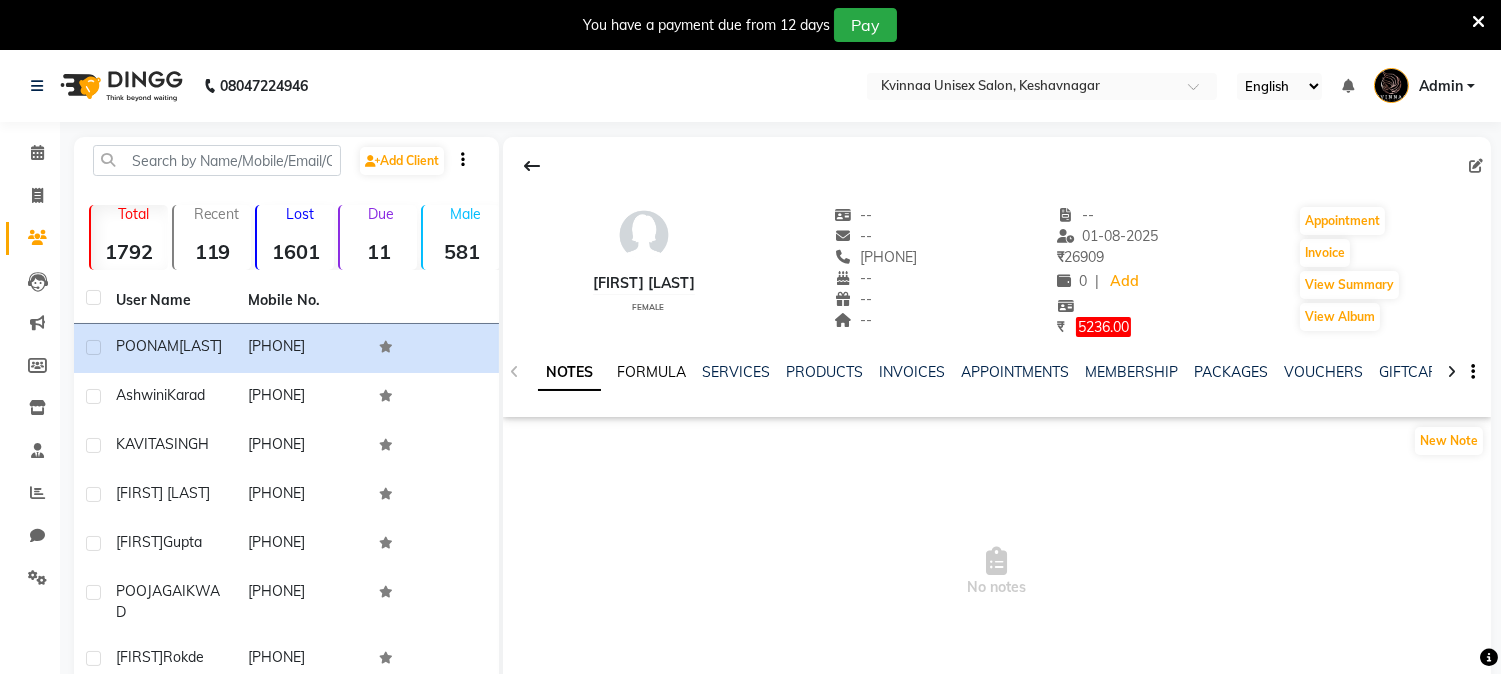 click on "FORMULA" 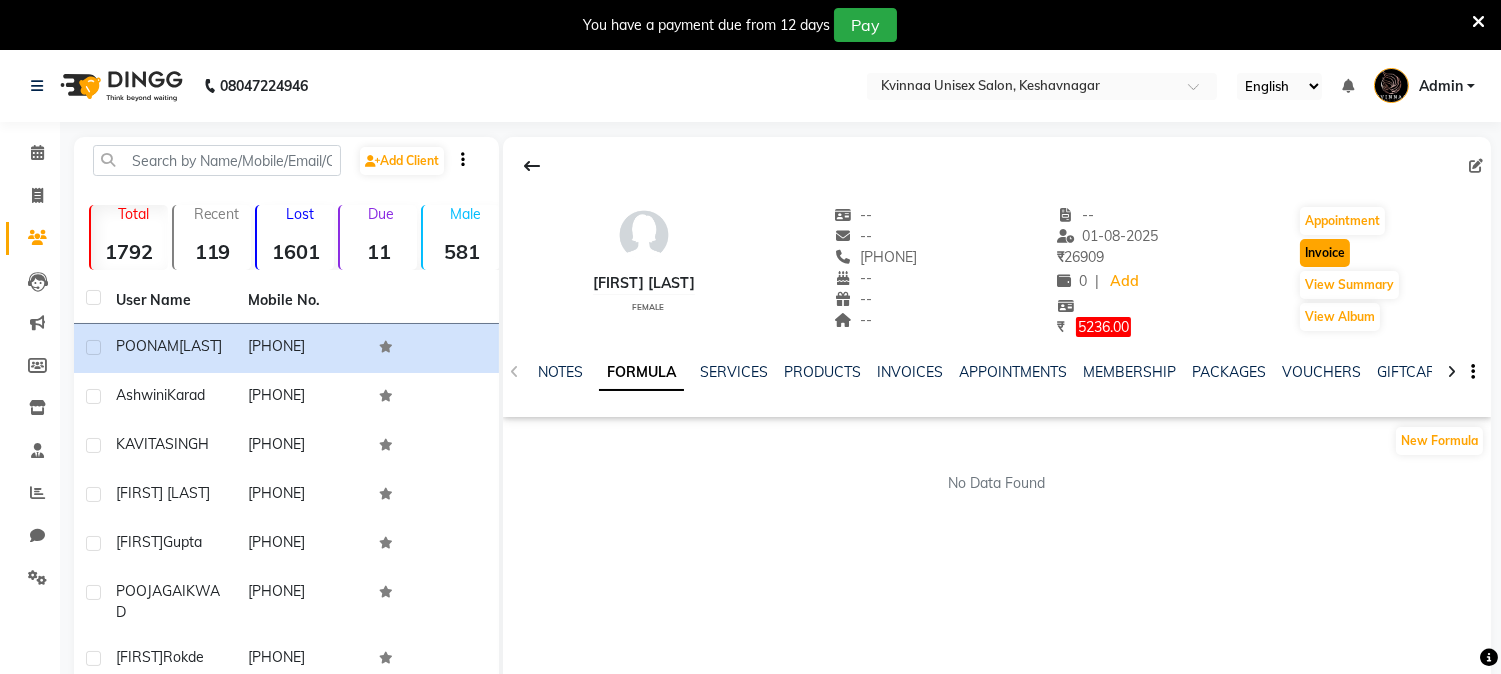 click on "Invoice" 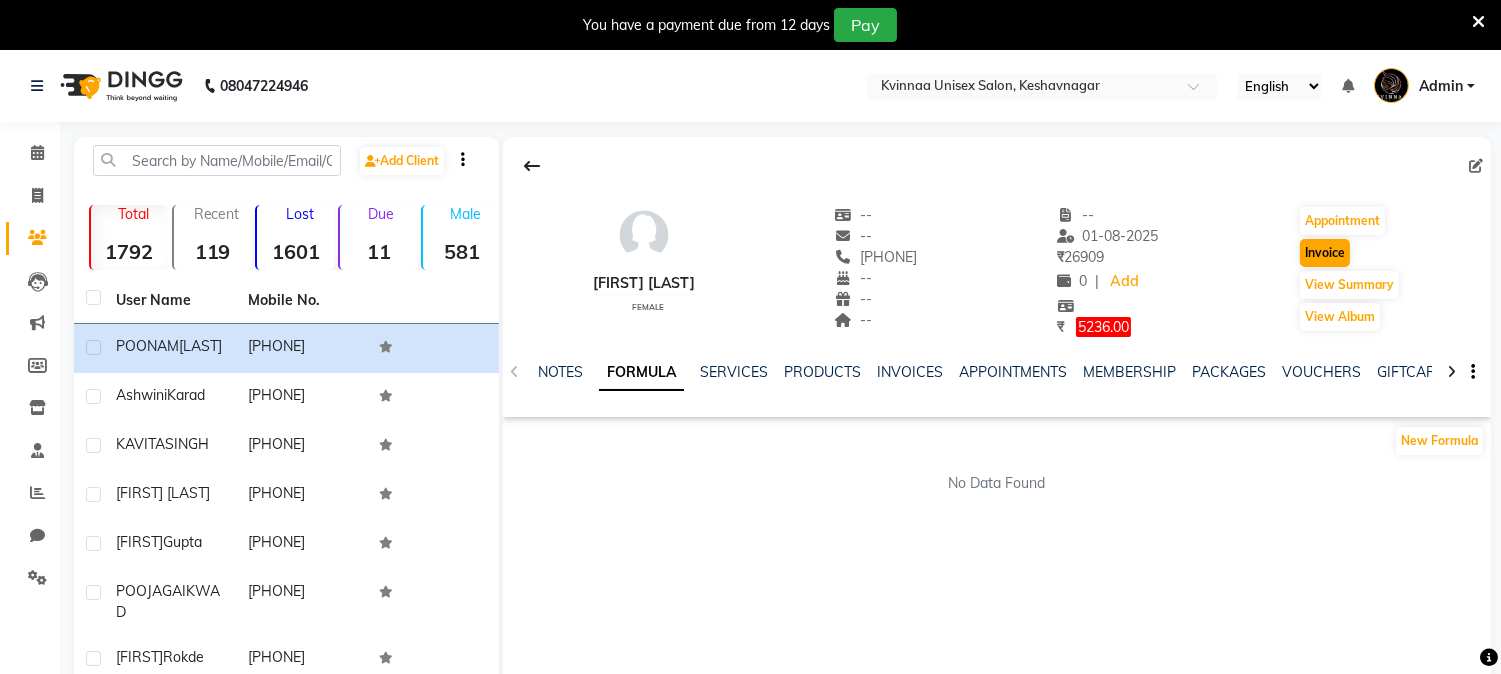 select on "147" 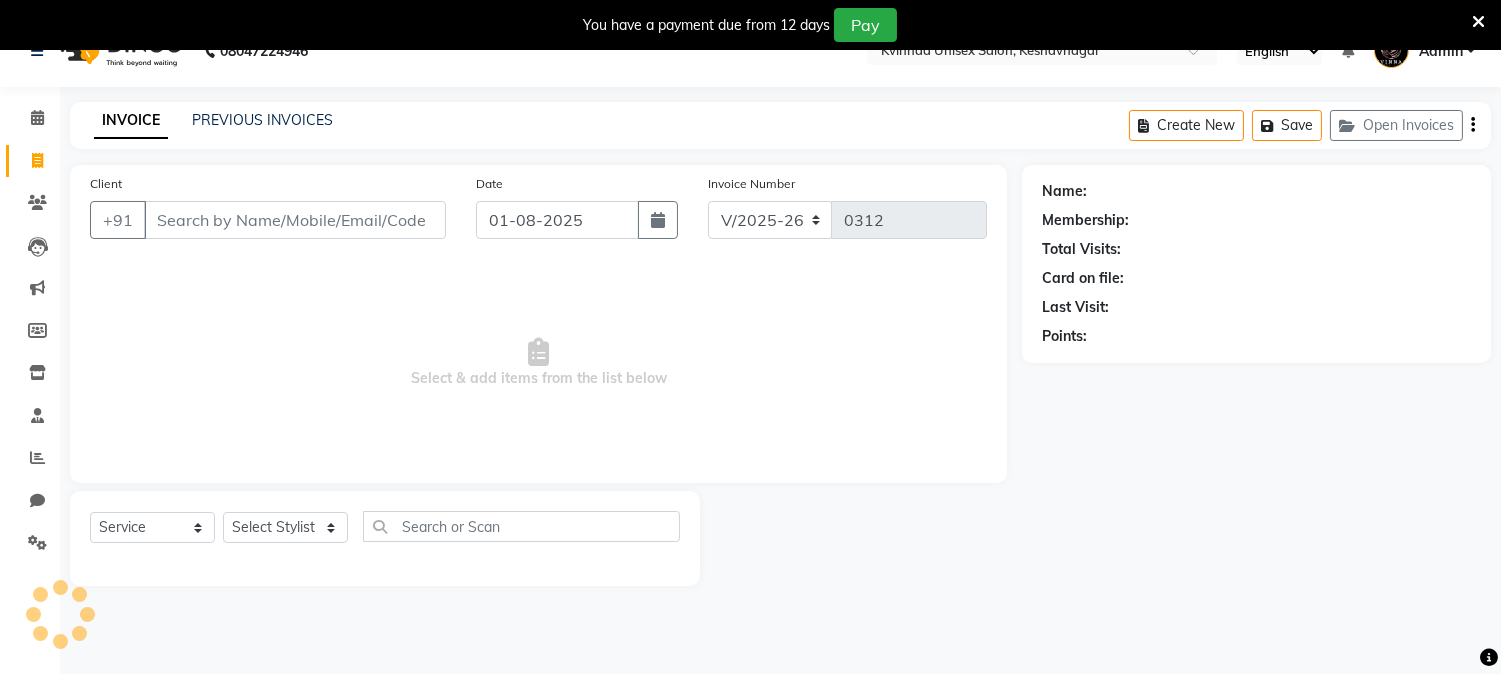 scroll, scrollTop: 50, scrollLeft: 0, axis: vertical 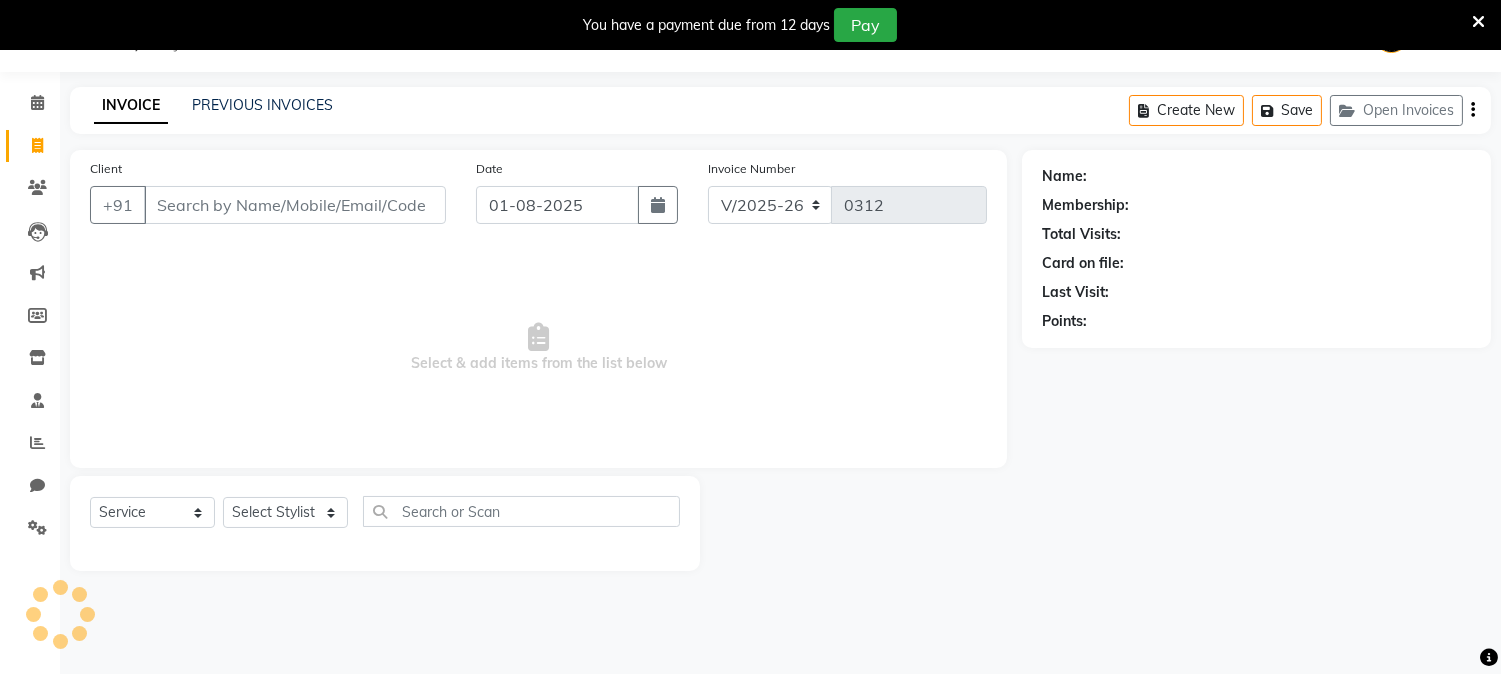 type on "[PHONE]" 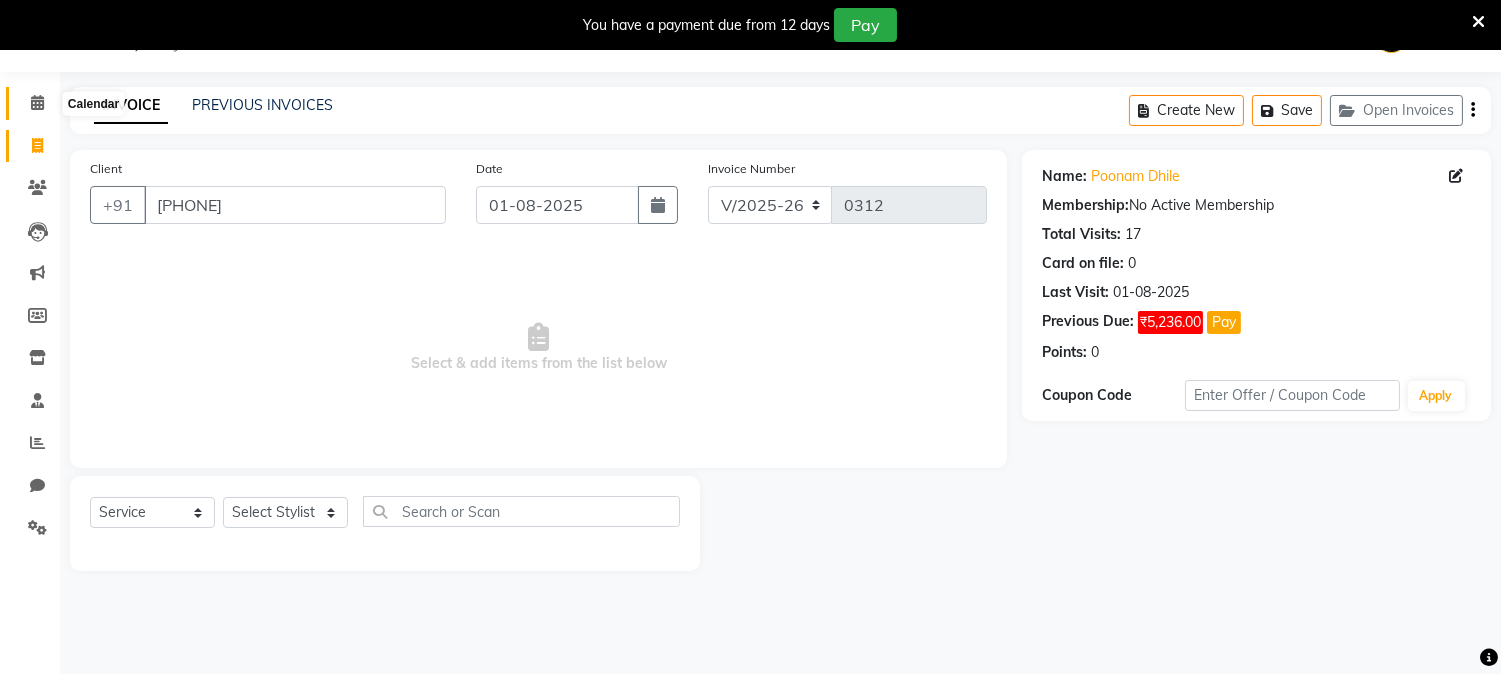 click 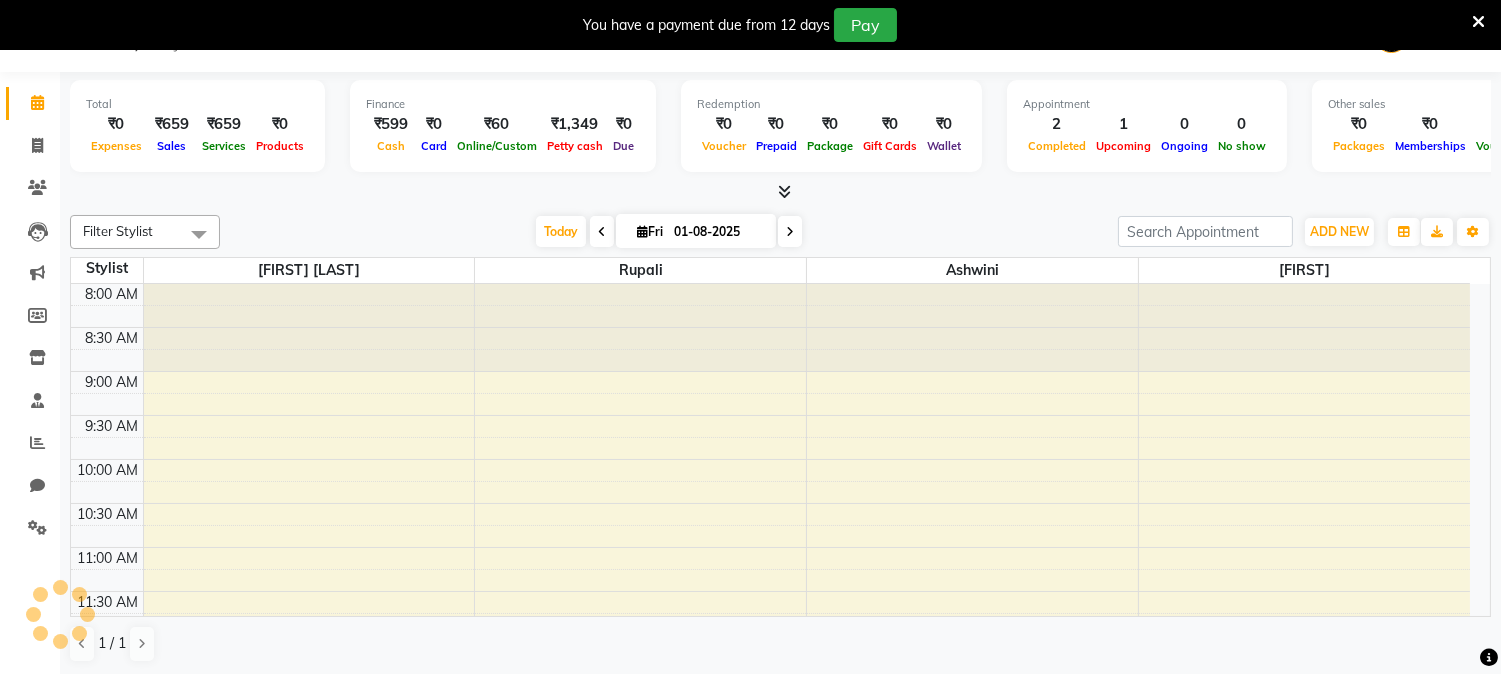 scroll, scrollTop: 867, scrollLeft: 0, axis: vertical 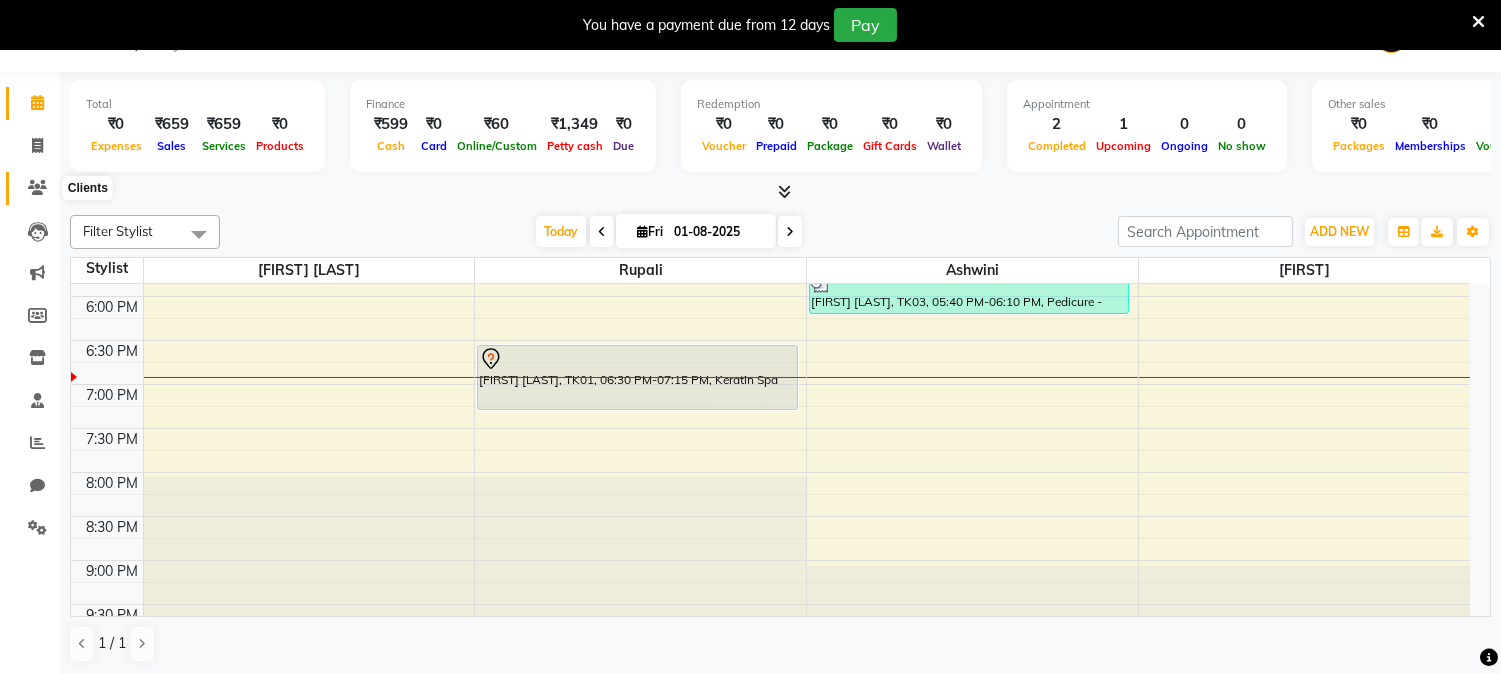 click 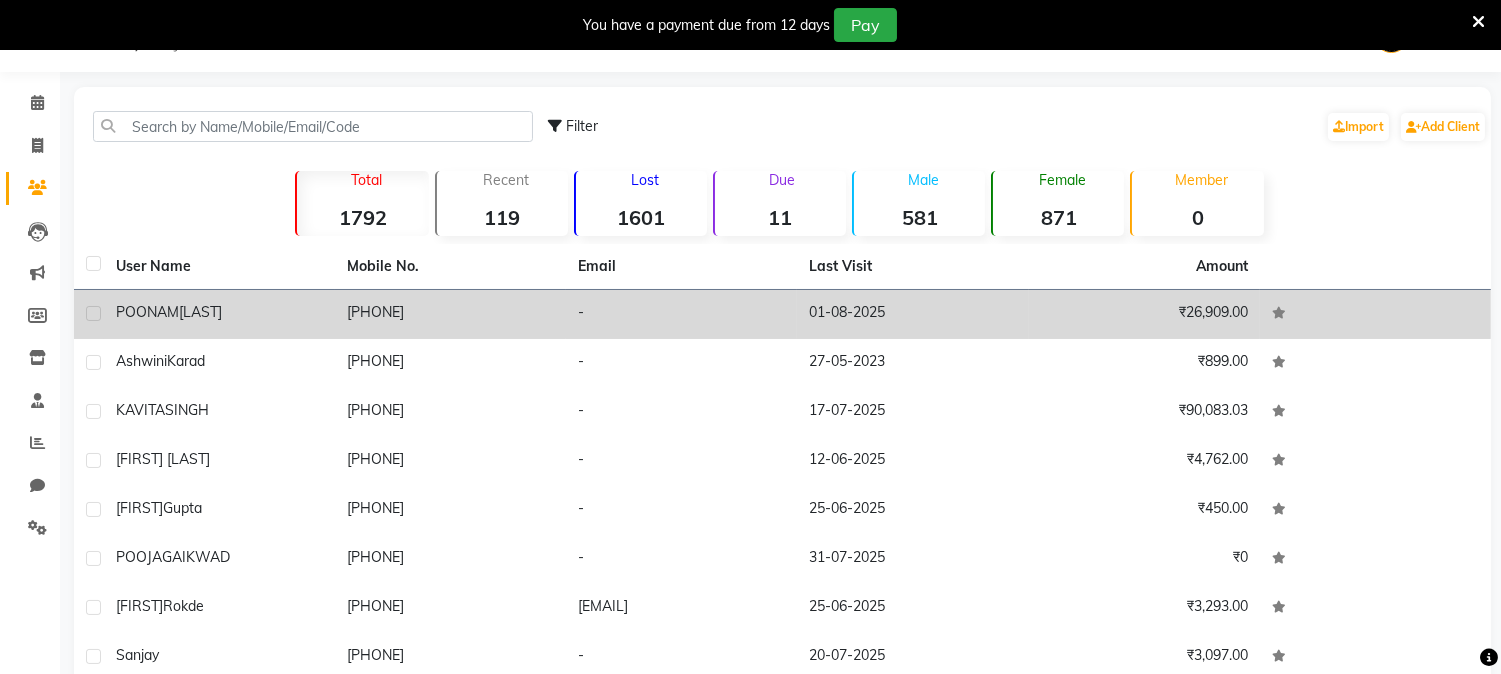 click on "POONAM" 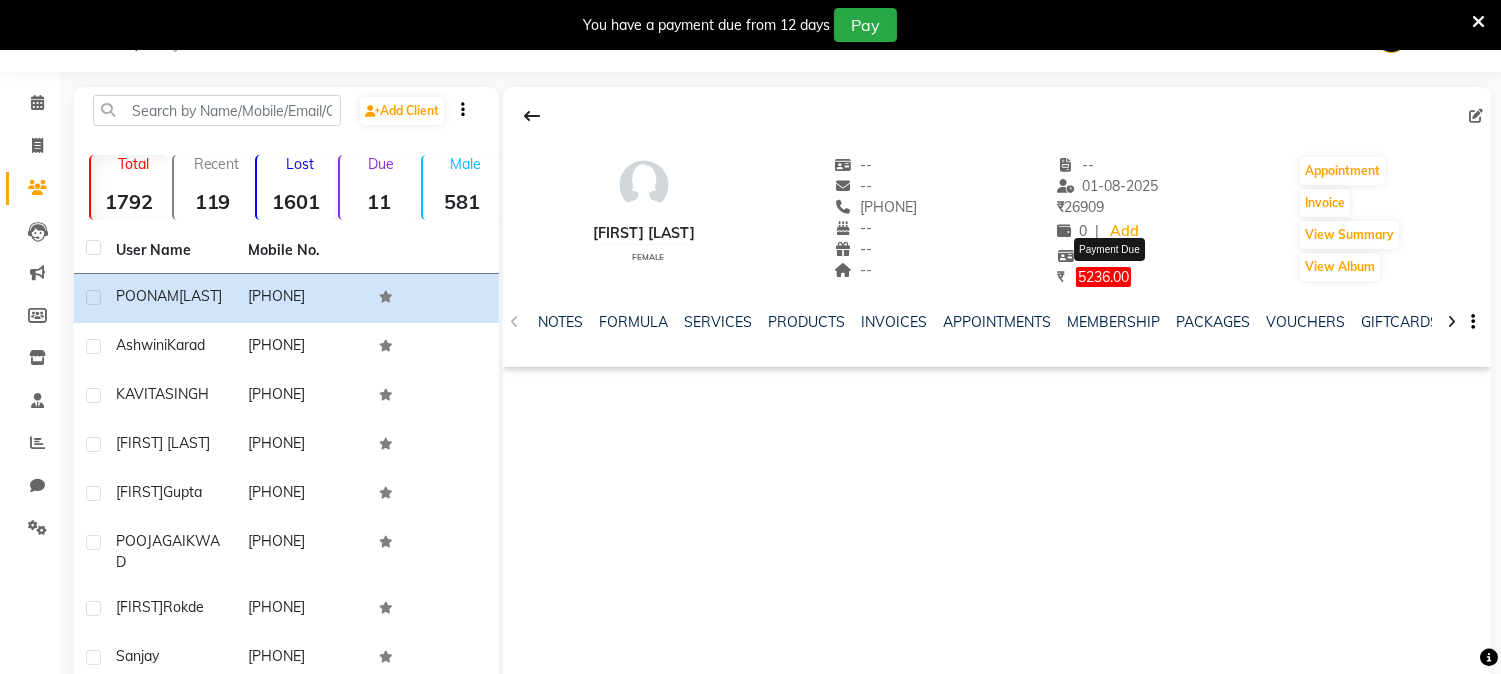 click on "5236.00" 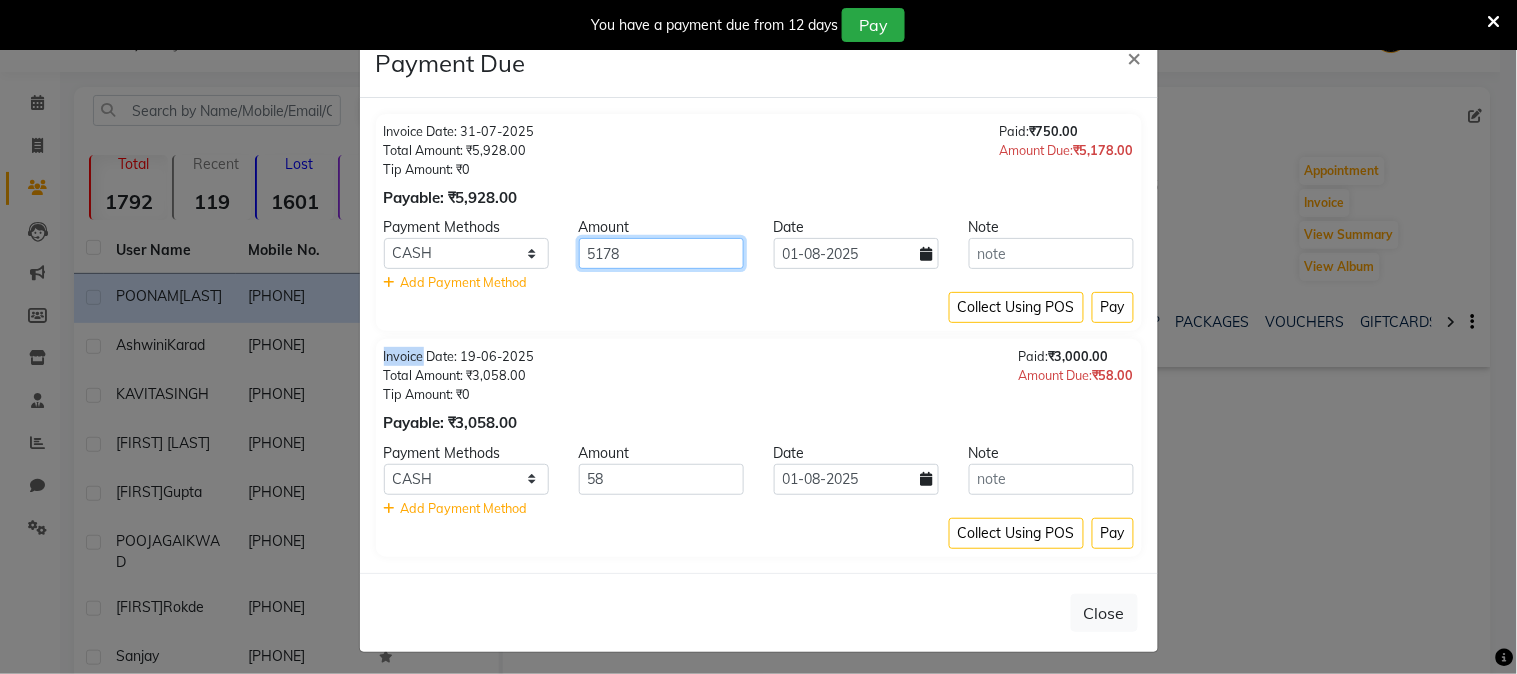 click on "5178" 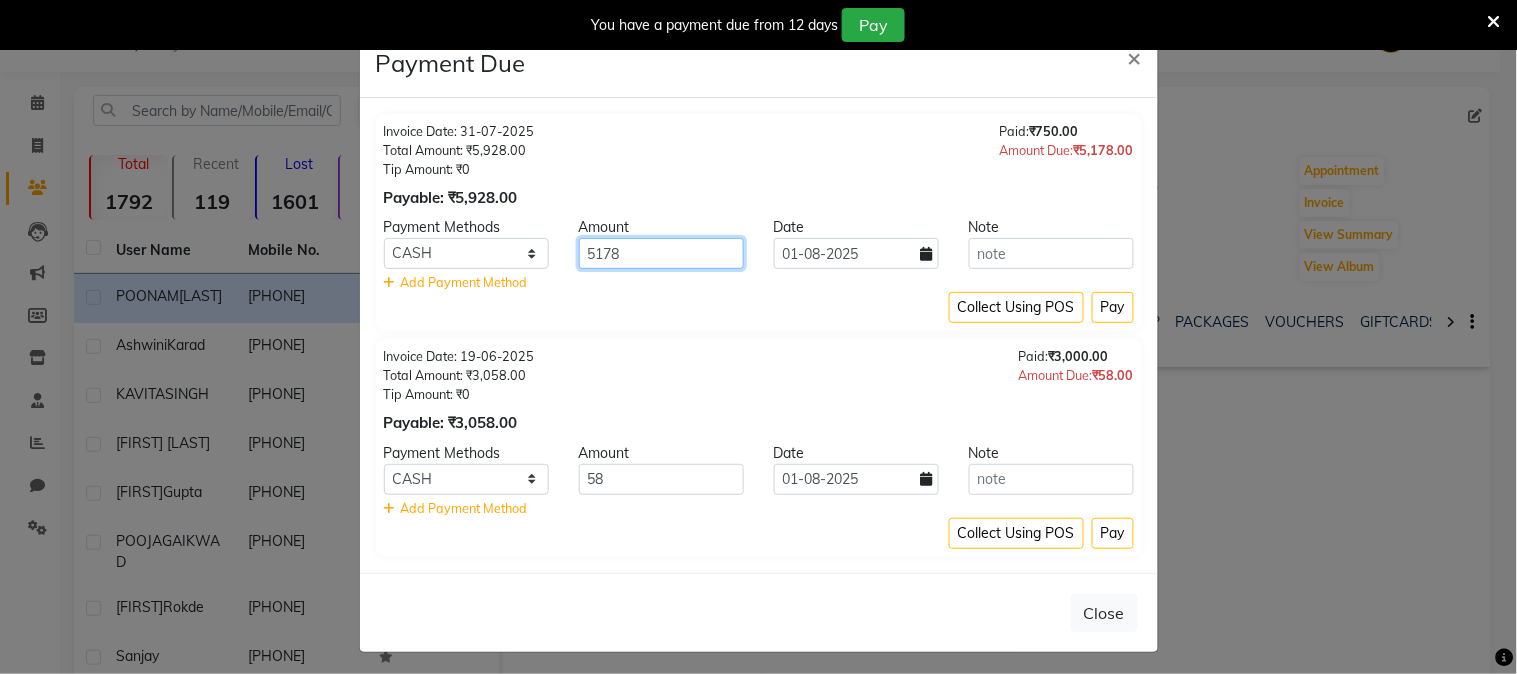 click on "5178" 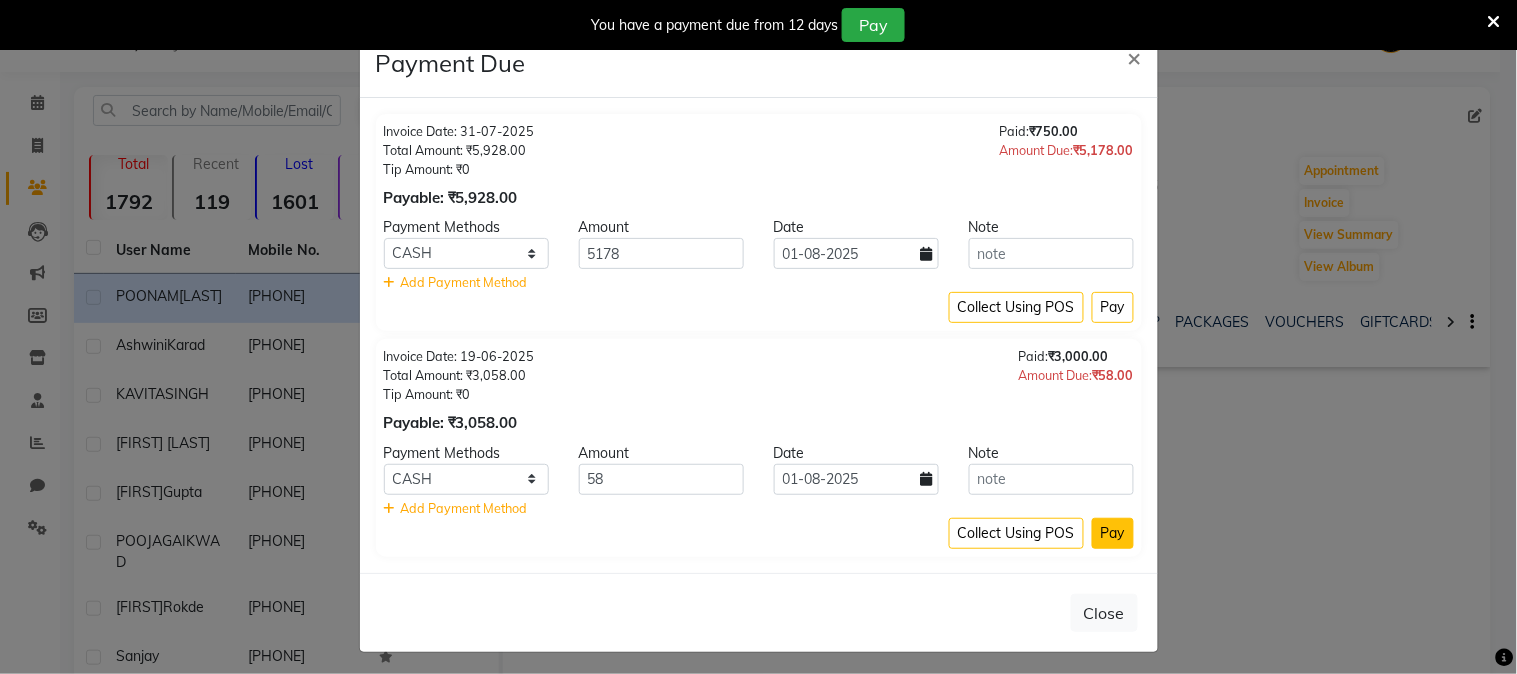 click on "Pay" 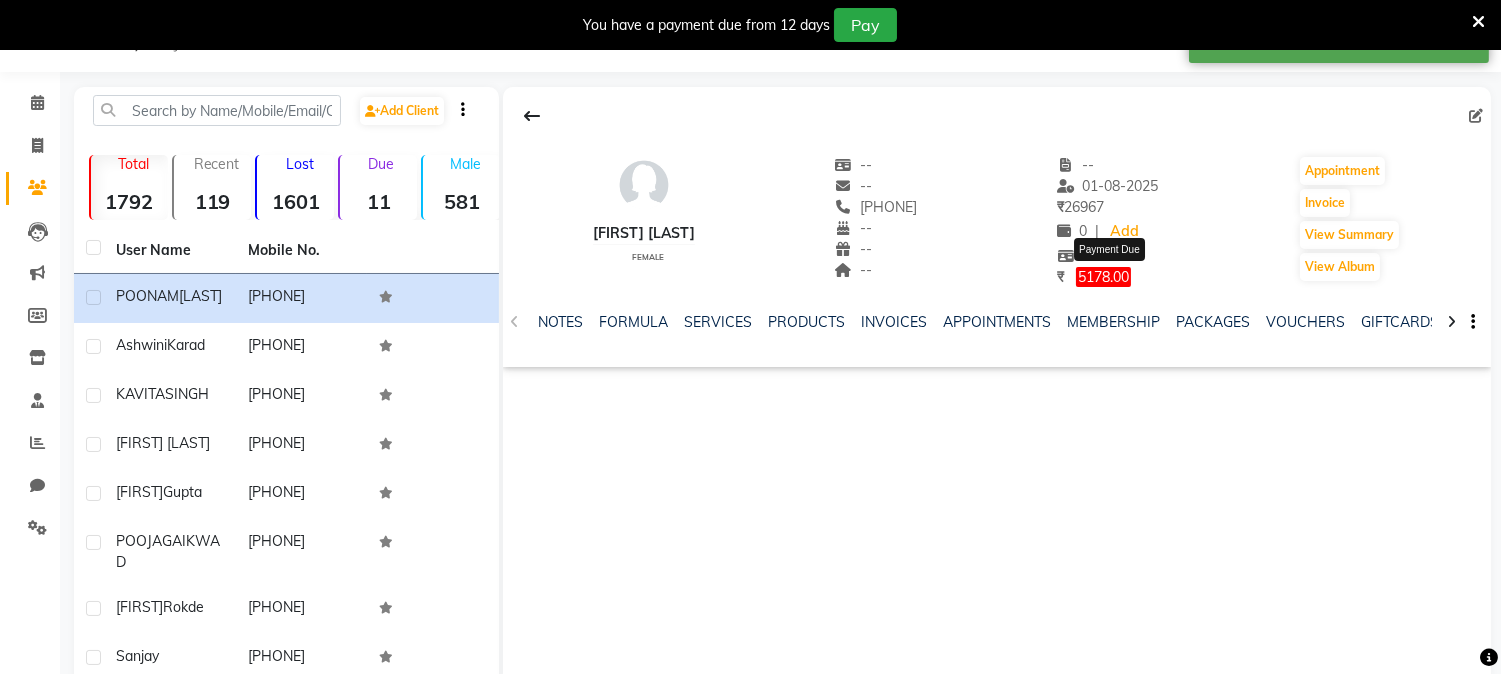 click on "5178.00" 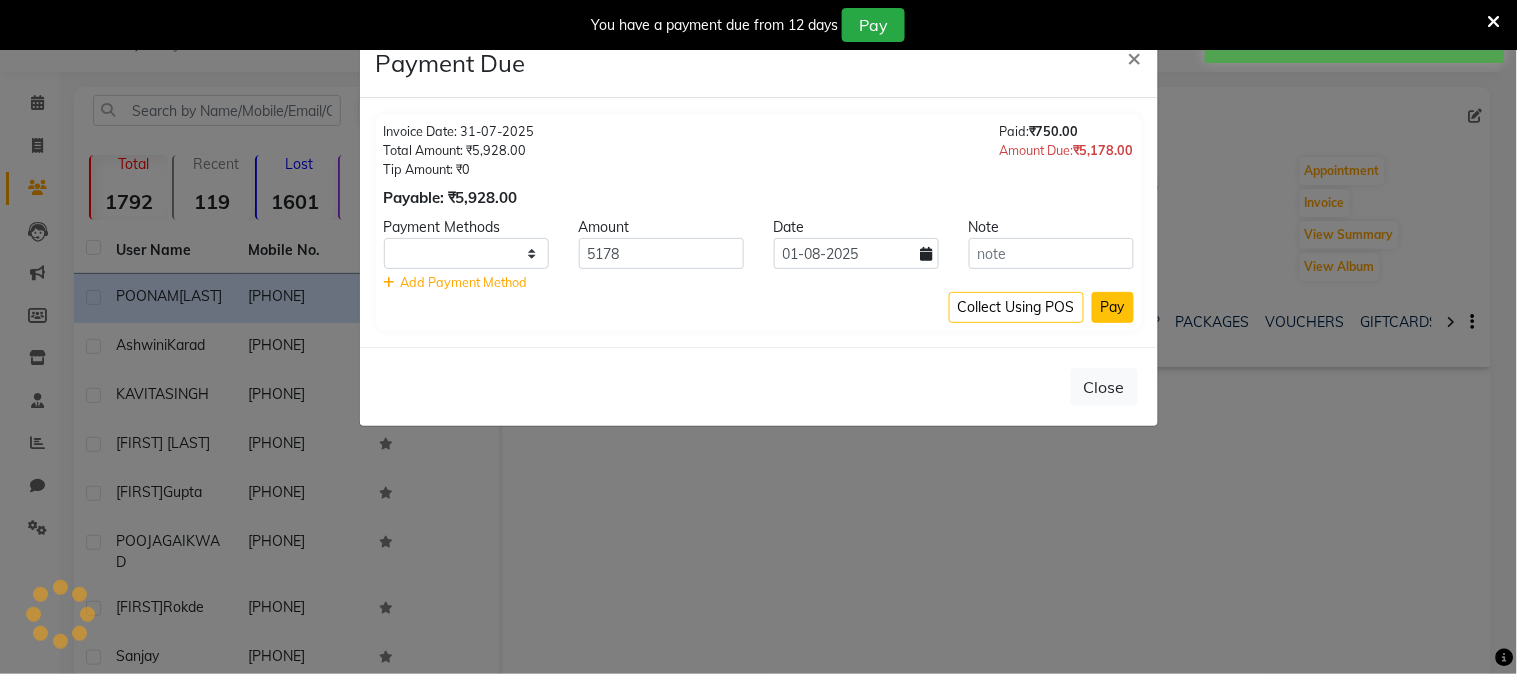 select on "1" 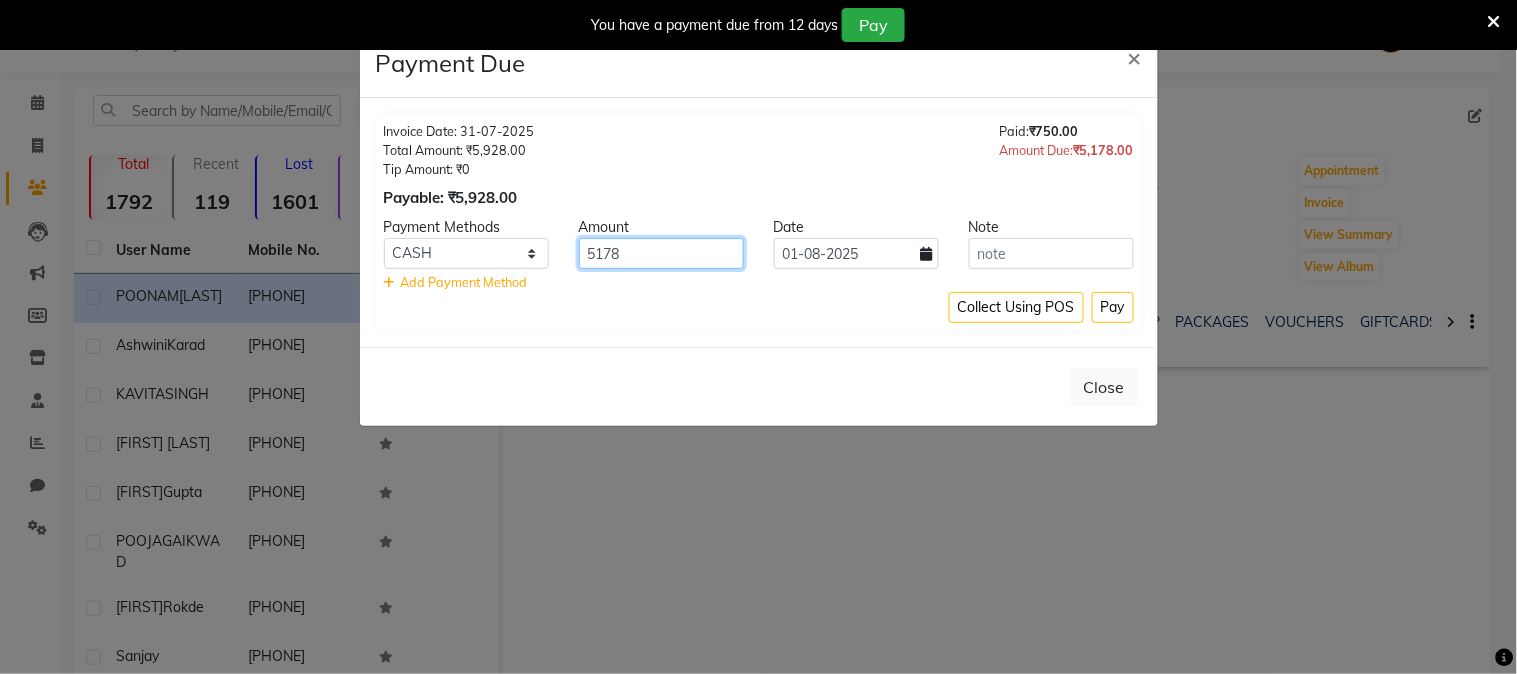 click on "5178" 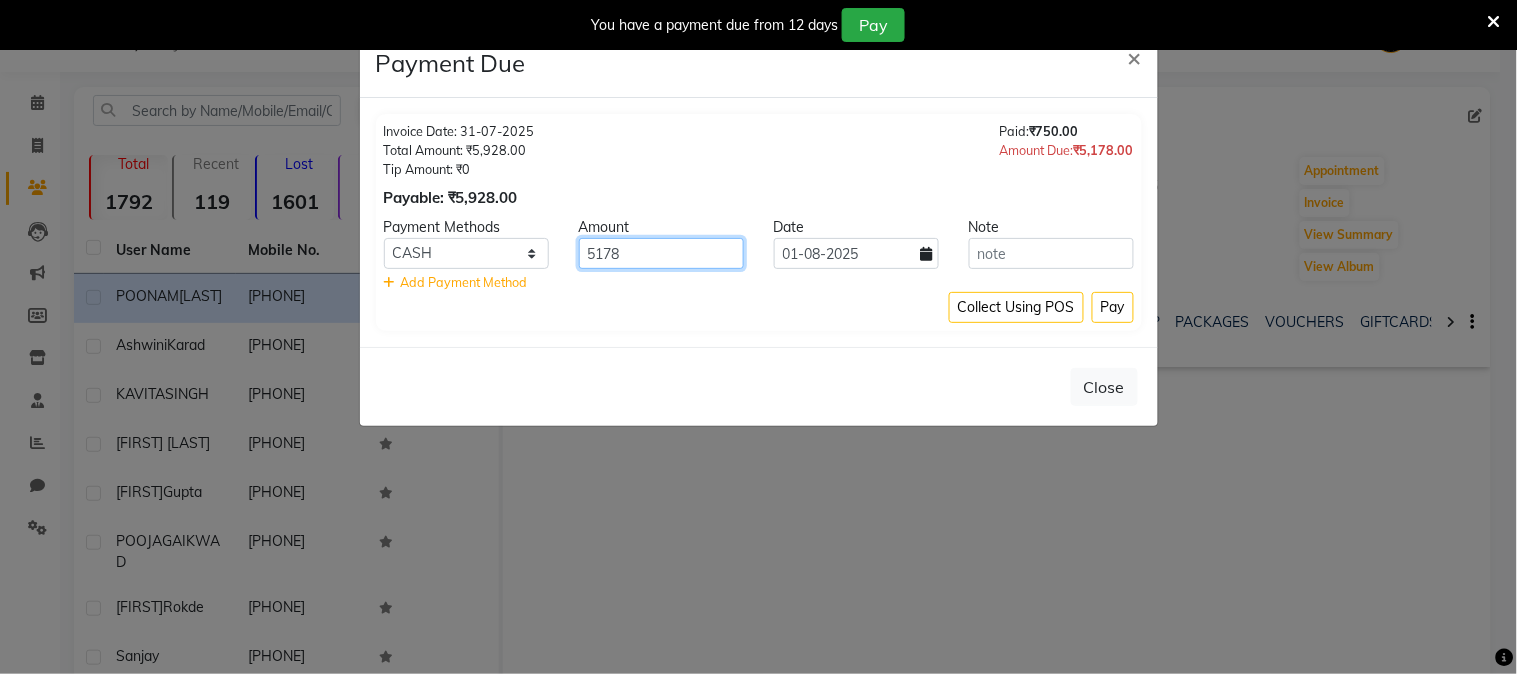 click on "5178" 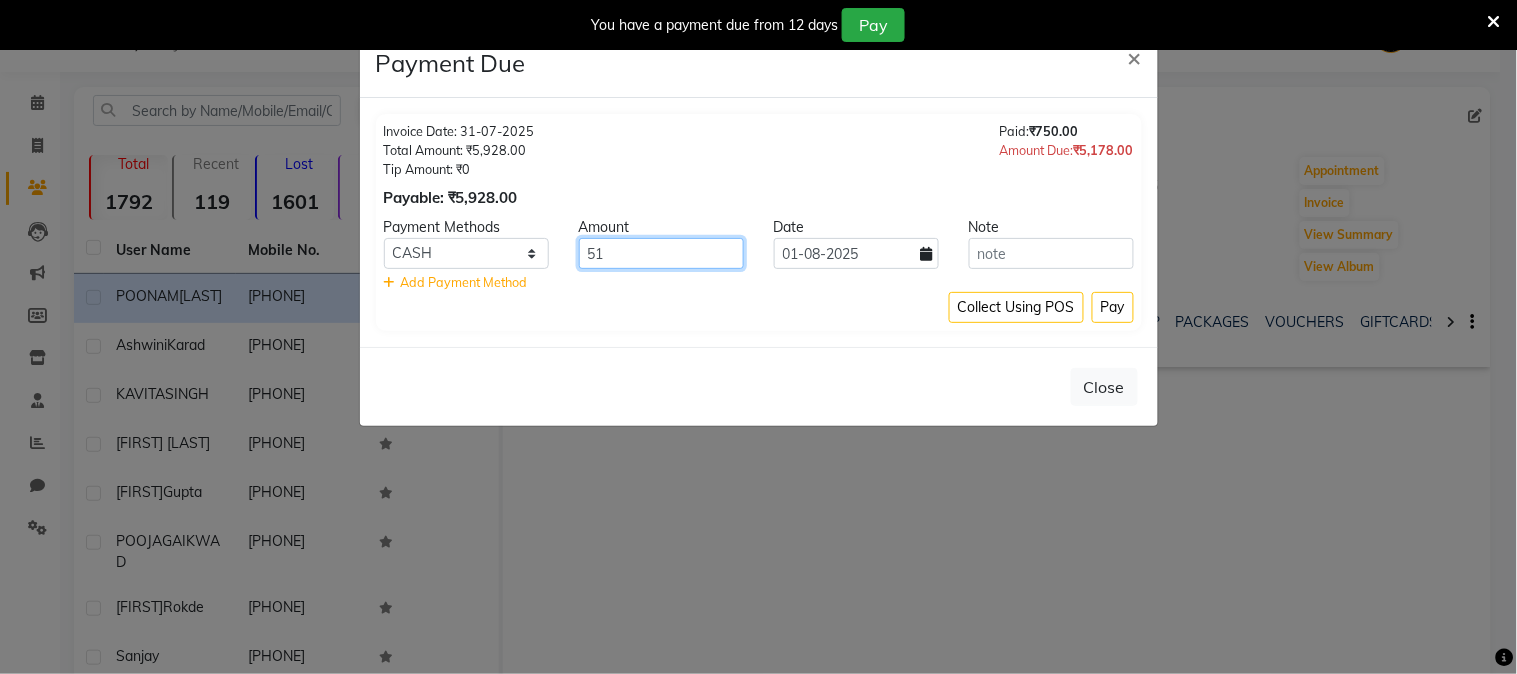 type on "5" 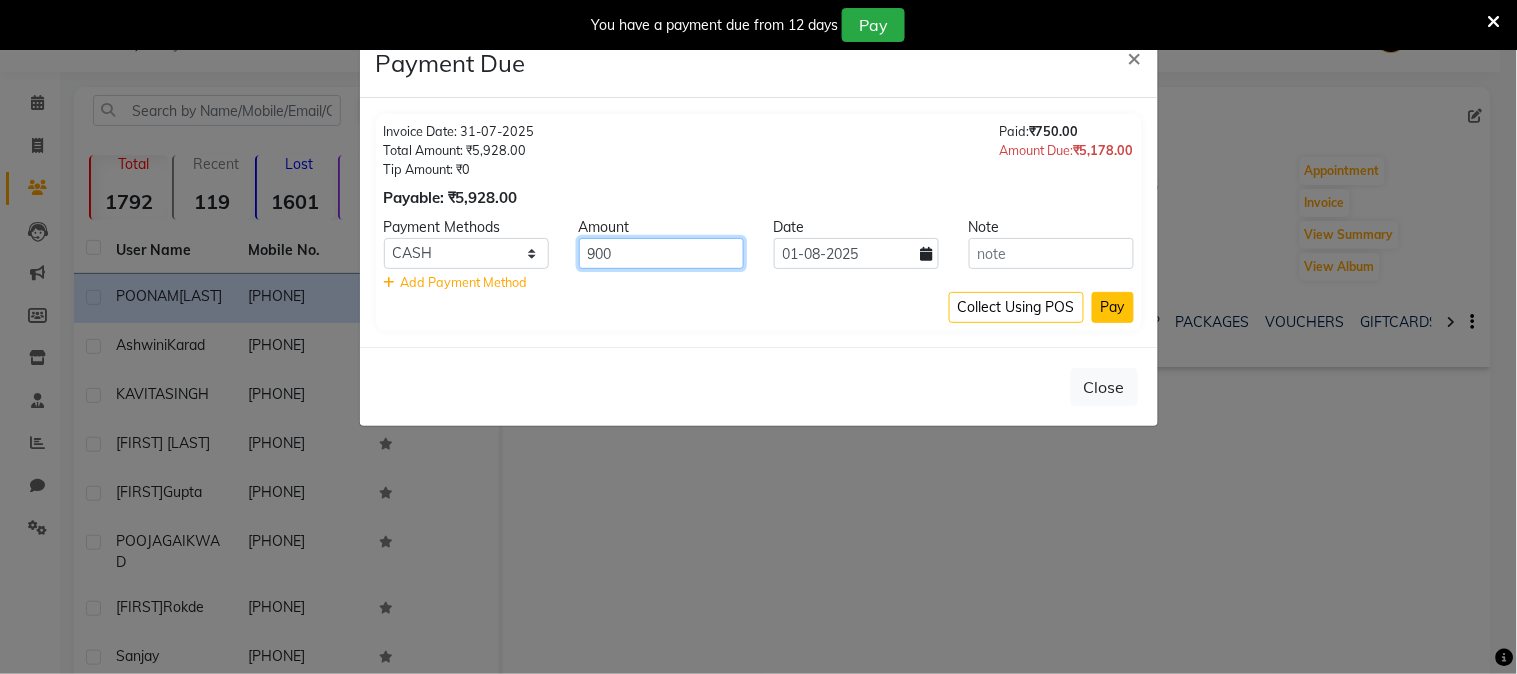 type on "900" 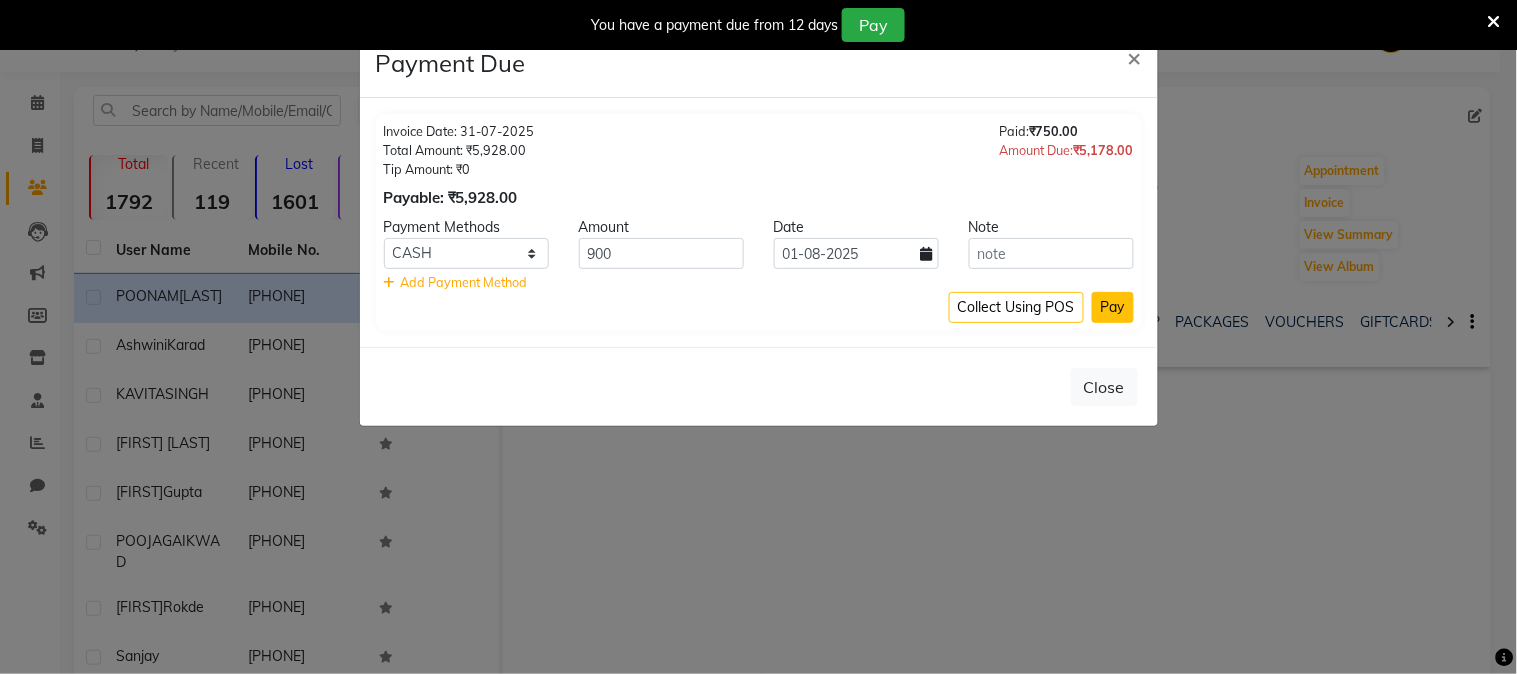 click on "Pay" 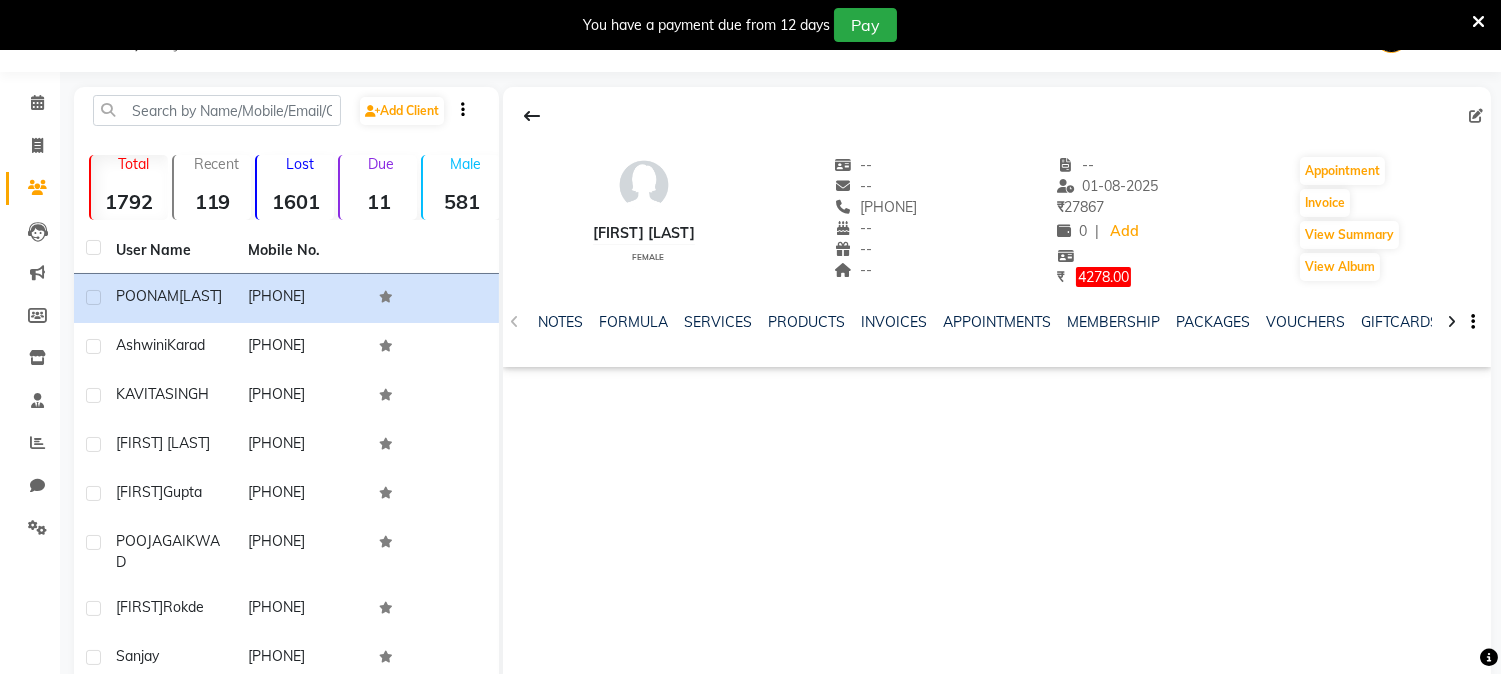 click on "4278.00" 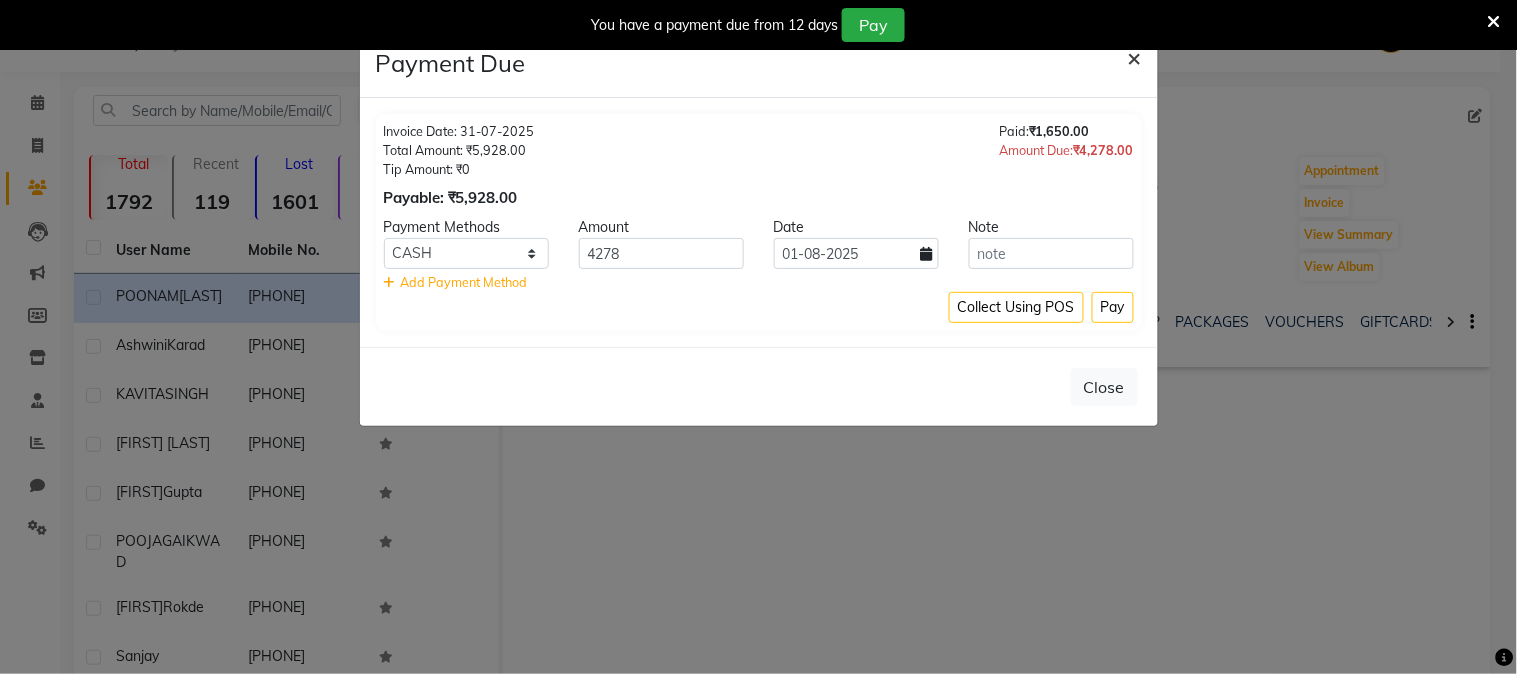 click on "×" 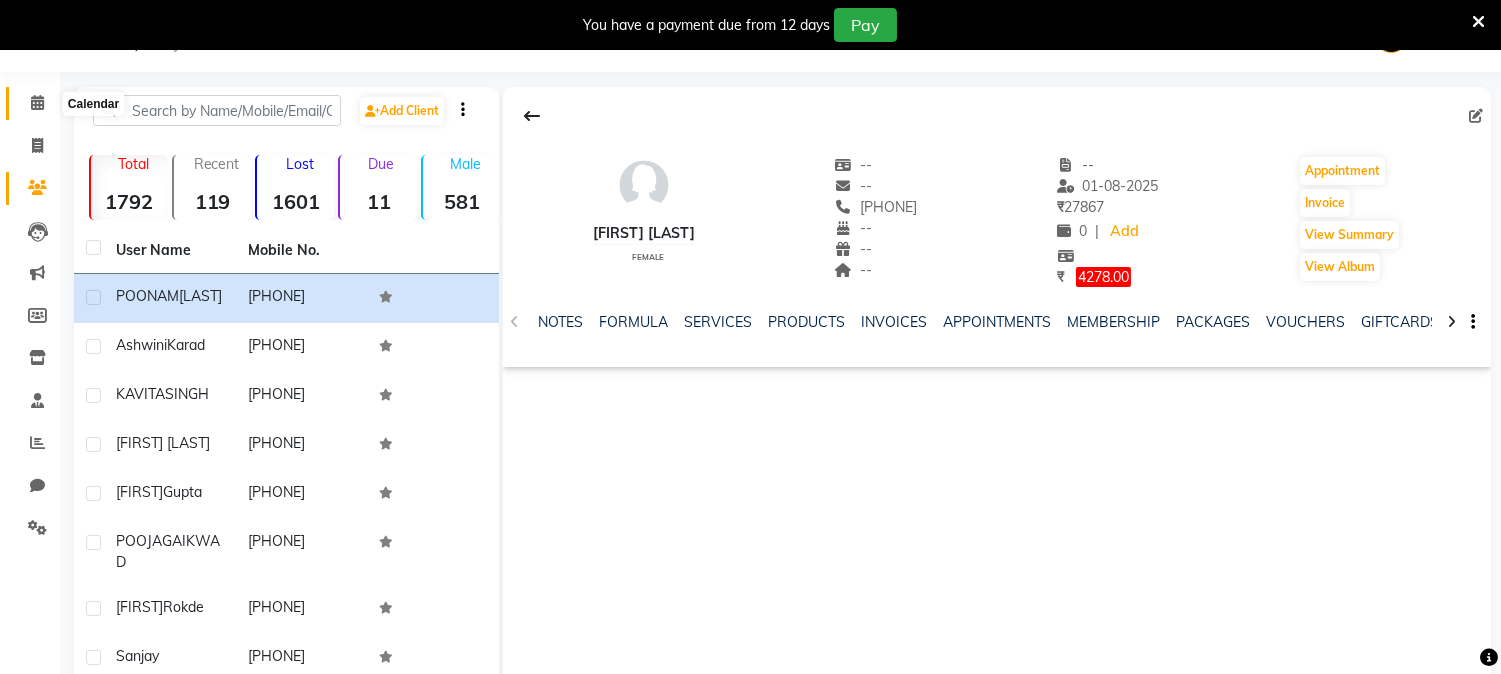 click 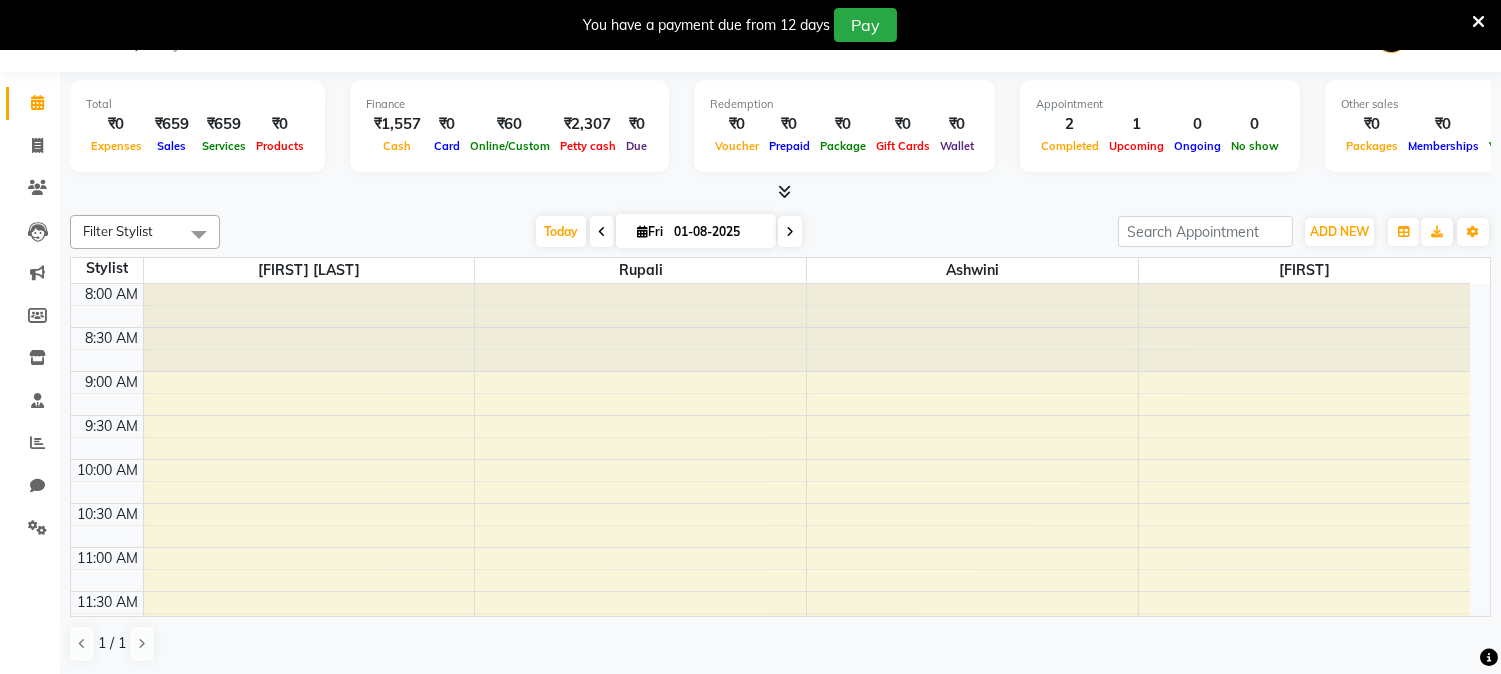click at bounding box center (602, 231) 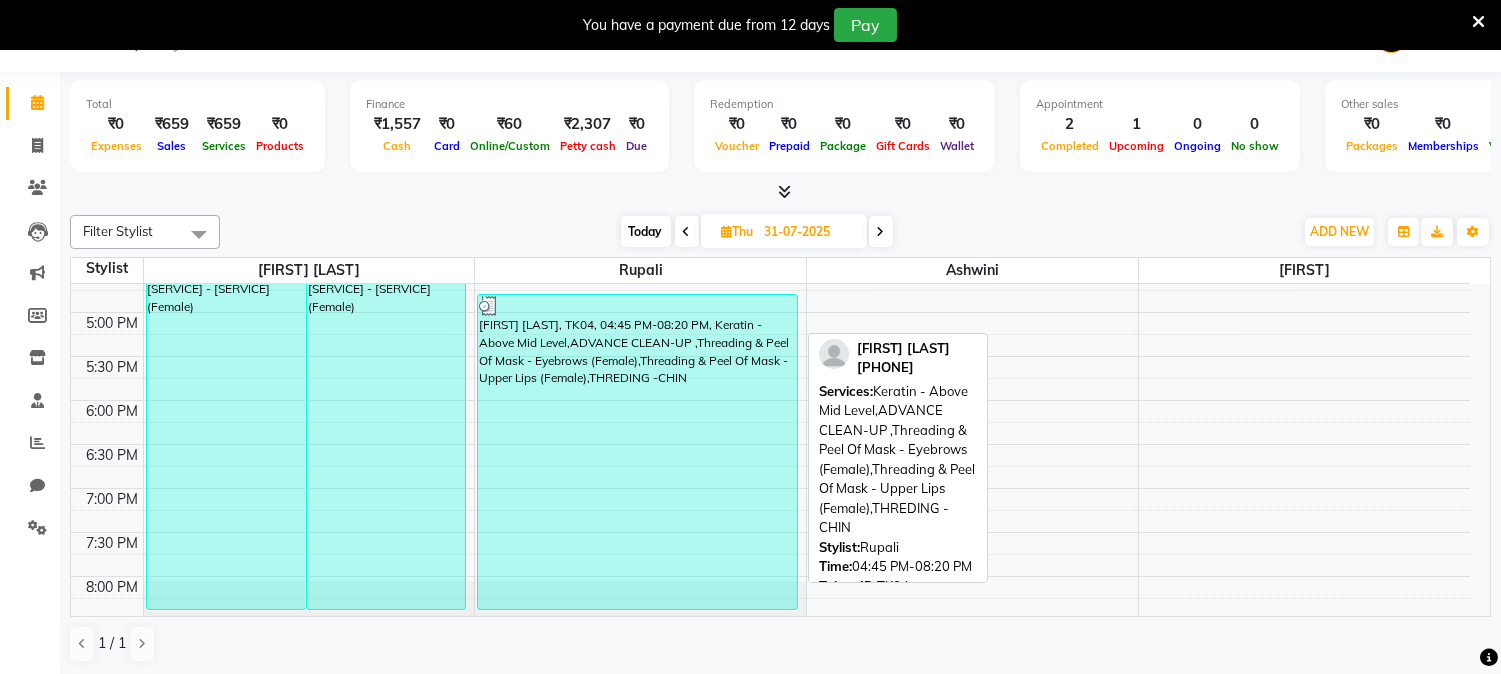 scroll, scrollTop: 762, scrollLeft: 0, axis: vertical 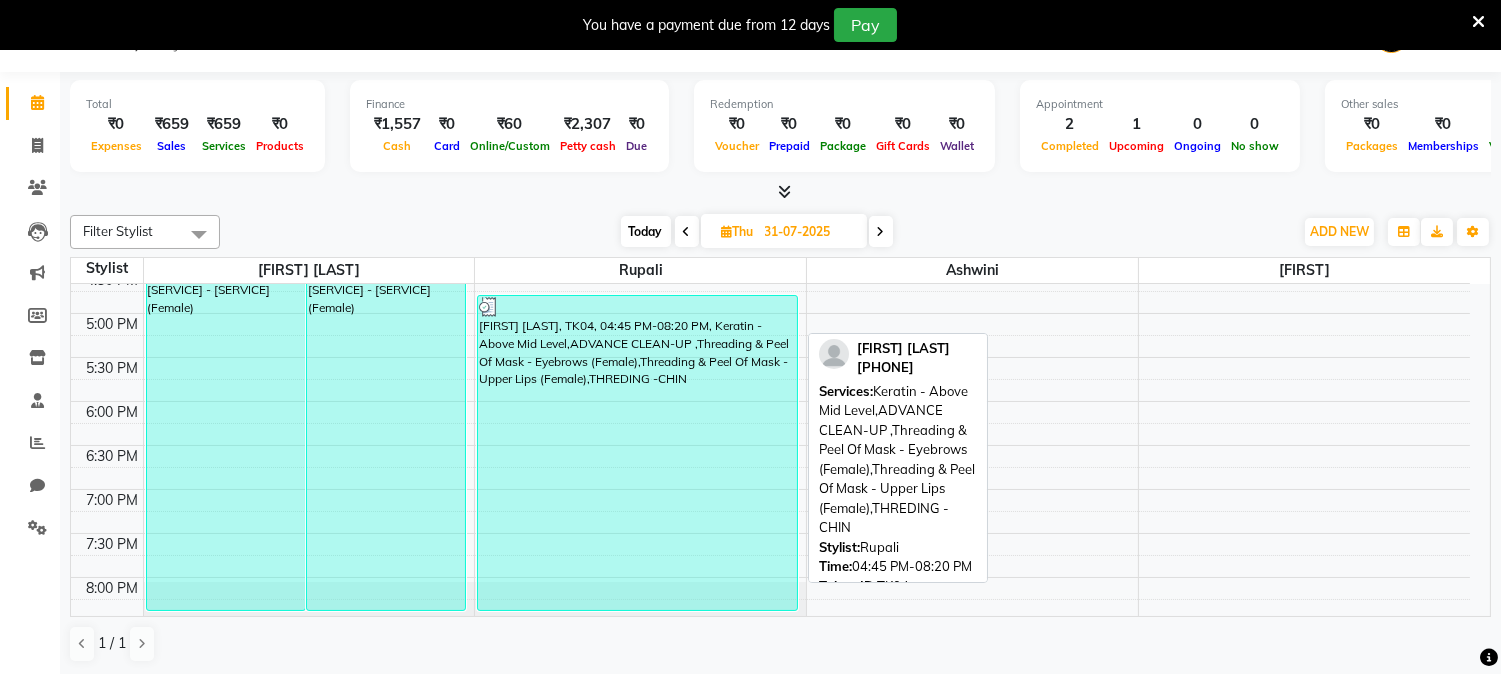click on "[FIRST NAME] [LAST NAME], TK04, 04:45 PM-08:20 PM, Keratin - Above Mid Level,ADVANCE CLEAN-UP ,Threading & Peel Of Mask - Eyebrows (Female),Threading & Peel Of Mask - Upper Lips (Female),THREDING -CHIN" at bounding box center (637, 453) 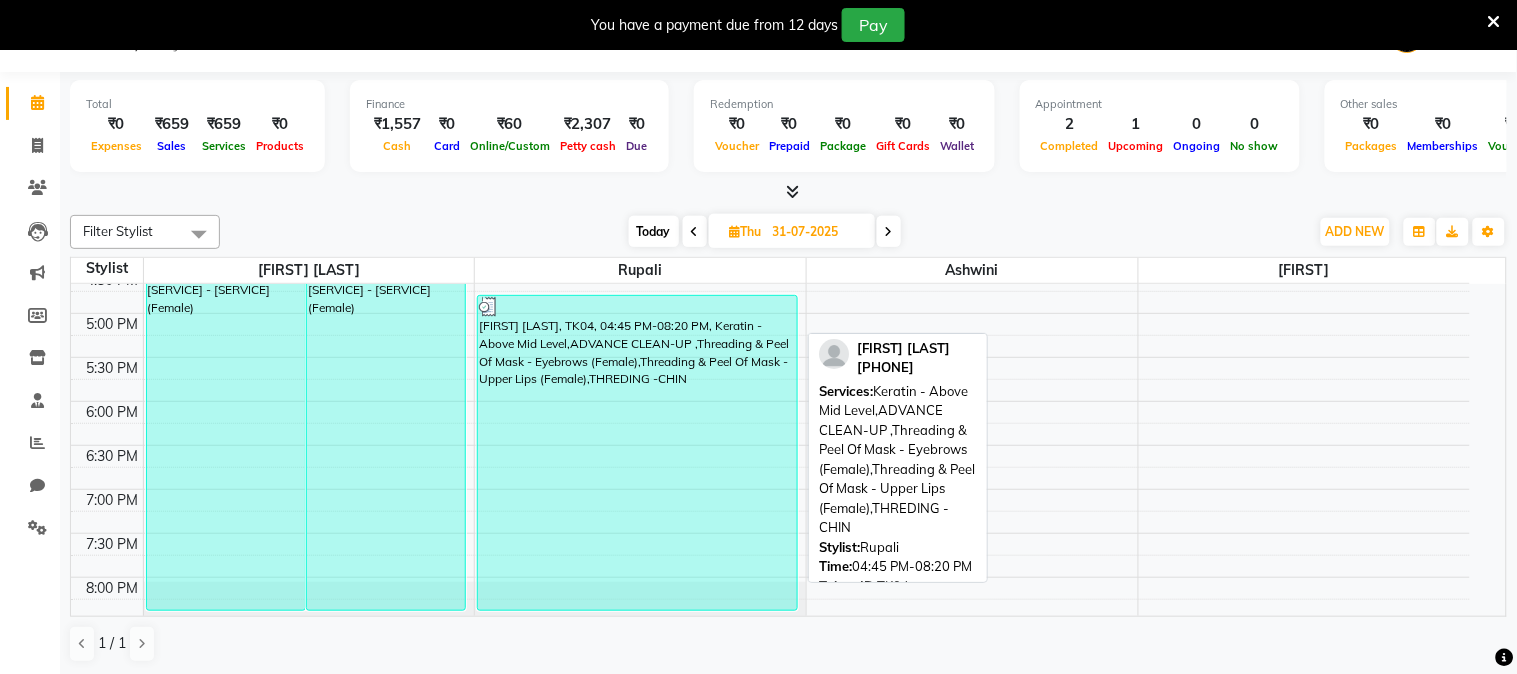 select on "3" 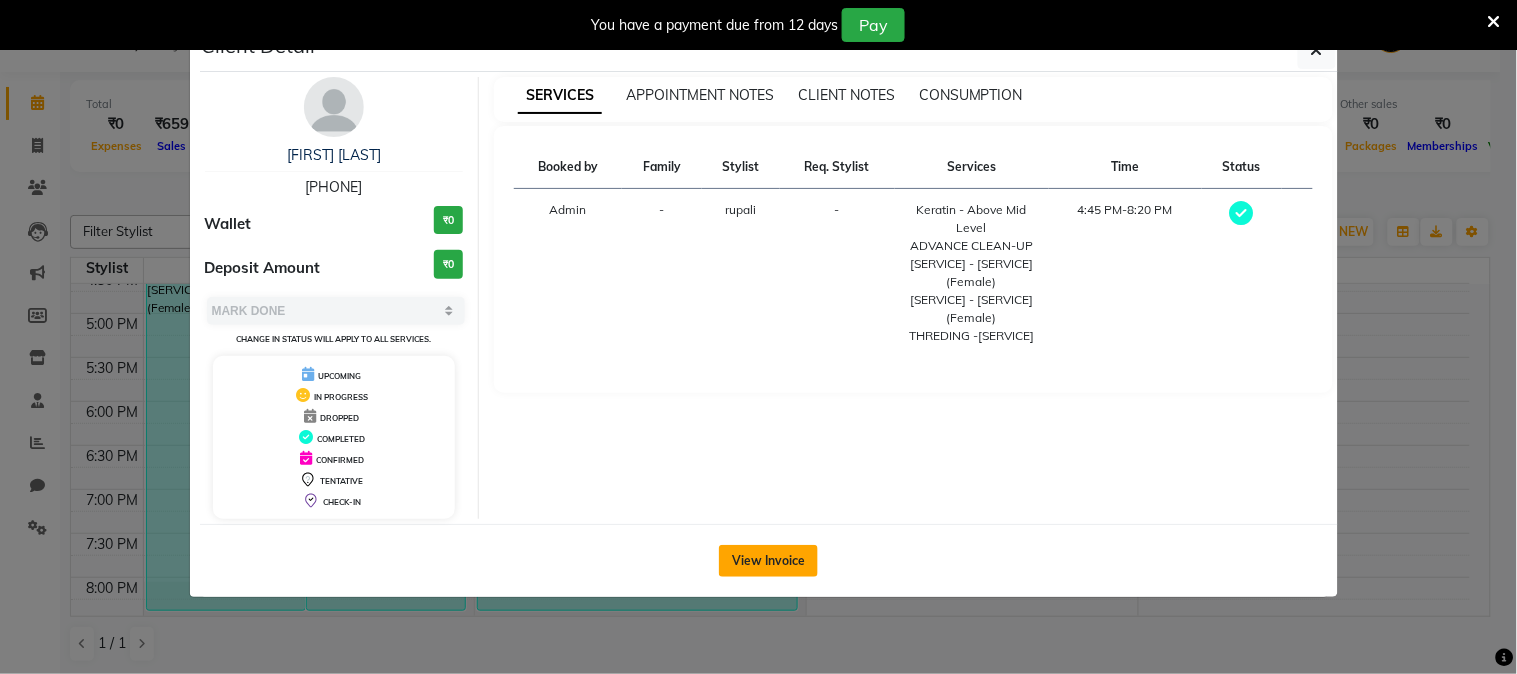 click on "View Invoice" 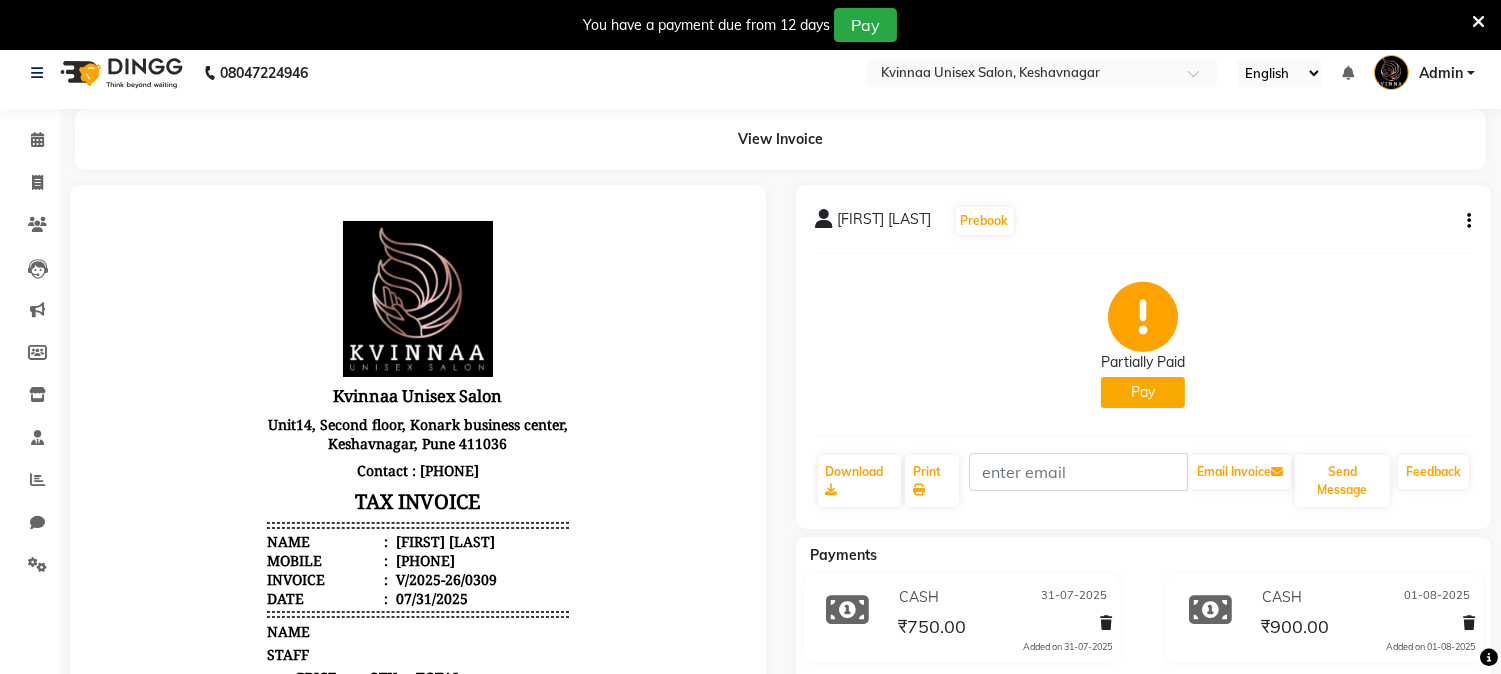 scroll, scrollTop: 0, scrollLeft: 0, axis: both 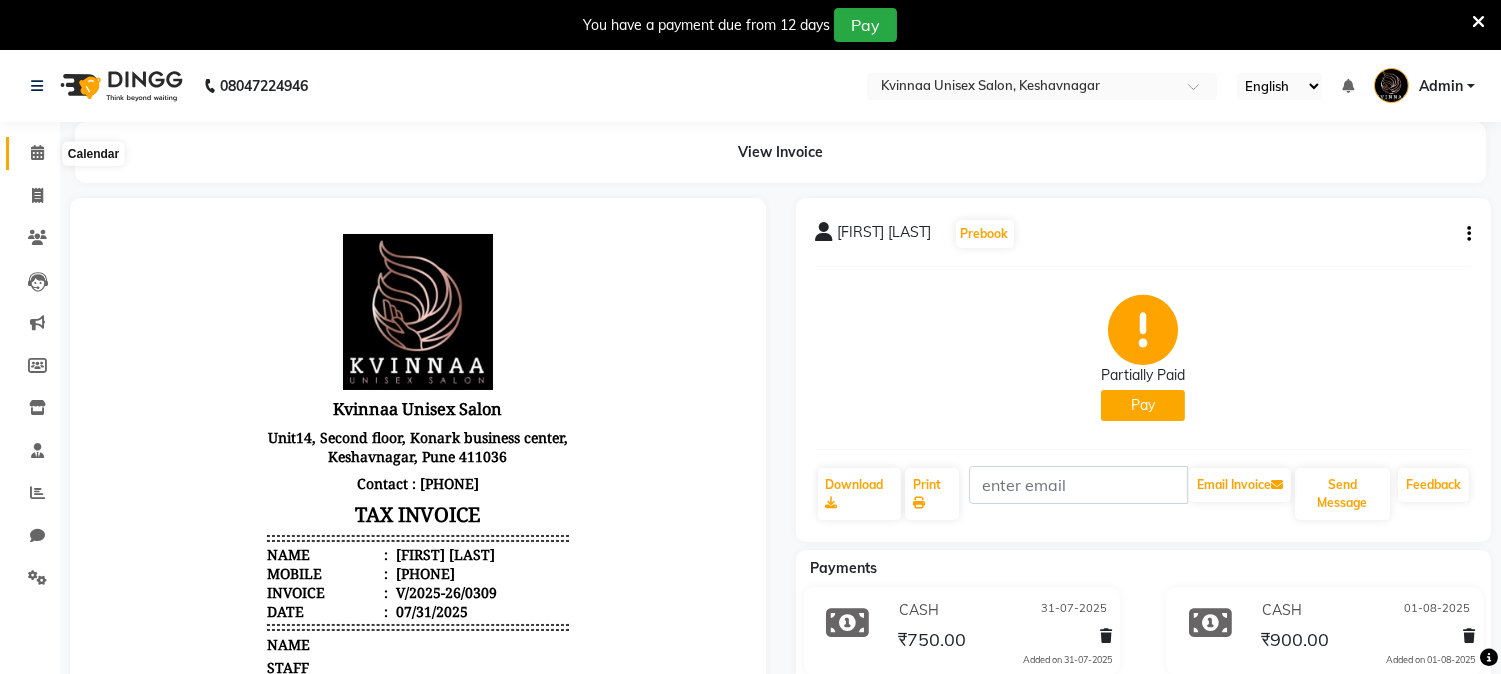 click 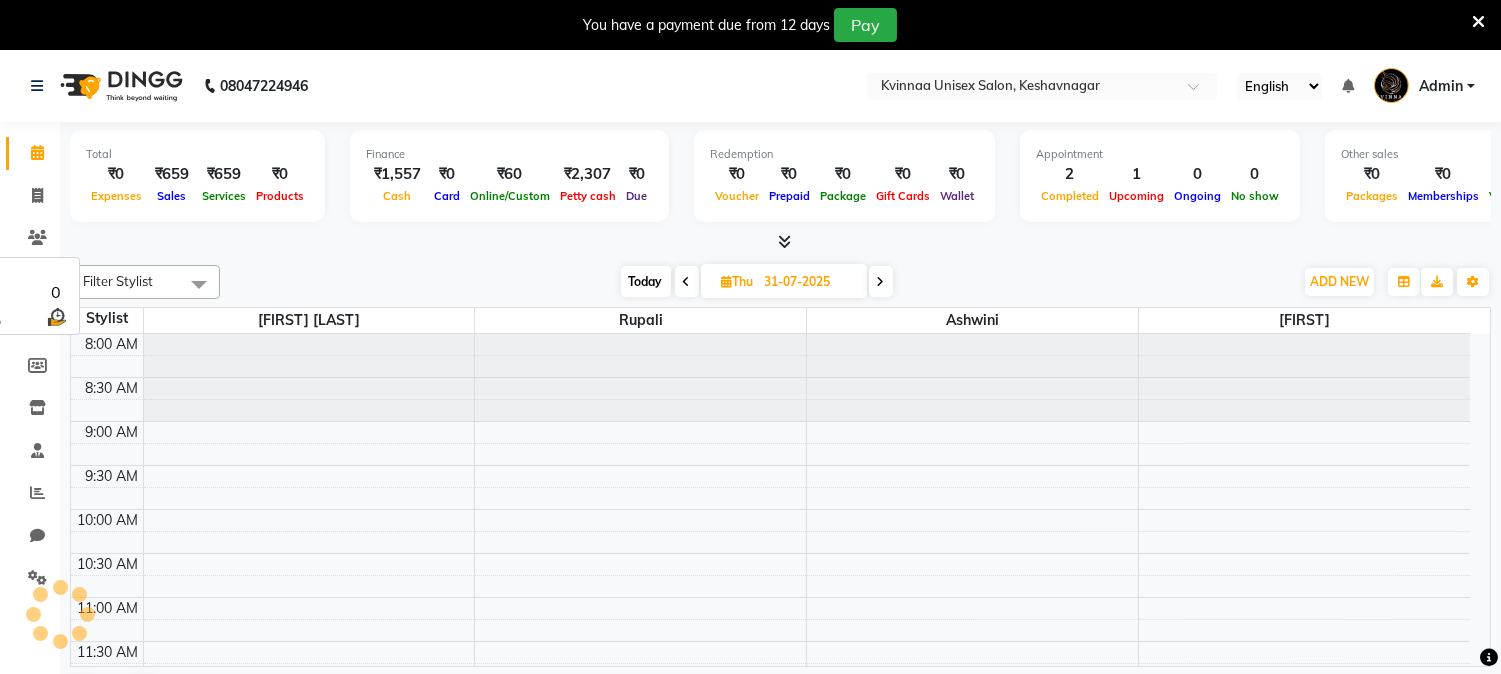 scroll, scrollTop: 867, scrollLeft: 0, axis: vertical 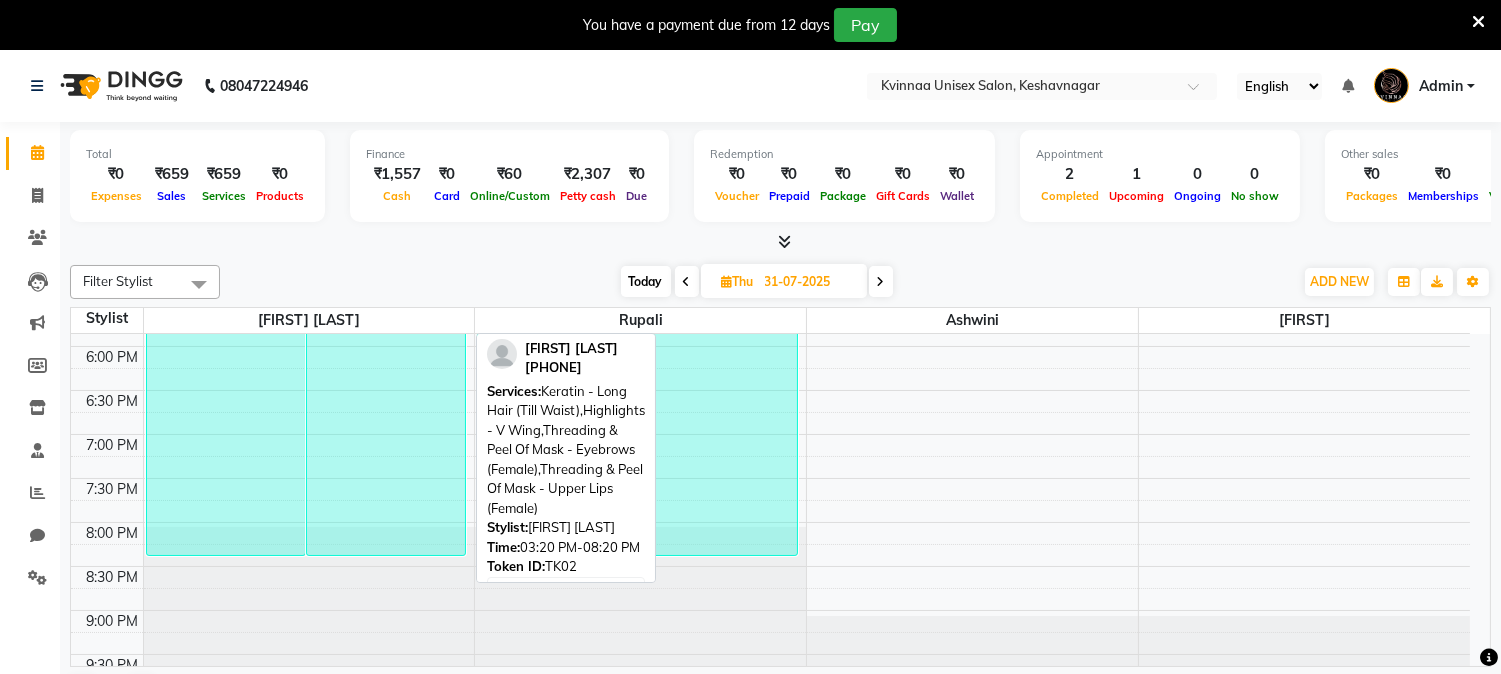click on "[FIRST NAME] [LAST NAME], TK02, 03:20 PM-08:20 PM, Keratin - Long Hair (Till Waist),Highlights - V Wing,Threading & Peel Of Mask - Eyebrows (Female),Threading & Peel Of Mask - Upper Lips (Female)" at bounding box center (386, 335) 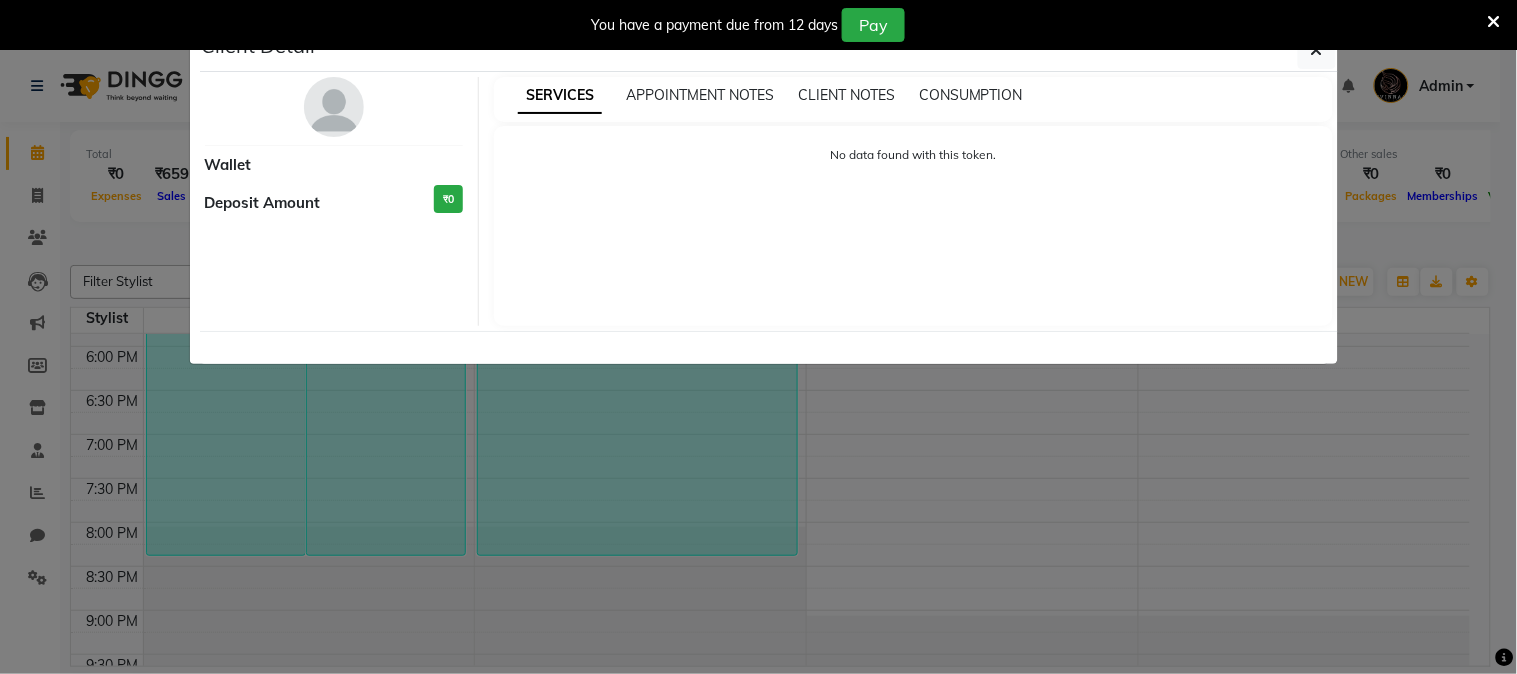 select on "3" 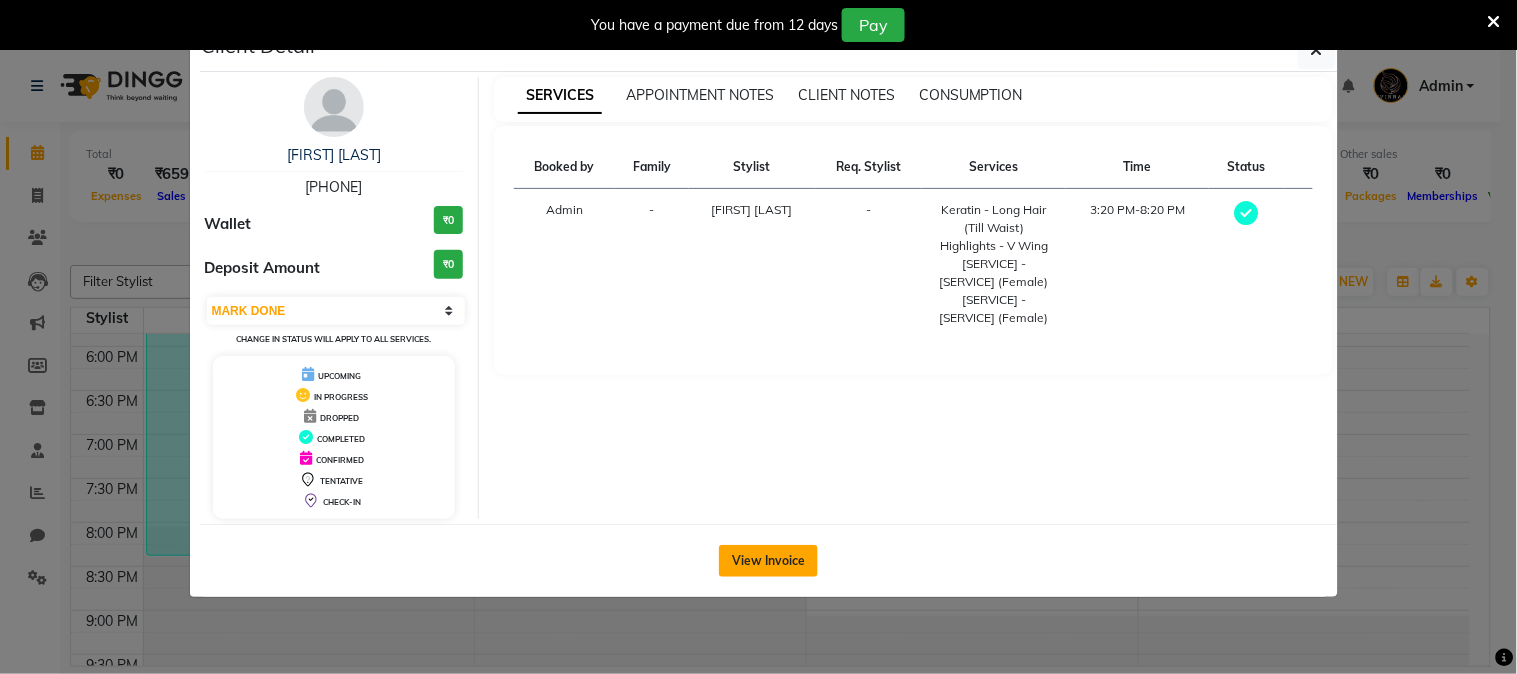 click on "View Invoice" 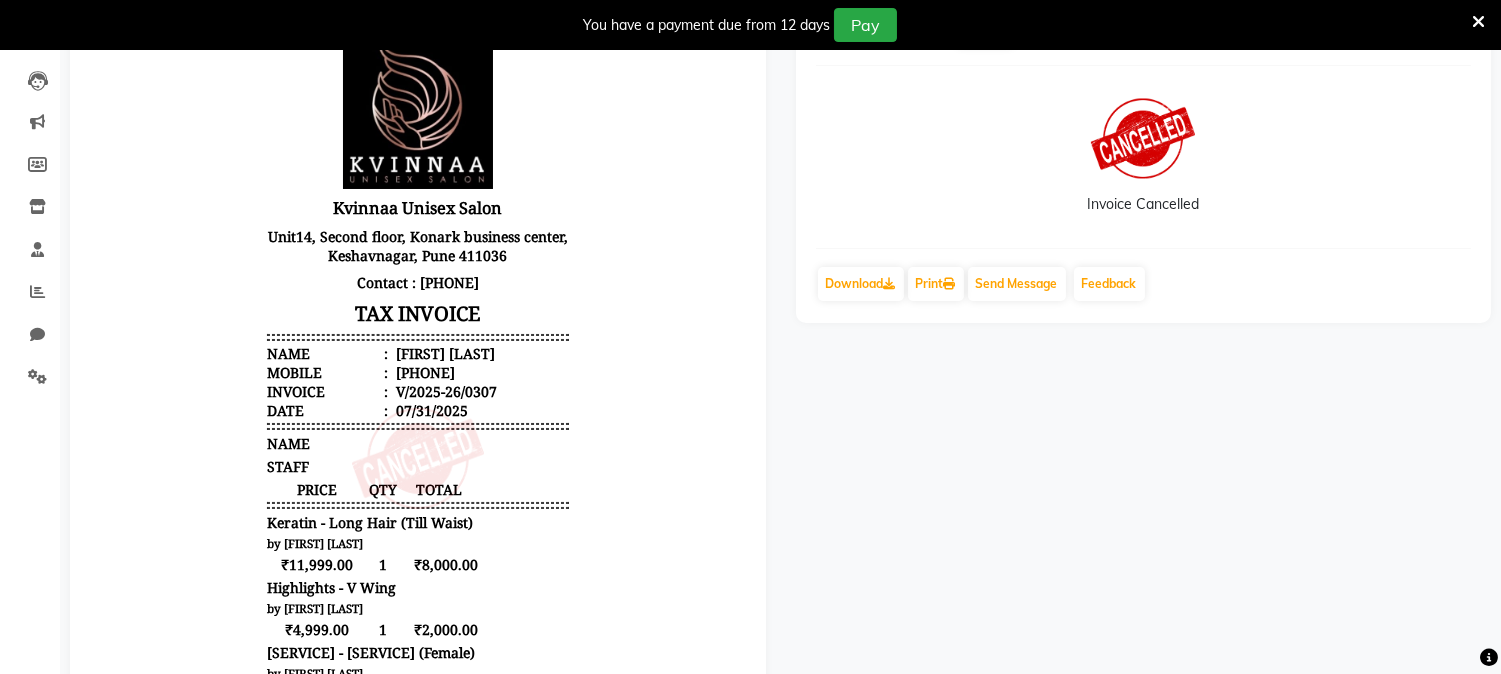 scroll, scrollTop: 0, scrollLeft: 0, axis: both 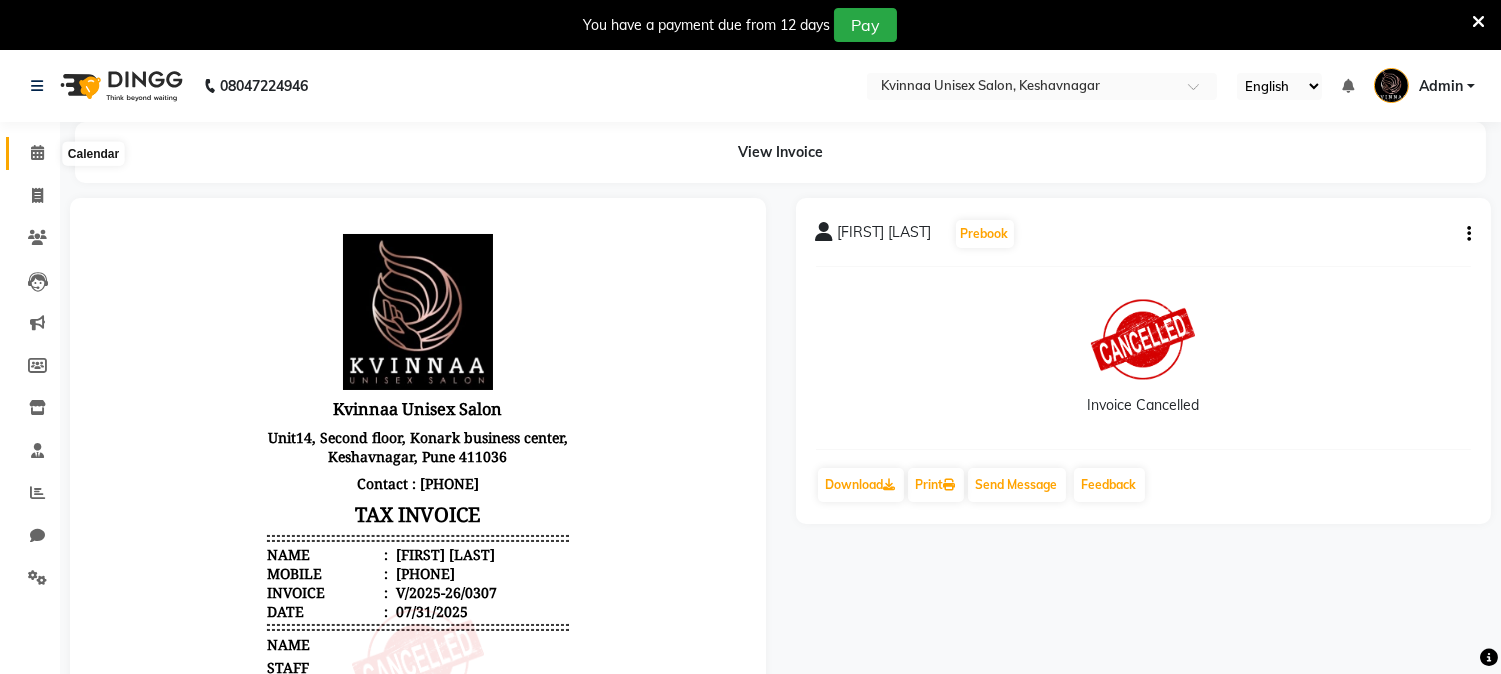 click 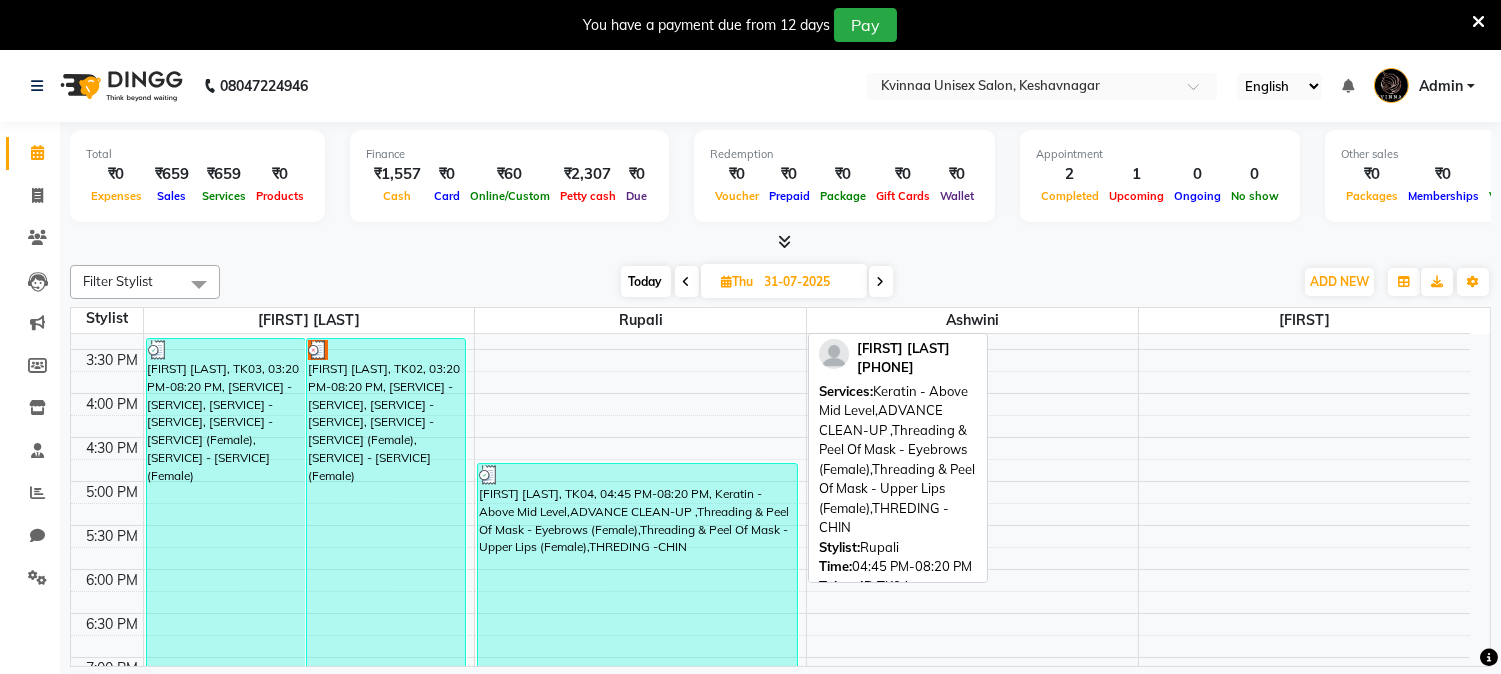 scroll, scrollTop: 643, scrollLeft: 0, axis: vertical 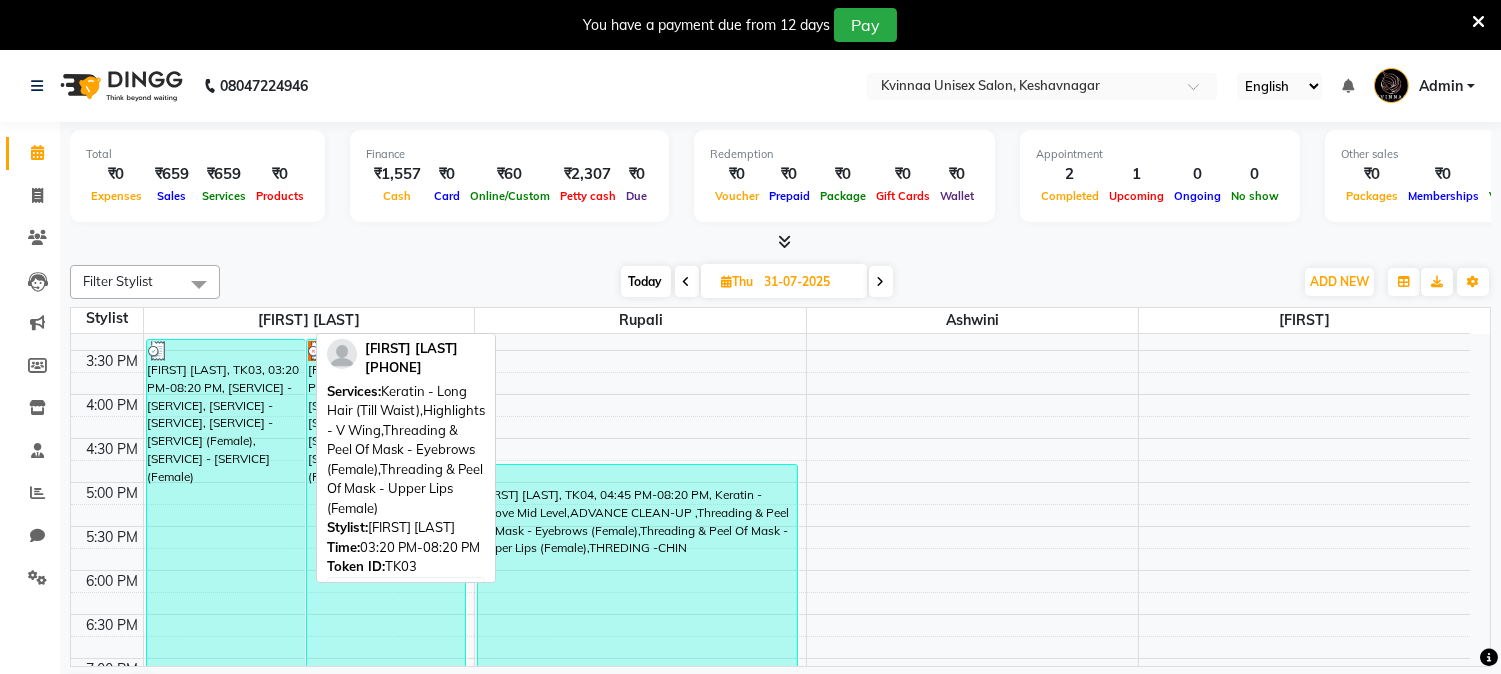 click on "[FIRST NAME] [LAST NAME], TK03, 03:20 PM-08:20 PM, Keratin - Long Hair (Till Waist),Highlights - V Wing,Threading & Peel Of Mask - Eyebrows (Female),Threading & Peel Of Mask - Upper Lips (Female)" at bounding box center (226, 559) 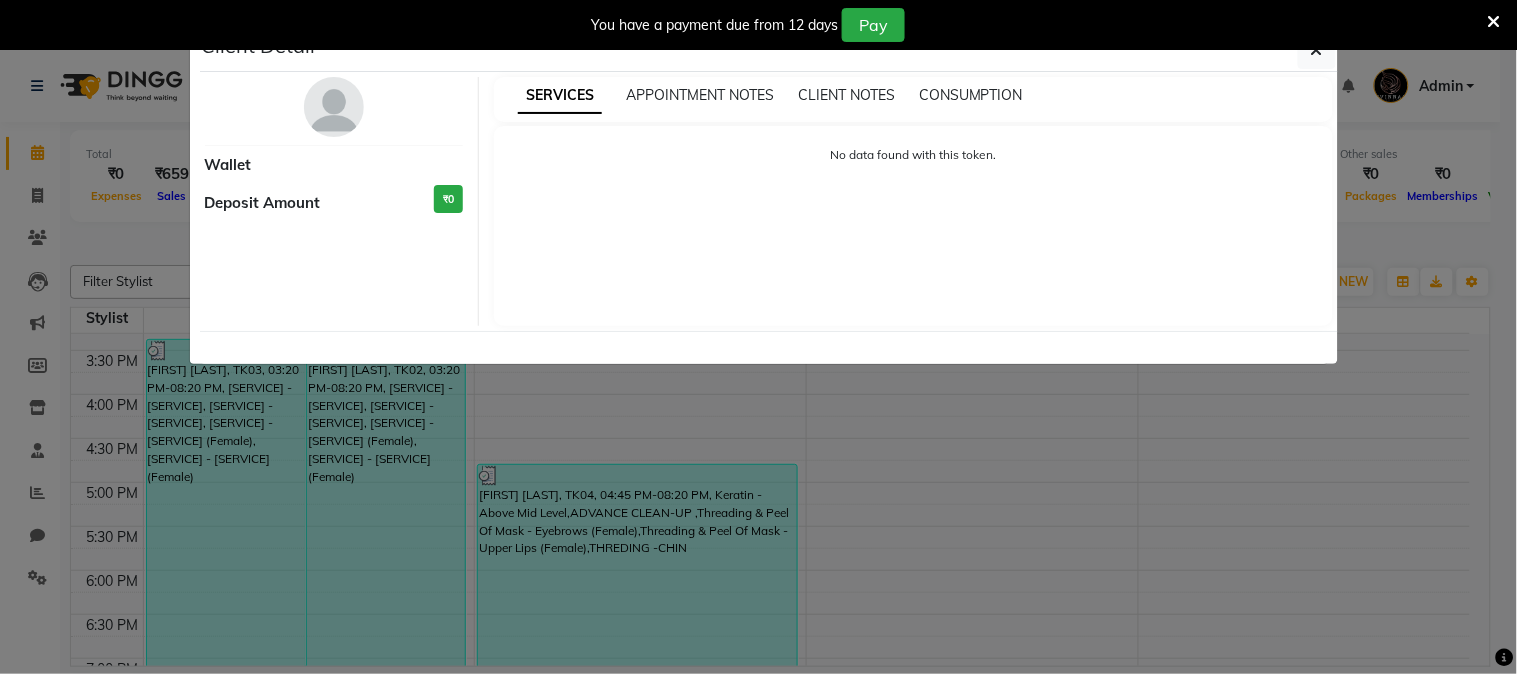 select on "3" 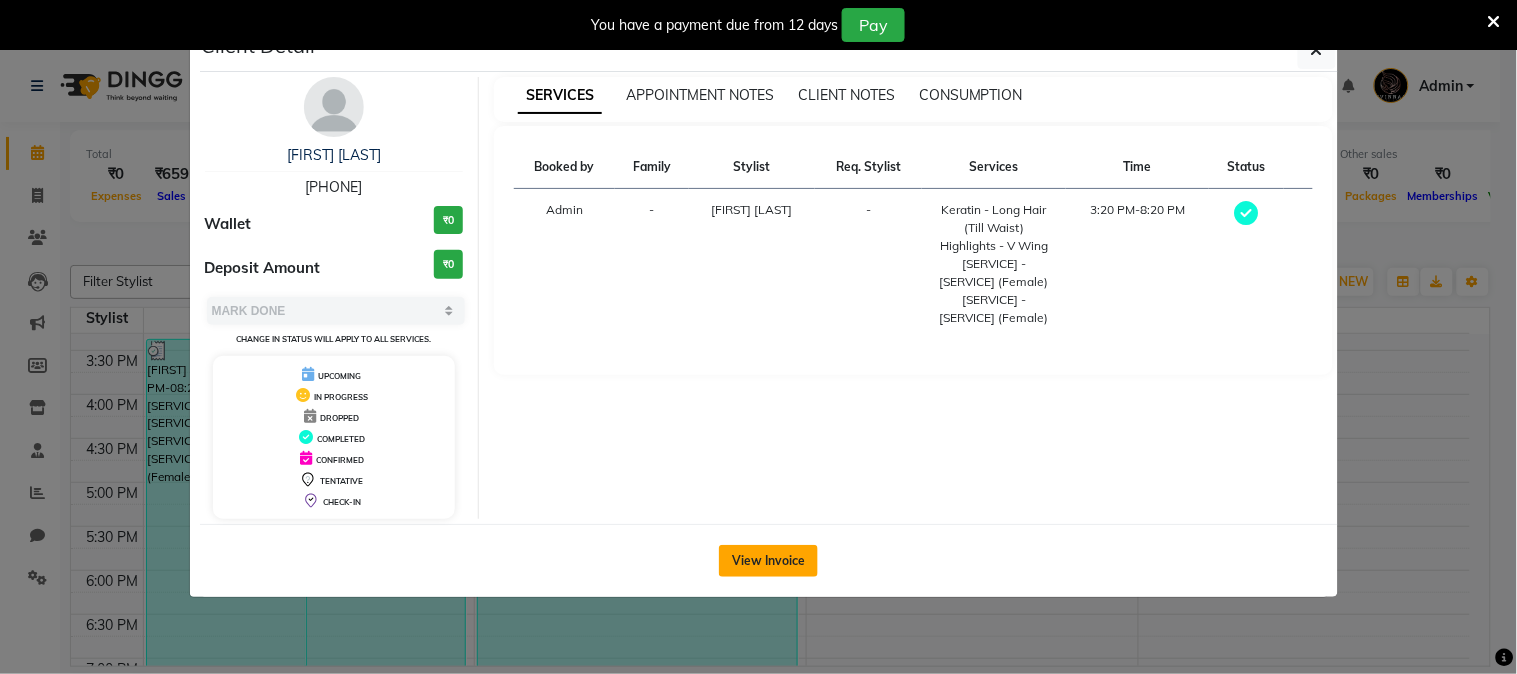 click on "View Invoice" 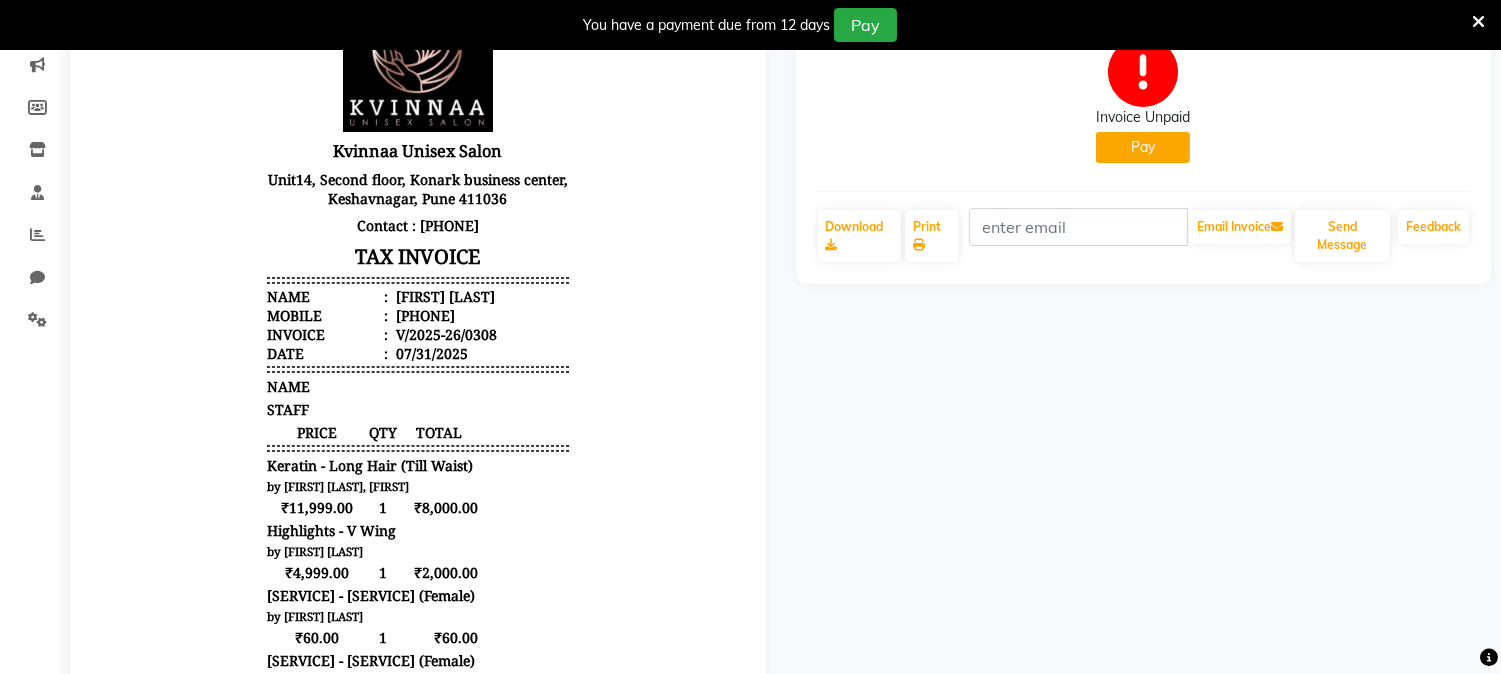 scroll, scrollTop: 0, scrollLeft: 0, axis: both 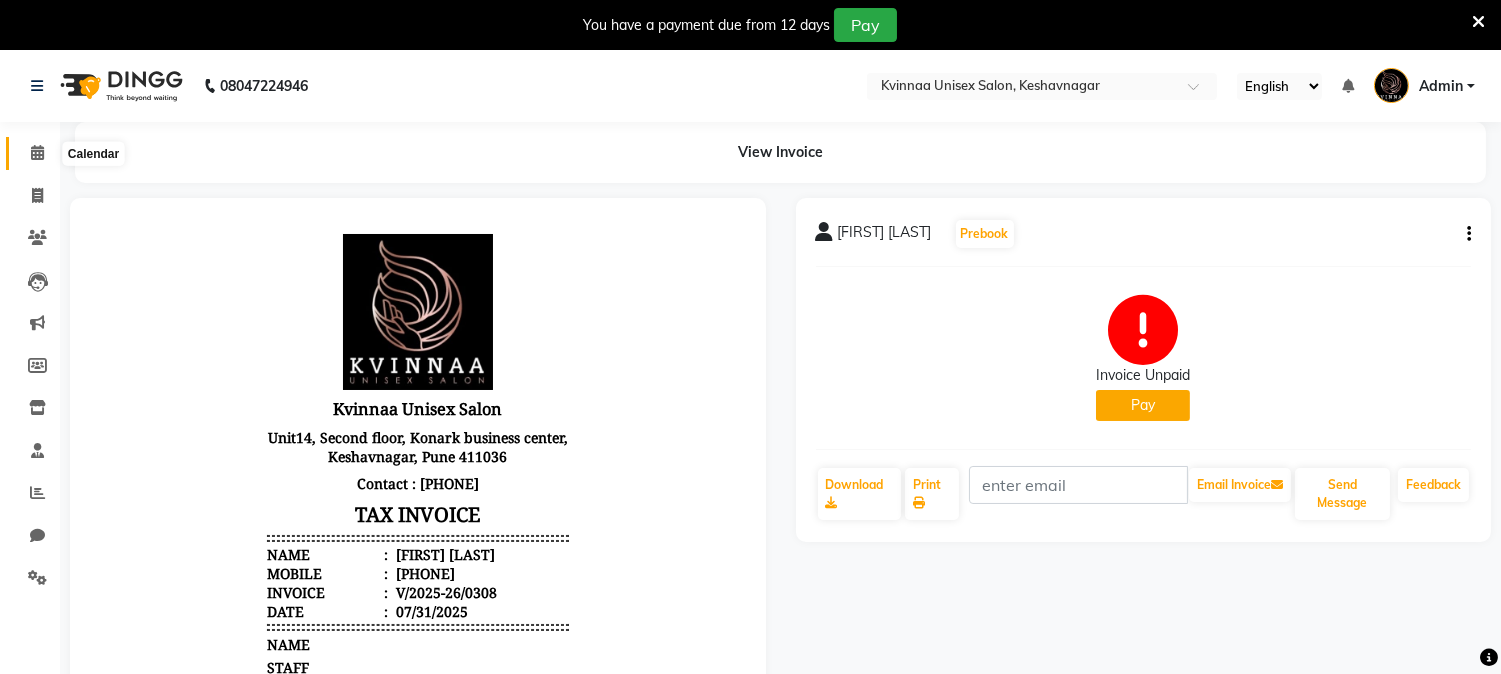 click 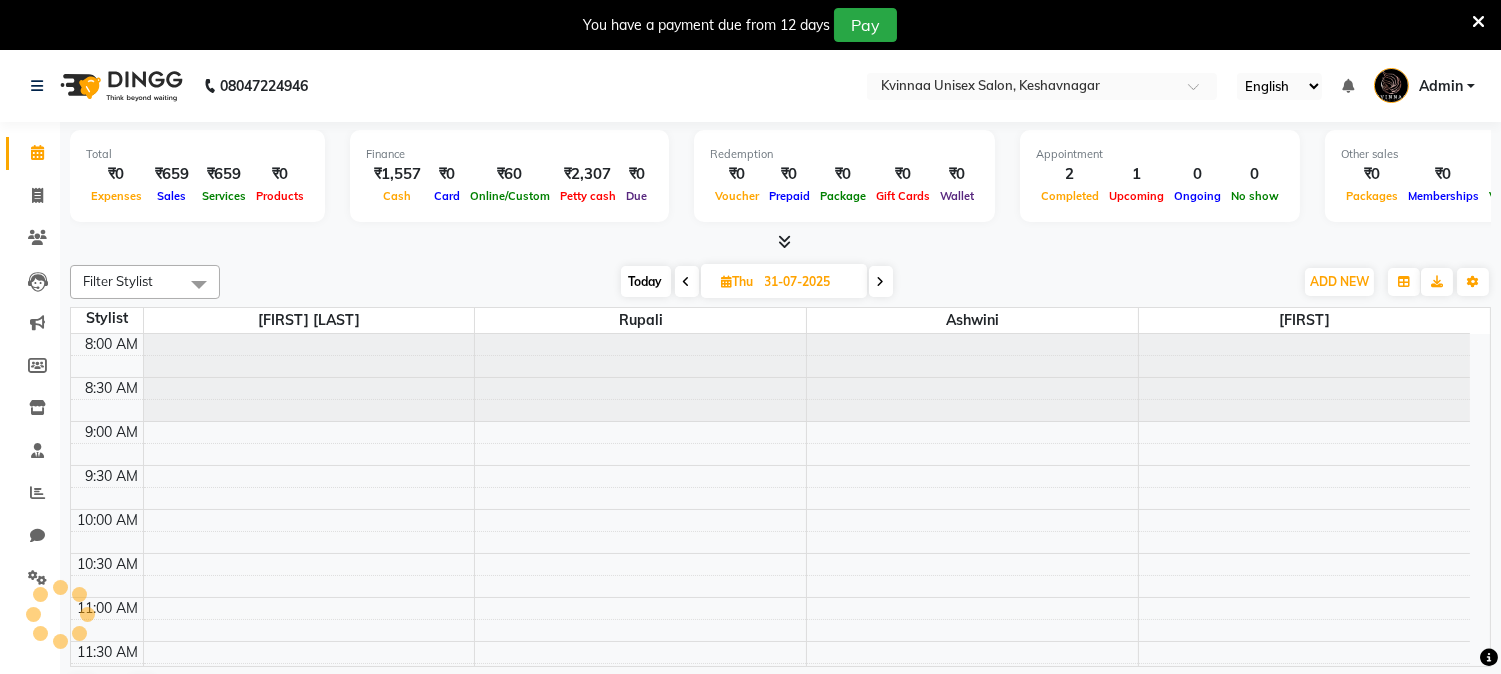 scroll, scrollTop: 867, scrollLeft: 0, axis: vertical 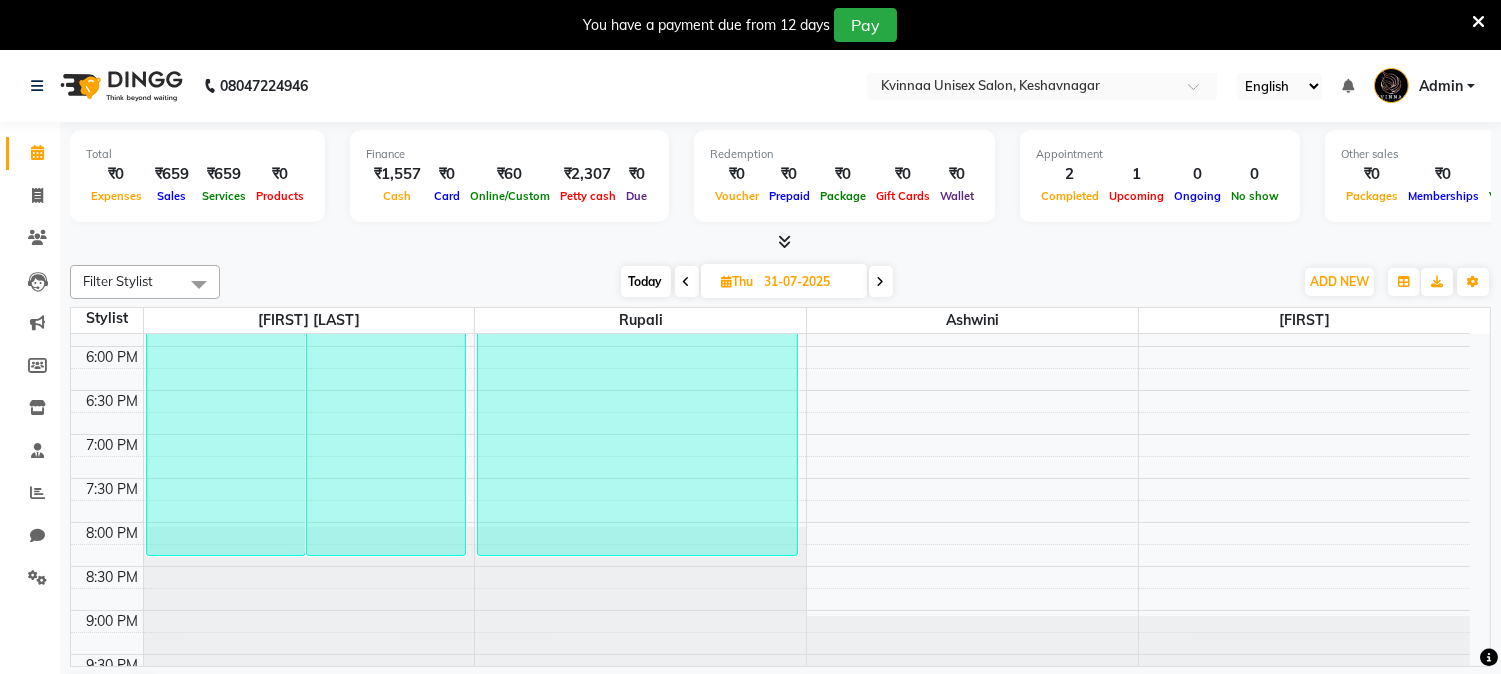 click at bounding box center (881, 282) 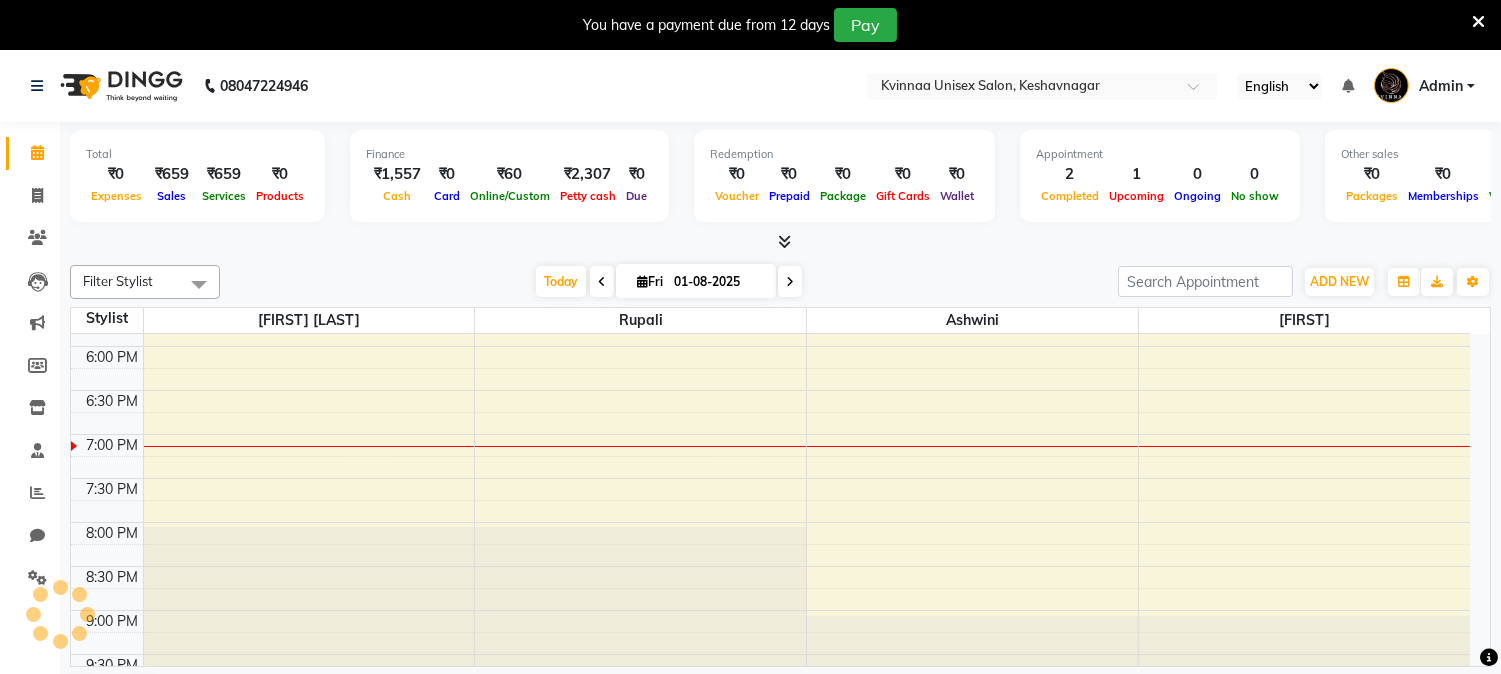 scroll, scrollTop: 905, scrollLeft: 0, axis: vertical 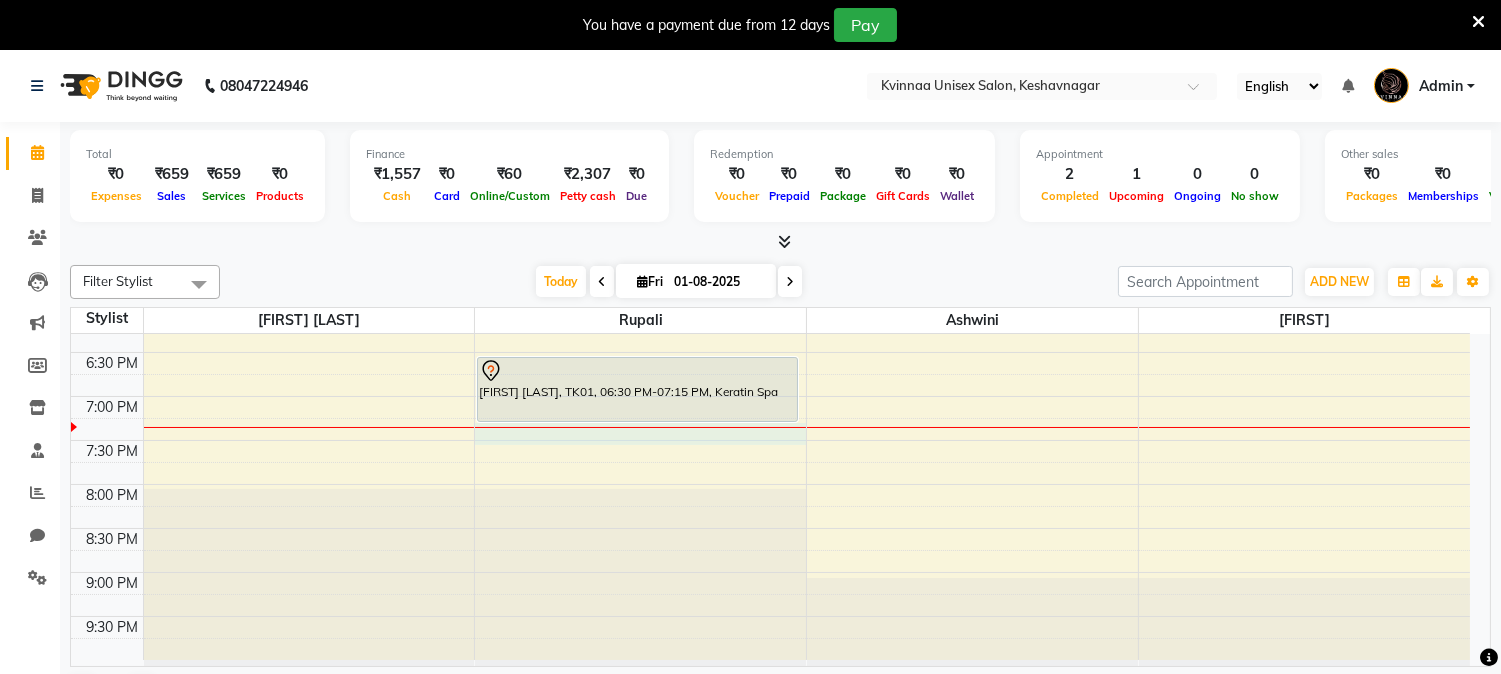 click on "8:00 AM 8:30 AM 9:00 AM 9:30 AM 10:00 AM 10:30 AM 11:00 AM 11:30 AM 12:00 PM 12:30 PM 1:00 PM 1:30 PM 2:00 PM 2:30 PM 3:00 PM 3:30 PM 4:00 PM 4:30 PM 5:00 PM 5:30 PM 6:00 PM 6:30 PM 7:00 PM 7:30 PM 8:00 PM 8:30 PM 9:00 PM 9:30 PM     mandeep kaur, TK02, 02:20 PM-02:35 PM, Threading & Peel Of Mask - Eyebrows (Female)             Ashwini Karad, TK01, 06:30 PM-07:15 PM, Keratin Spa     POONAM DHILE, TK03, 05:40 PM-06:10 PM, Pedicure - Regular" at bounding box center [770, 44] 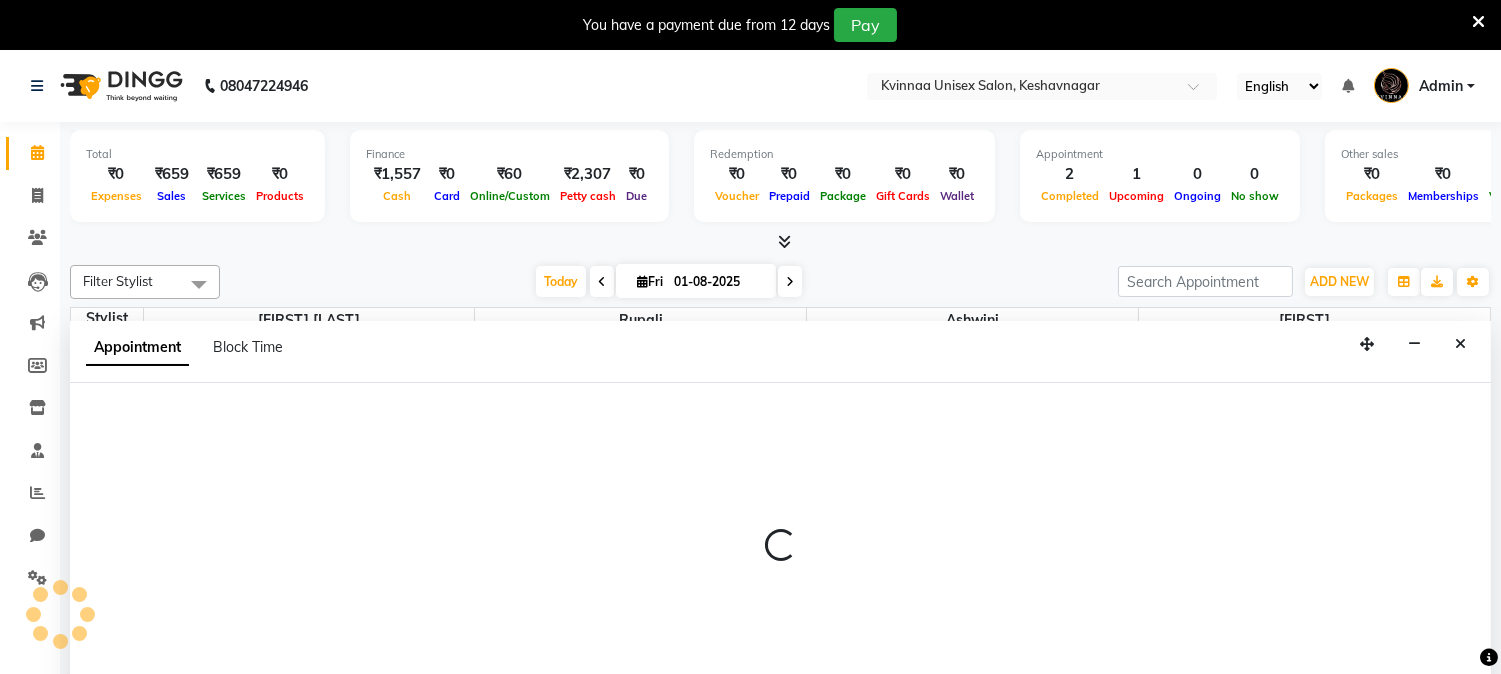 select on "8149" 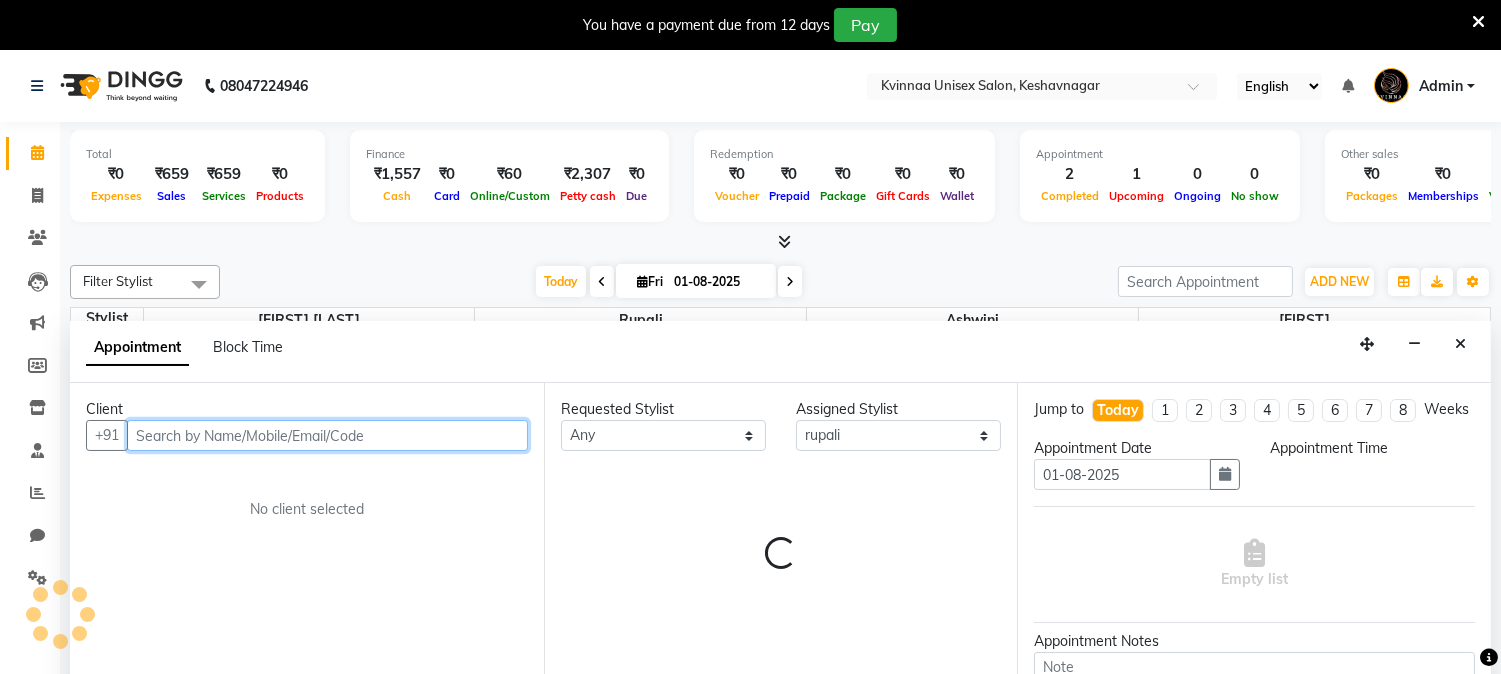select on "1155" 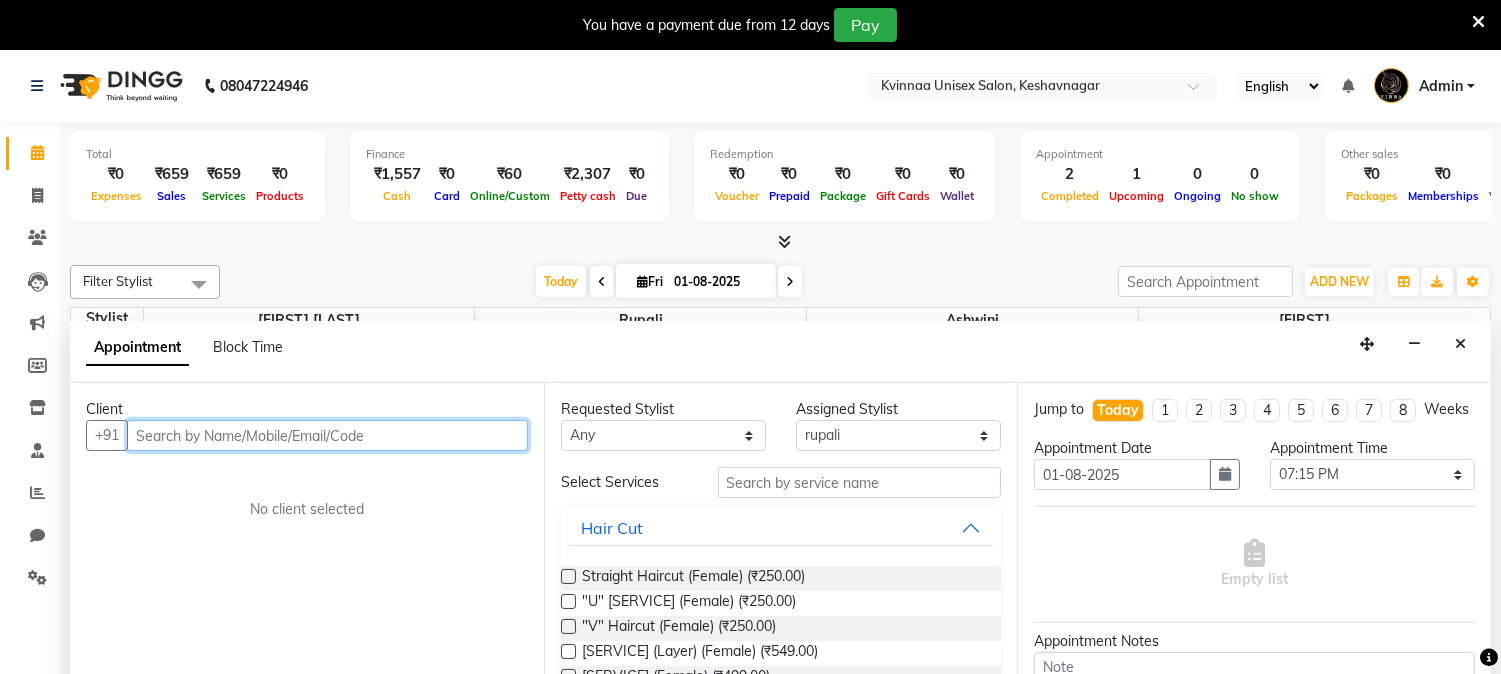 scroll, scrollTop: 50, scrollLeft: 0, axis: vertical 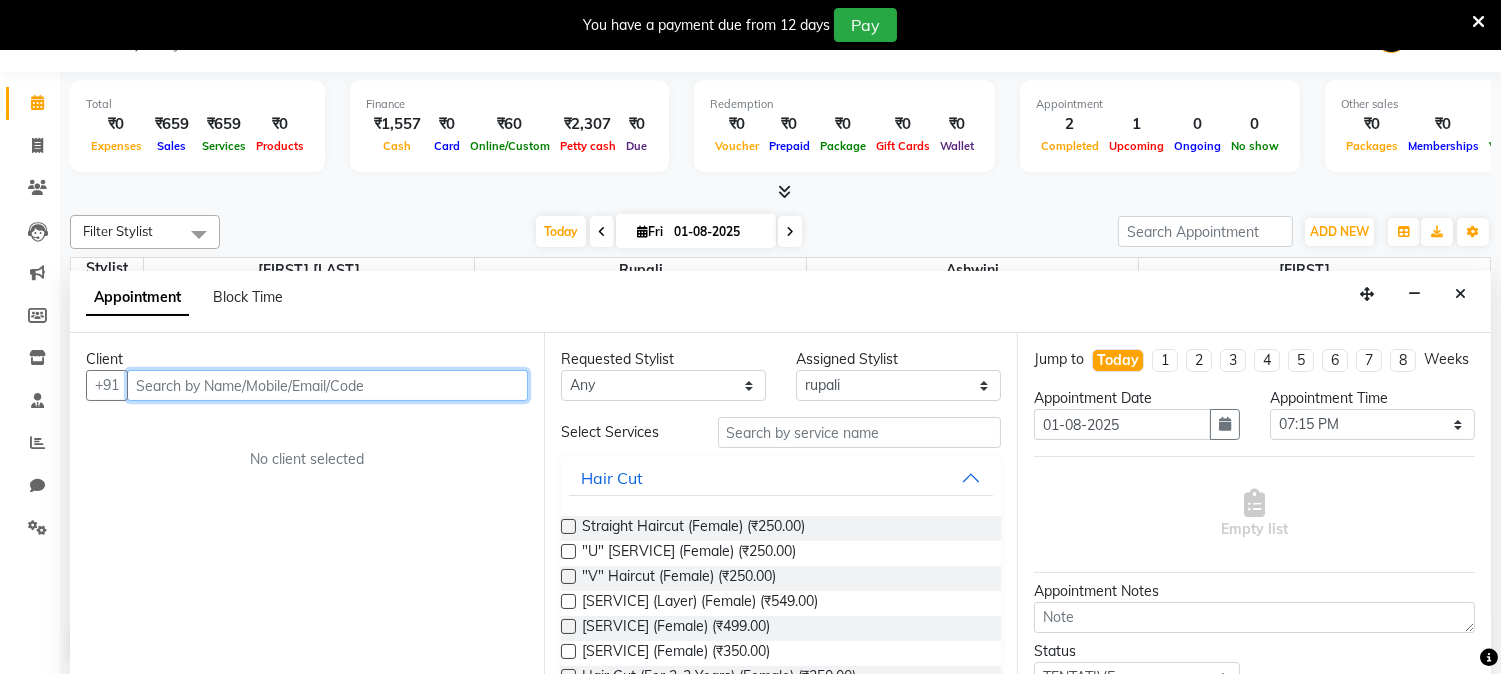 click at bounding box center (327, 385) 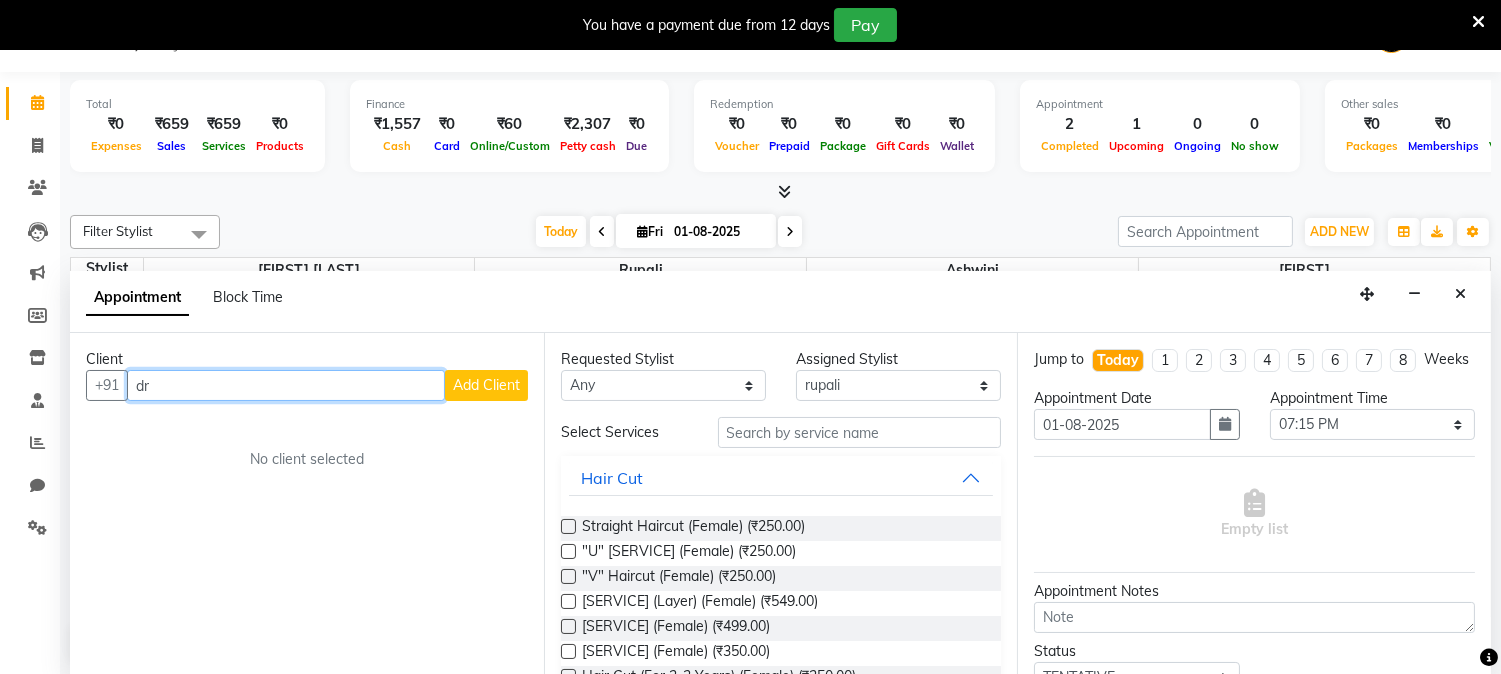 type on "d" 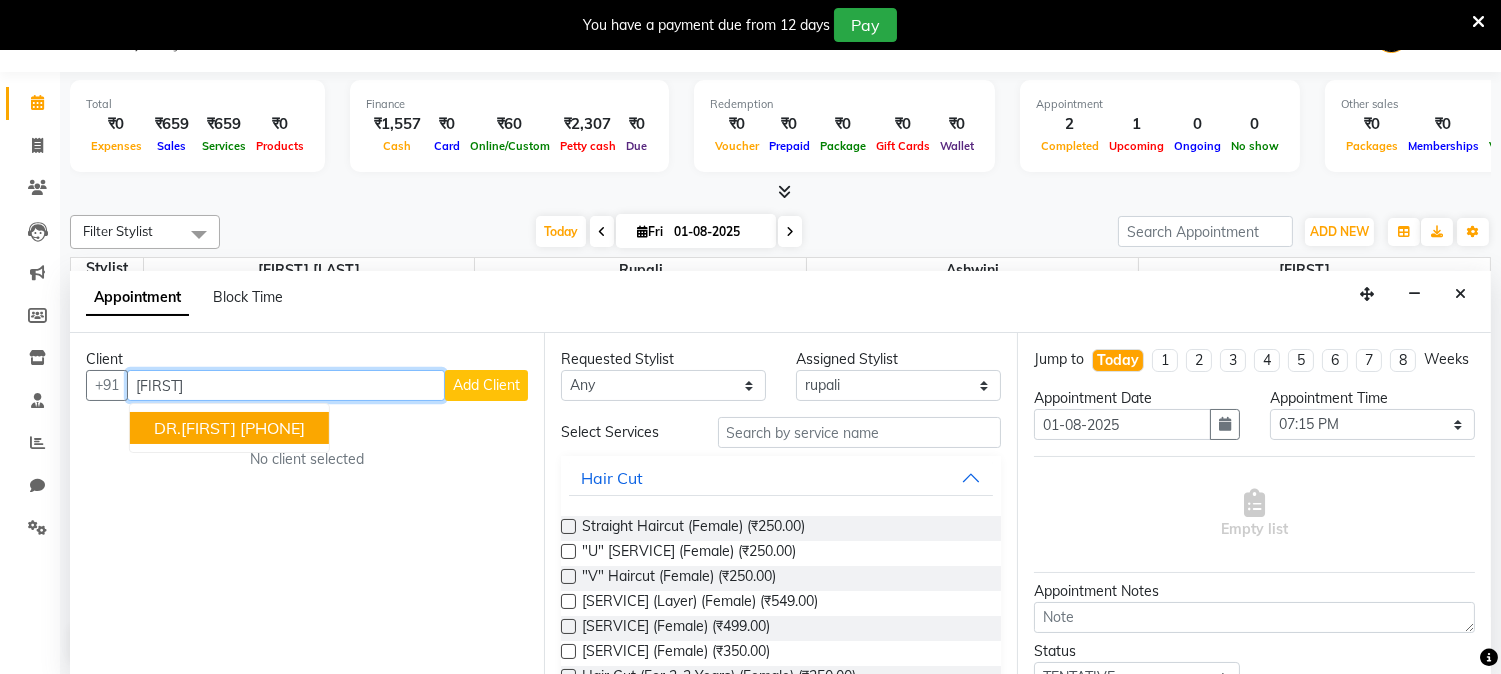 drag, startPoint x: 216, startPoint y: 422, endPoint x: 217, endPoint y: 433, distance: 11.045361 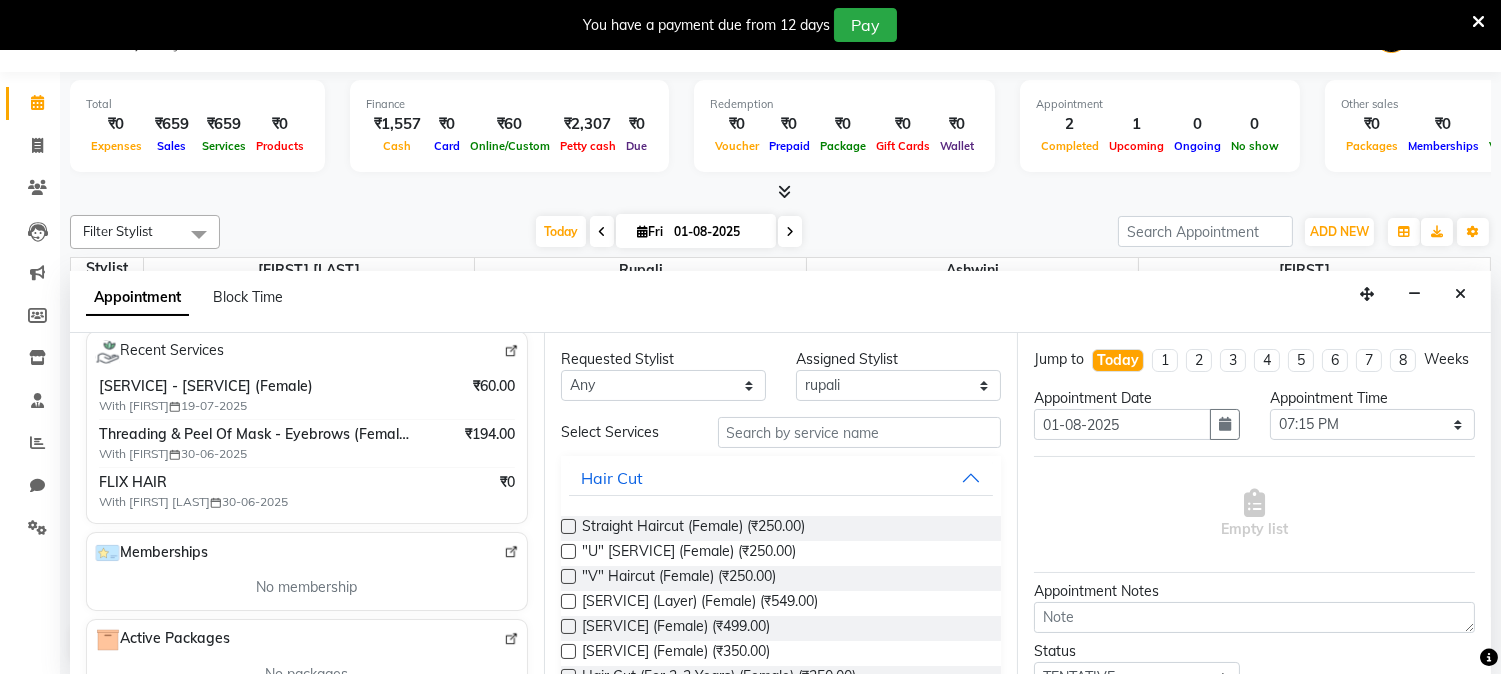 scroll, scrollTop: 222, scrollLeft: 0, axis: vertical 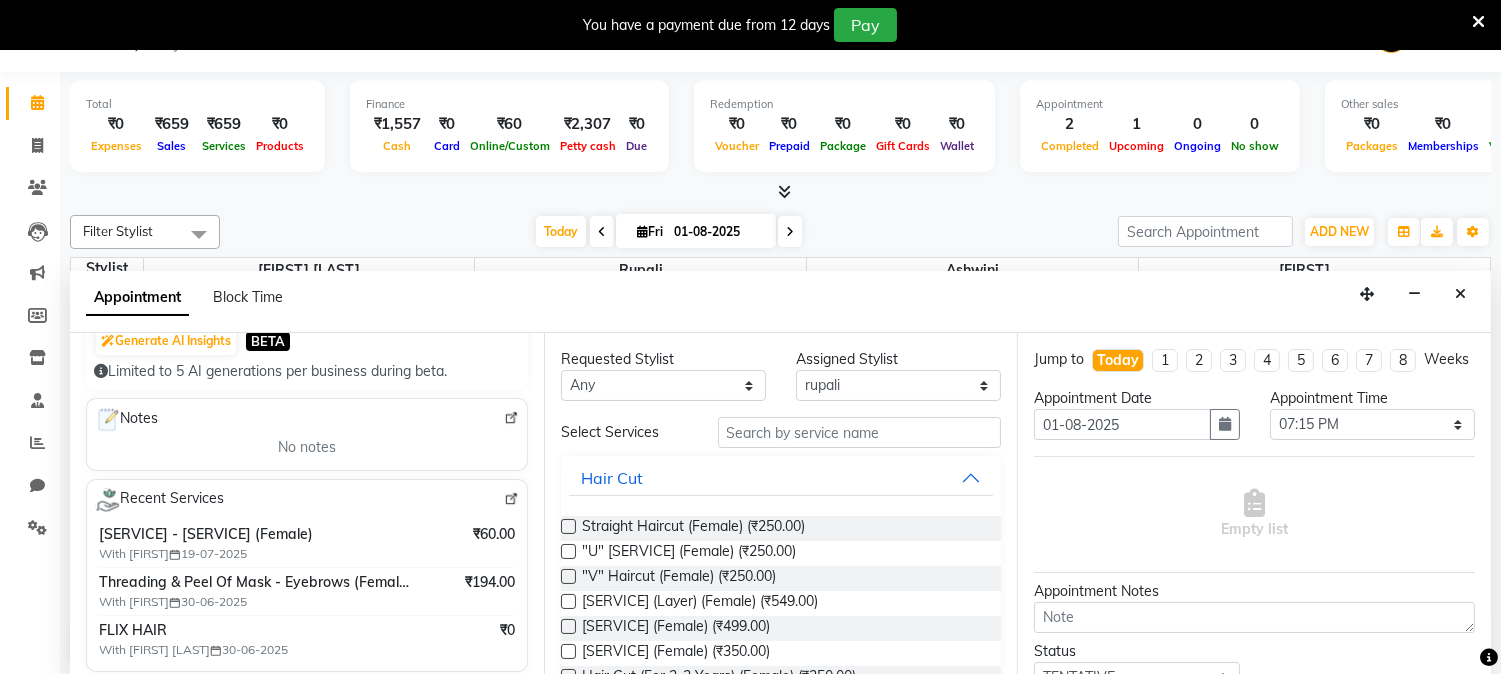 type on "9096638359" 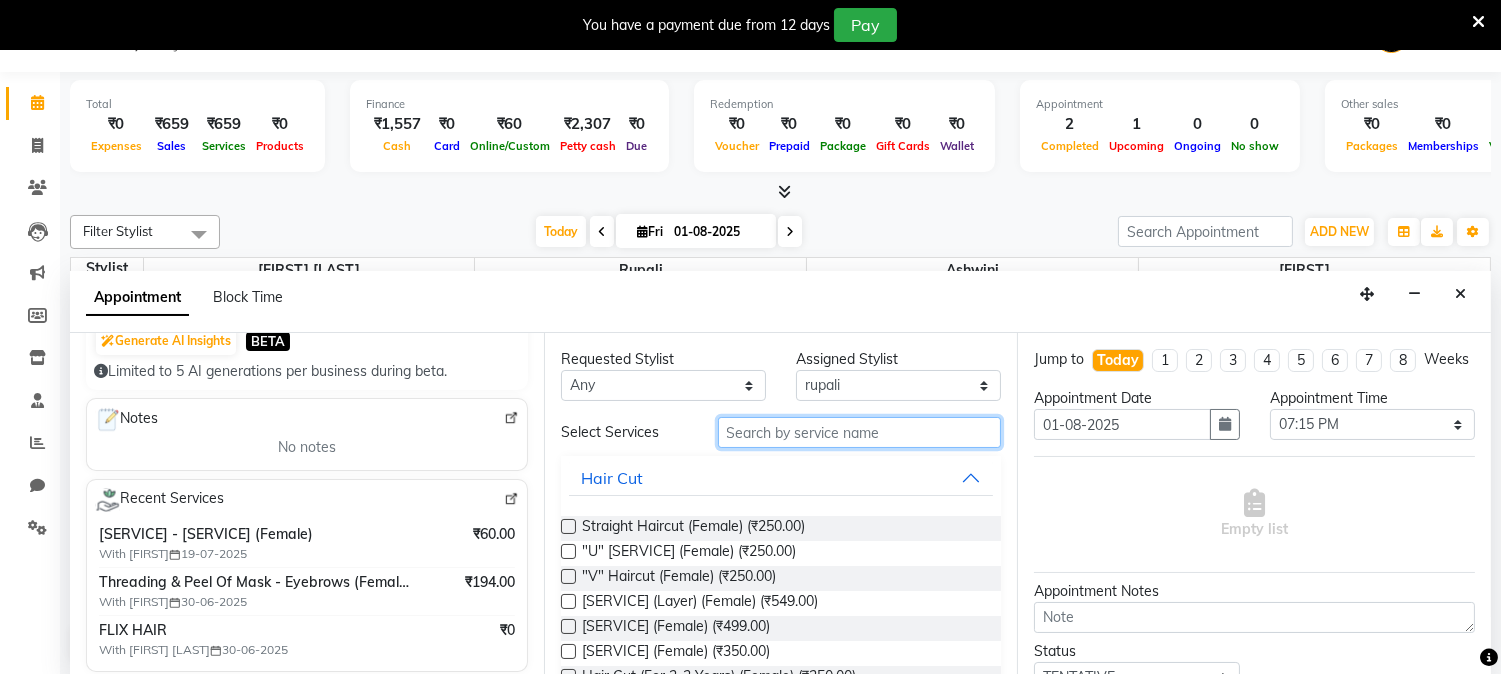 click at bounding box center (860, 432) 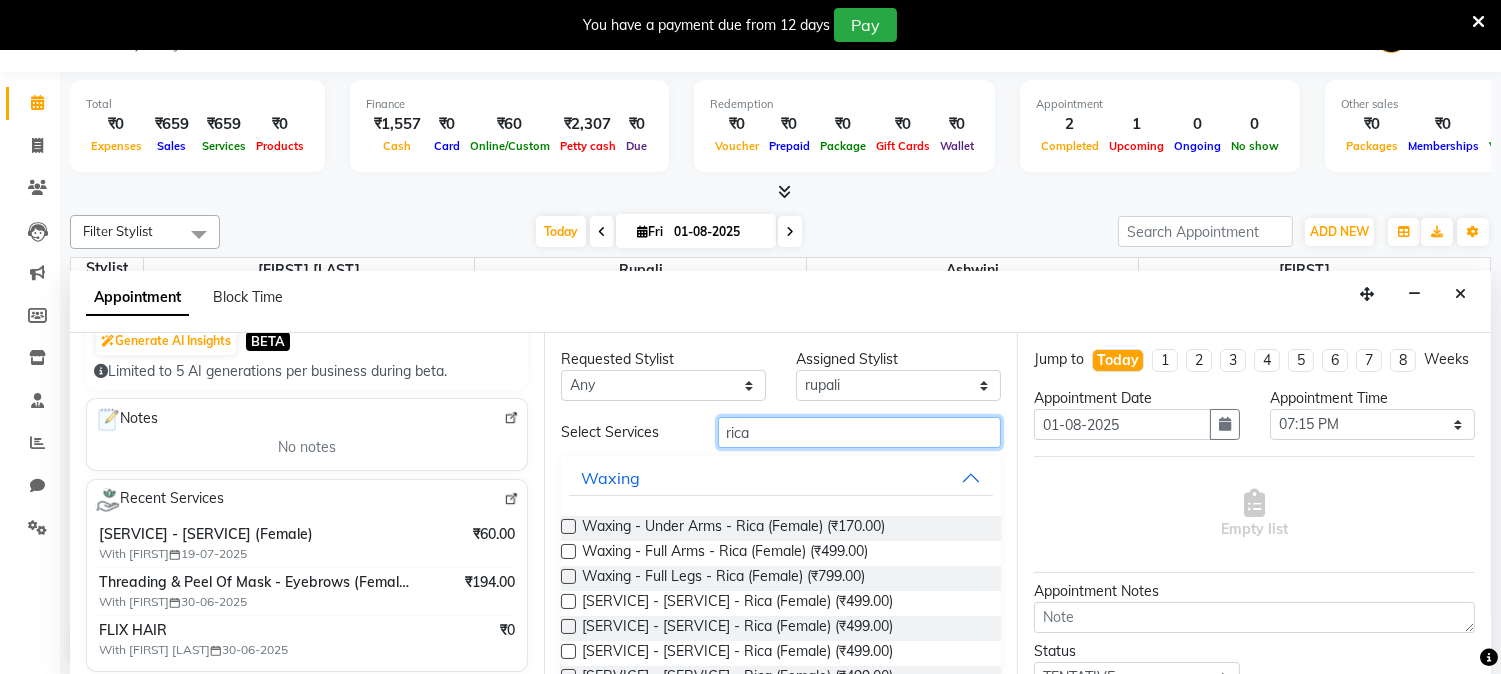 type on "rica" 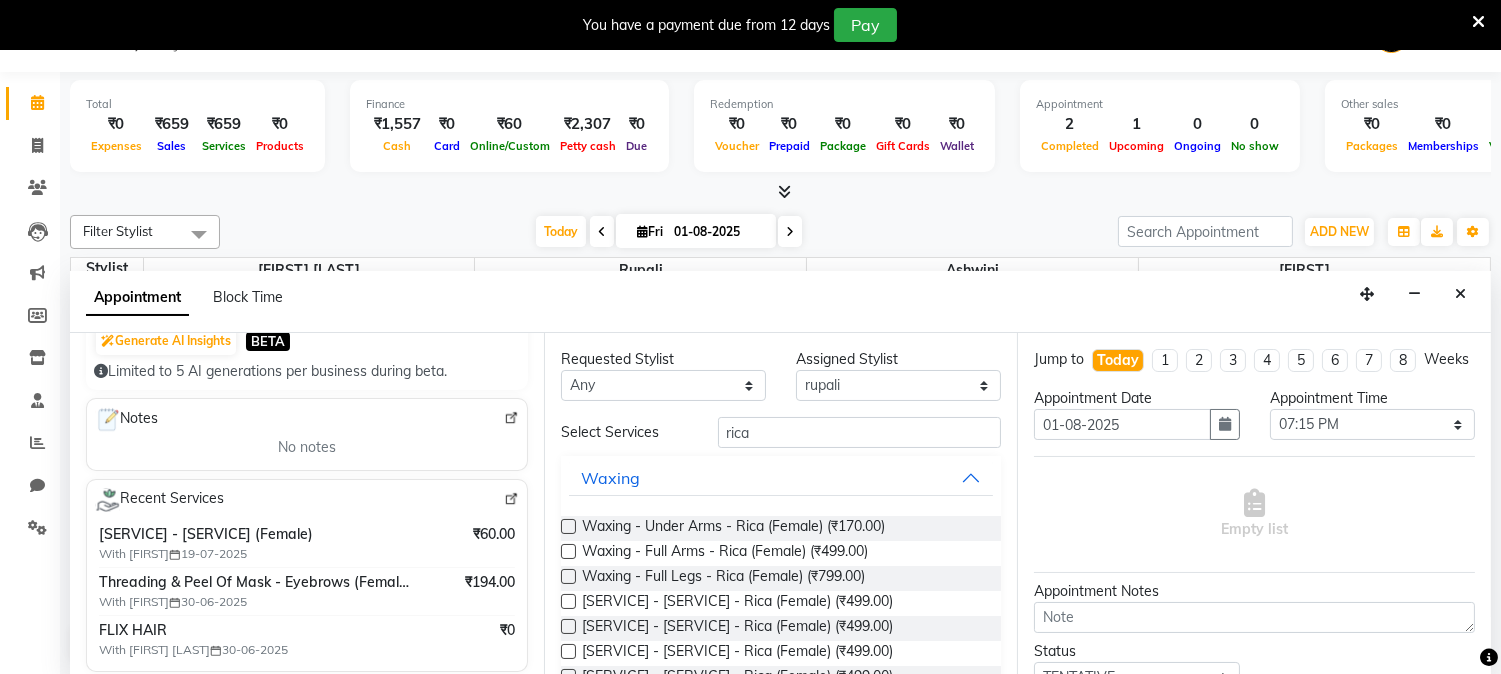 click at bounding box center [568, 526] 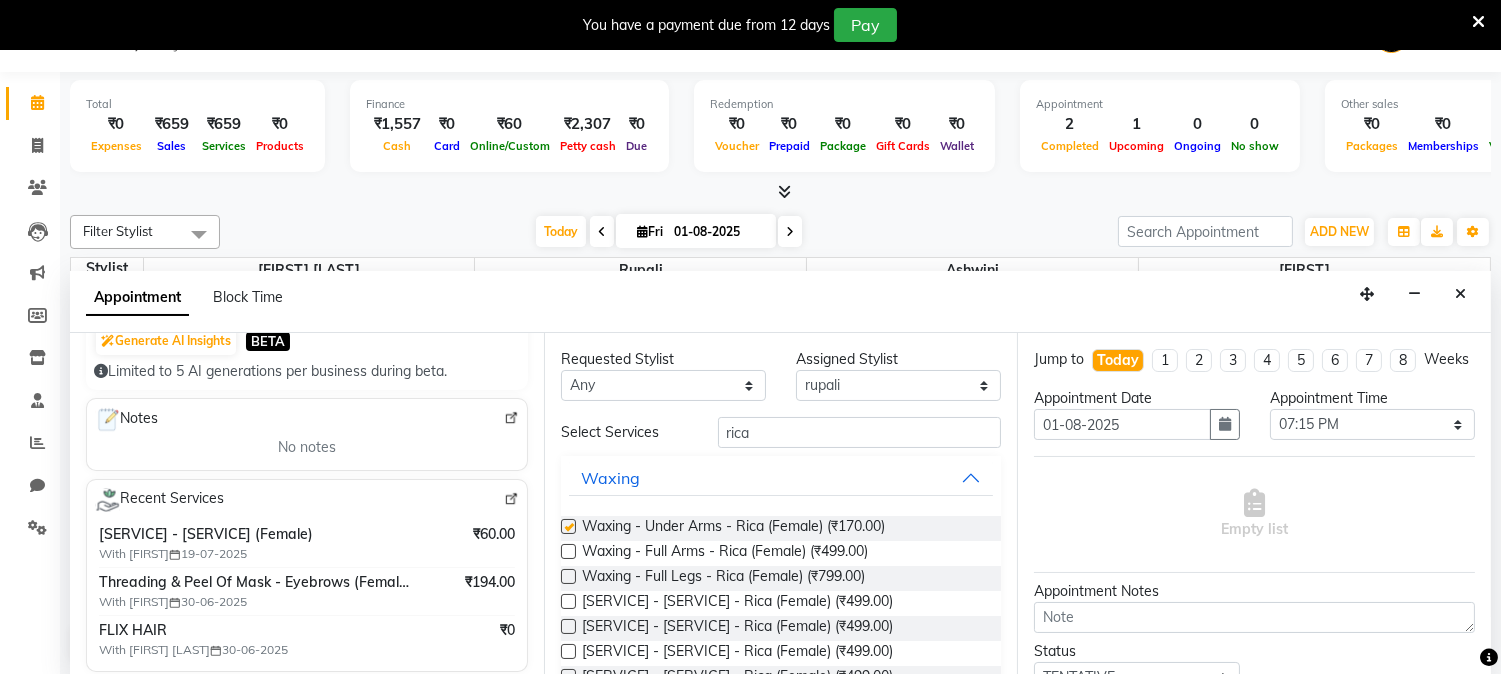 click at bounding box center (568, 526) 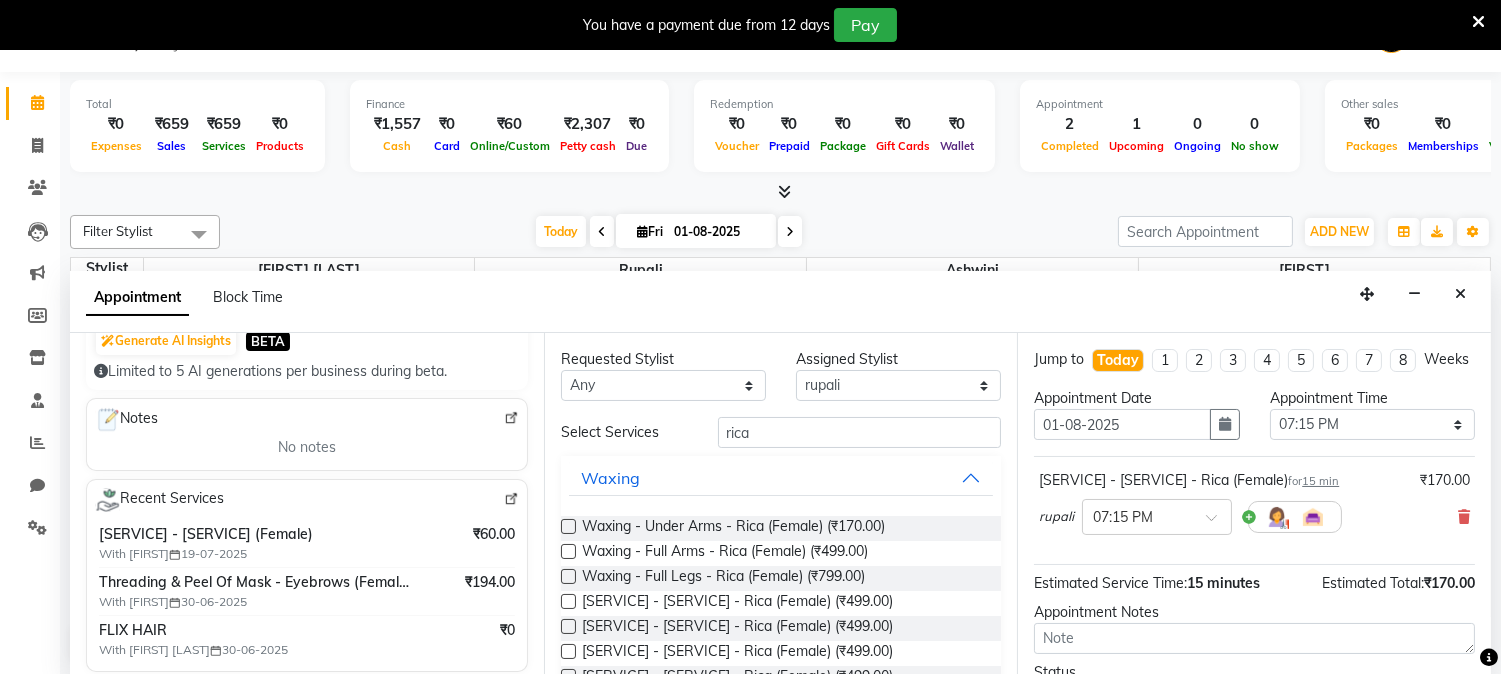 click at bounding box center [568, 551] 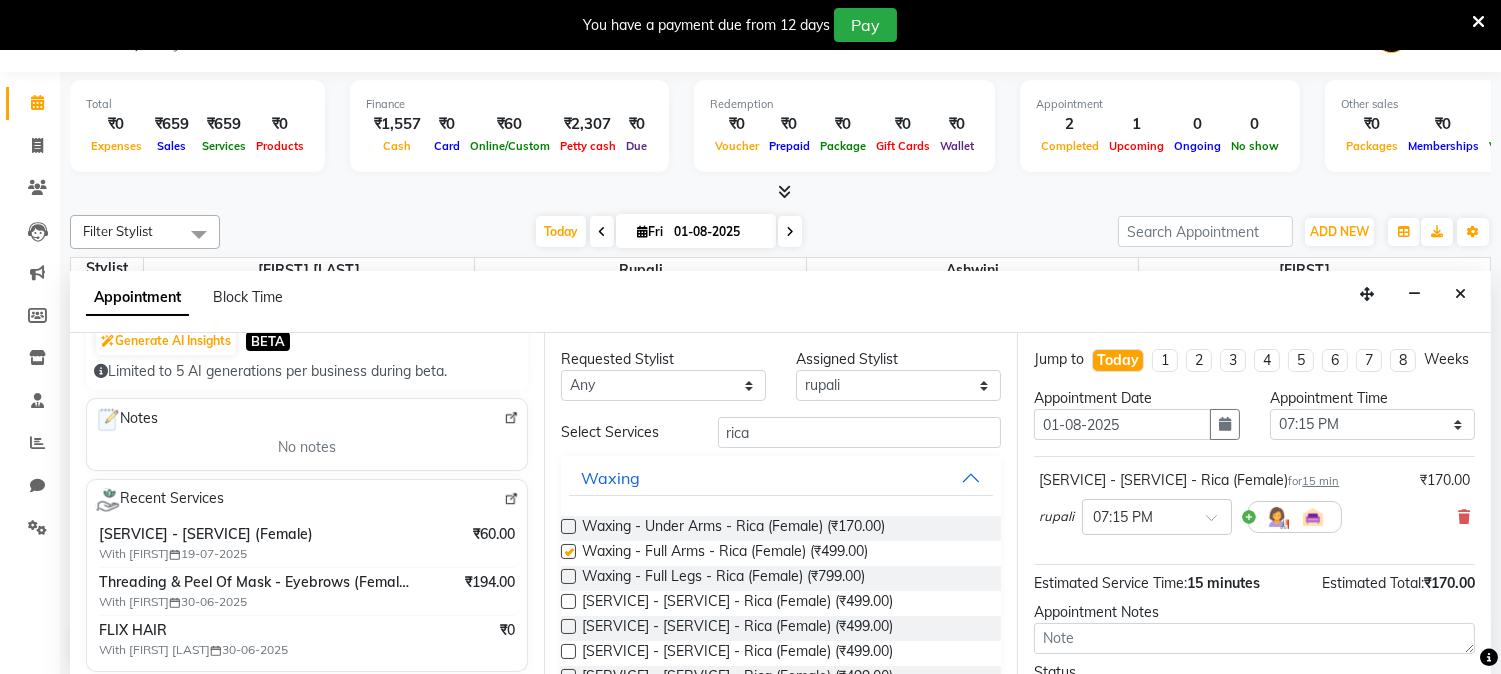 click at bounding box center (568, 551) 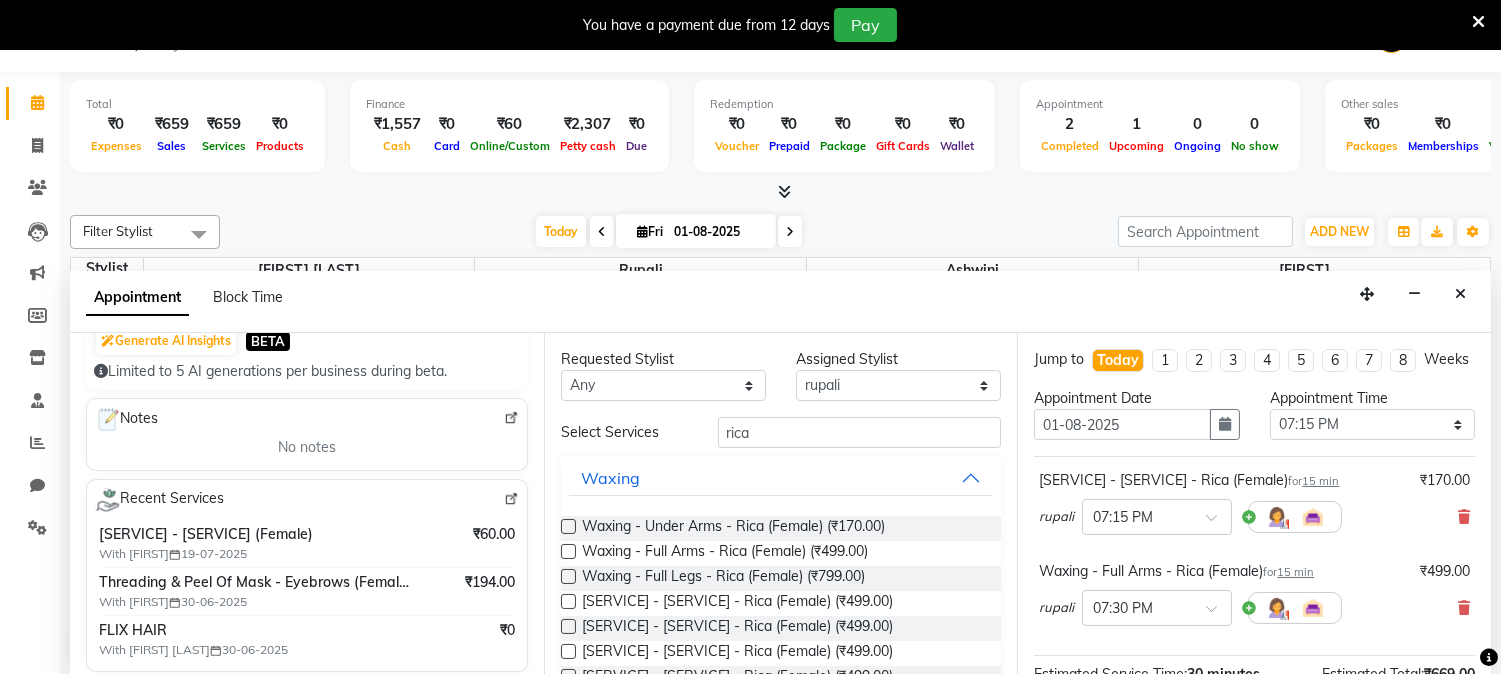 click at bounding box center [568, 601] 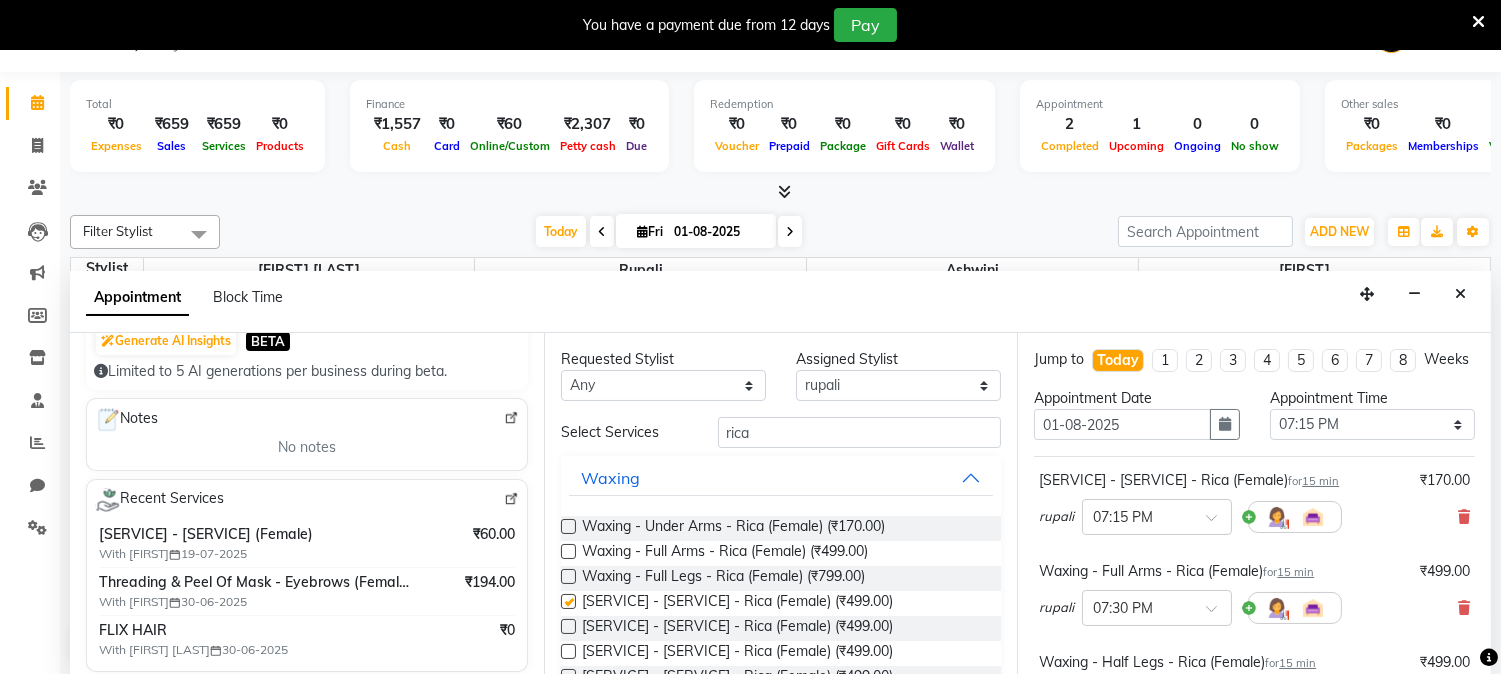 checkbox on "false" 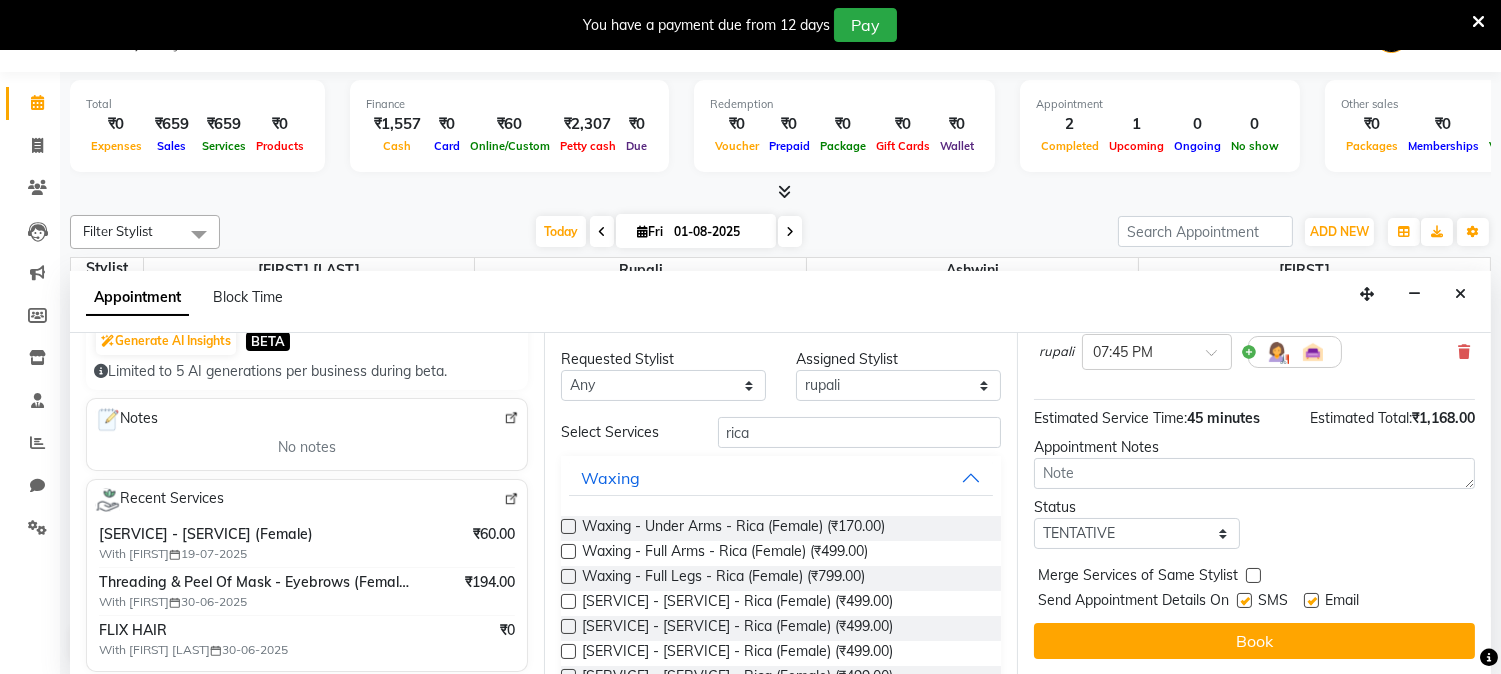 scroll, scrollTop: 365, scrollLeft: 0, axis: vertical 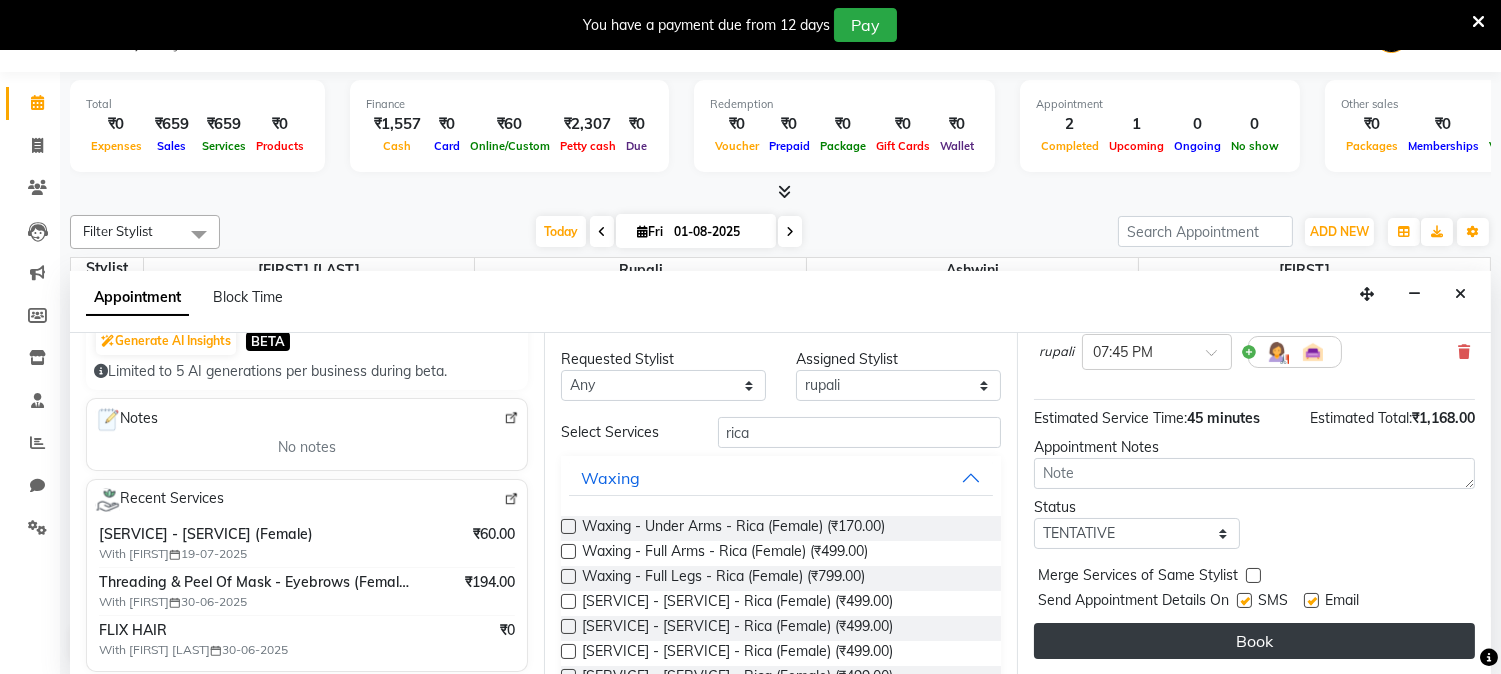 click on "Book" at bounding box center (1254, 641) 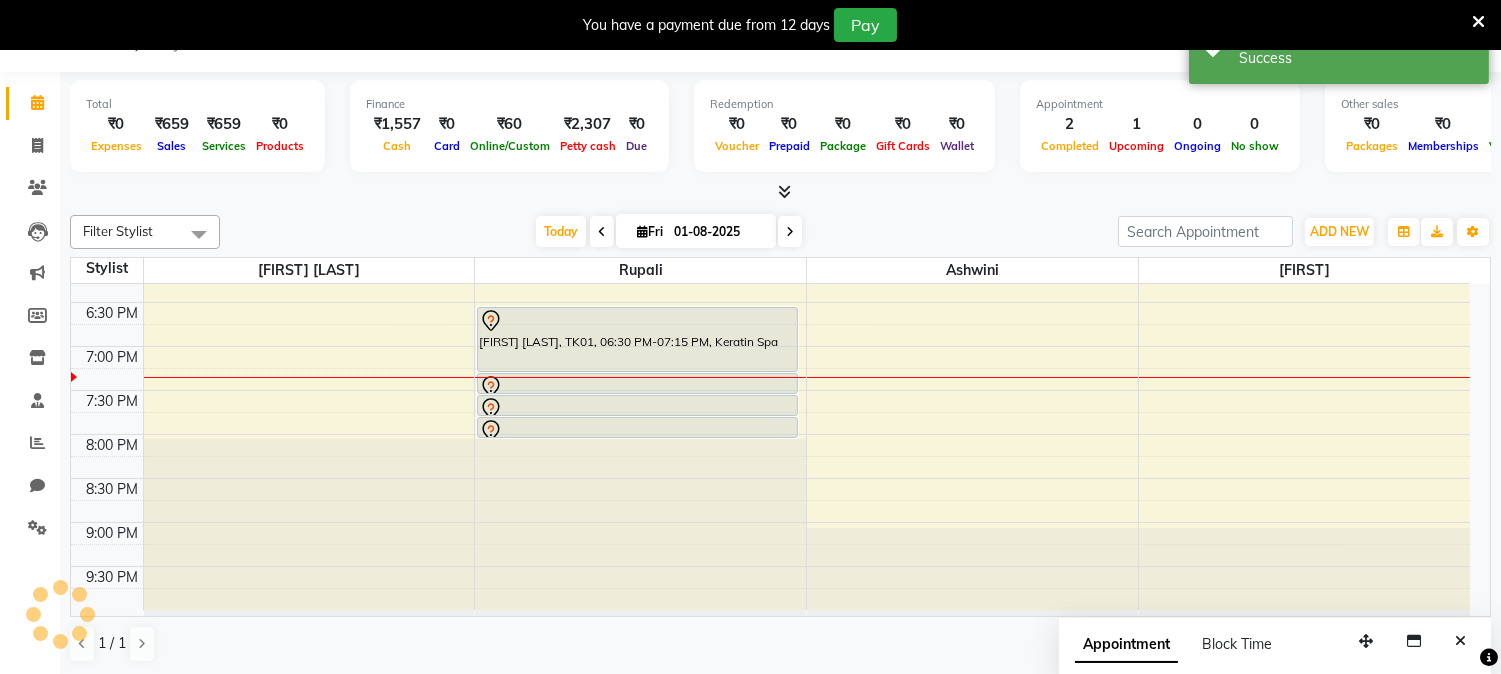 scroll, scrollTop: 0, scrollLeft: 0, axis: both 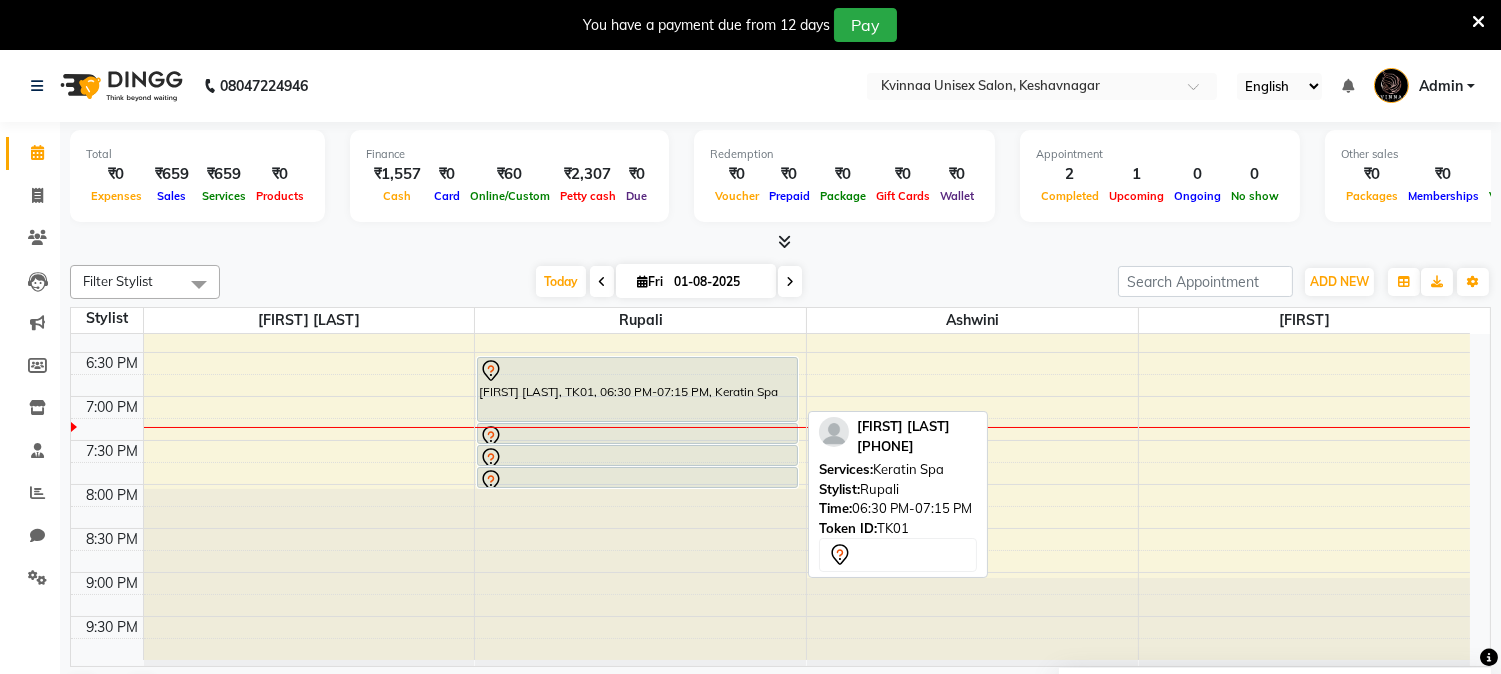 click on "[FIRST NAME] [LAST NAME], TK01, 06:30 PM-07:15 PM, Keratin Spa" at bounding box center (637, 389) 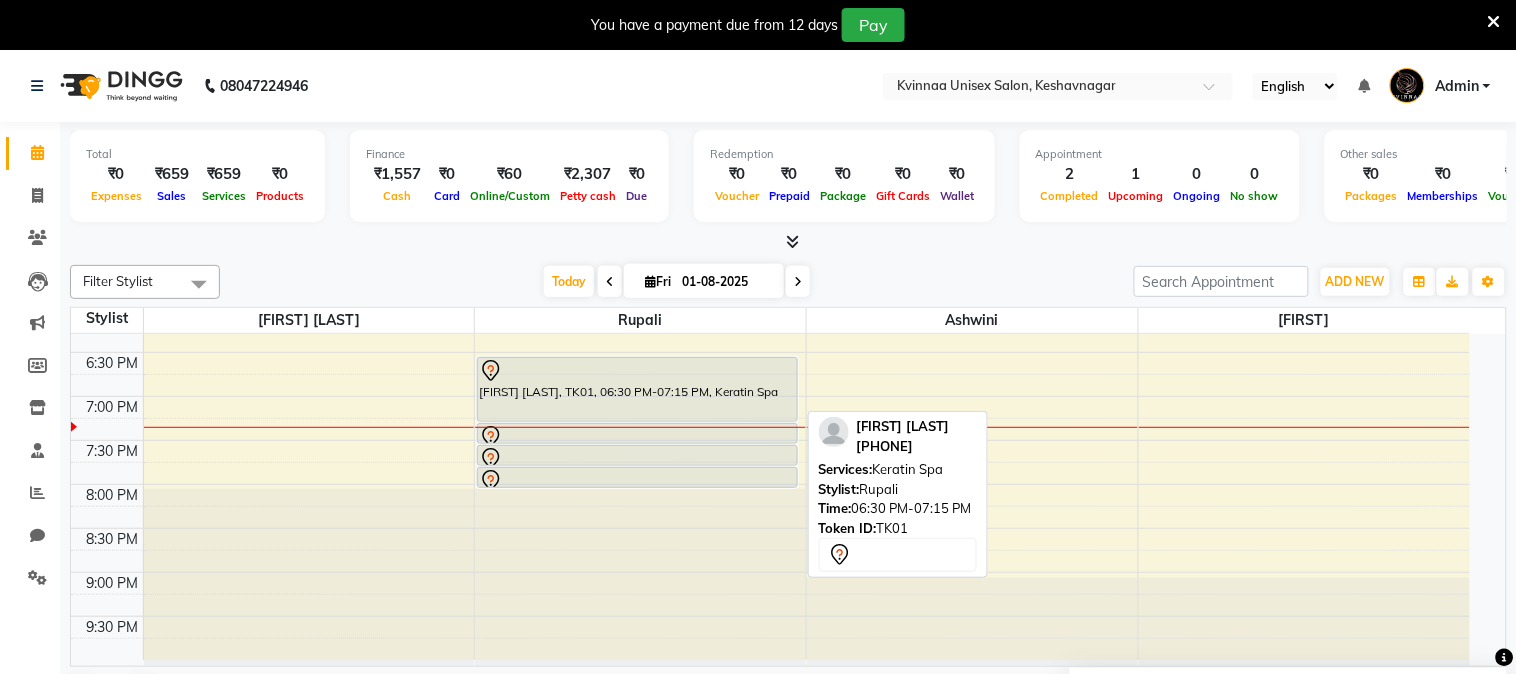 select on "7" 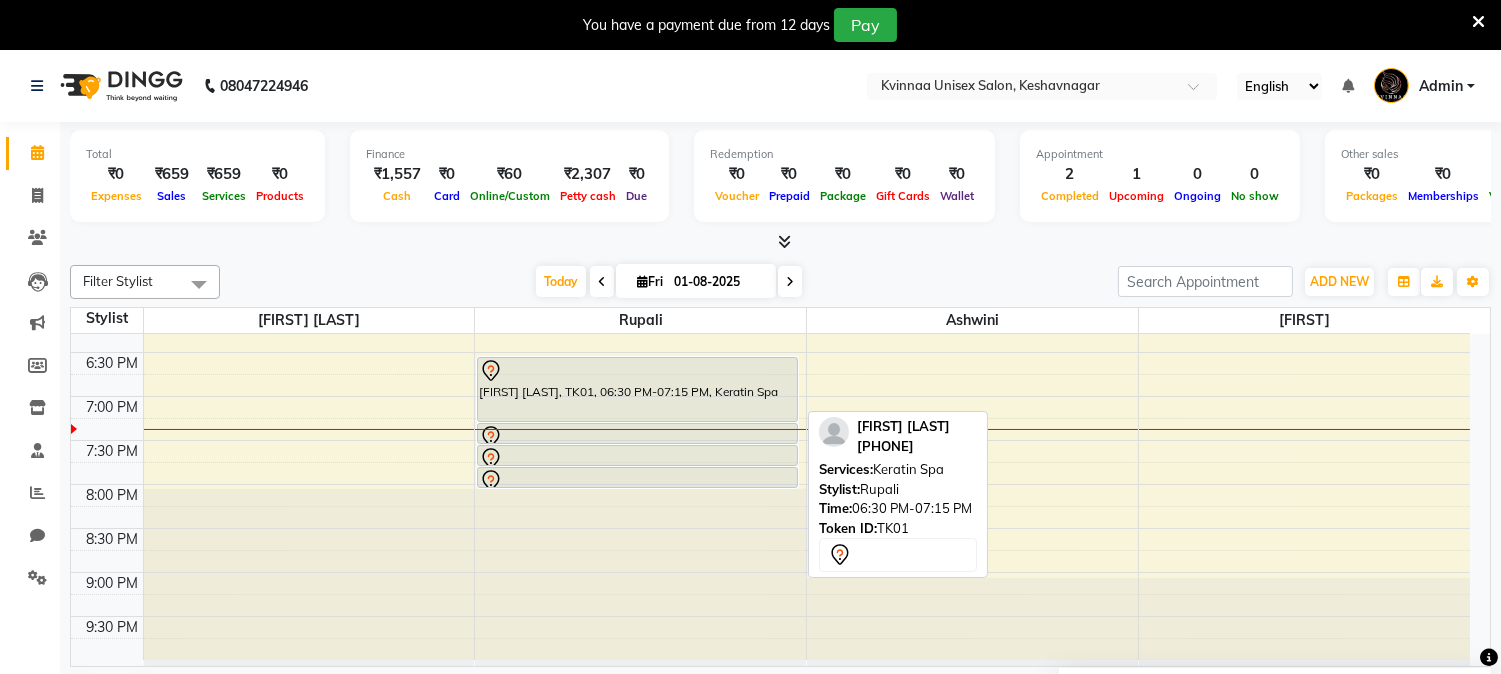 click on "[FIRST NAME] [LAST NAME], TK01, 06:30 PM-07:15 PM, Keratin Spa" at bounding box center (637, 389) 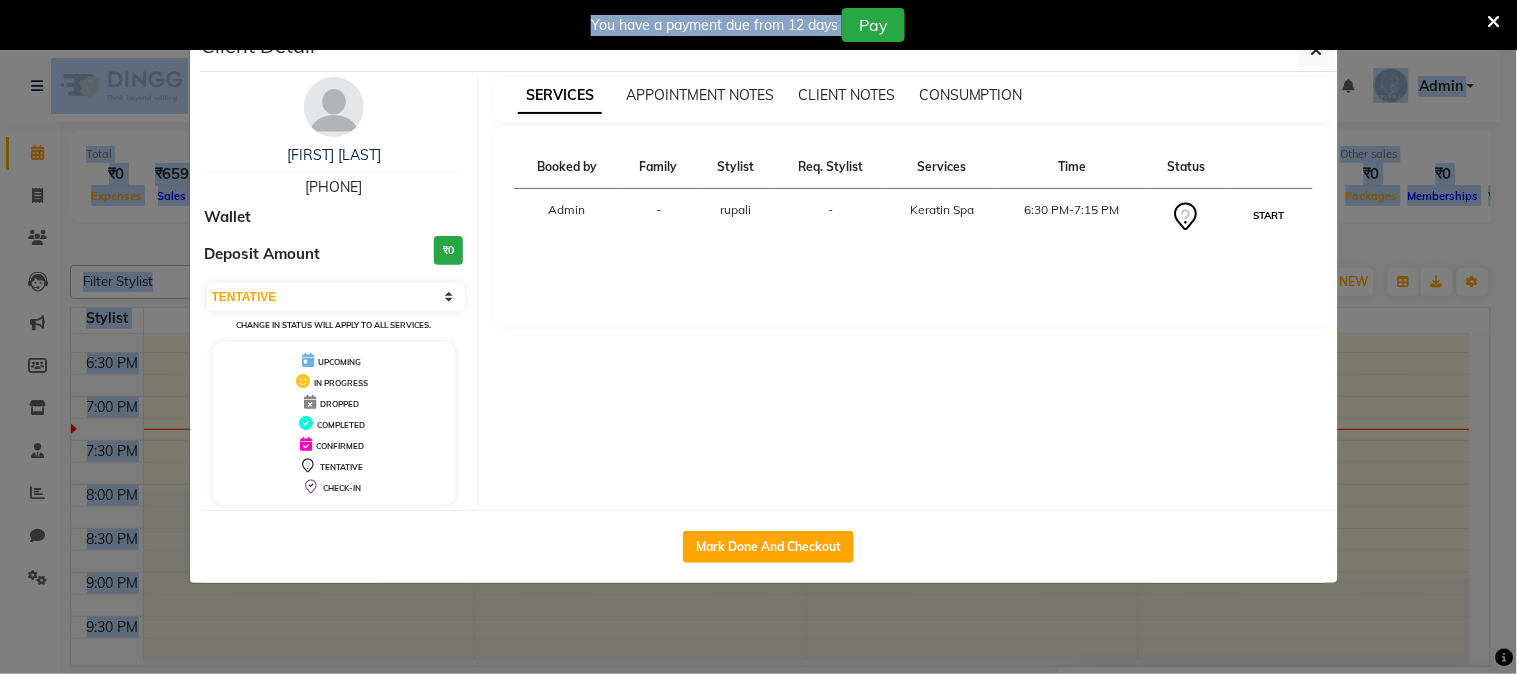 click on "START" at bounding box center (1269, 215) 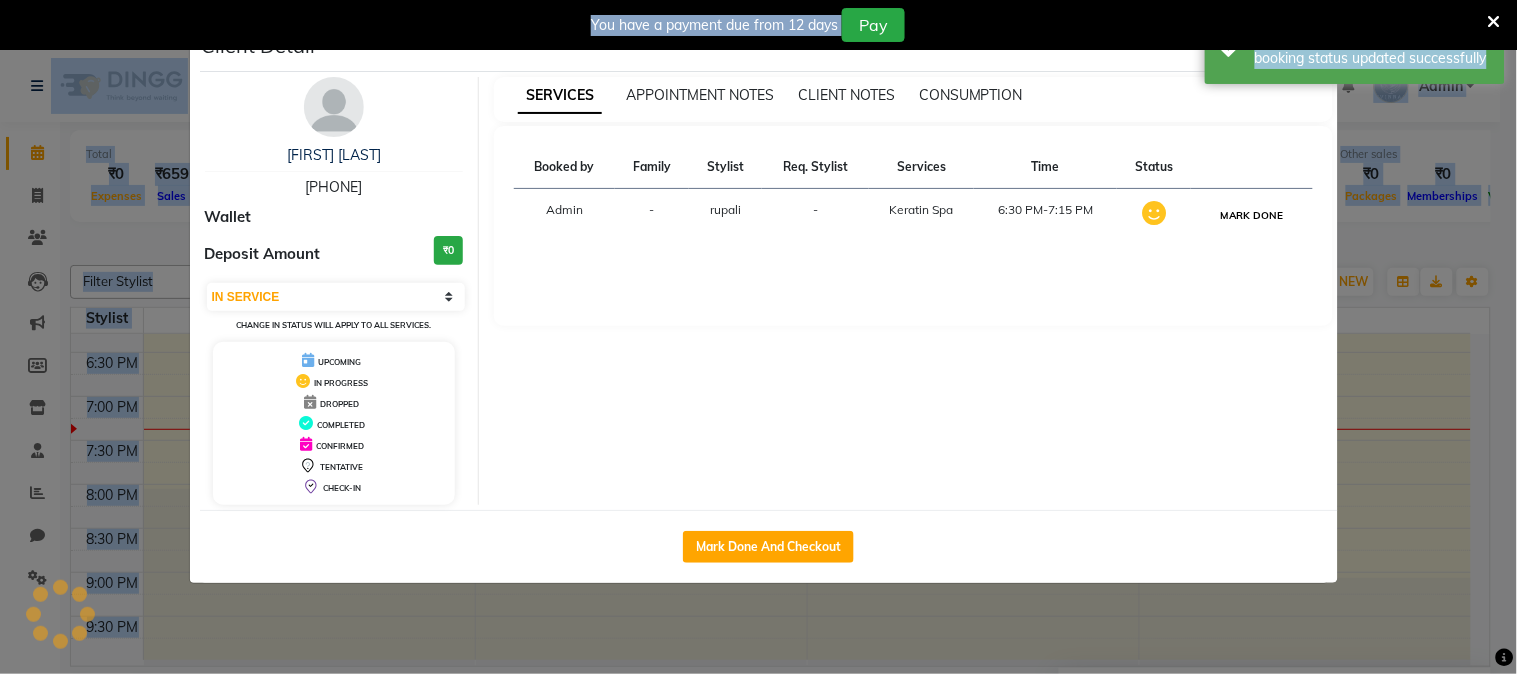 click on "MARK DONE" at bounding box center (1251, 215) 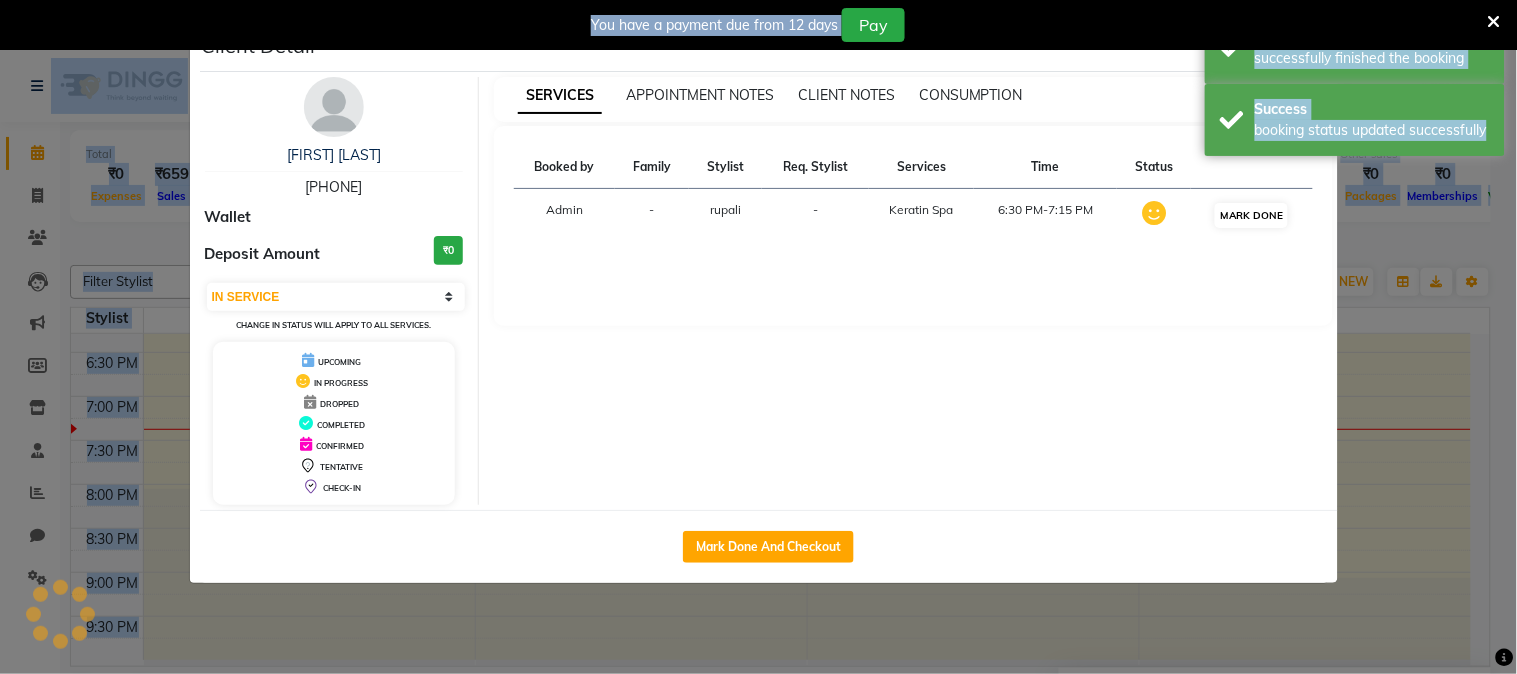 select on "3" 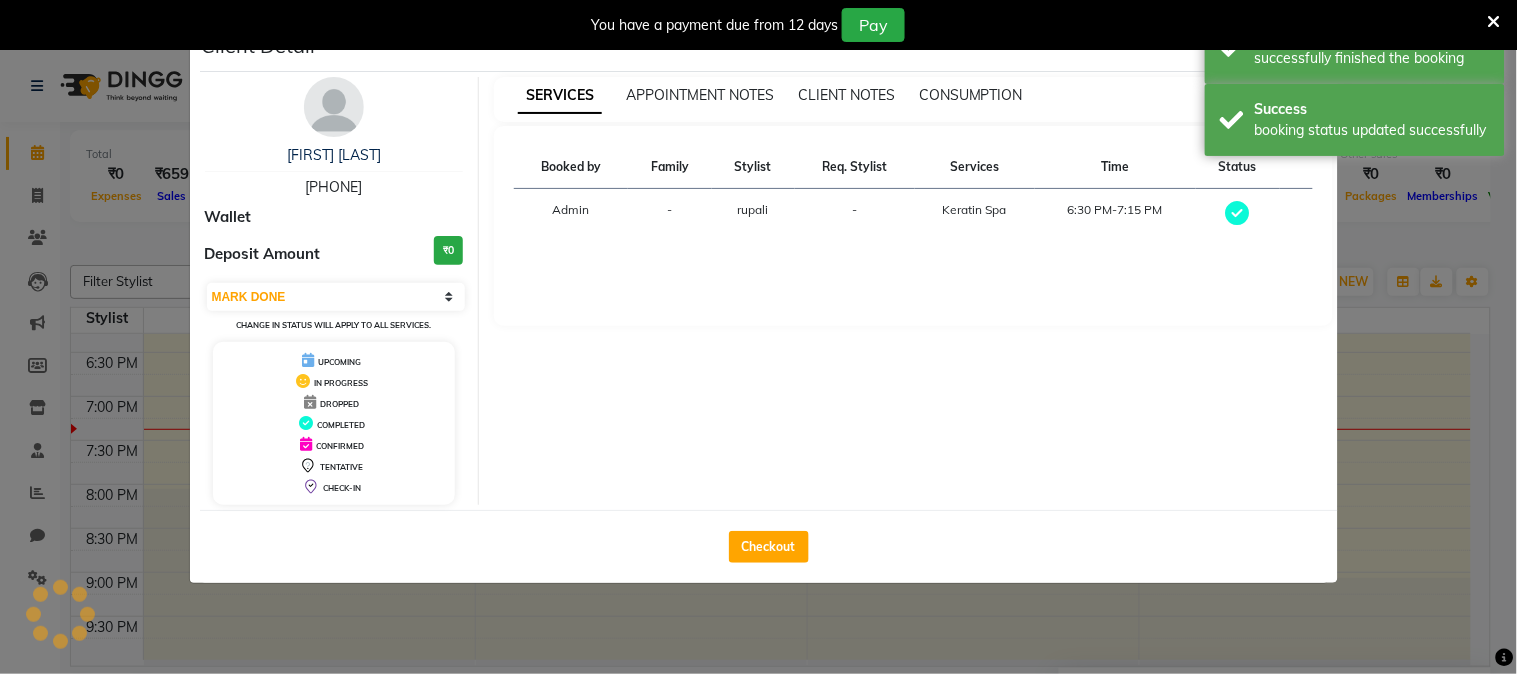 click at bounding box center (1494, 22) 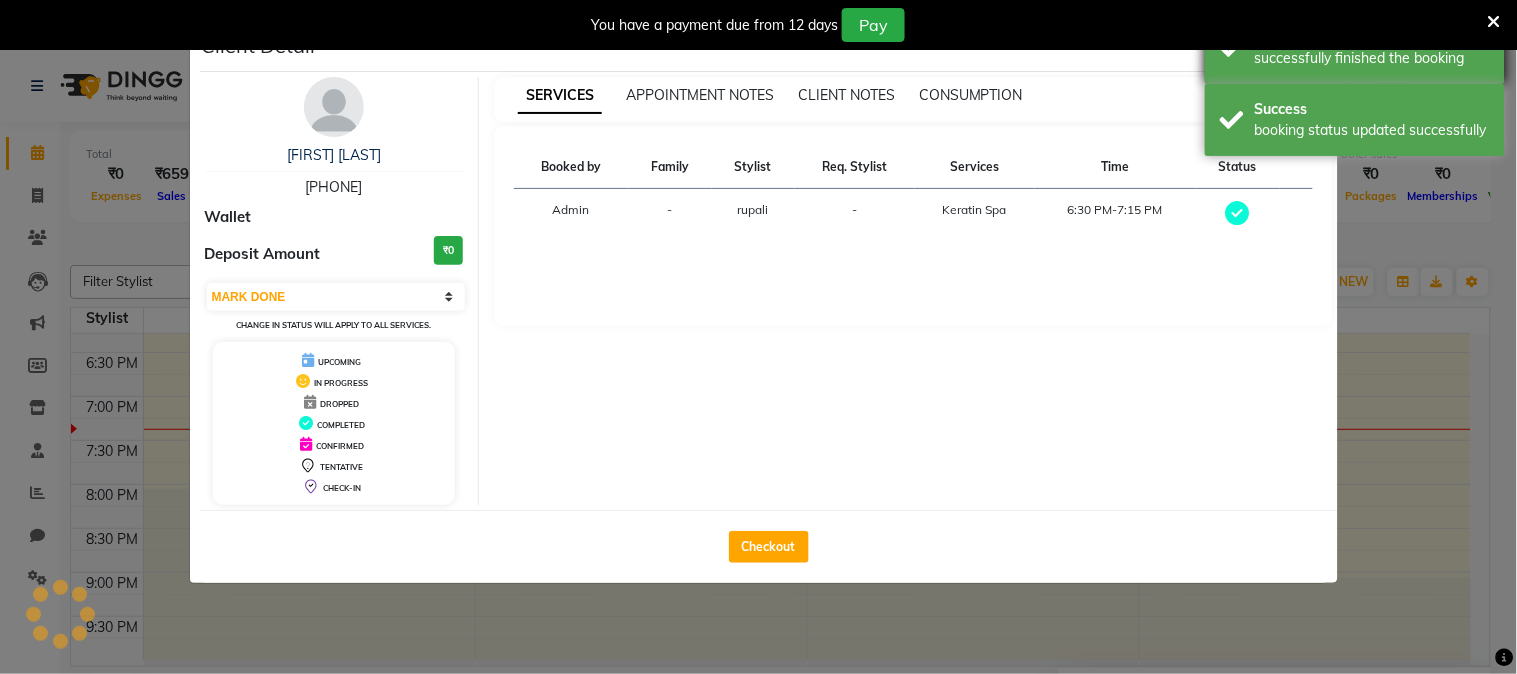 click on "Success   successfully finished the booking" at bounding box center (1355, 48) 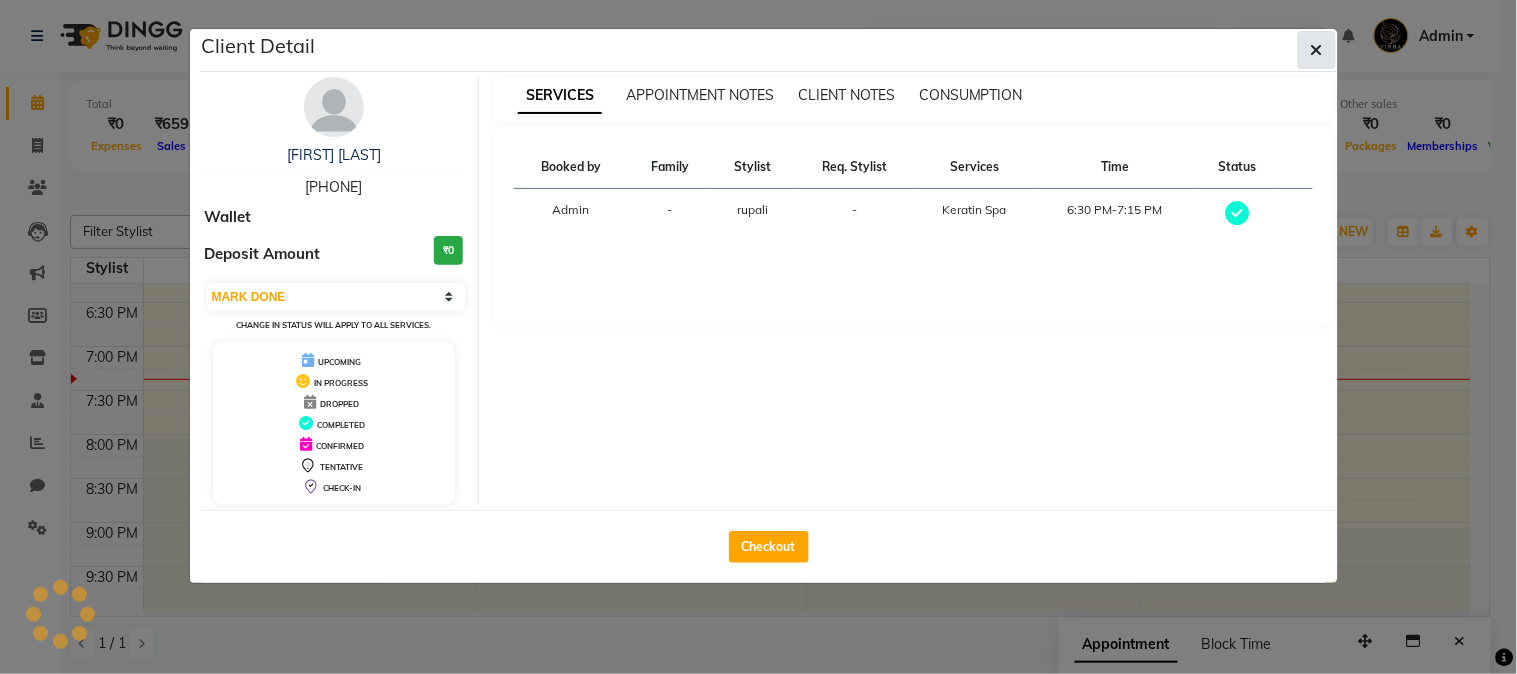 click 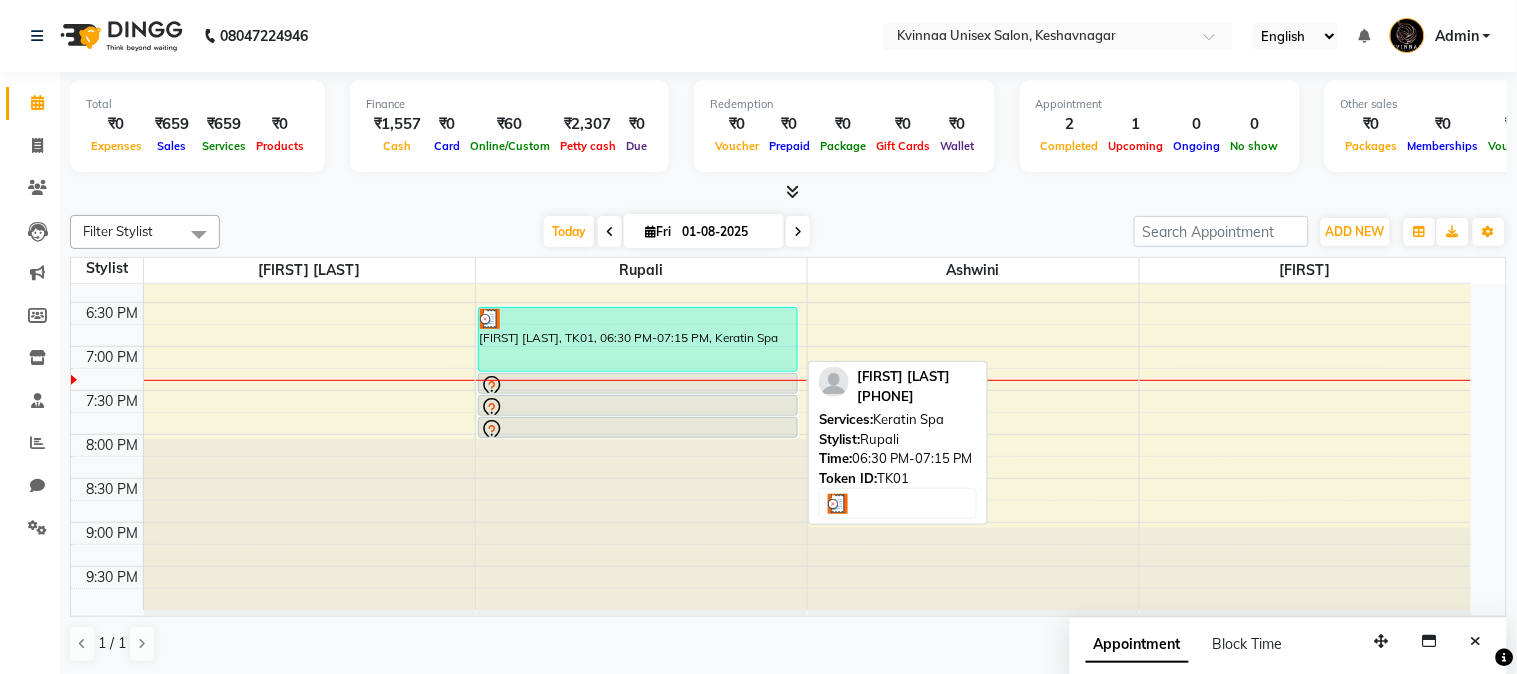 click on "[FIRST NAME] [LAST NAME], TK01, 06:30 PM-07:15 PM, Keratin Spa" at bounding box center (638, 339) 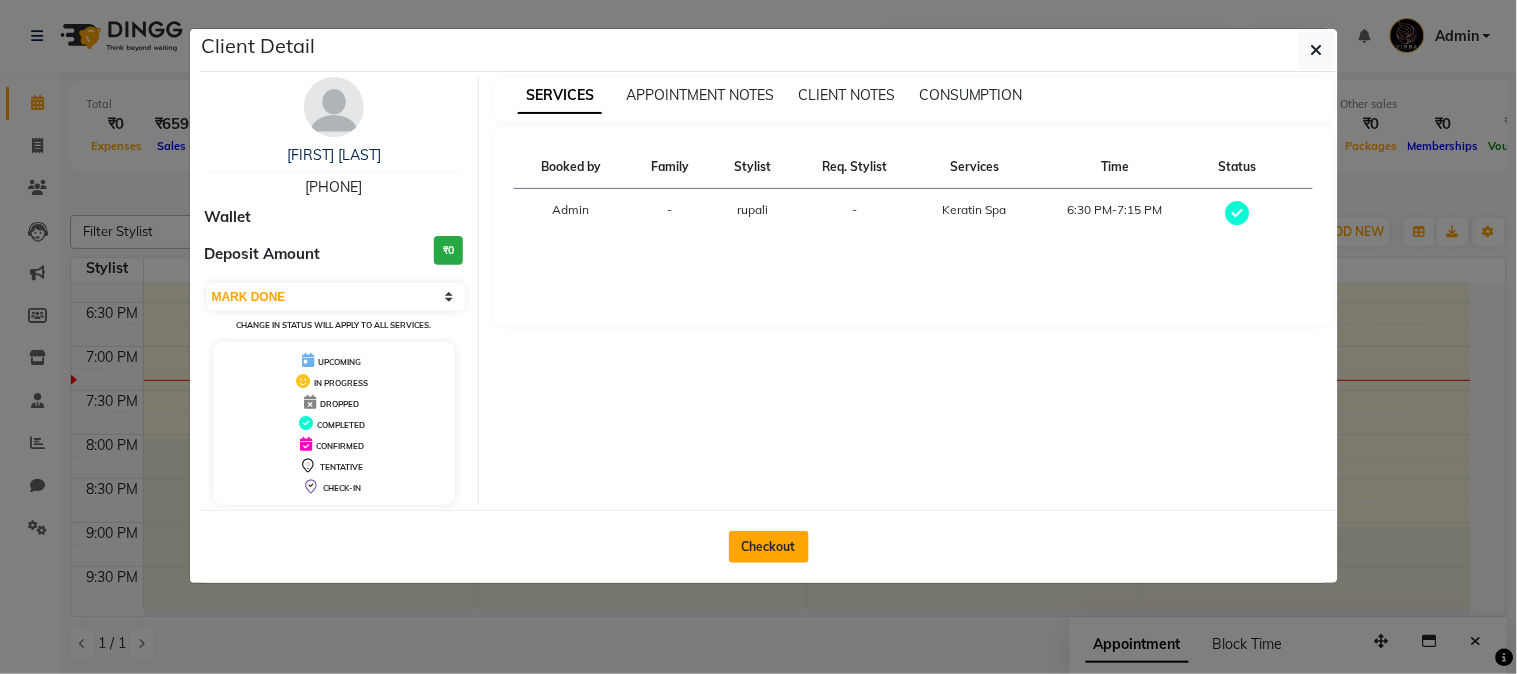 click on "Checkout" 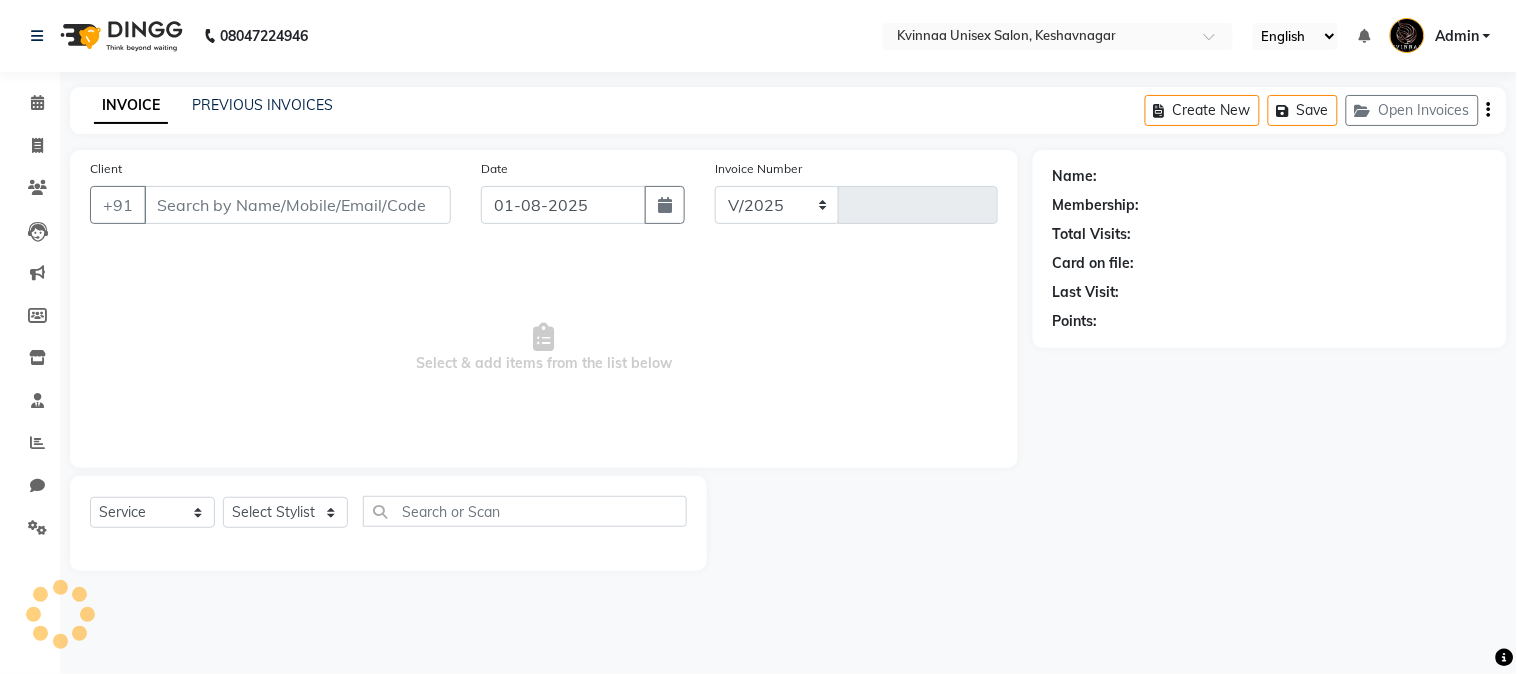 select on "147" 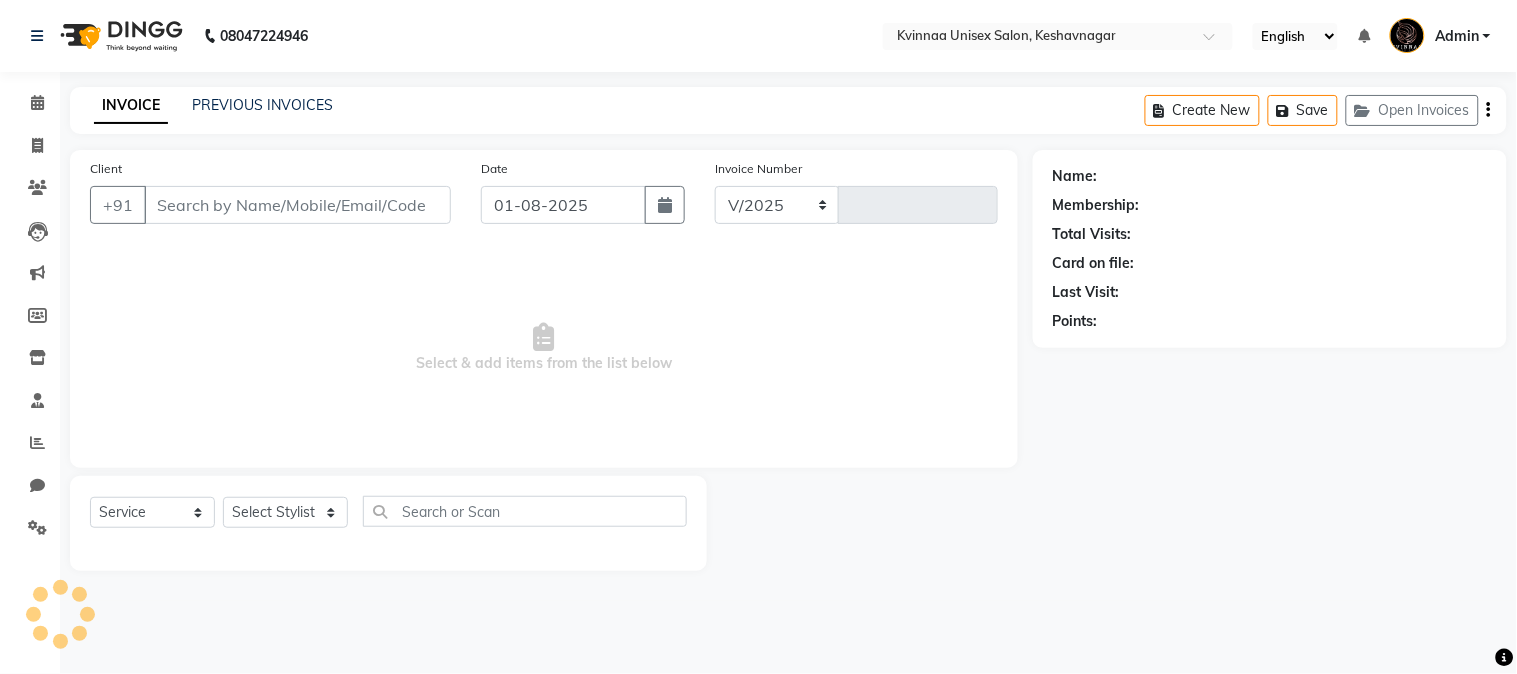 type on "0312" 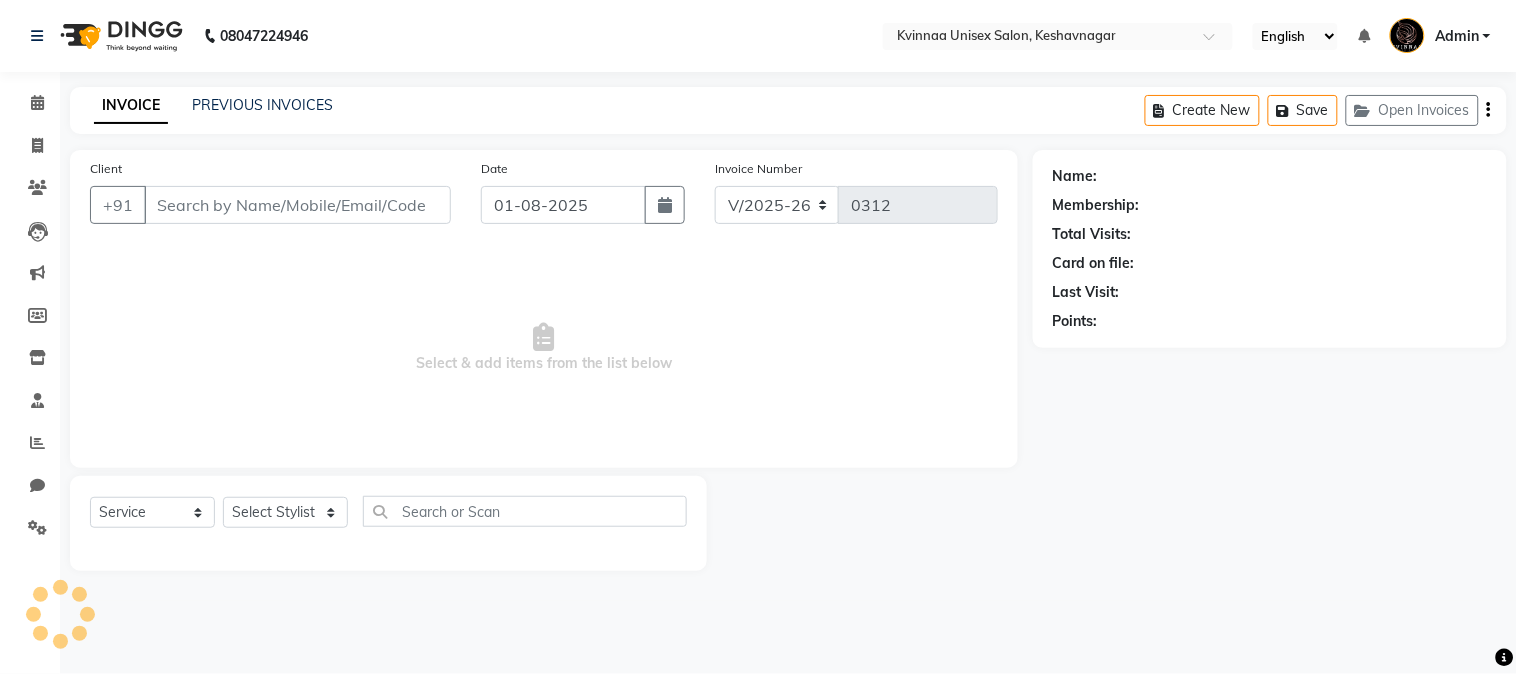 type on "9421909295" 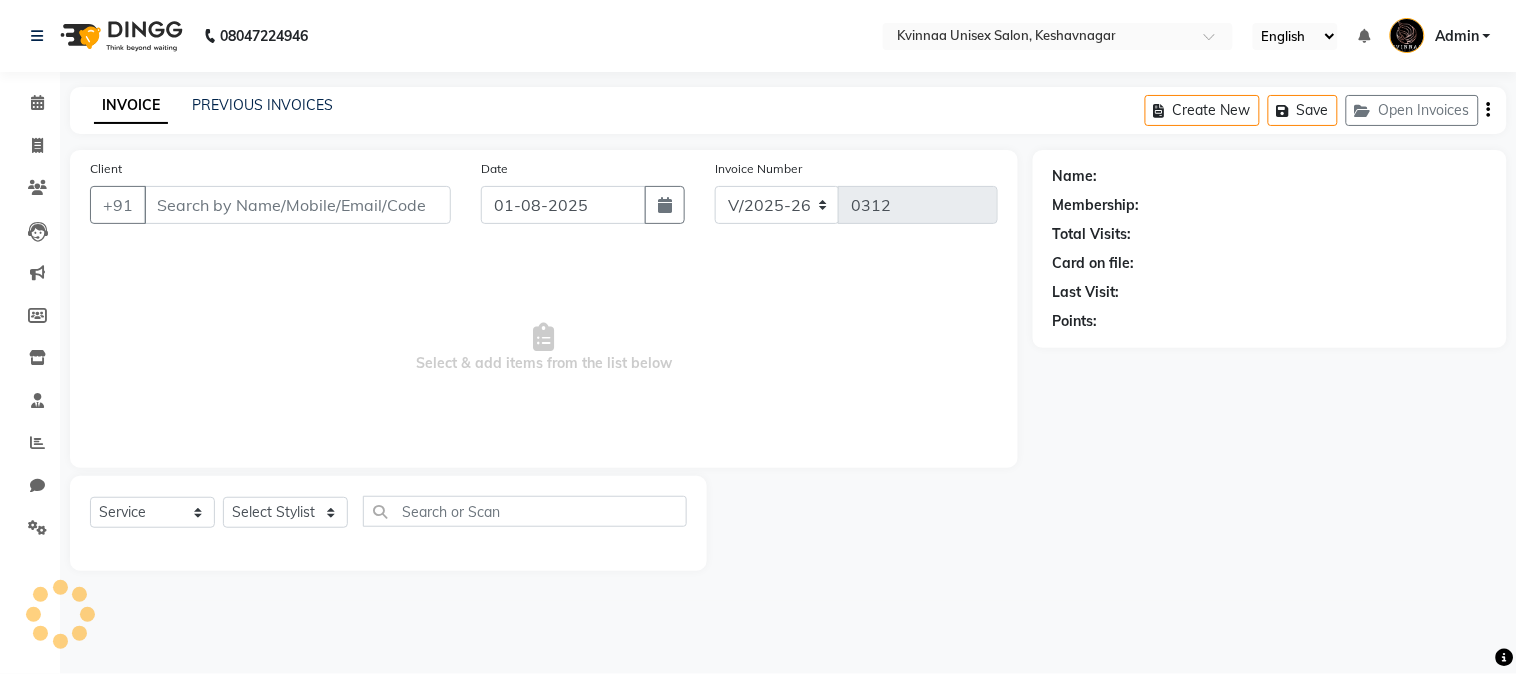 select on "8149" 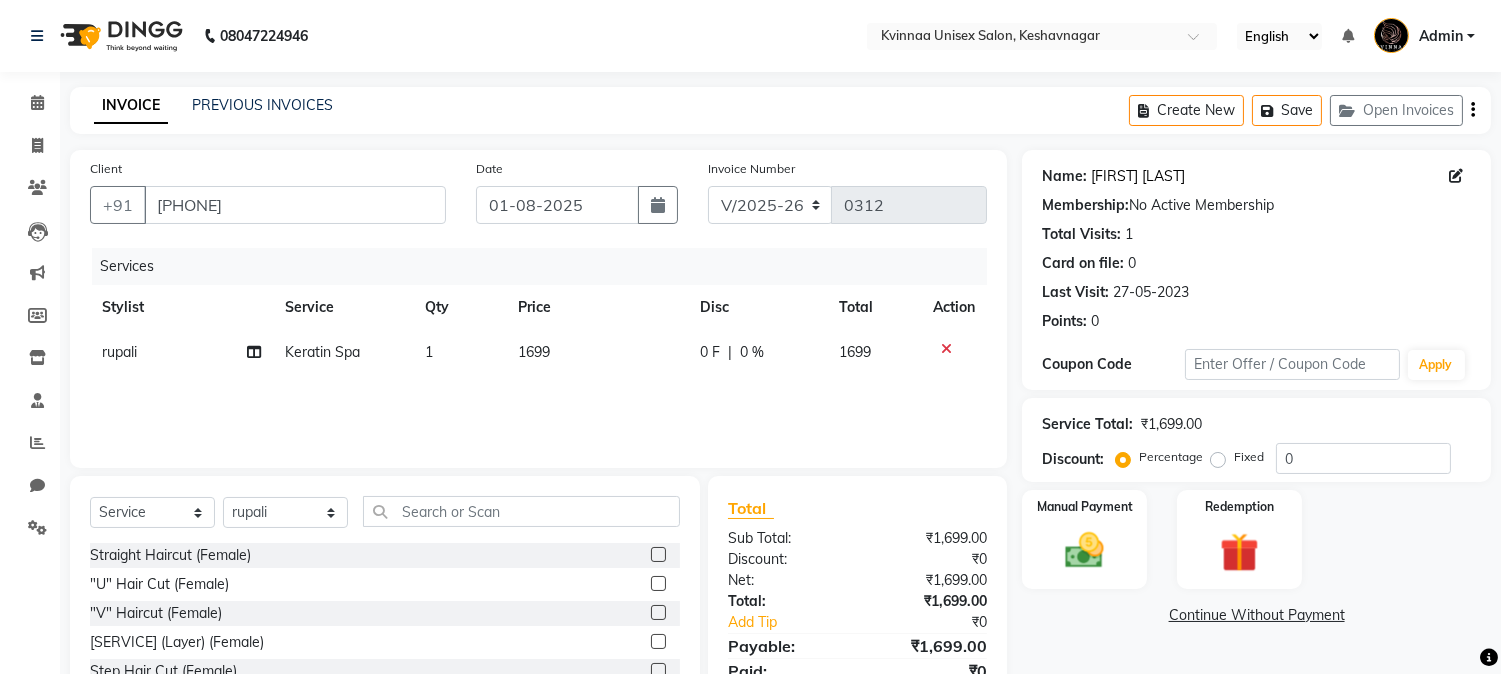 click on "Ashwini Karad" 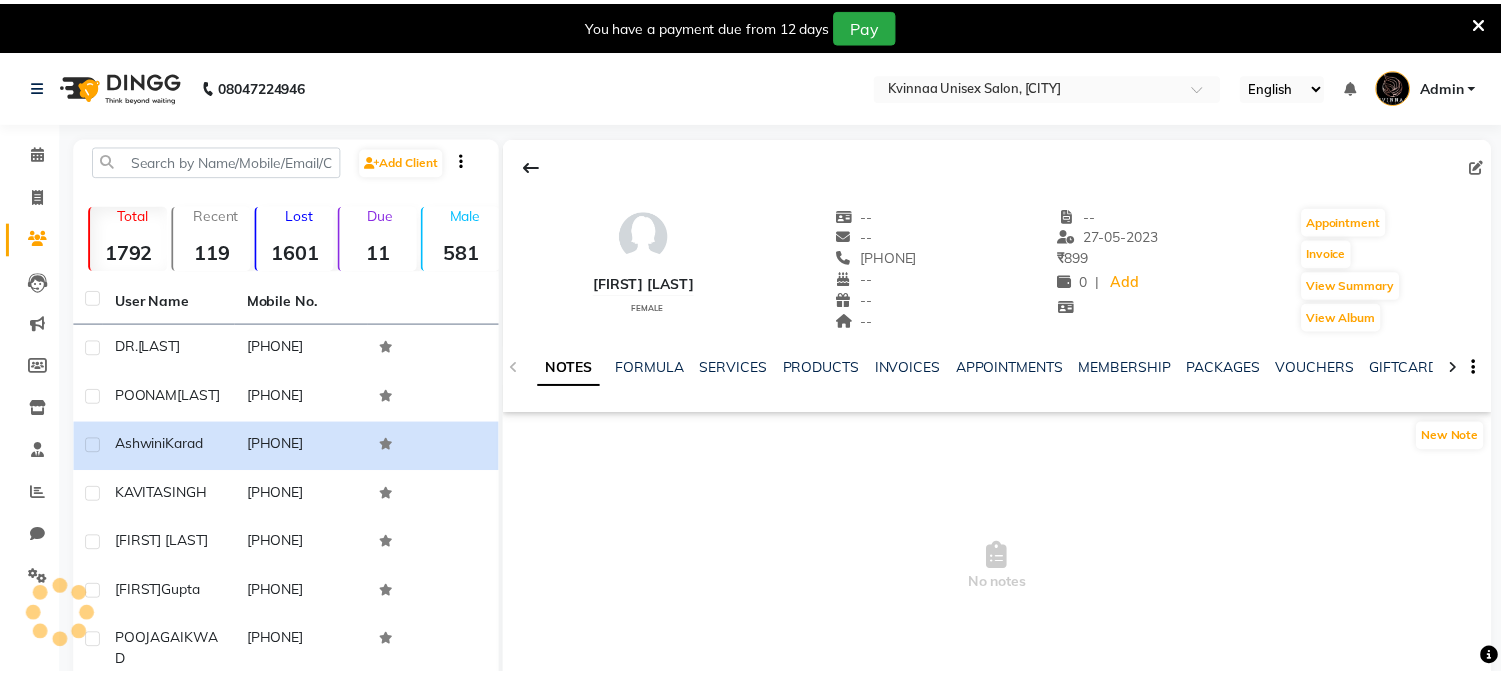 scroll, scrollTop: 0, scrollLeft: 0, axis: both 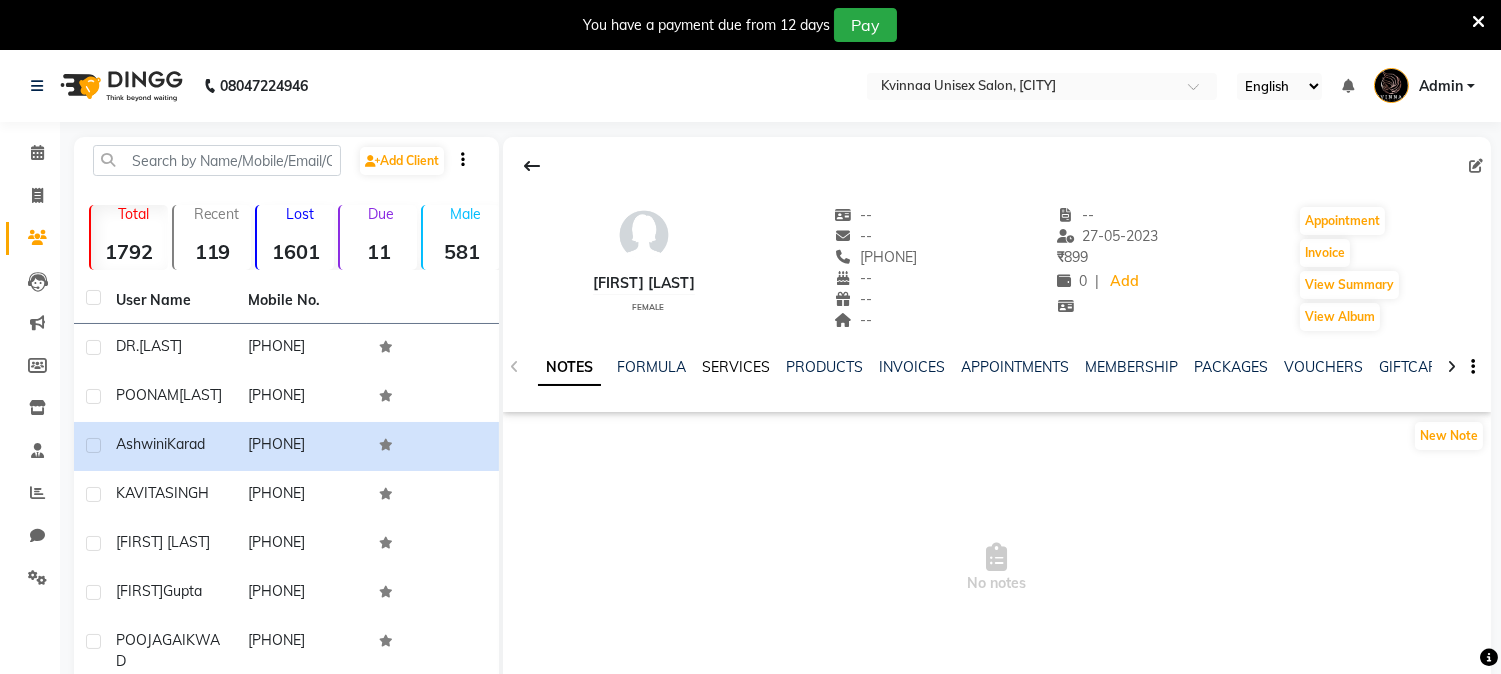 click on "SERVICES" 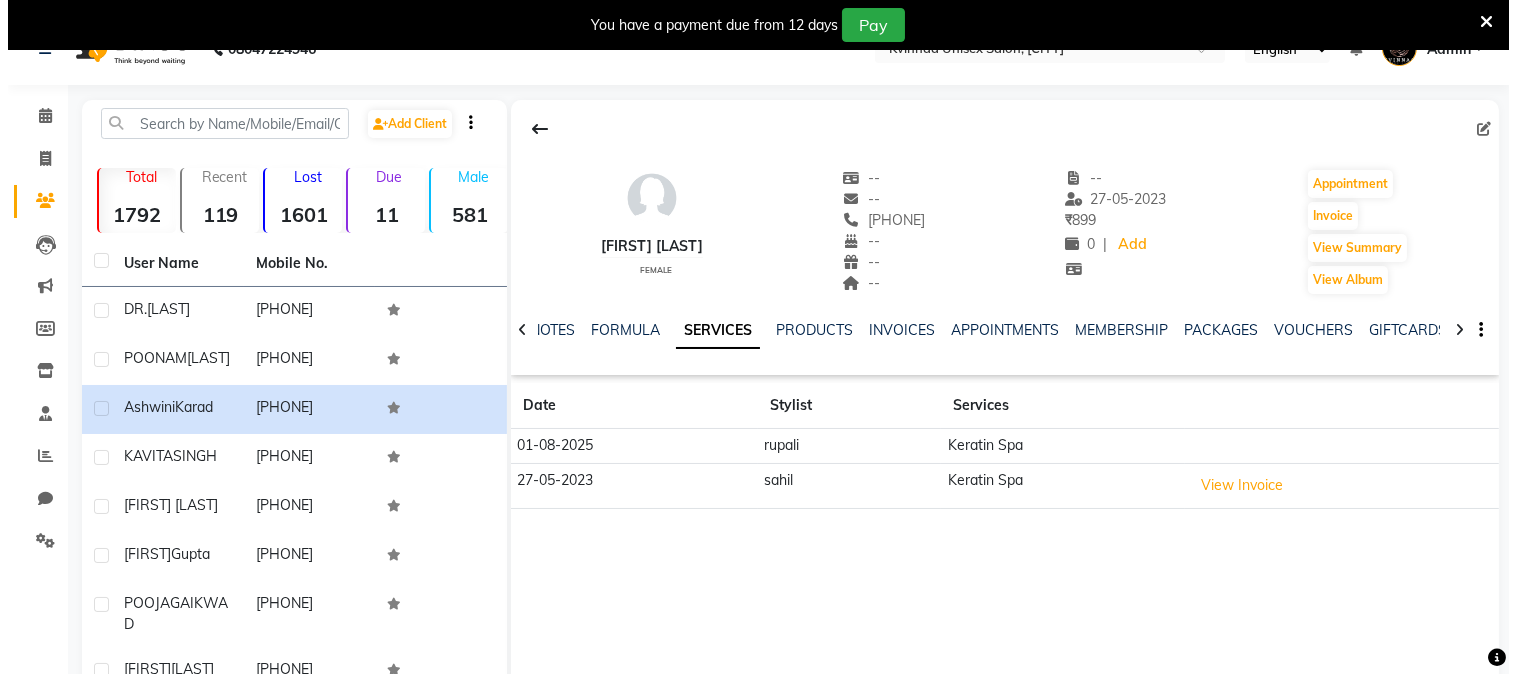 scroll, scrollTop: 0, scrollLeft: 0, axis: both 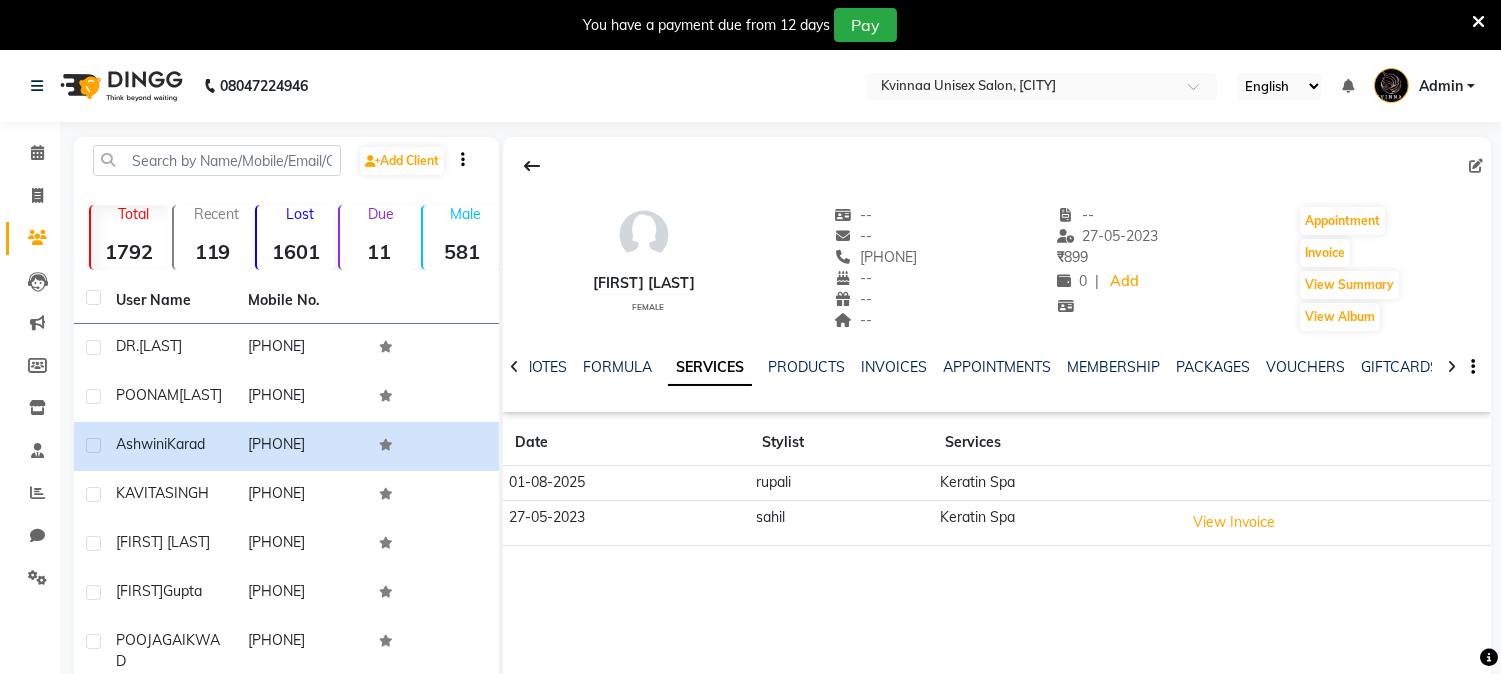 click at bounding box center [1478, 22] 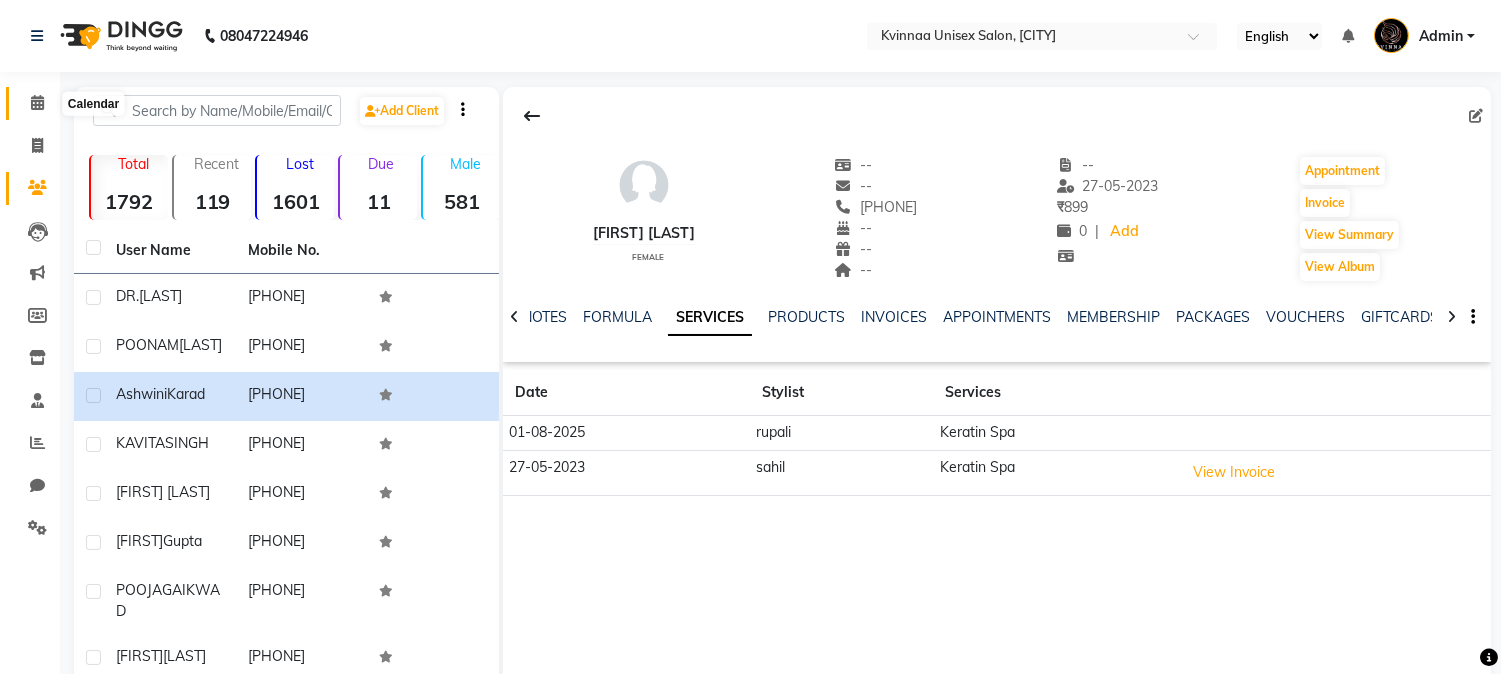 click 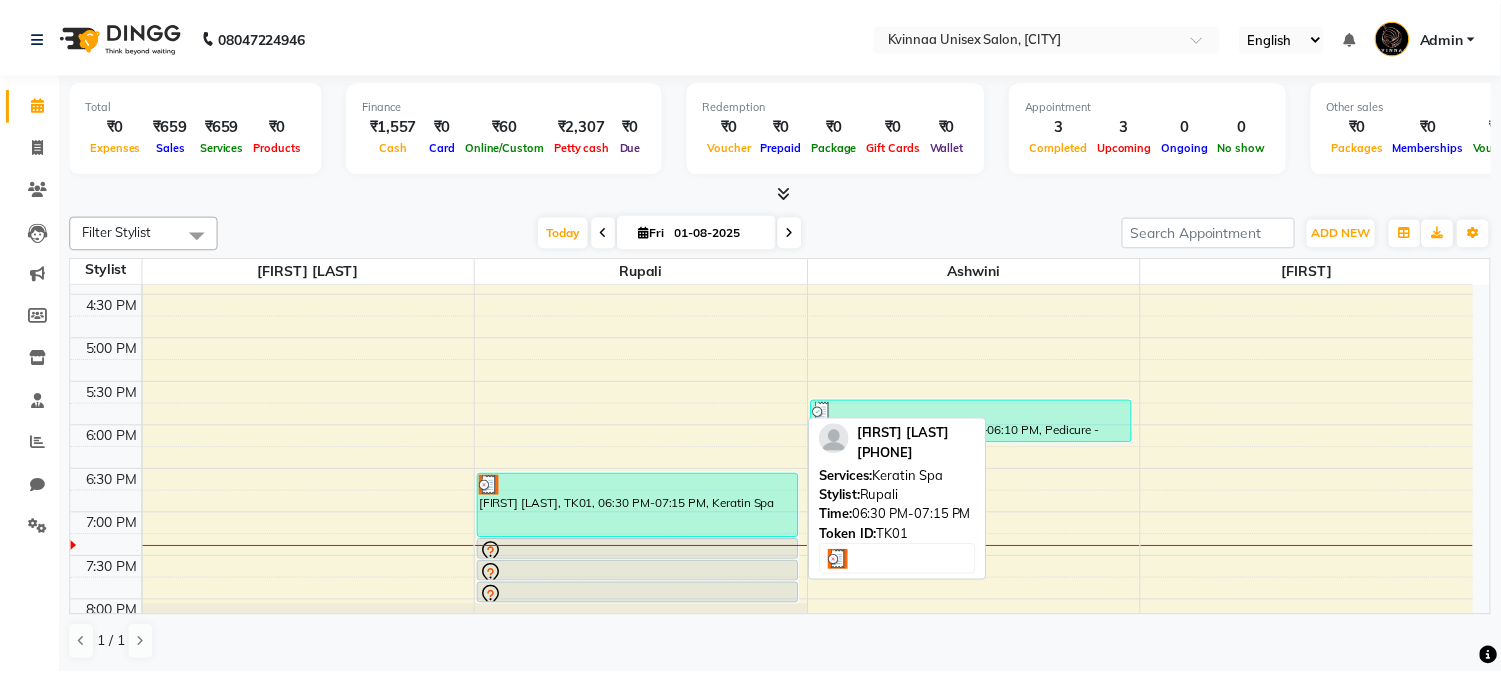 scroll, scrollTop: 777, scrollLeft: 0, axis: vertical 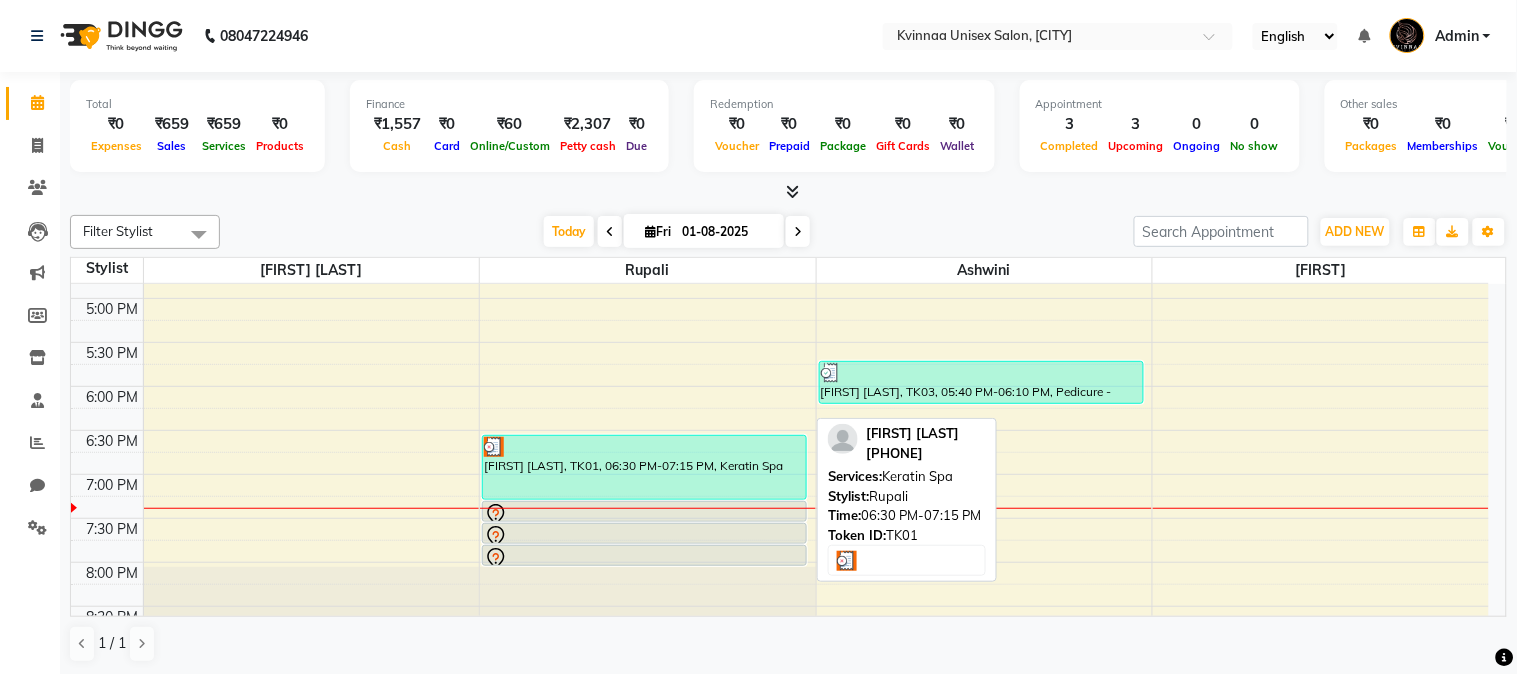 click on "[FIRST] [LAST], TK01, 06:30 PM-07:15 PM, Keratin Spa" at bounding box center (644, 467) 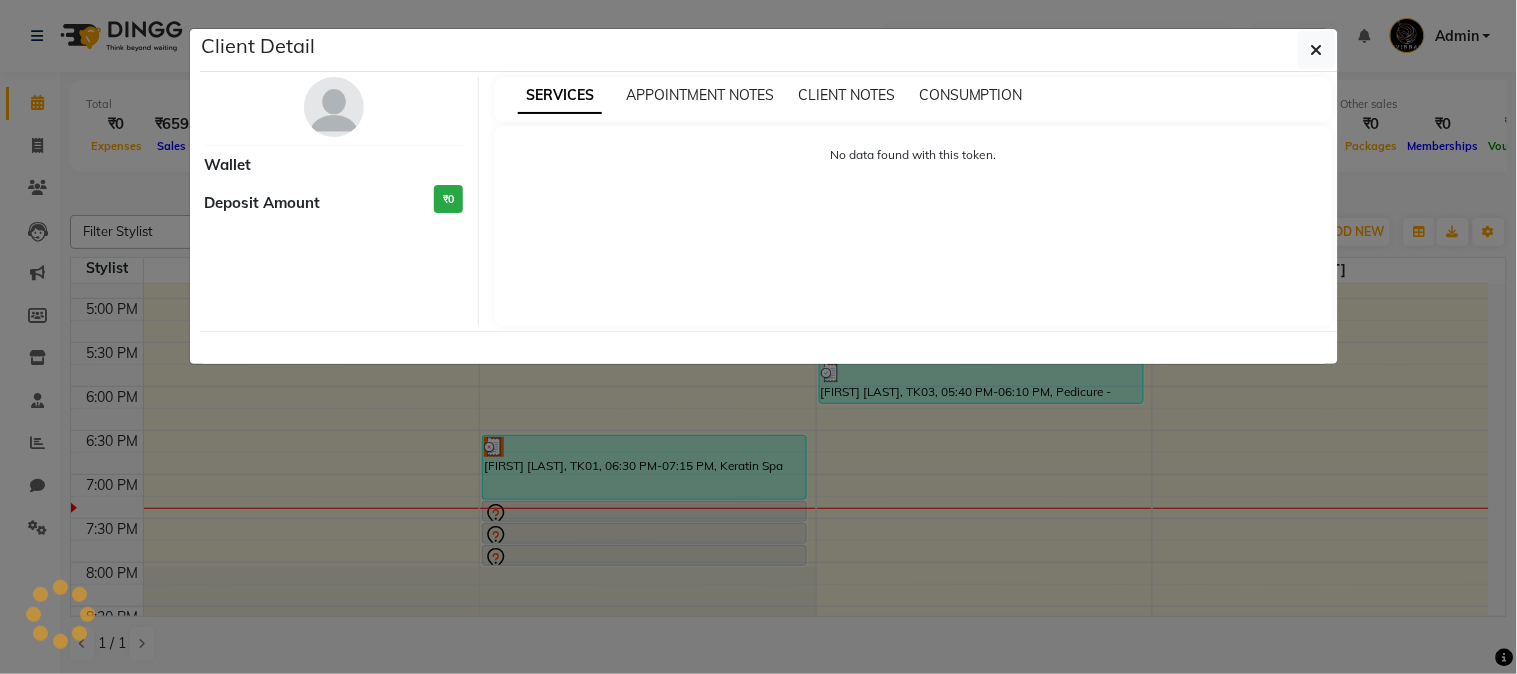 select on "3" 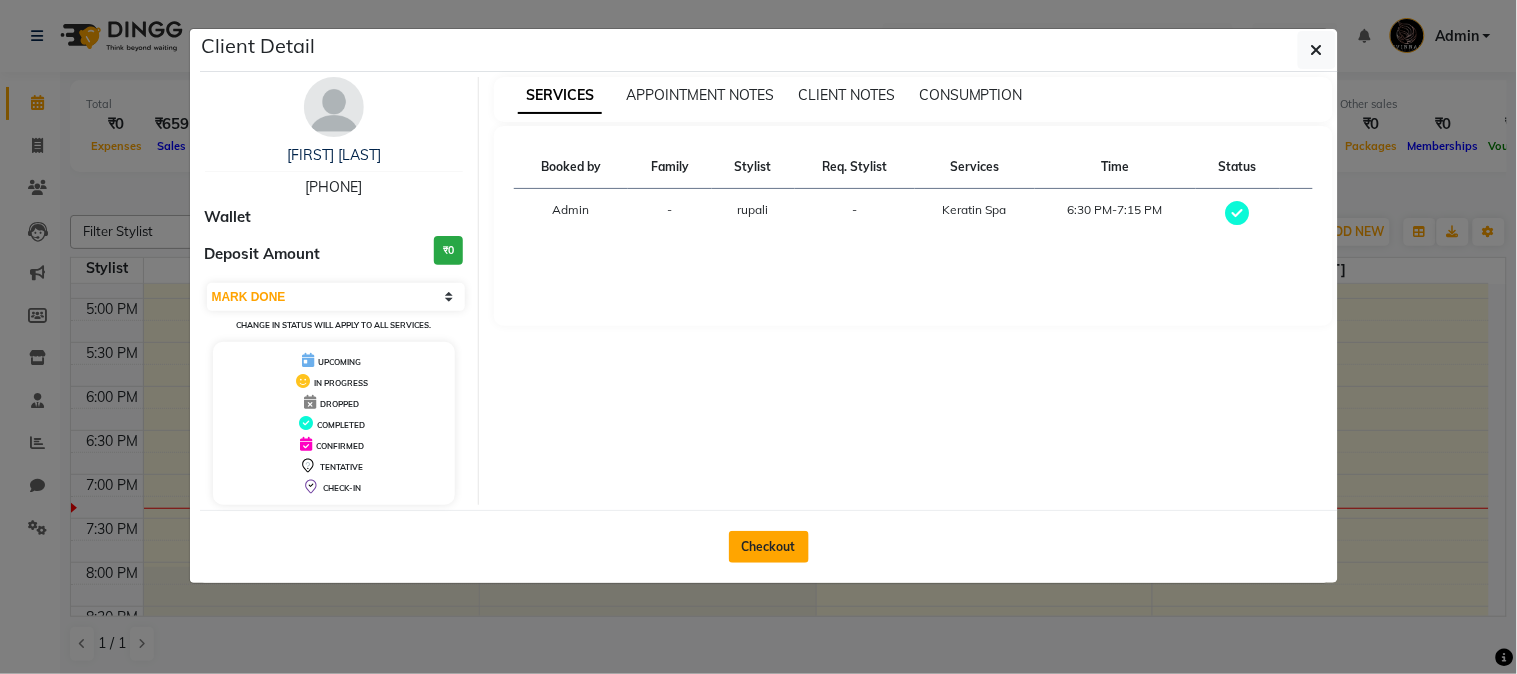 click on "Checkout" 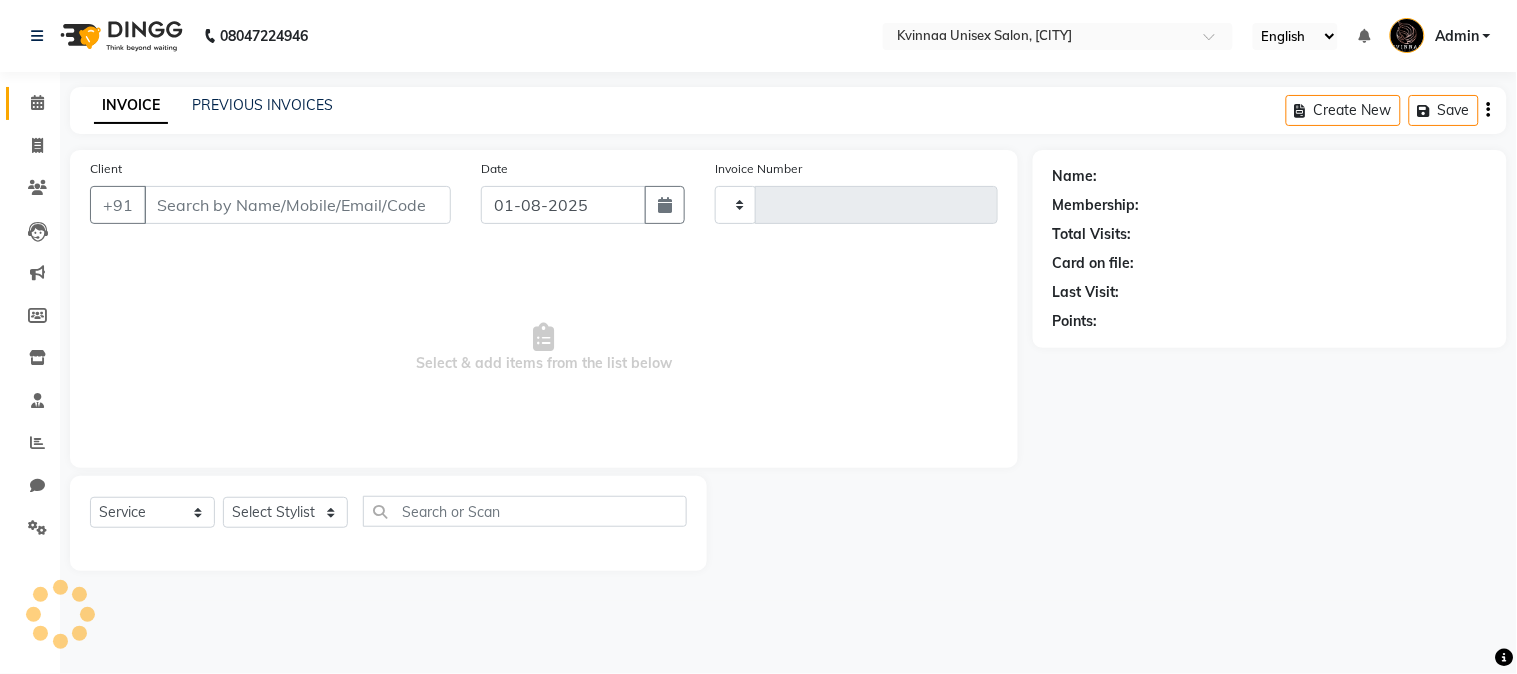 type on "0312" 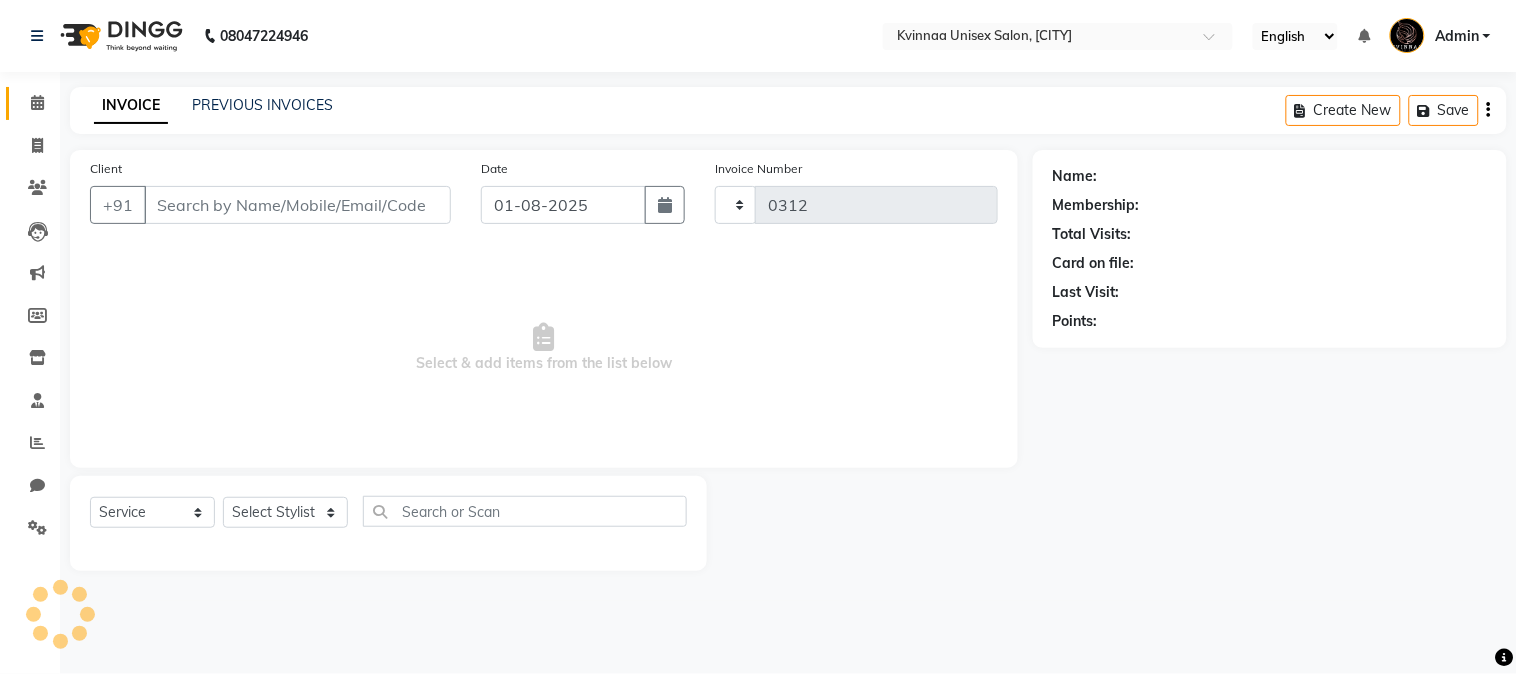 select on "147" 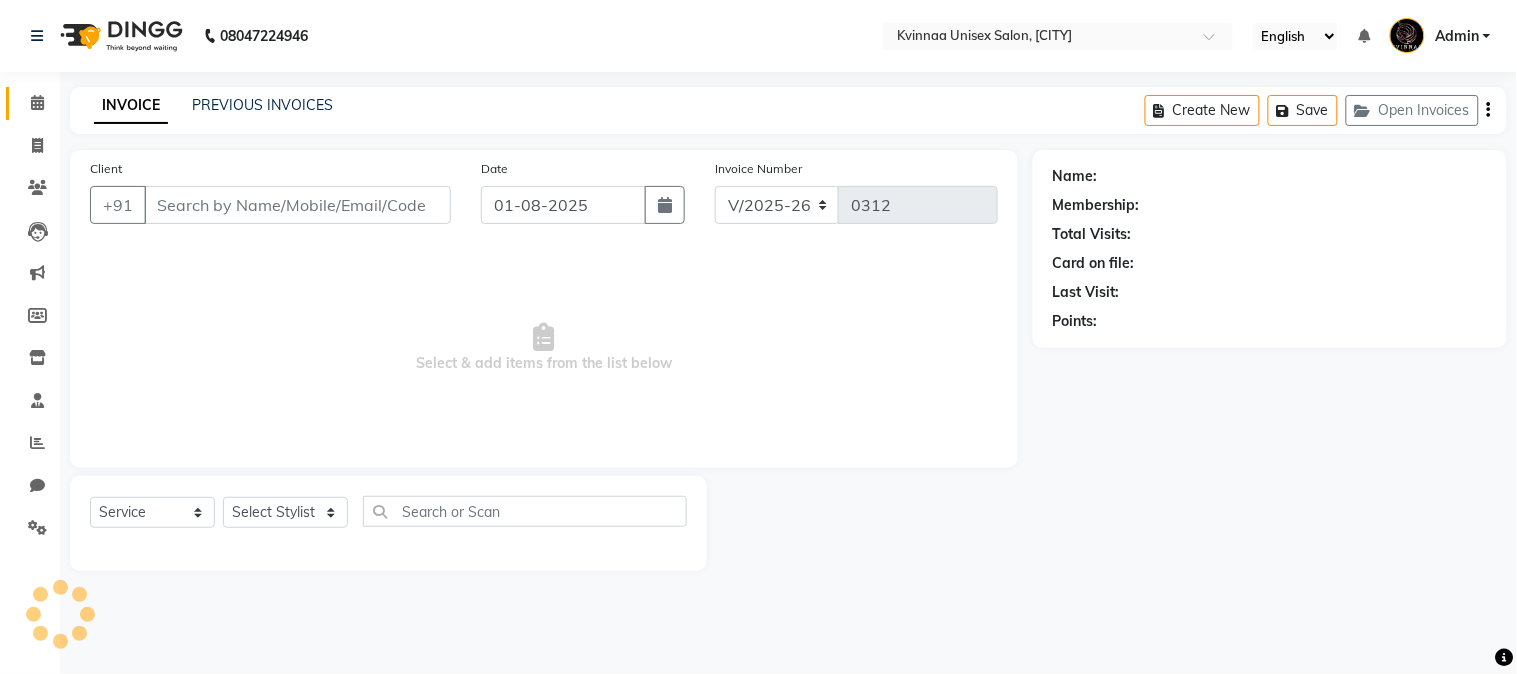 type on "9421909295" 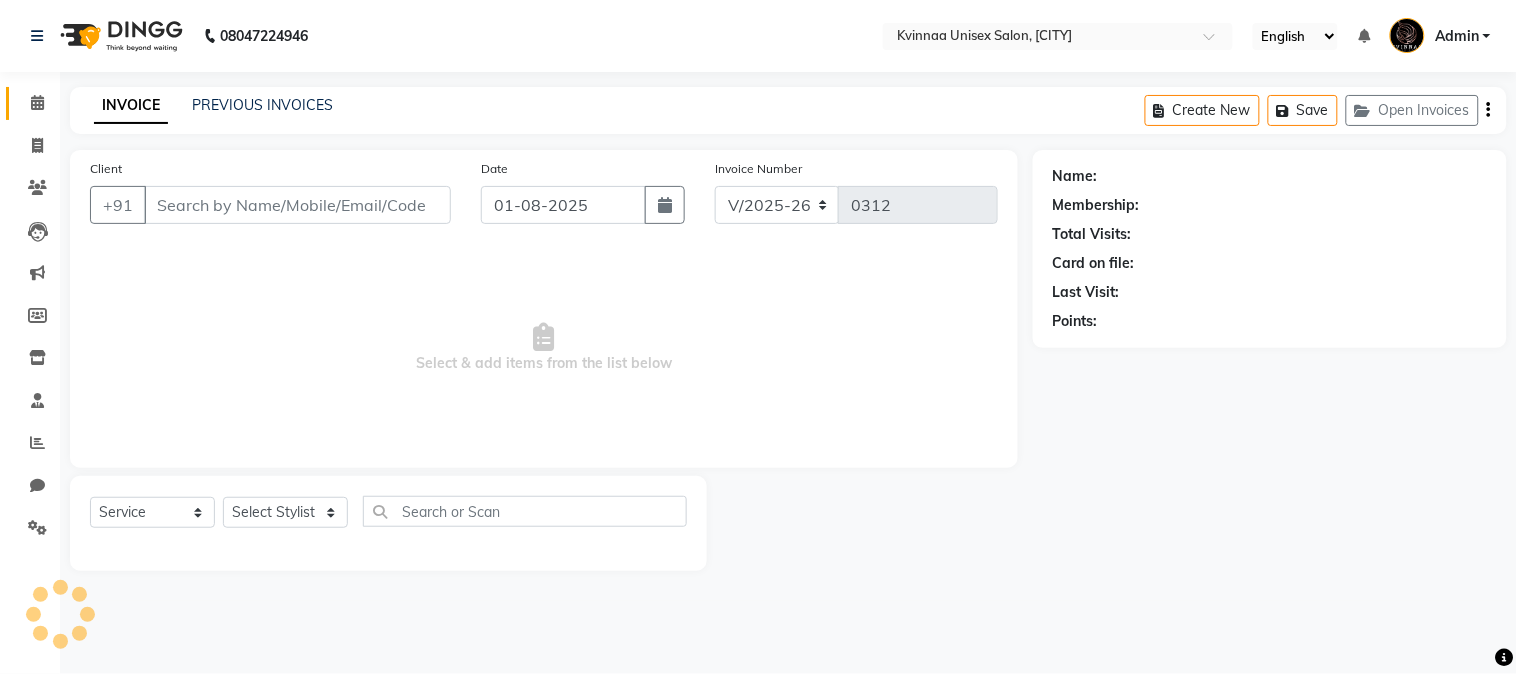 select on "8149" 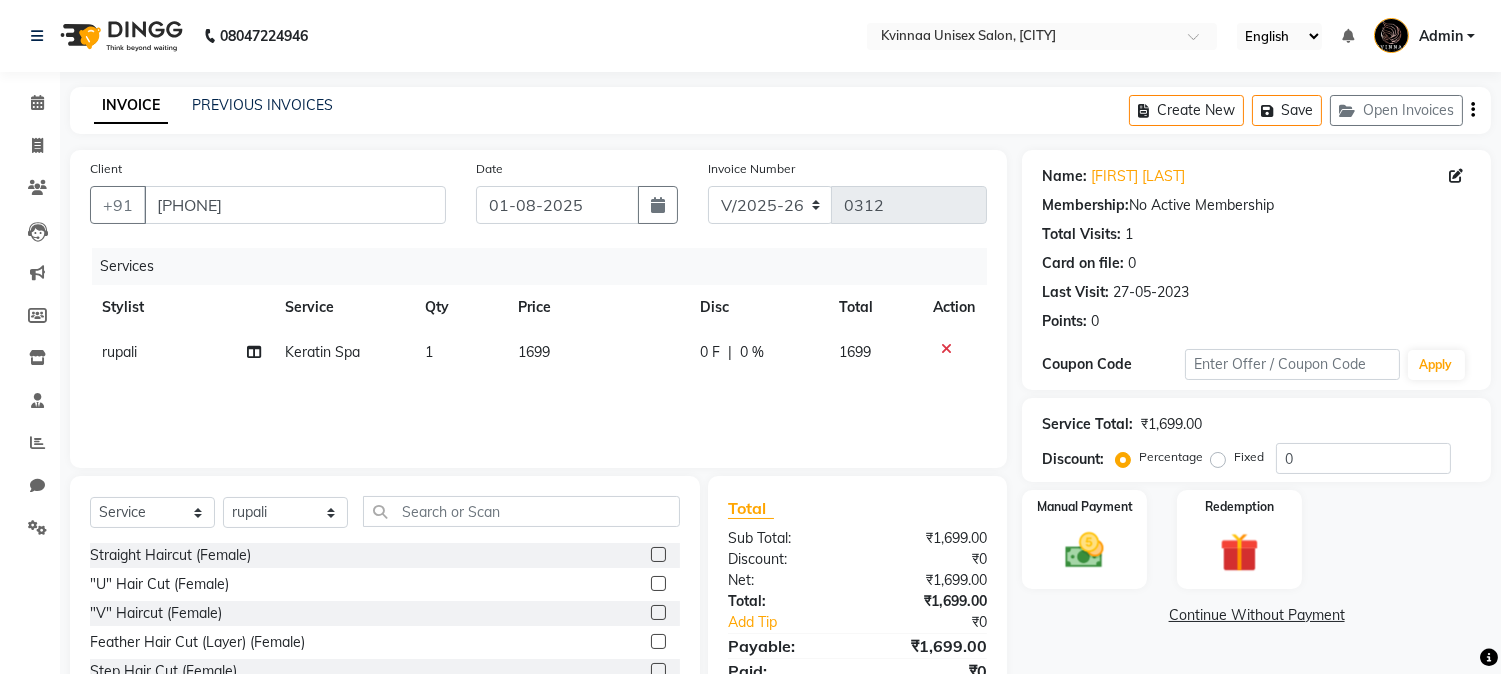 click on "0 F | 0 %" 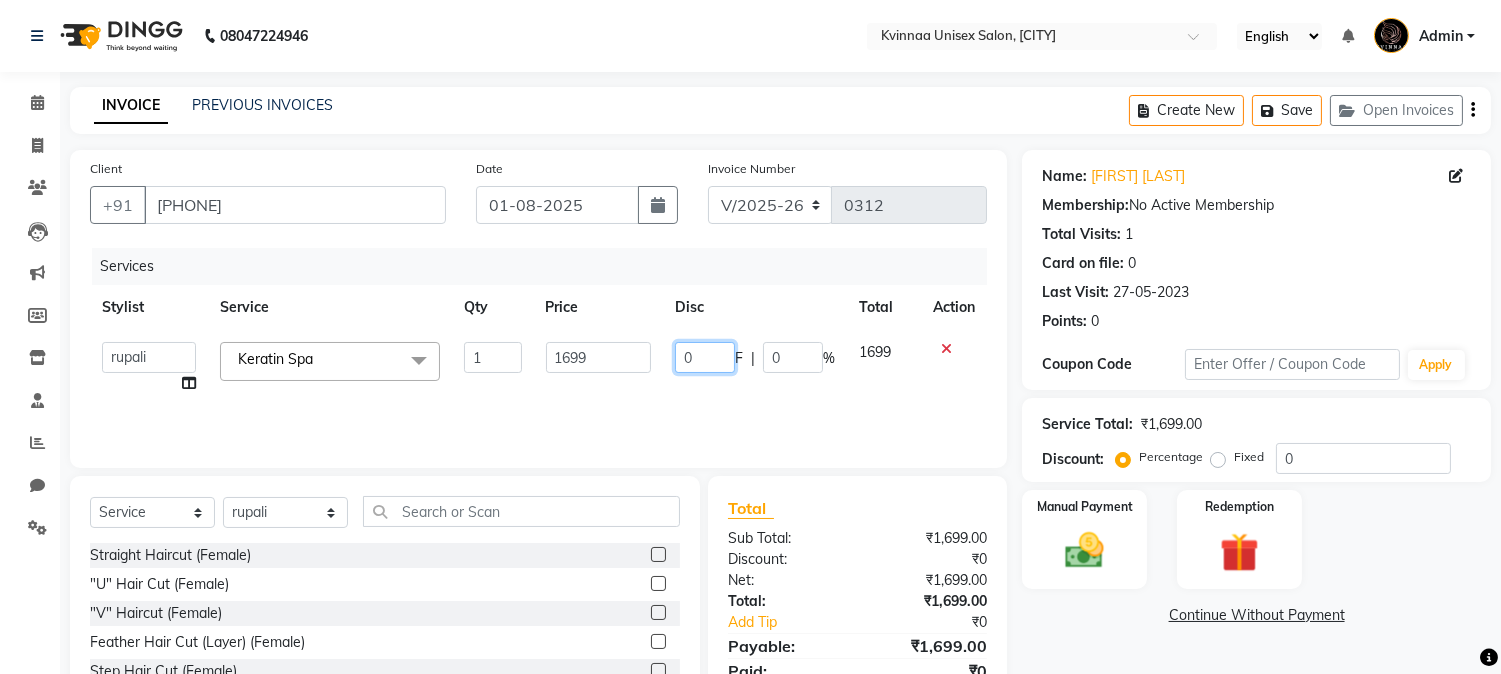 click on "0" 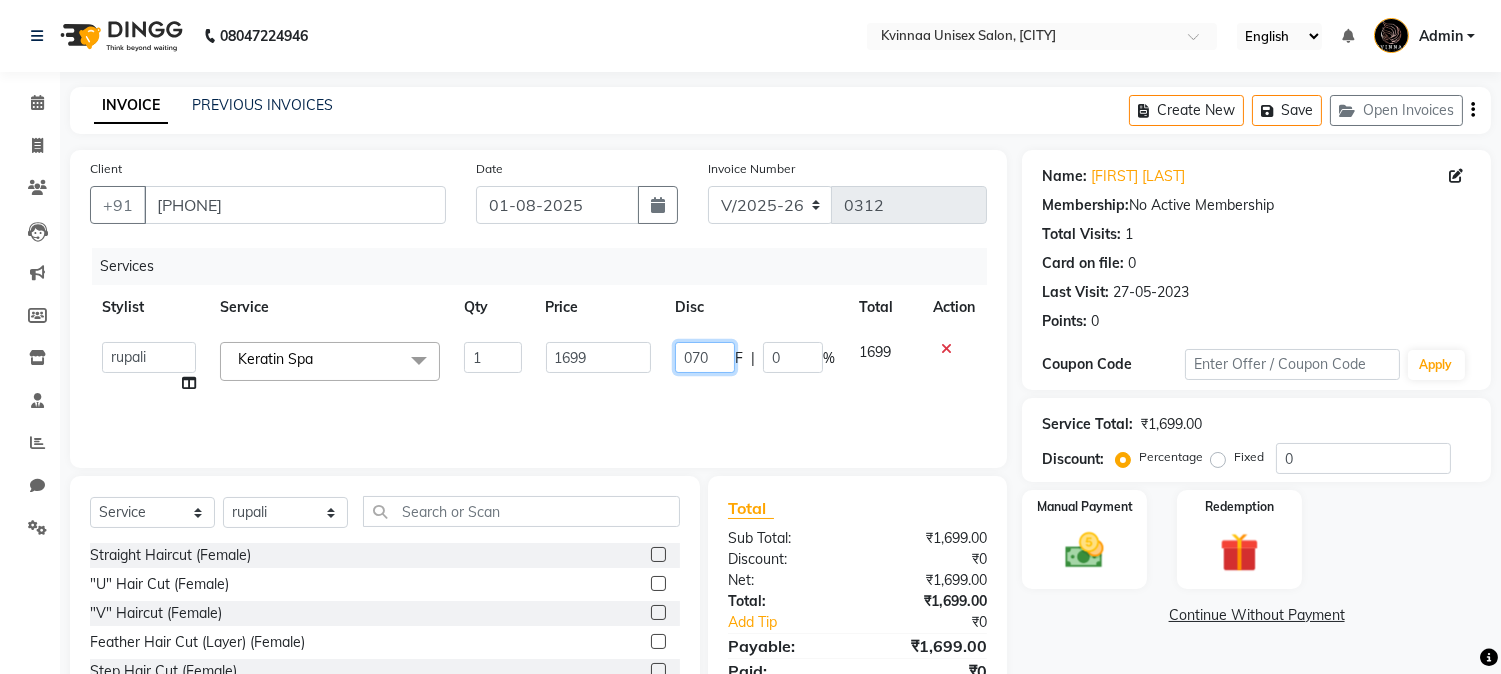 type on "0700" 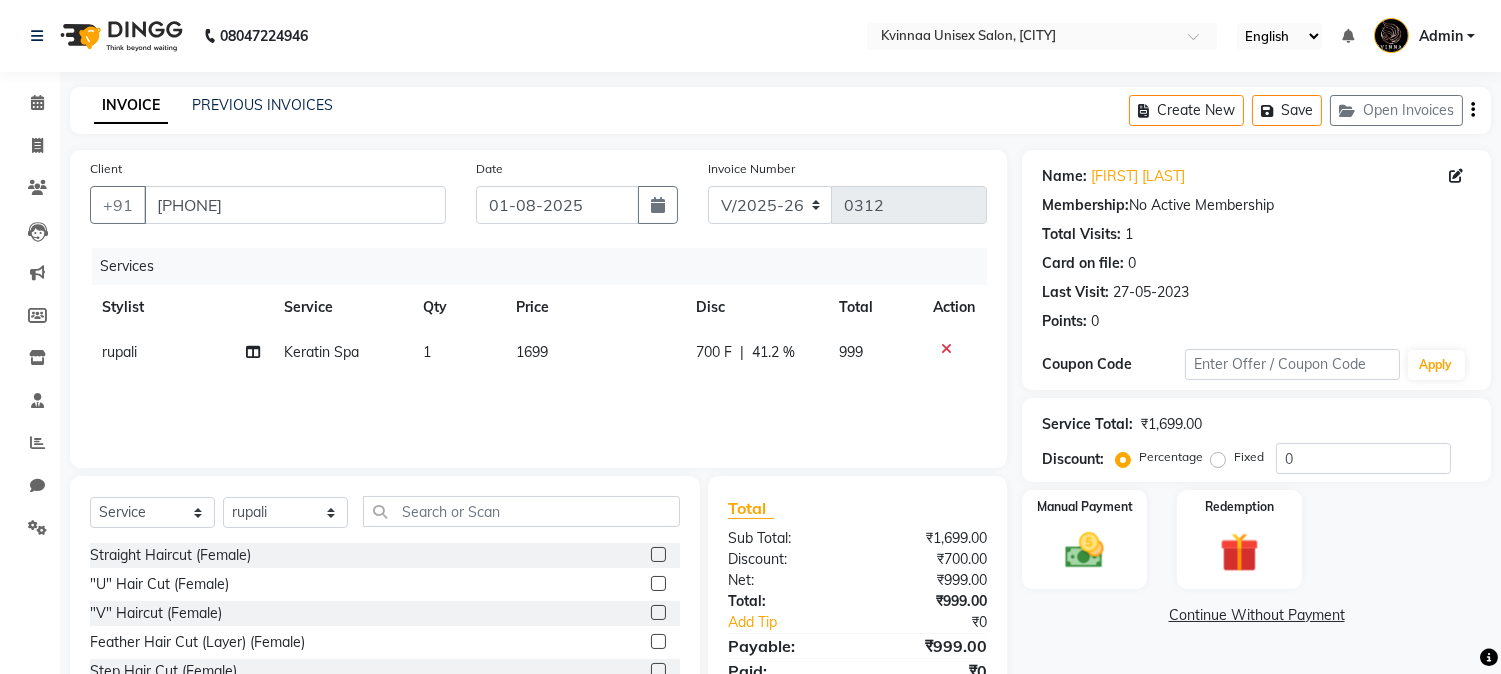 click on "Manual Payment Redemption" 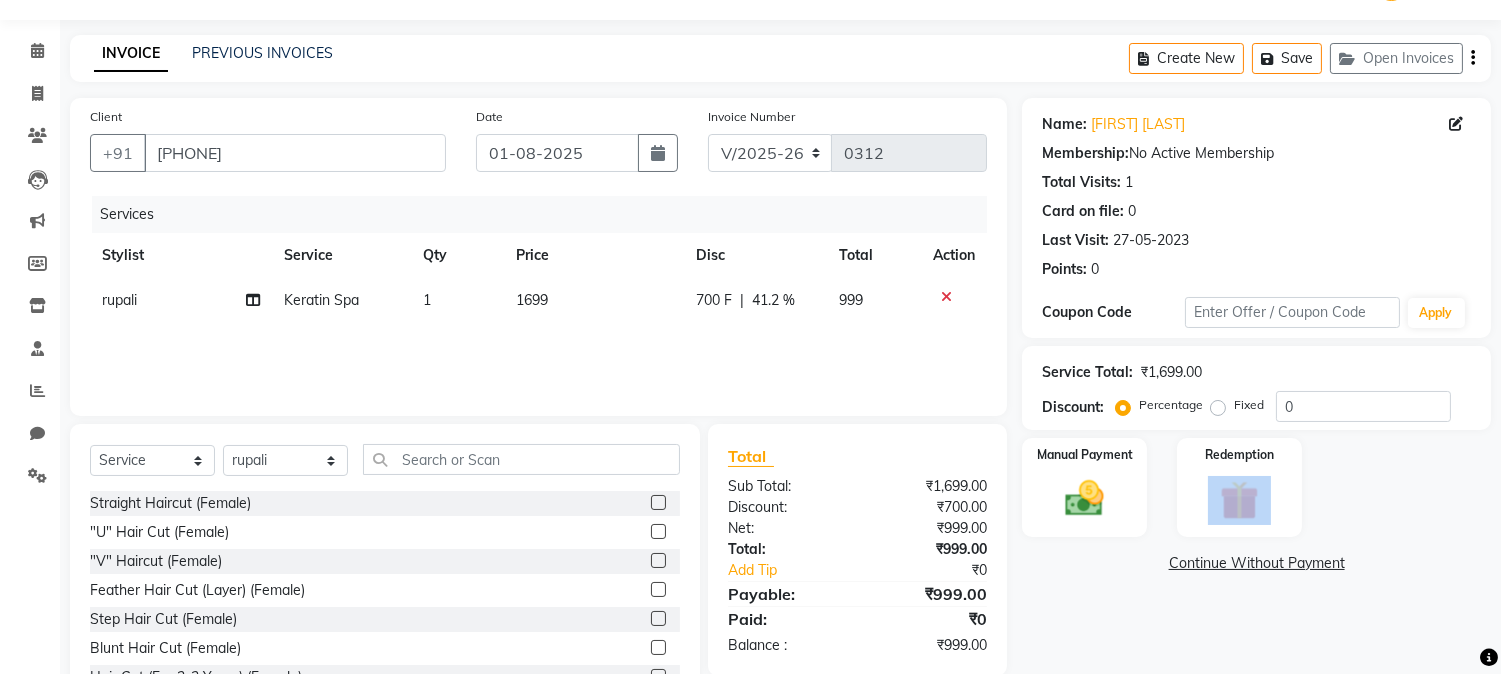 scroll, scrollTop: 126, scrollLeft: 0, axis: vertical 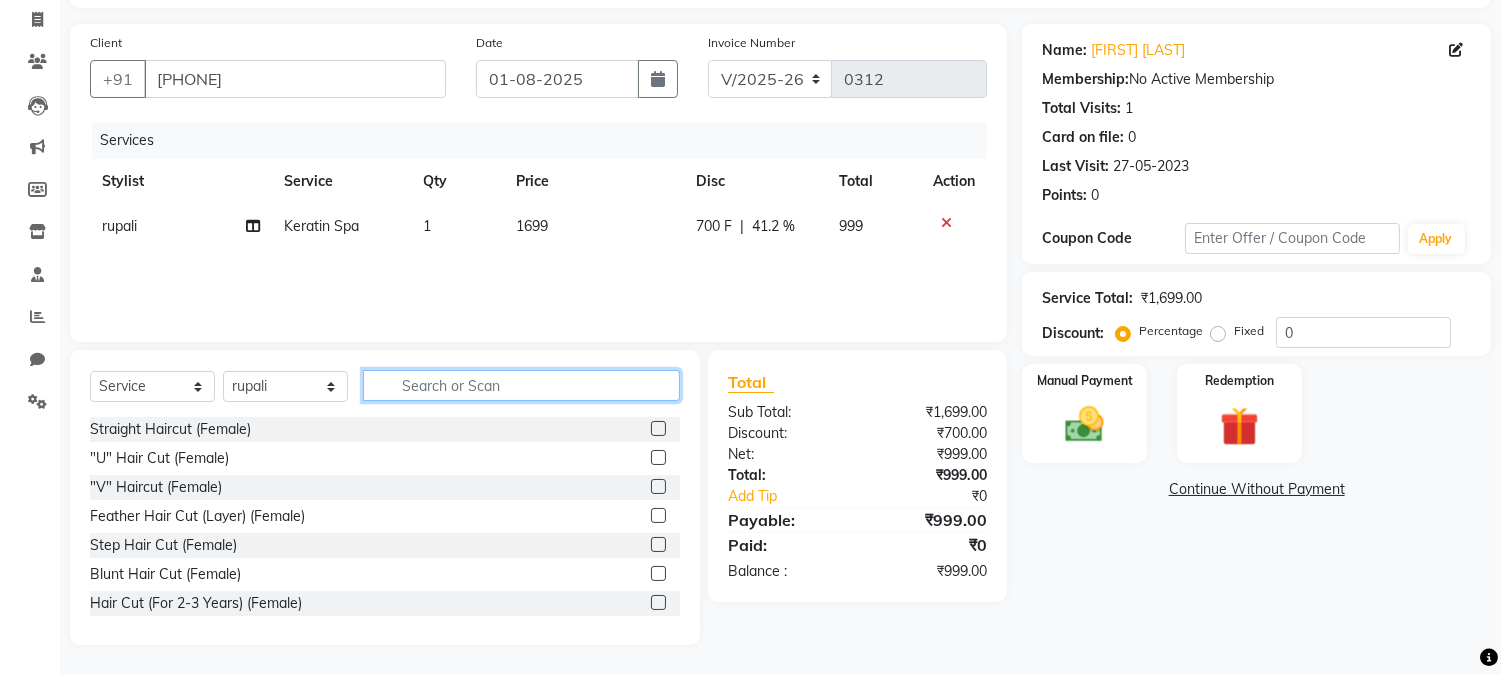 click 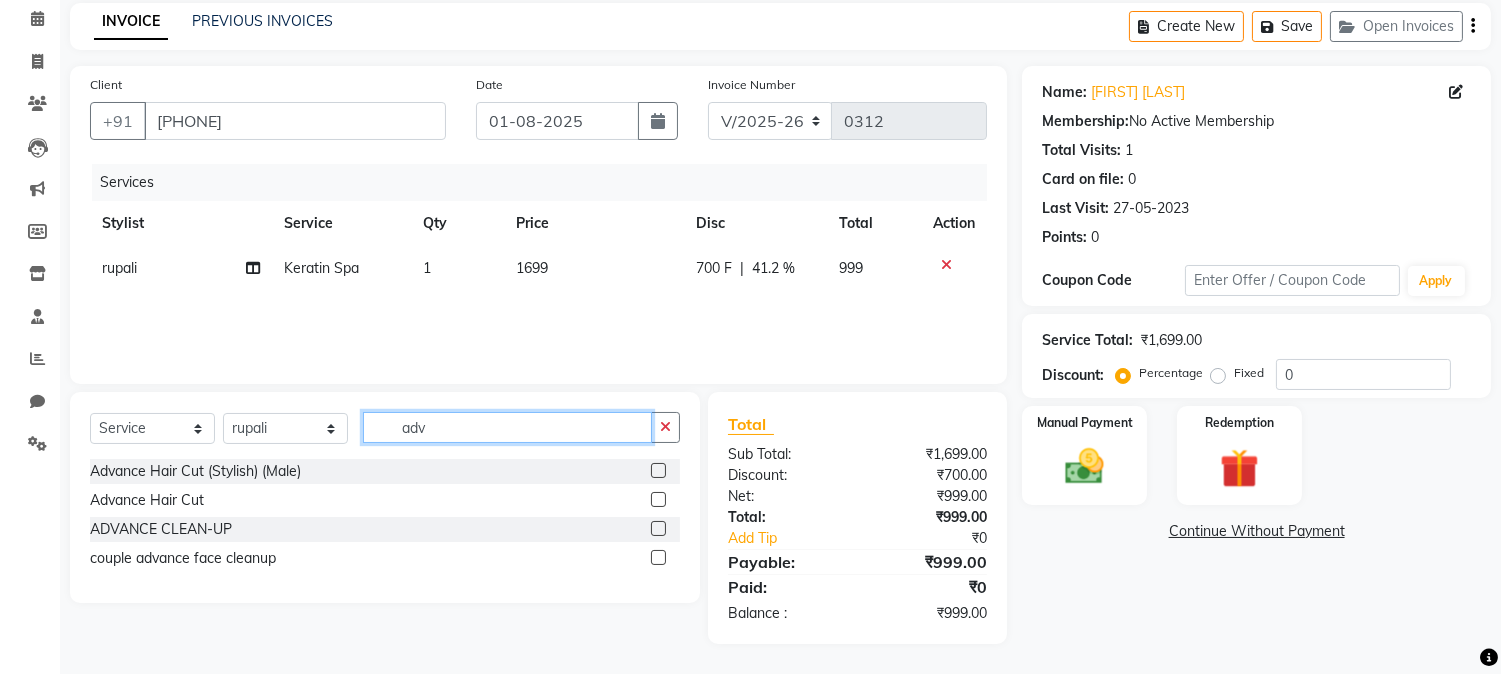 scroll, scrollTop: 84, scrollLeft: 0, axis: vertical 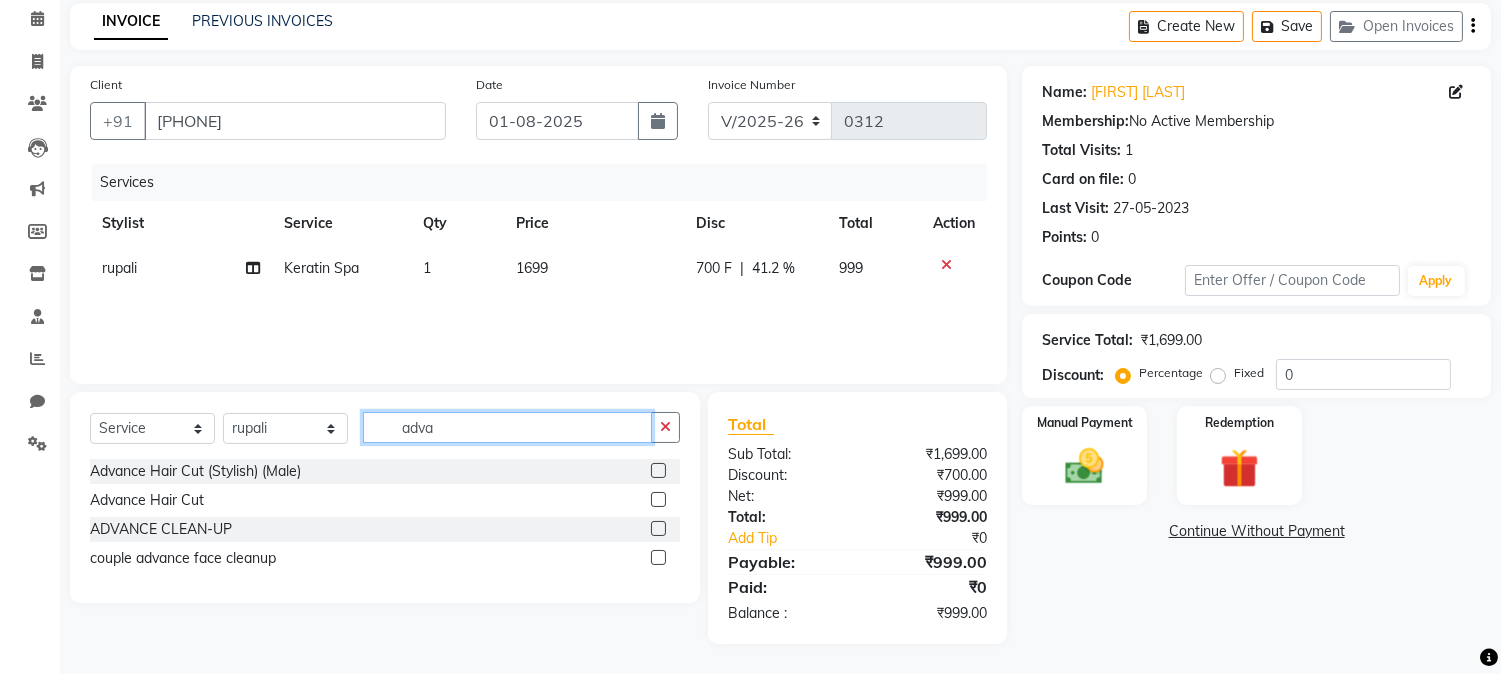 type on "adva" 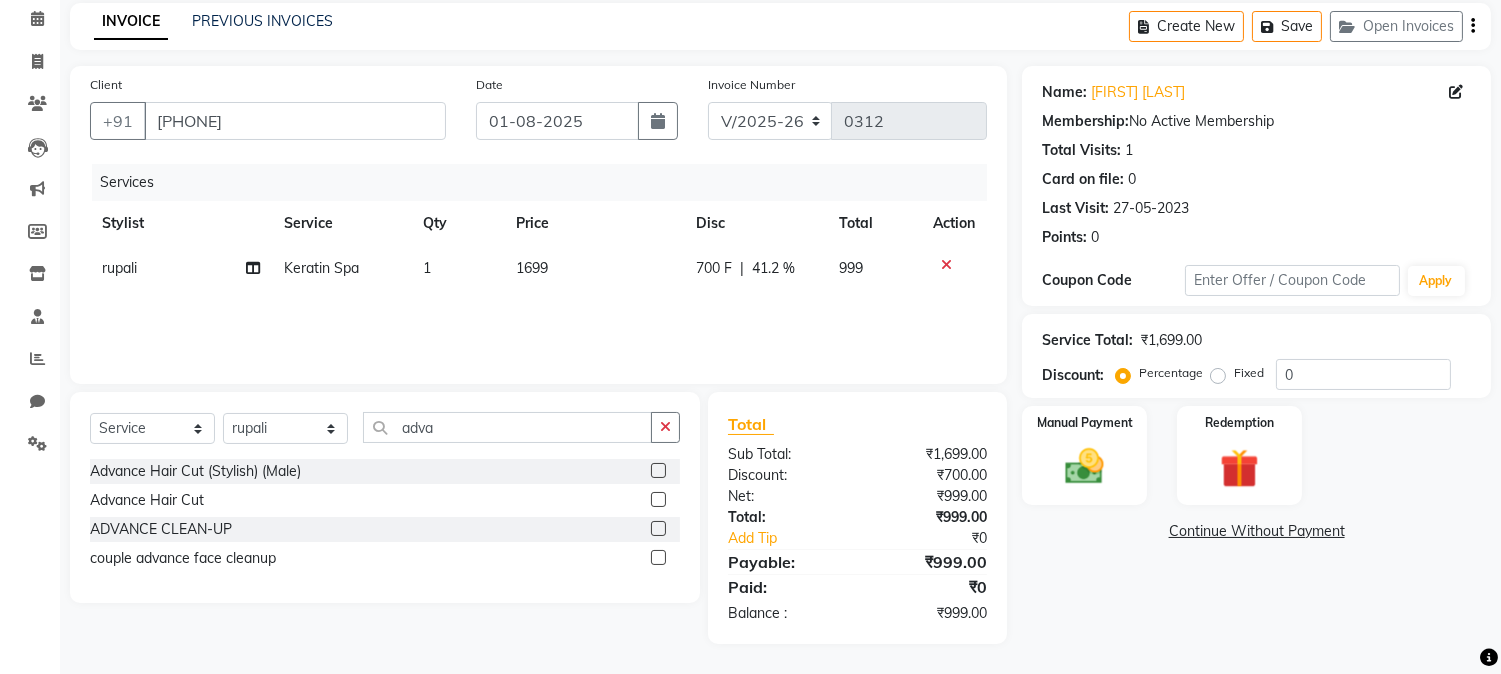 click 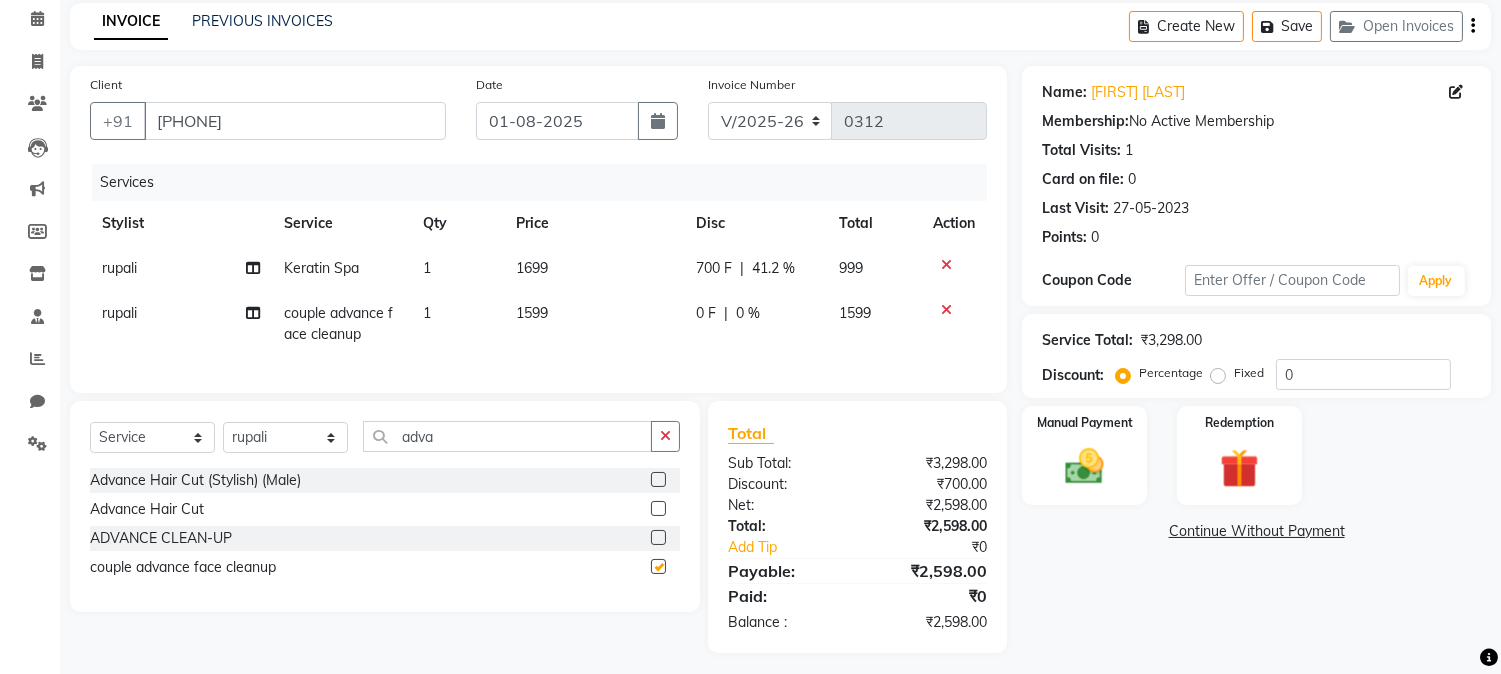 checkbox on "false" 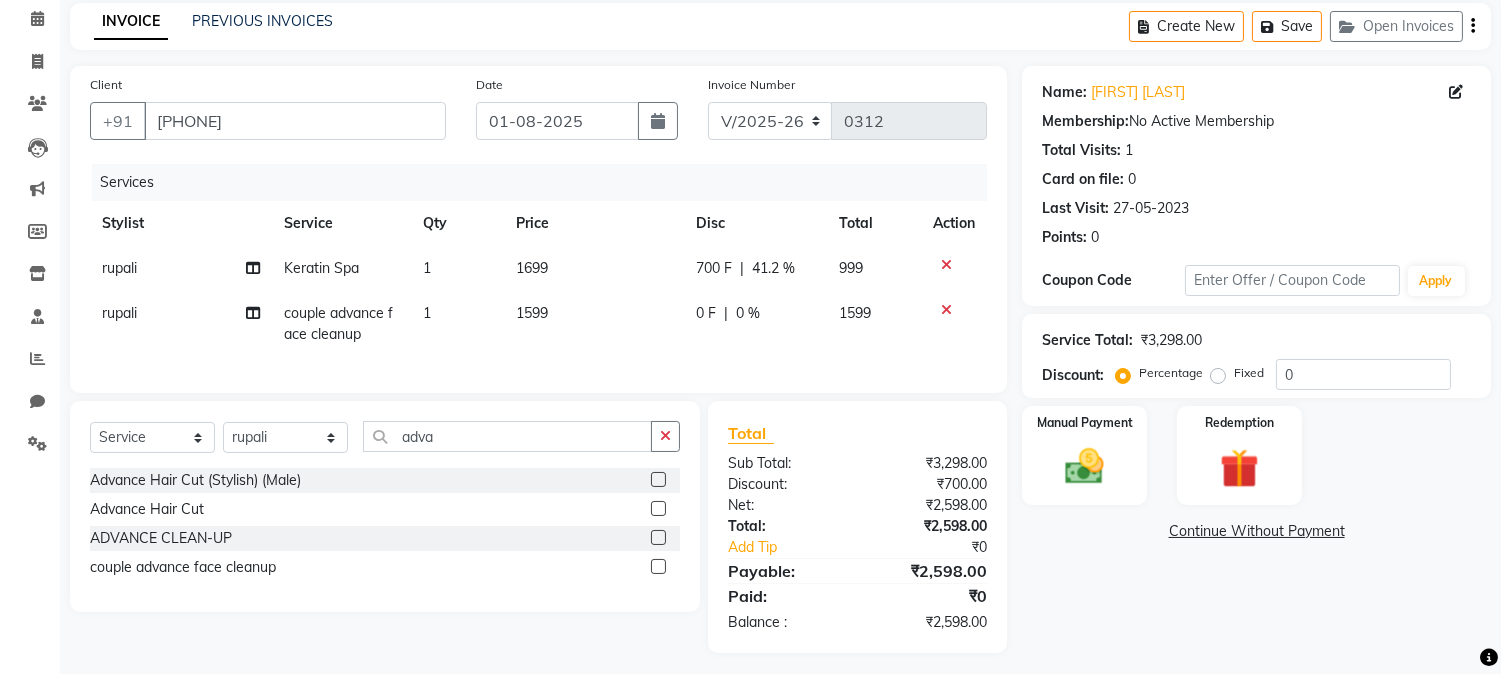 click 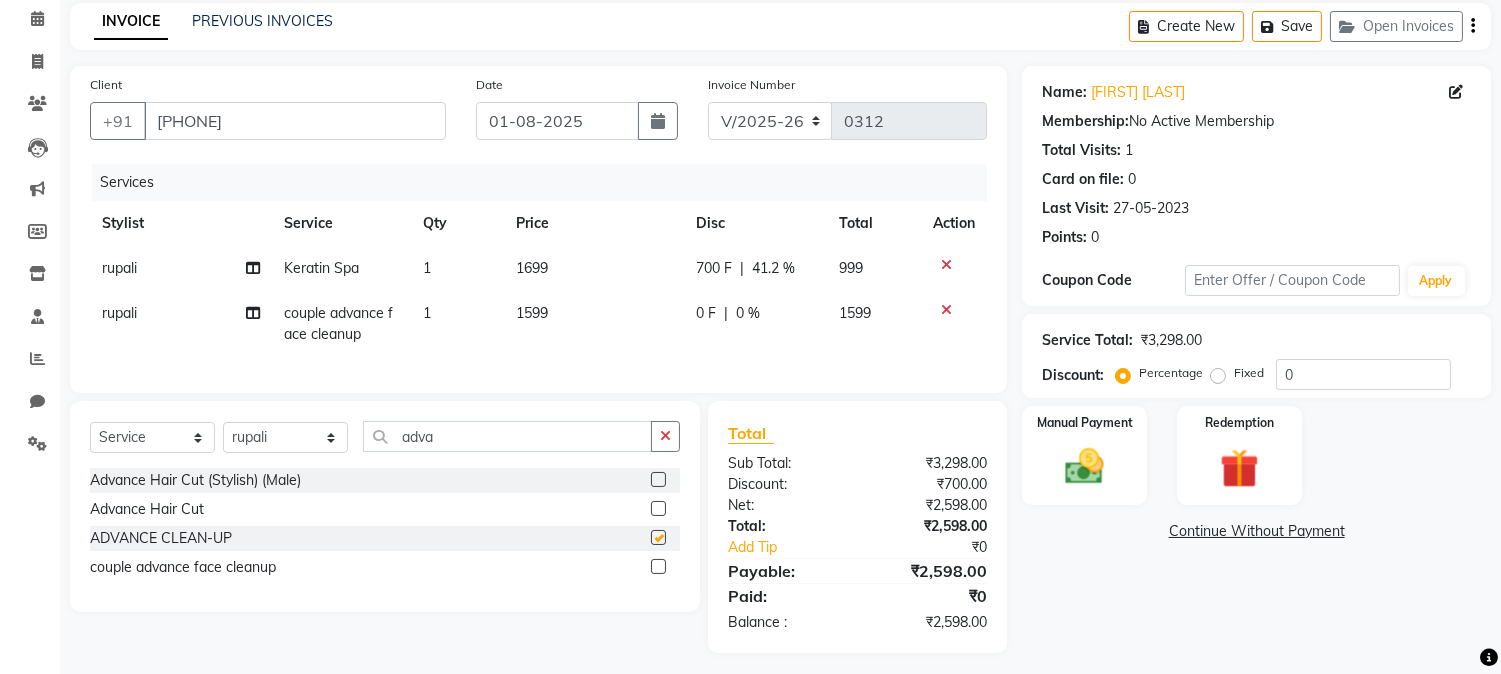 click 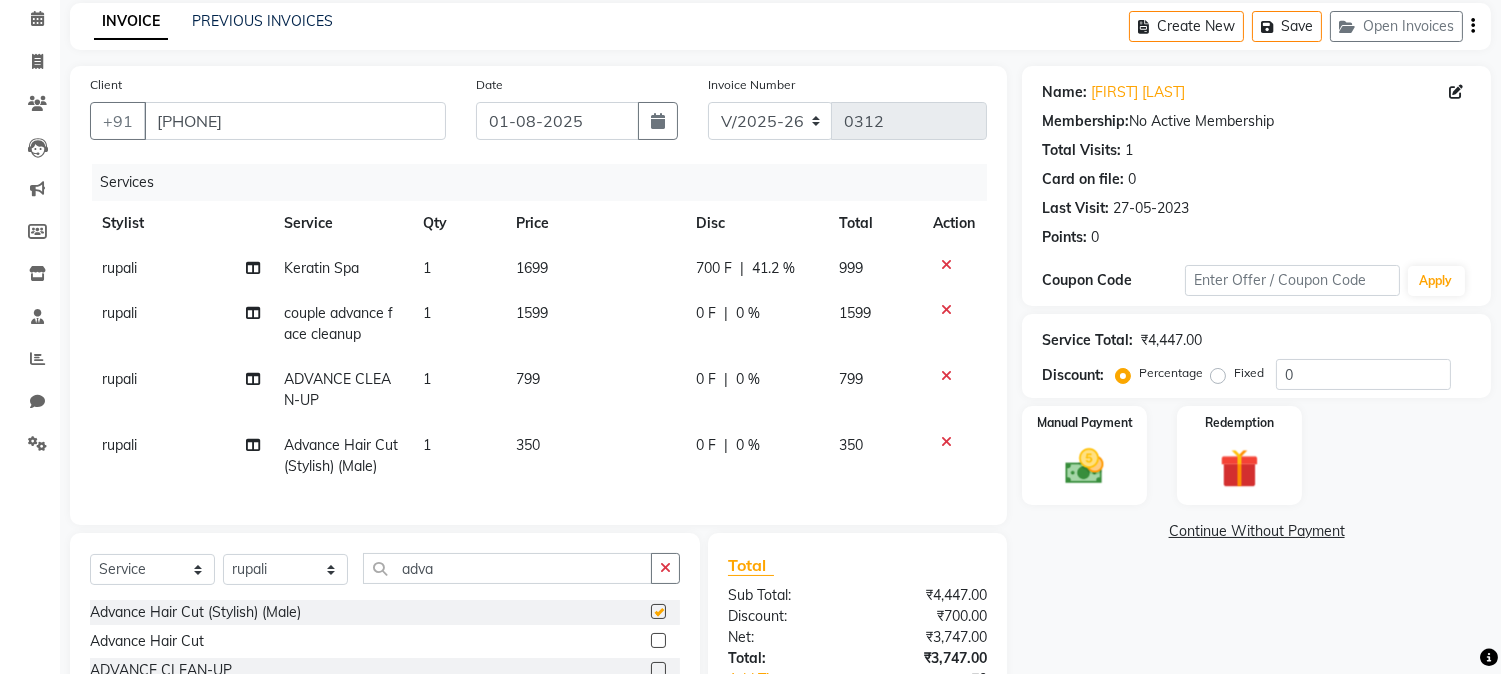 checkbox on "false" 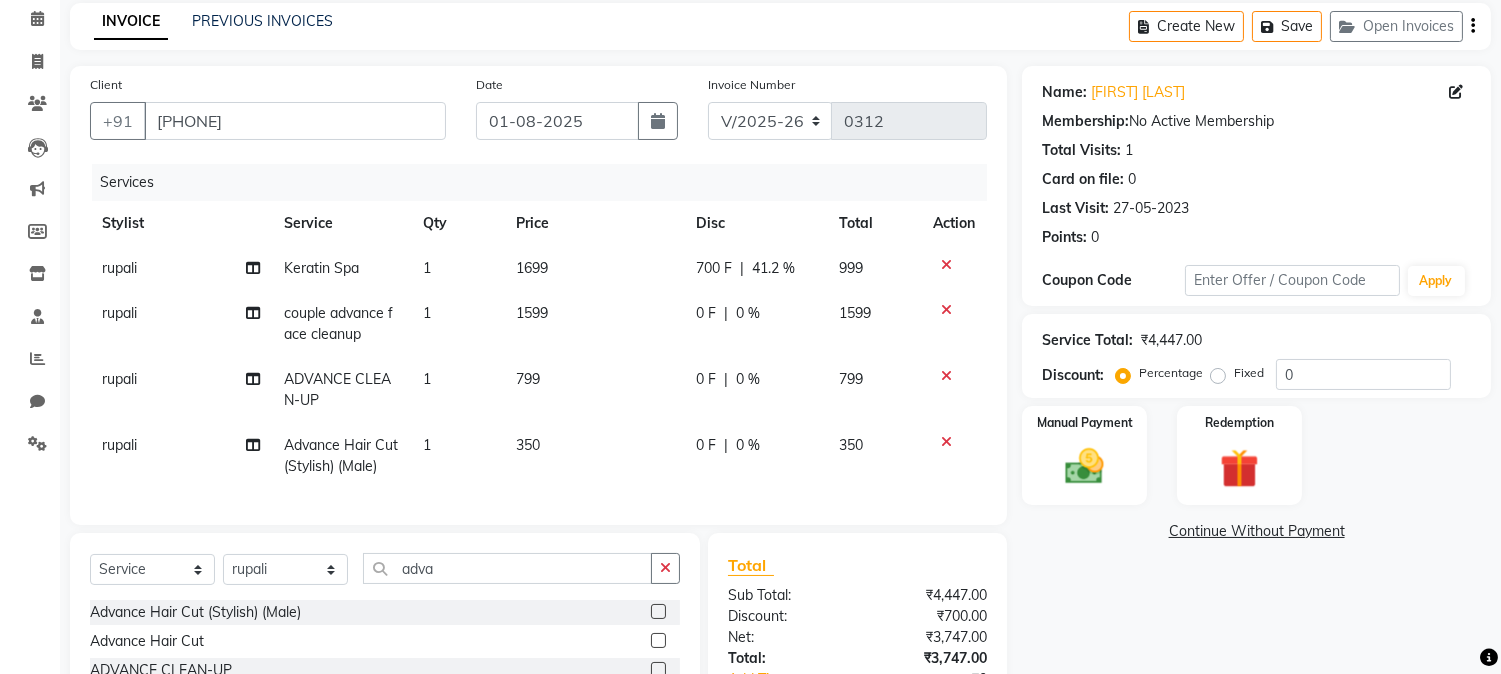 checkbox on "false" 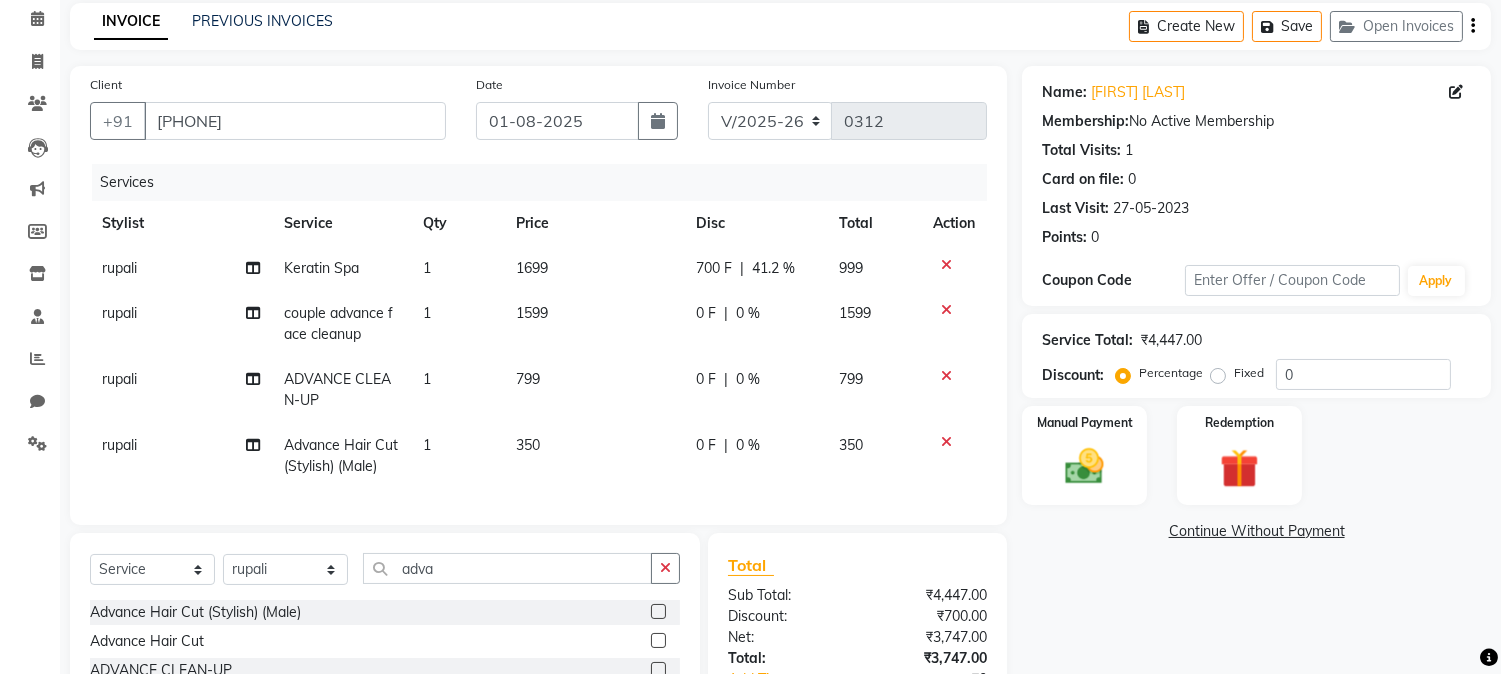 click 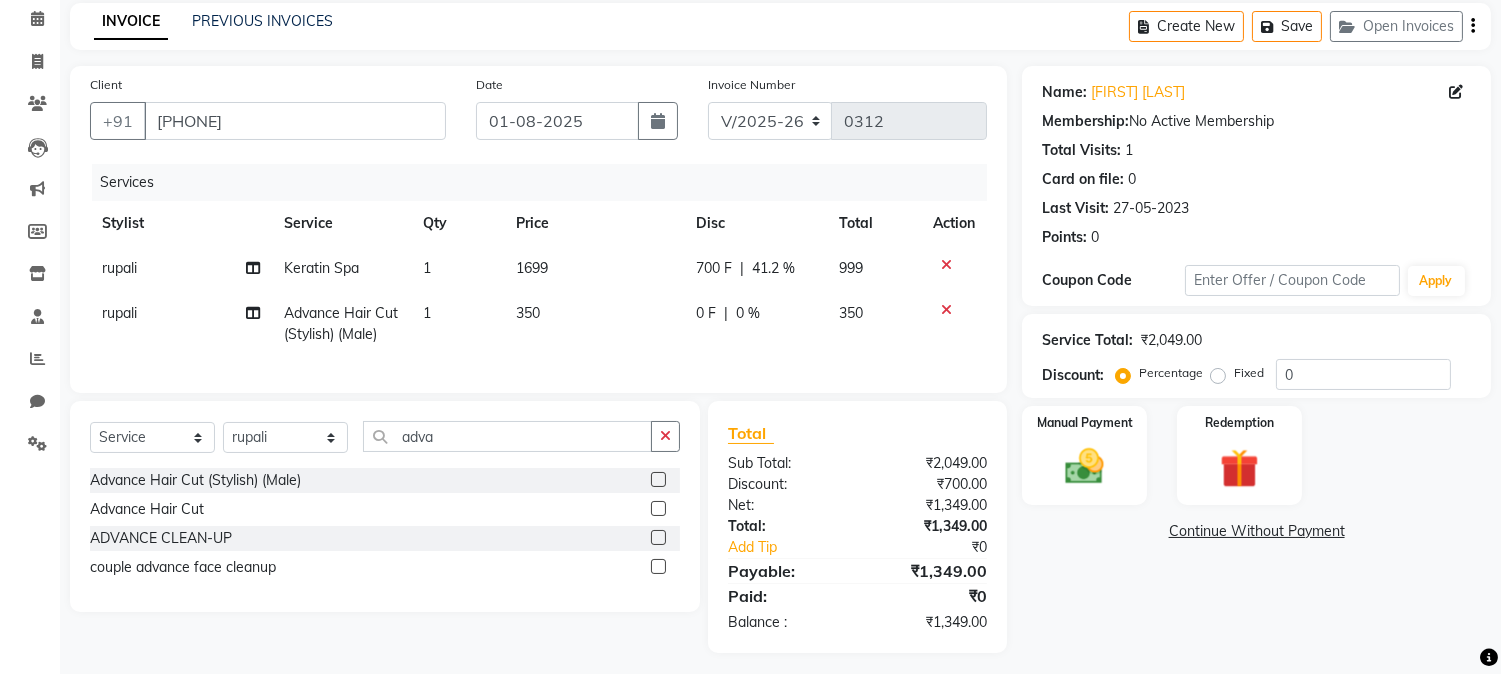 click 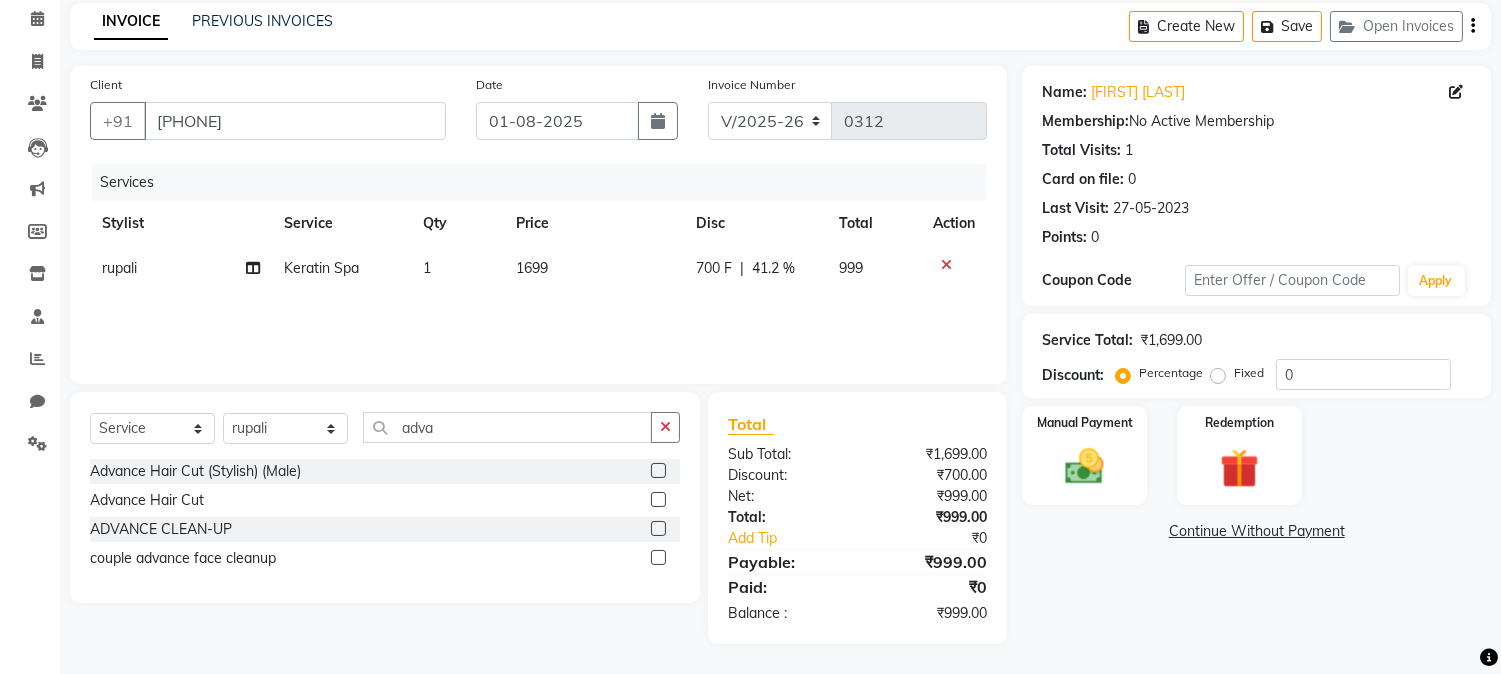 click 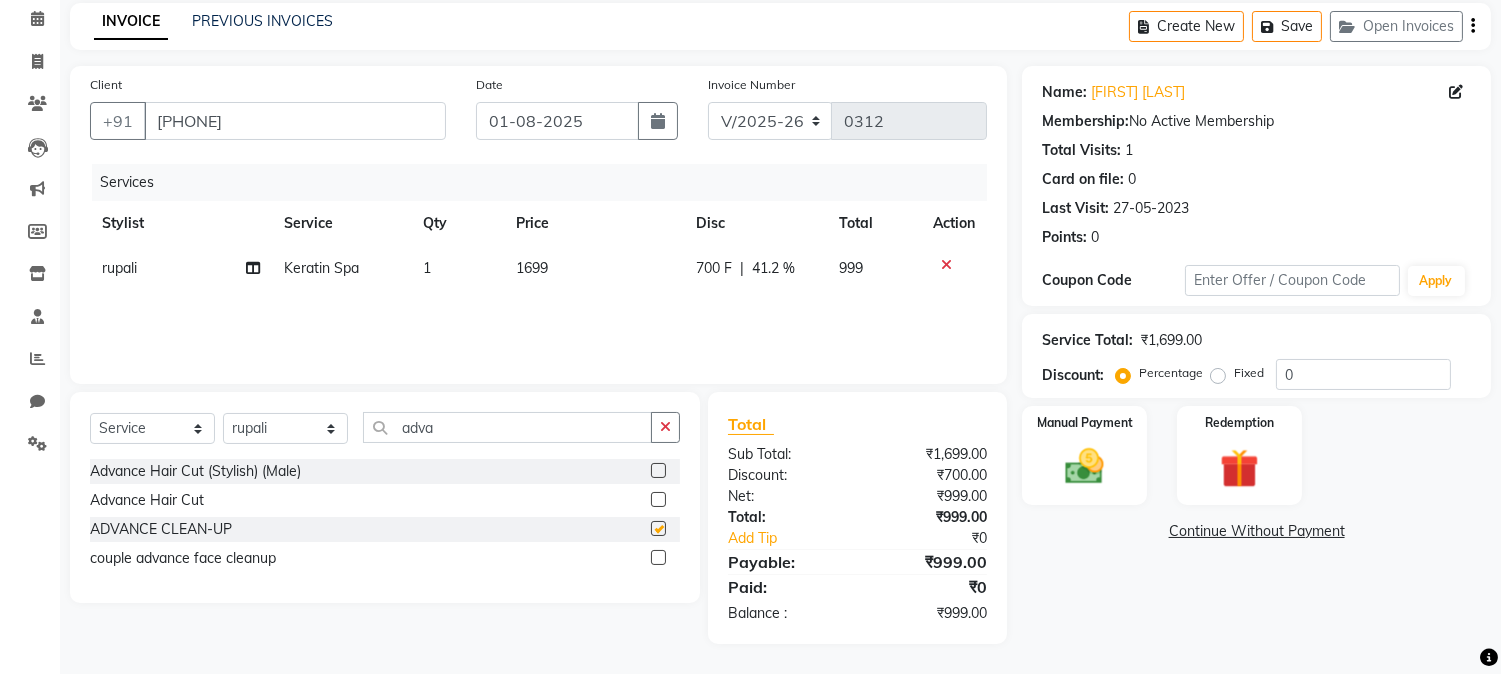 click 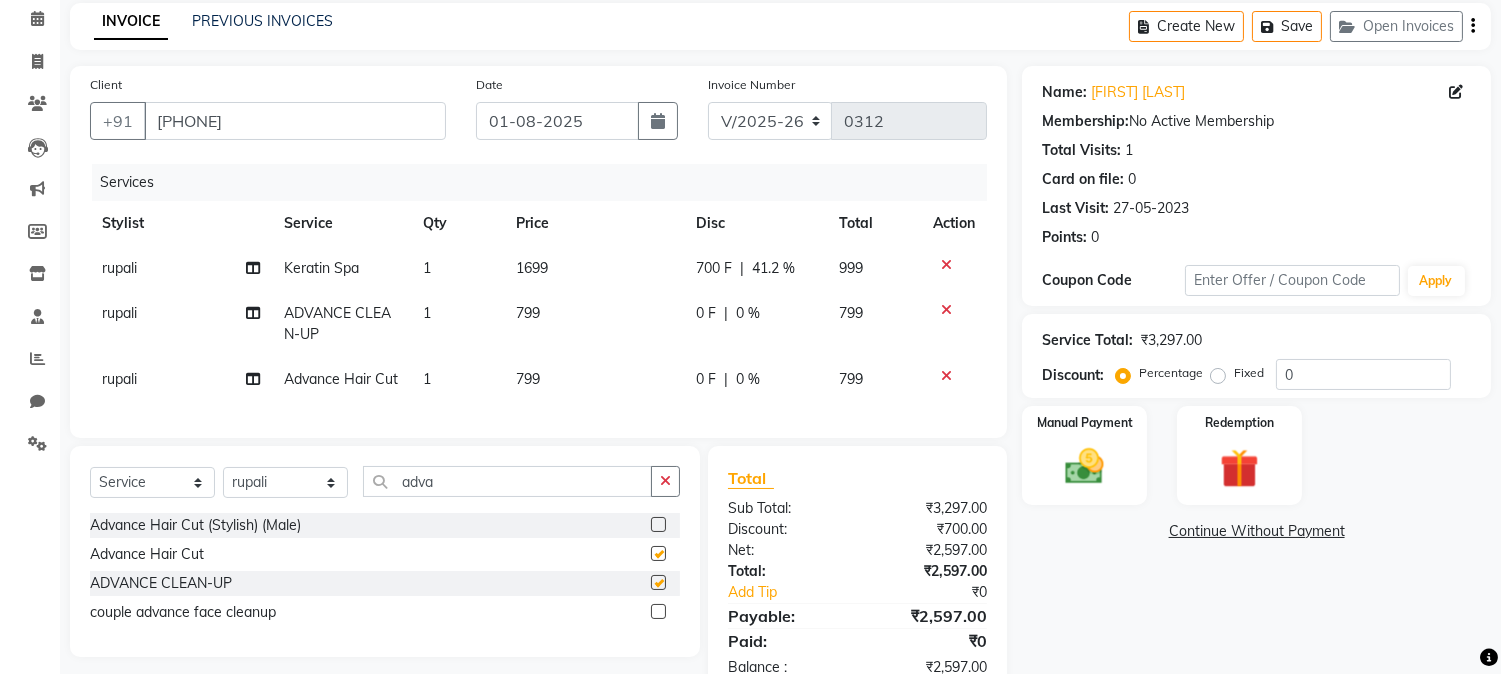 checkbox on "false" 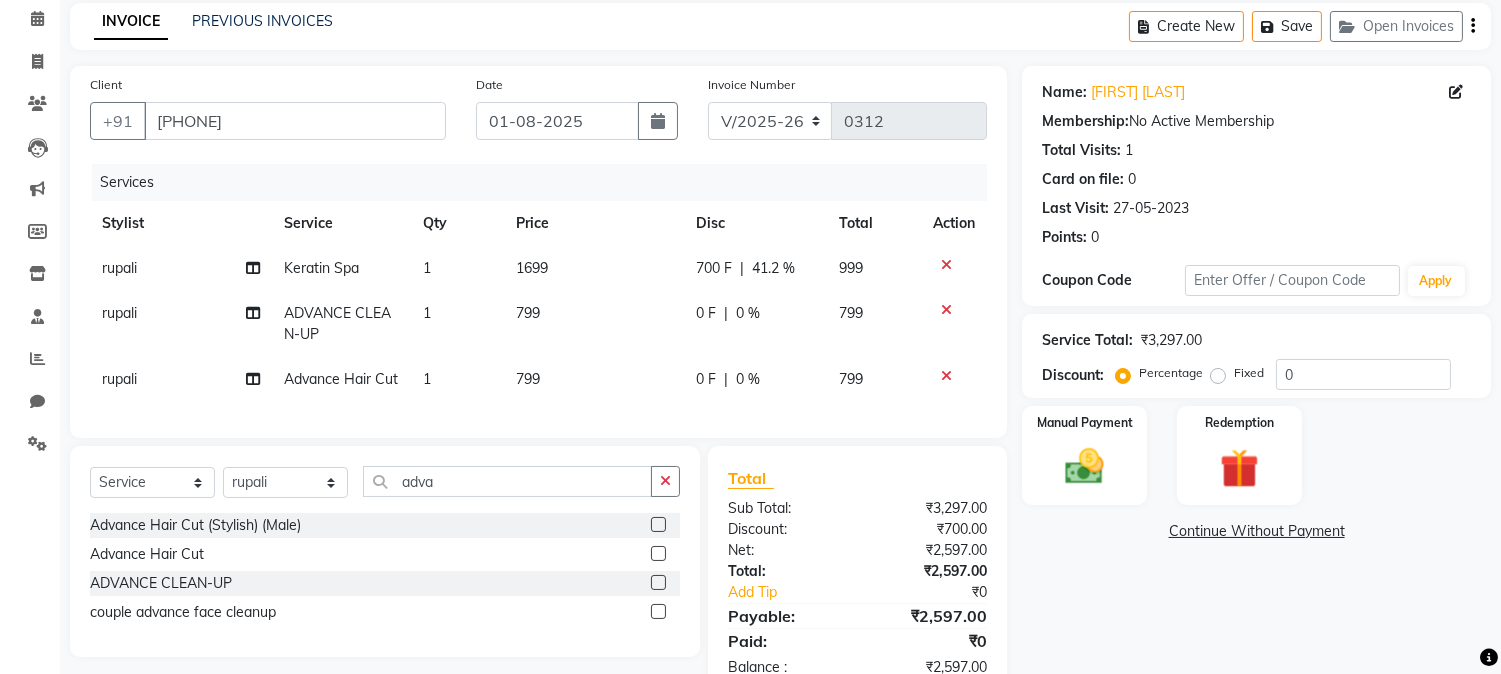 checkbox on "false" 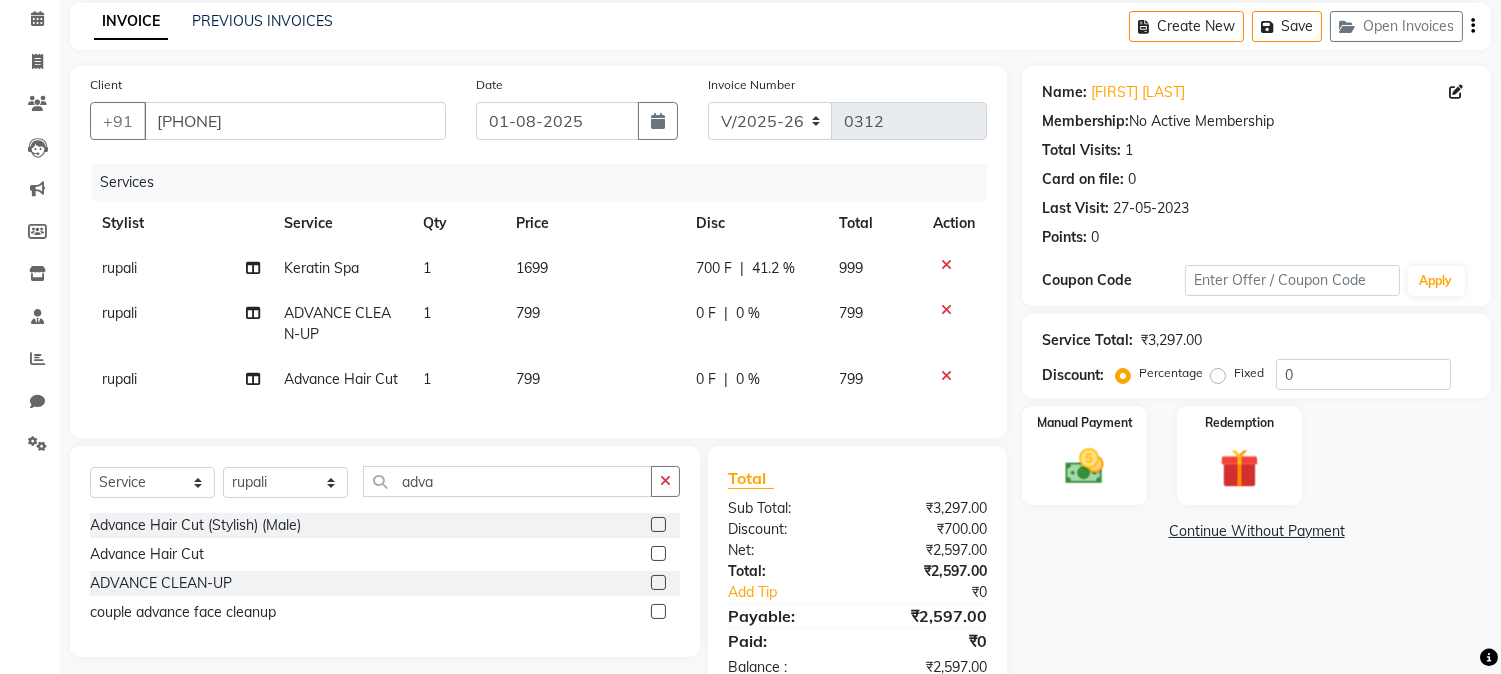 click 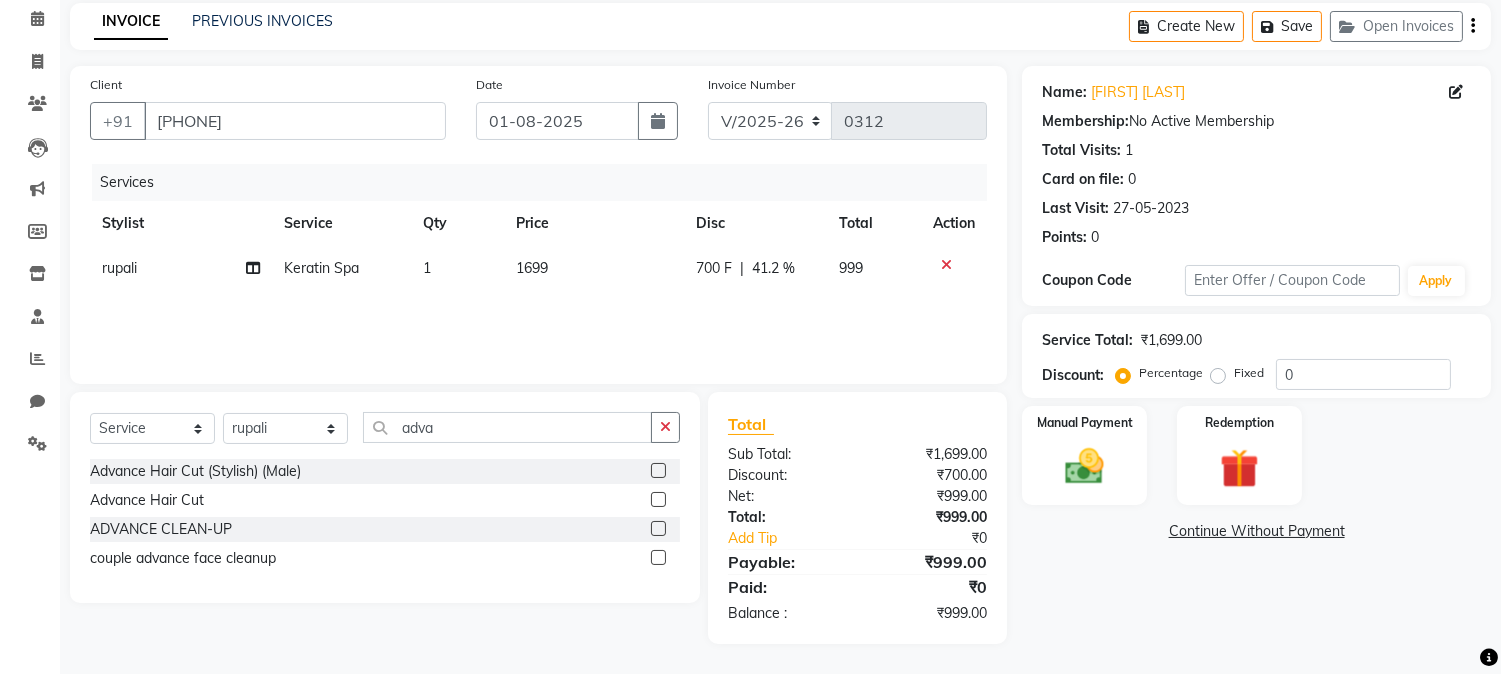 click 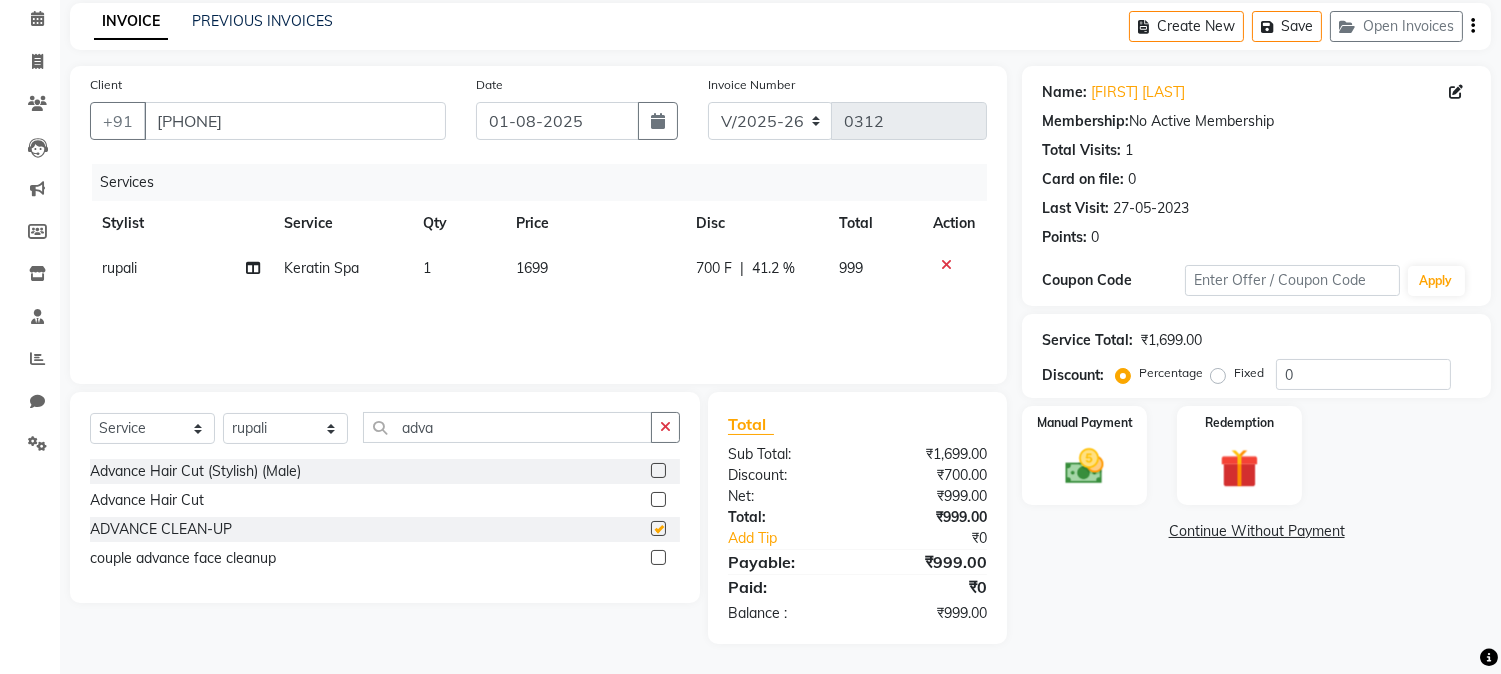 click 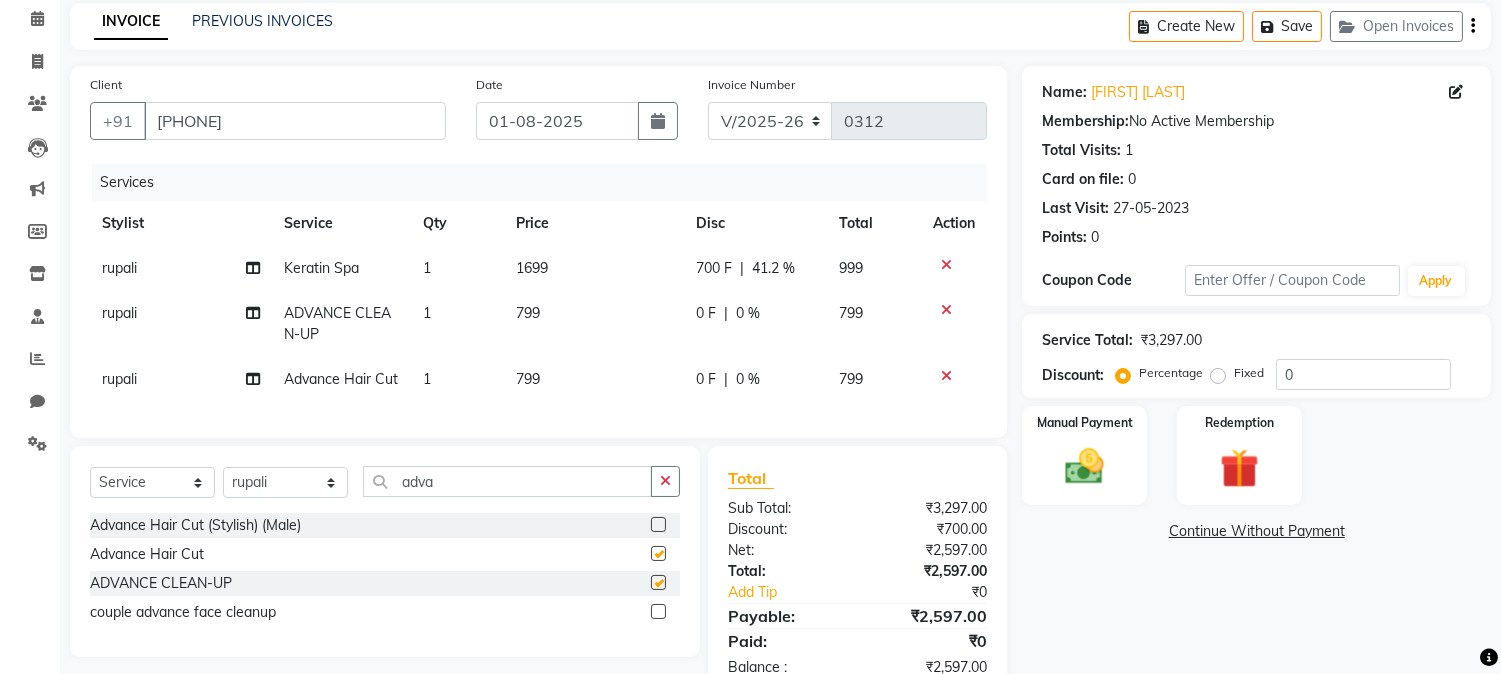 checkbox on "false" 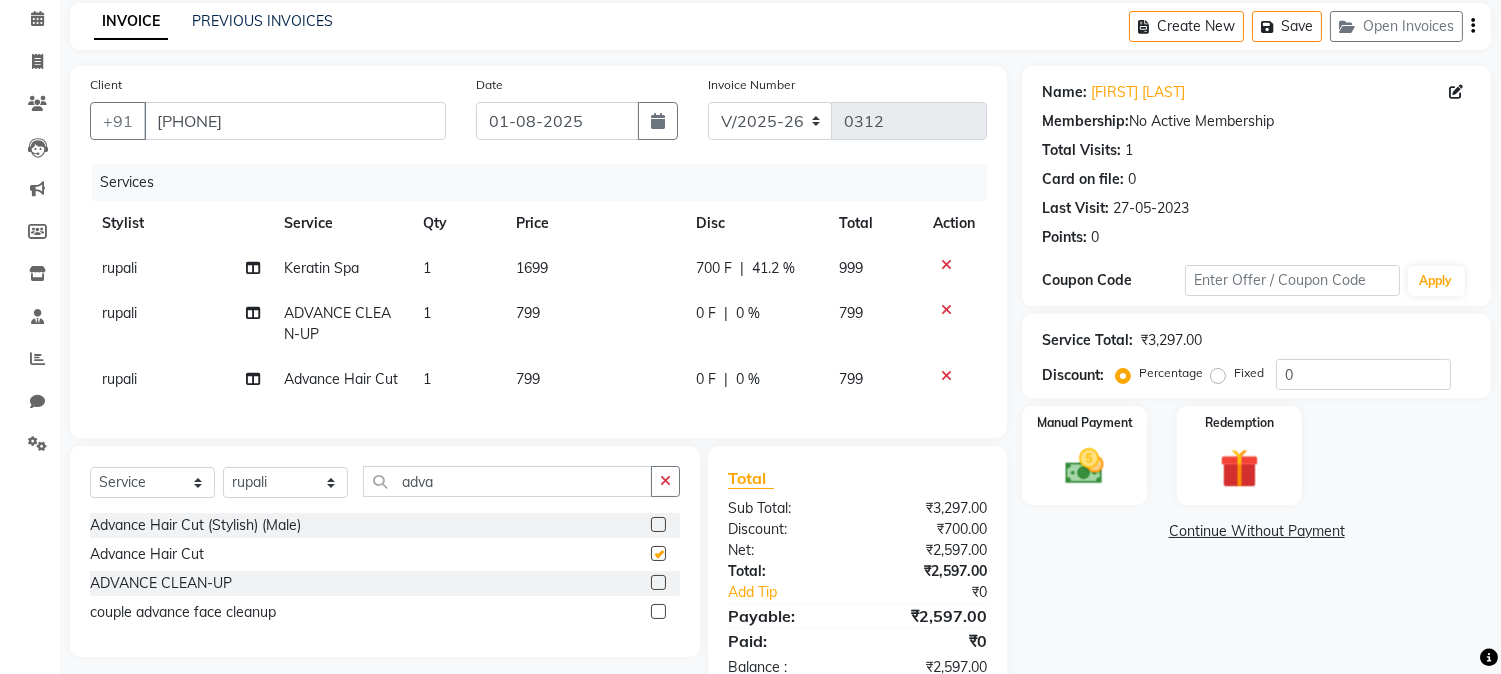 checkbox on "false" 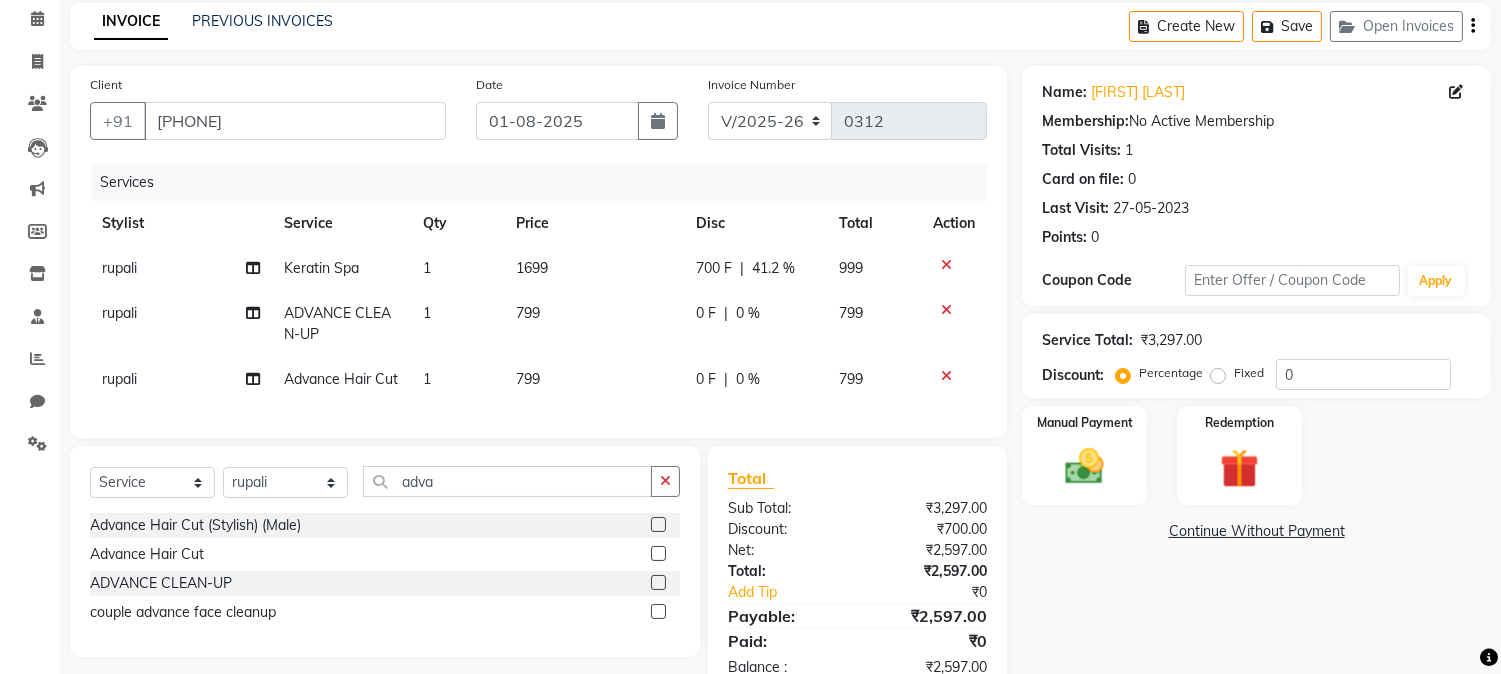 click 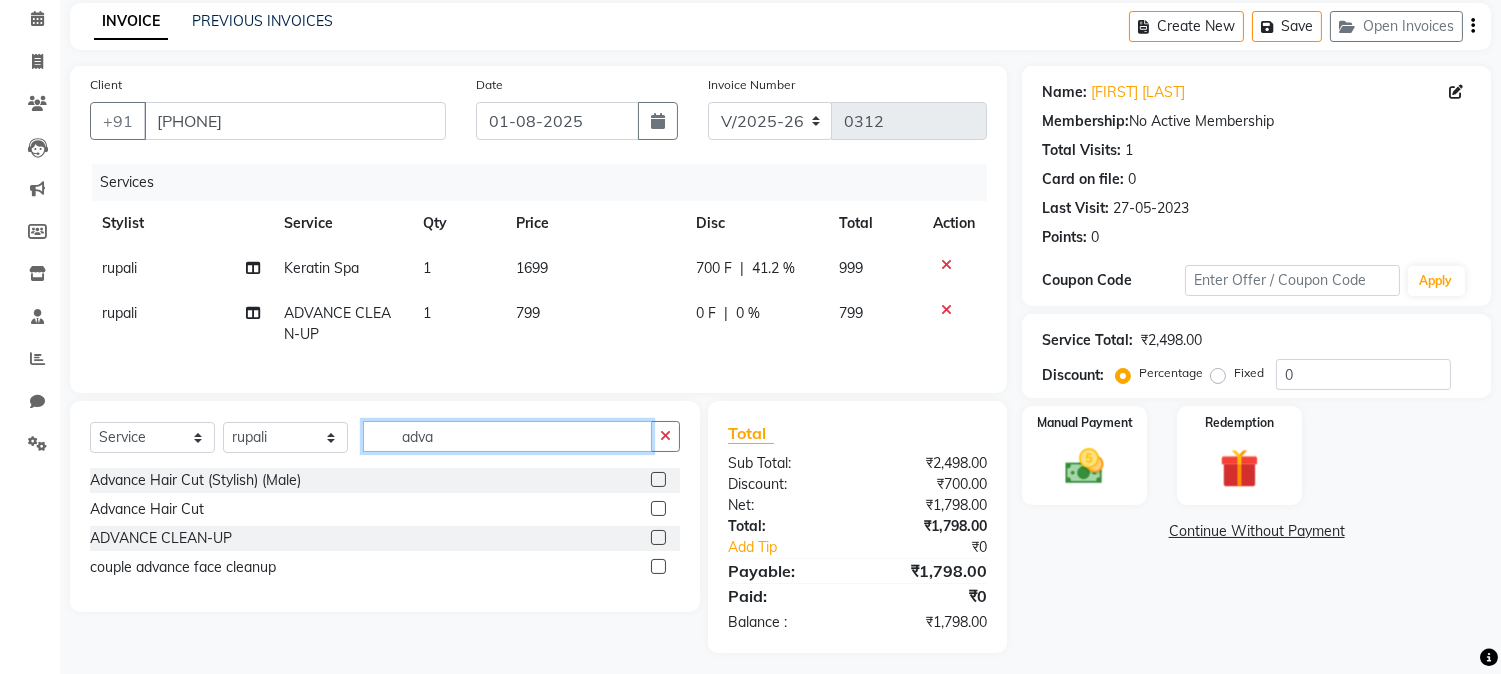 click on "adva" 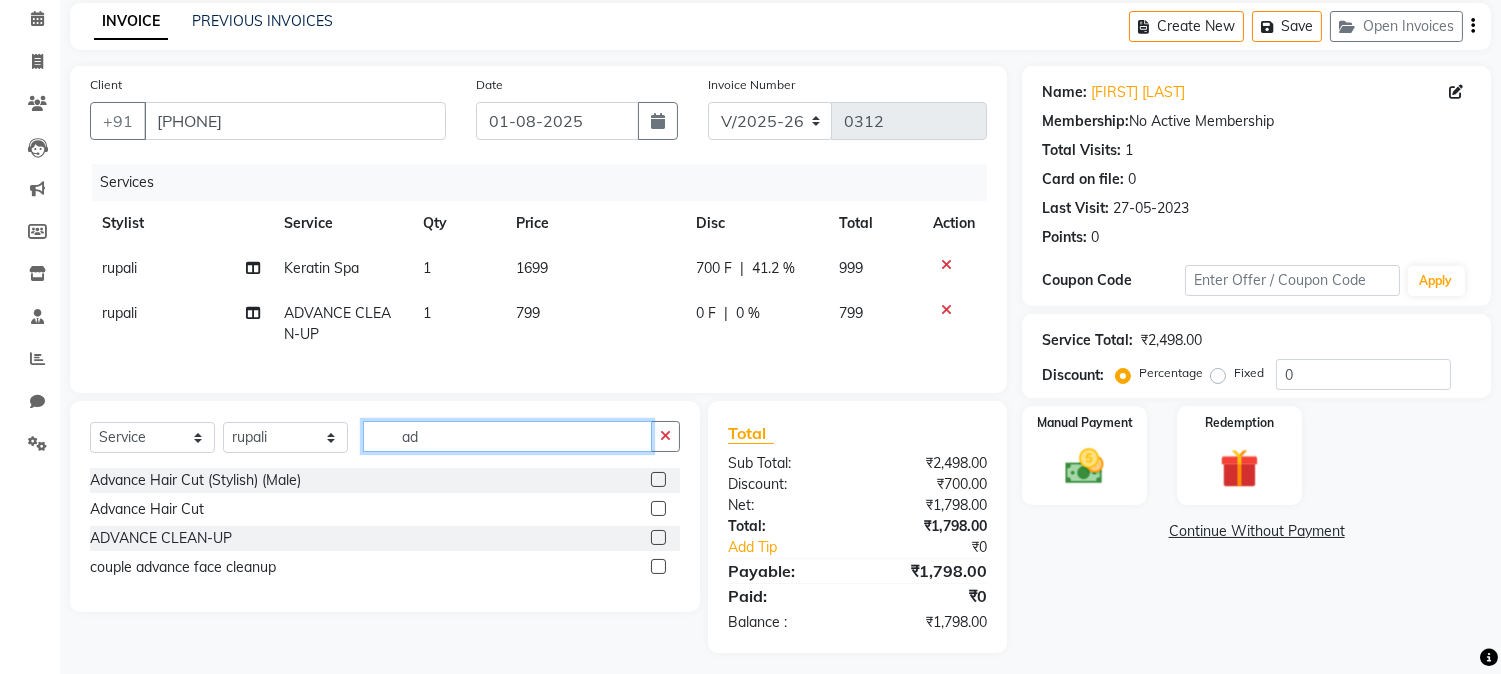 type on "a" 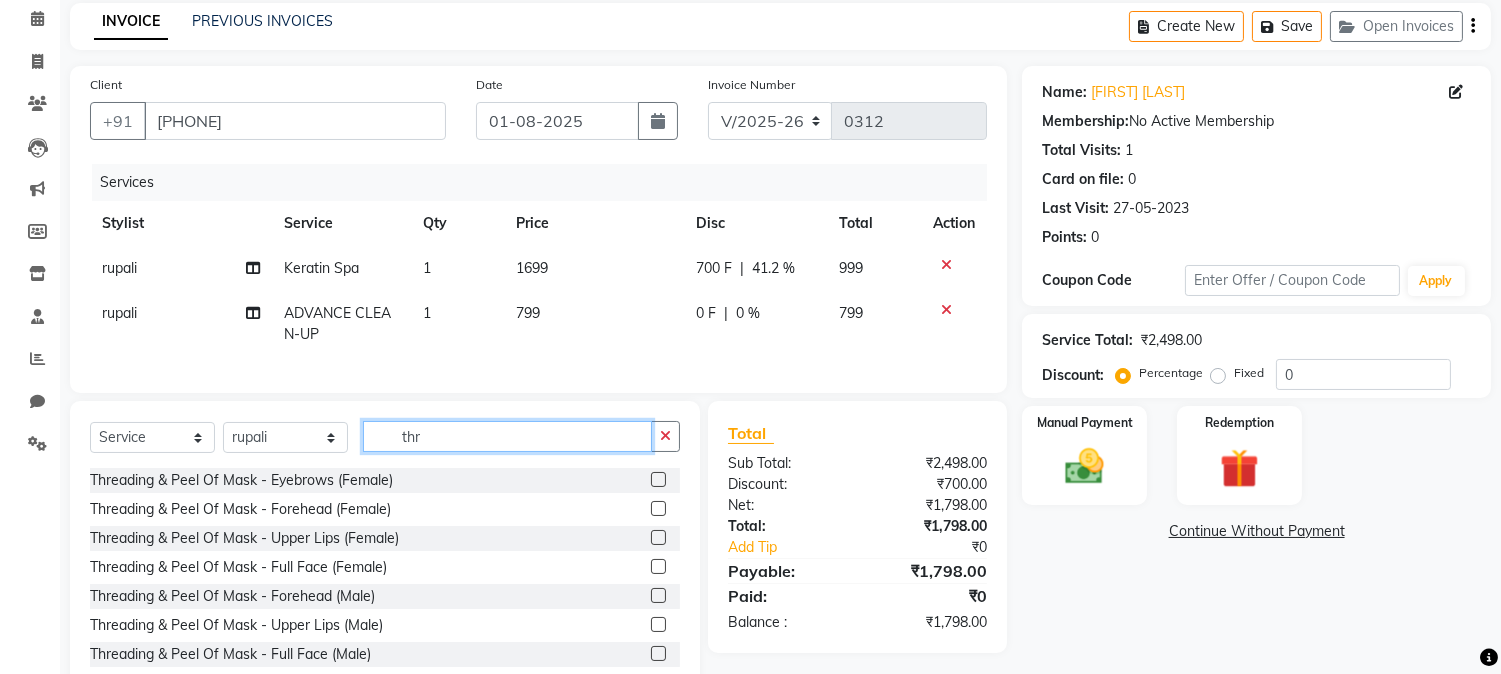 type on "thr" 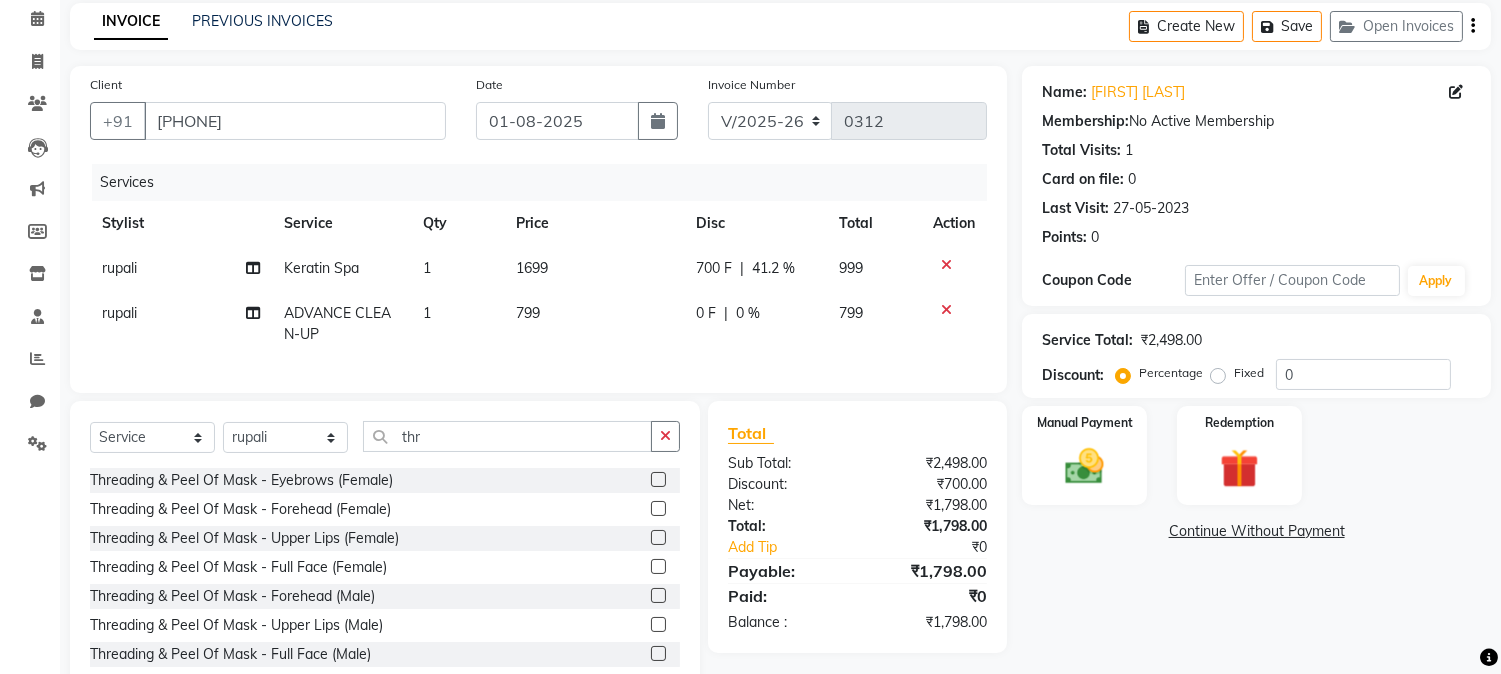 click 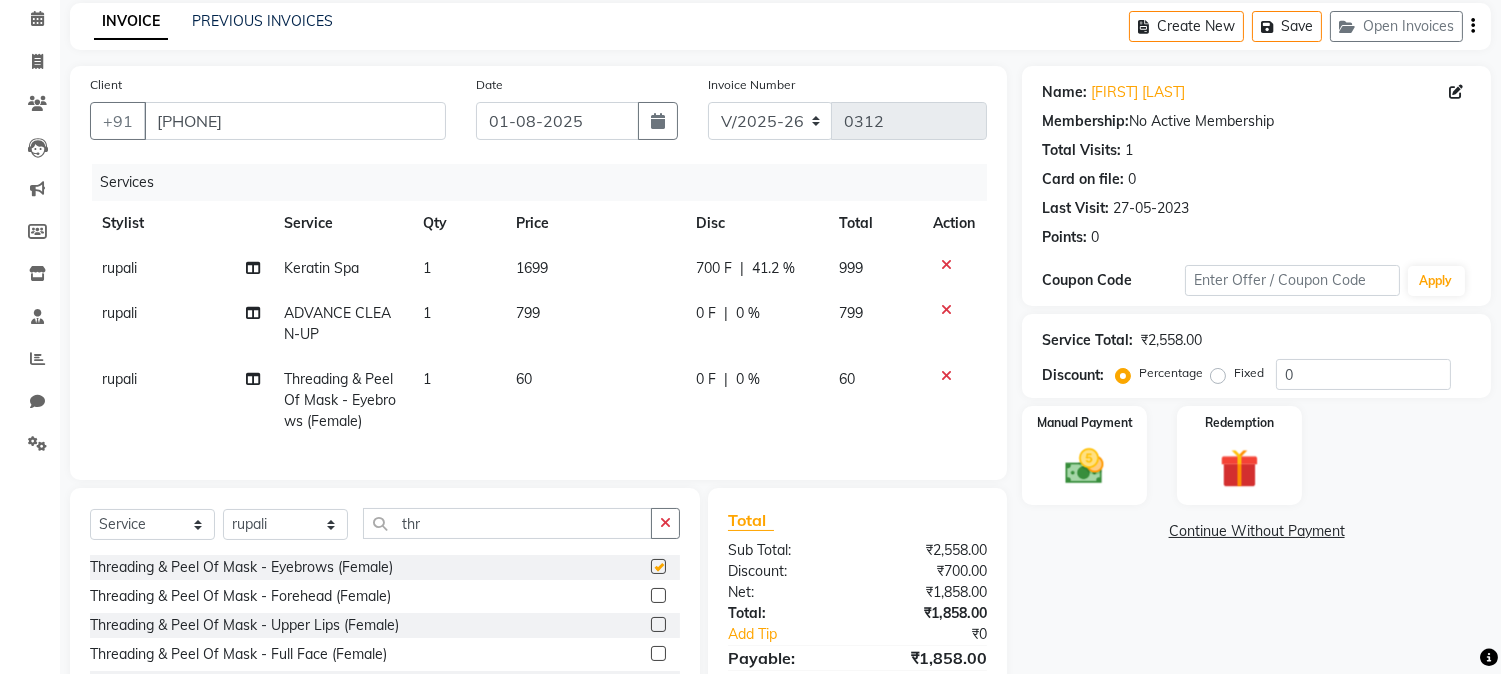 checkbox on "false" 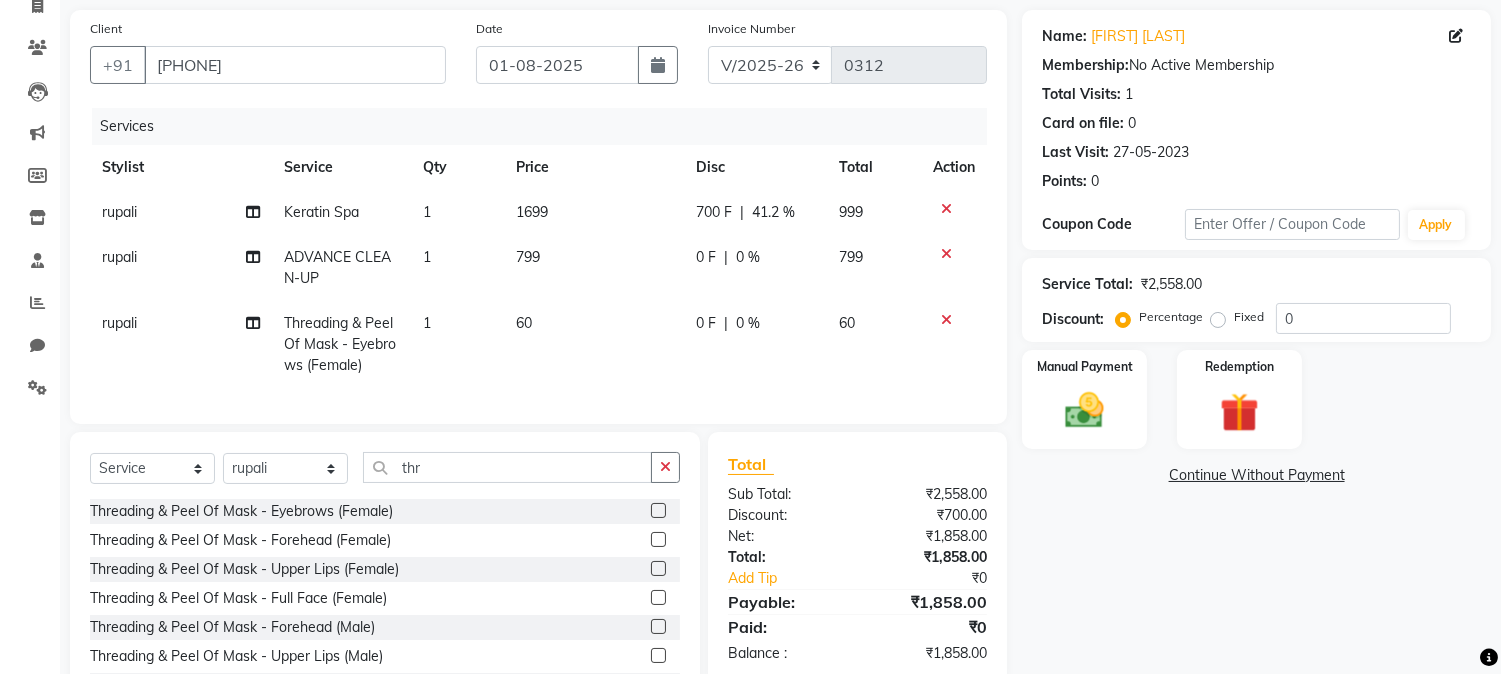 scroll, scrollTop: 222, scrollLeft: 0, axis: vertical 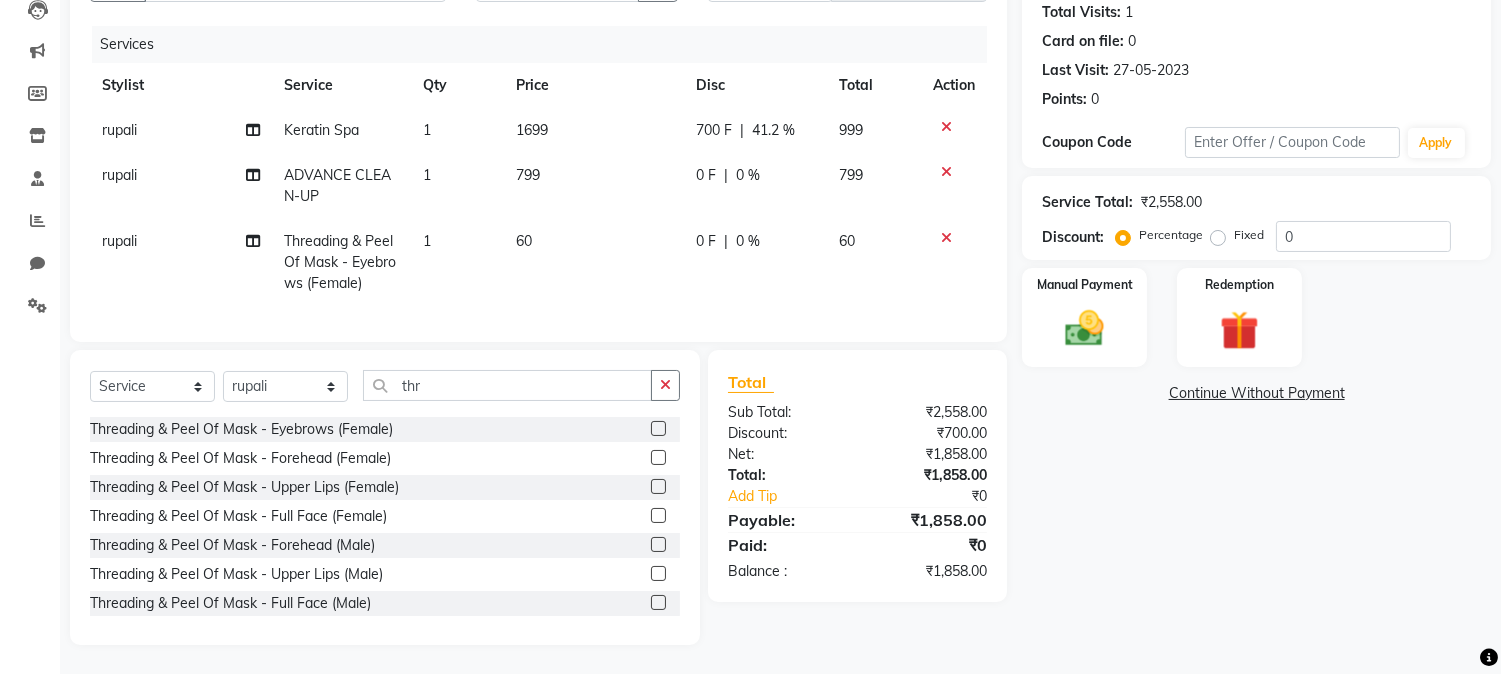 click 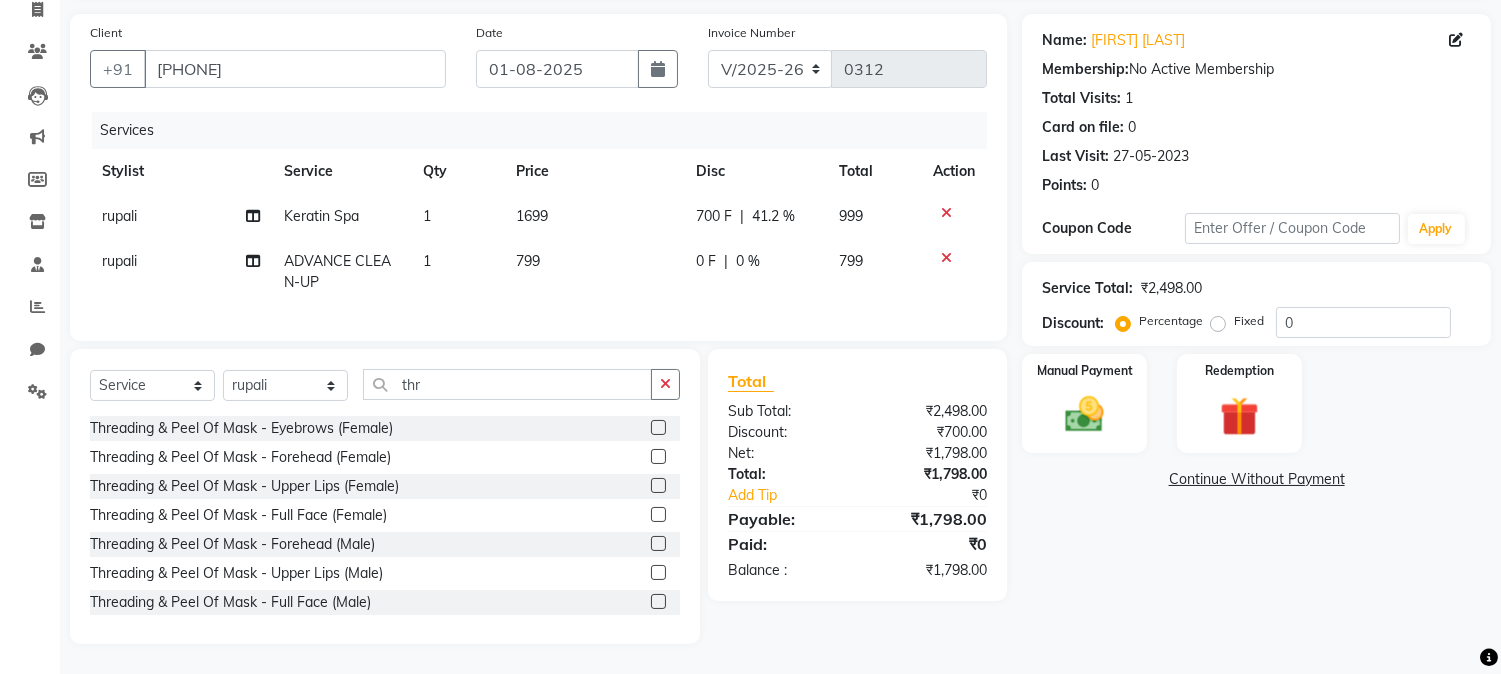 scroll, scrollTop: 152, scrollLeft: 0, axis: vertical 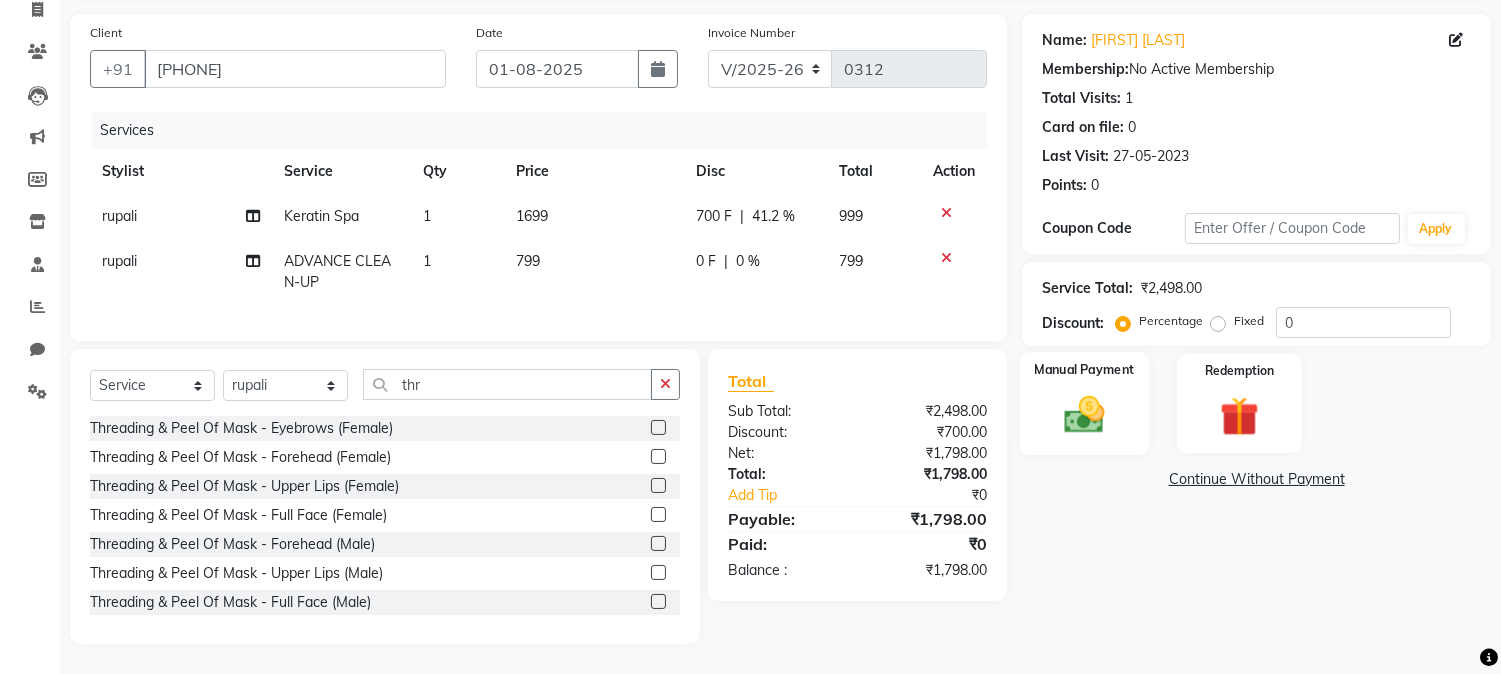 click 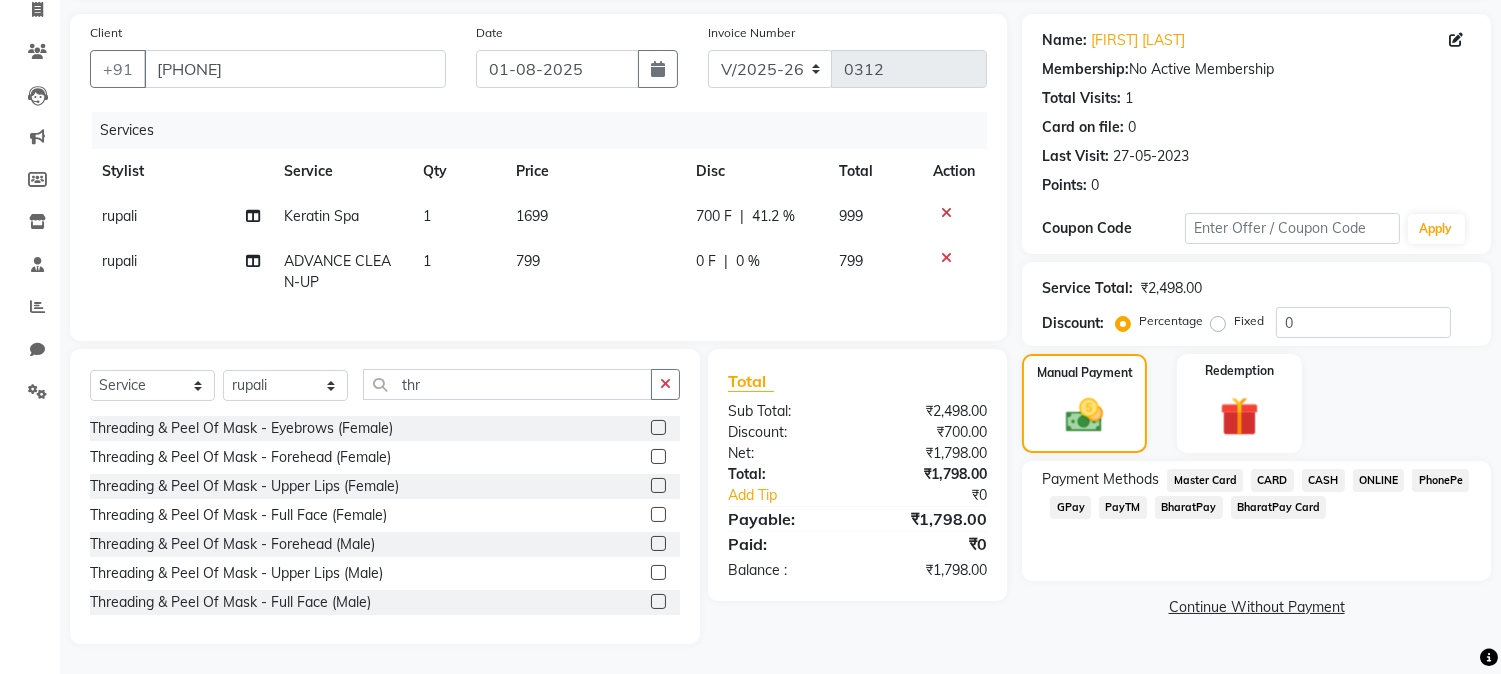 click on "ONLINE" 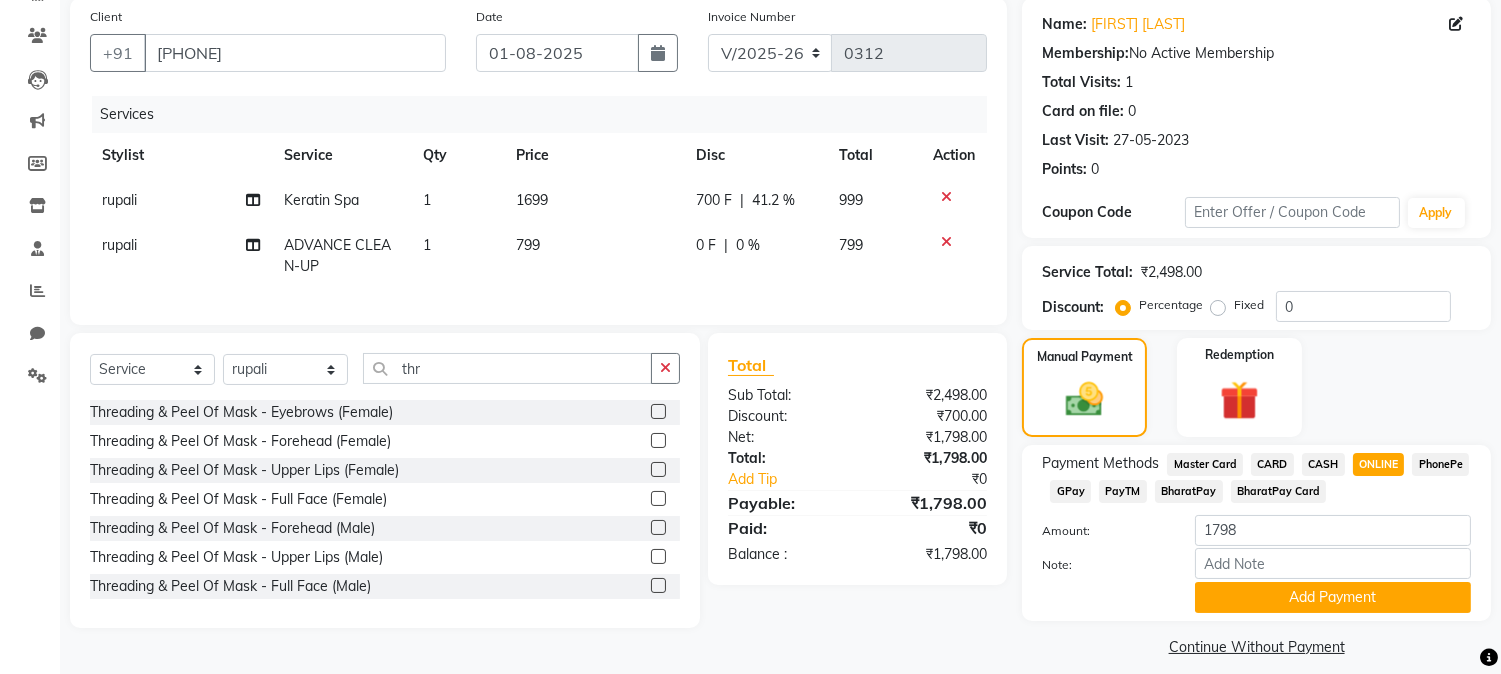 scroll, scrollTop: 170, scrollLeft: 0, axis: vertical 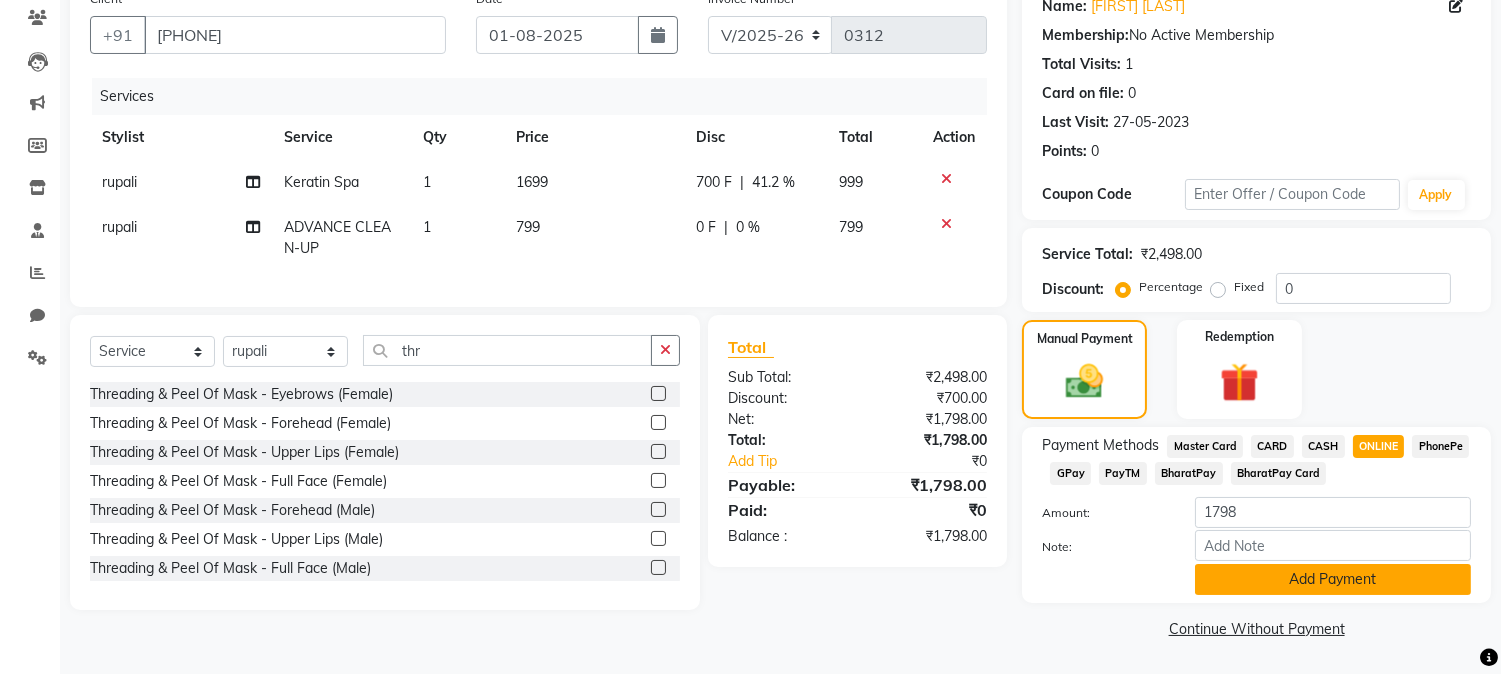 click on "Add Payment" 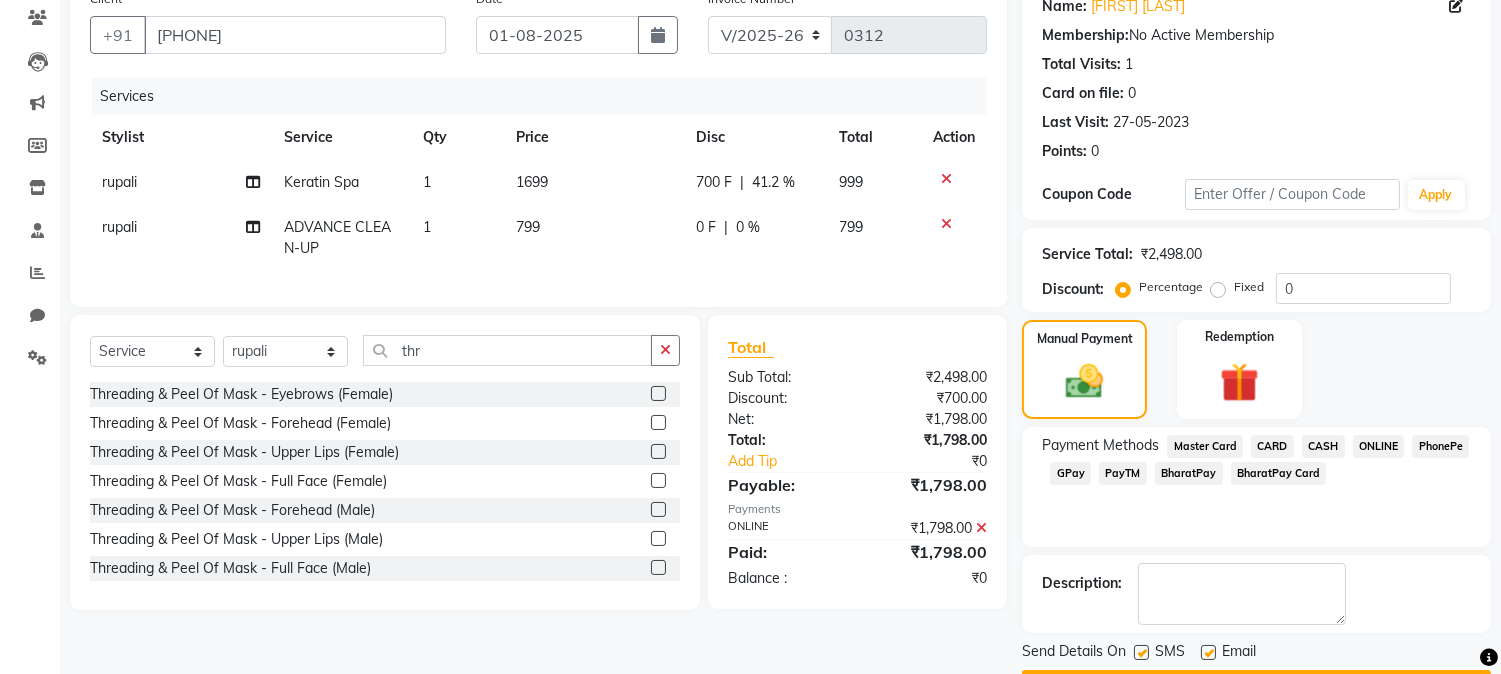 scroll, scrollTop: 225, scrollLeft: 0, axis: vertical 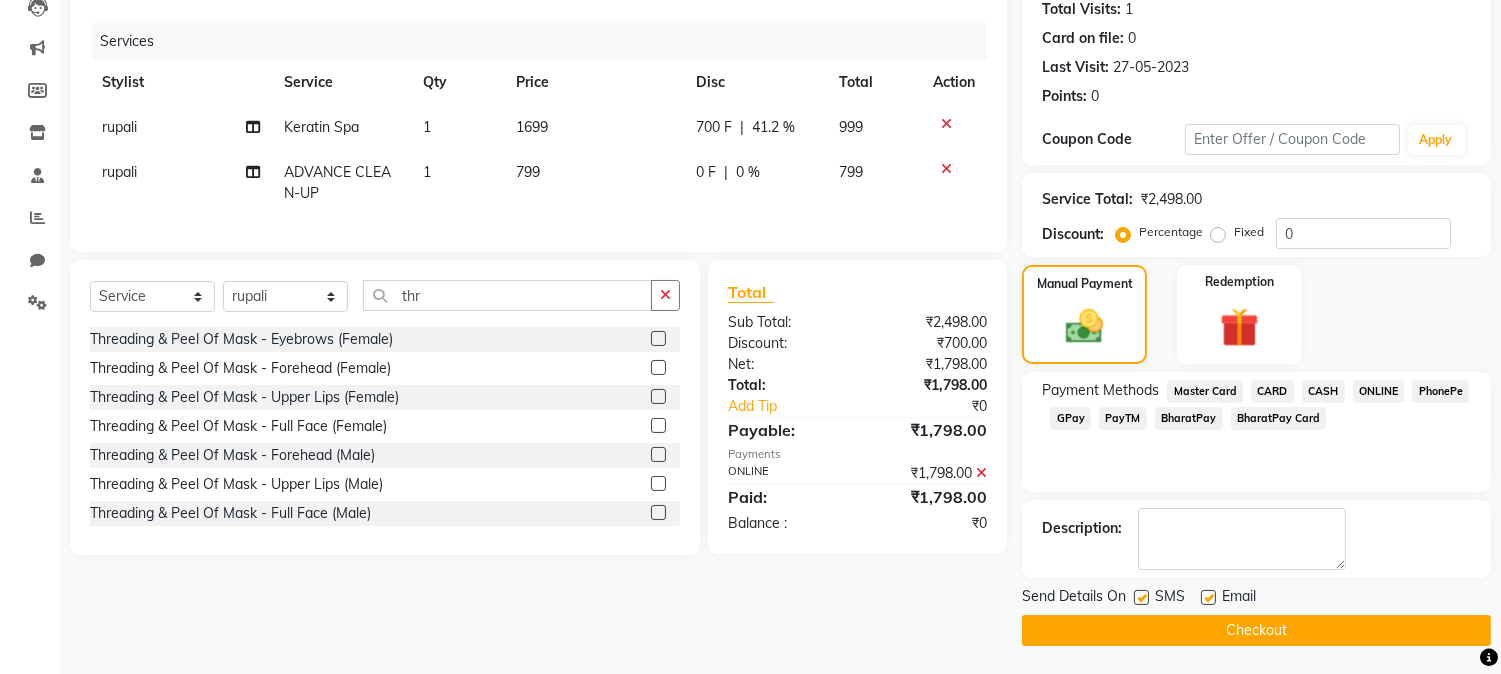 click on "Checkout" 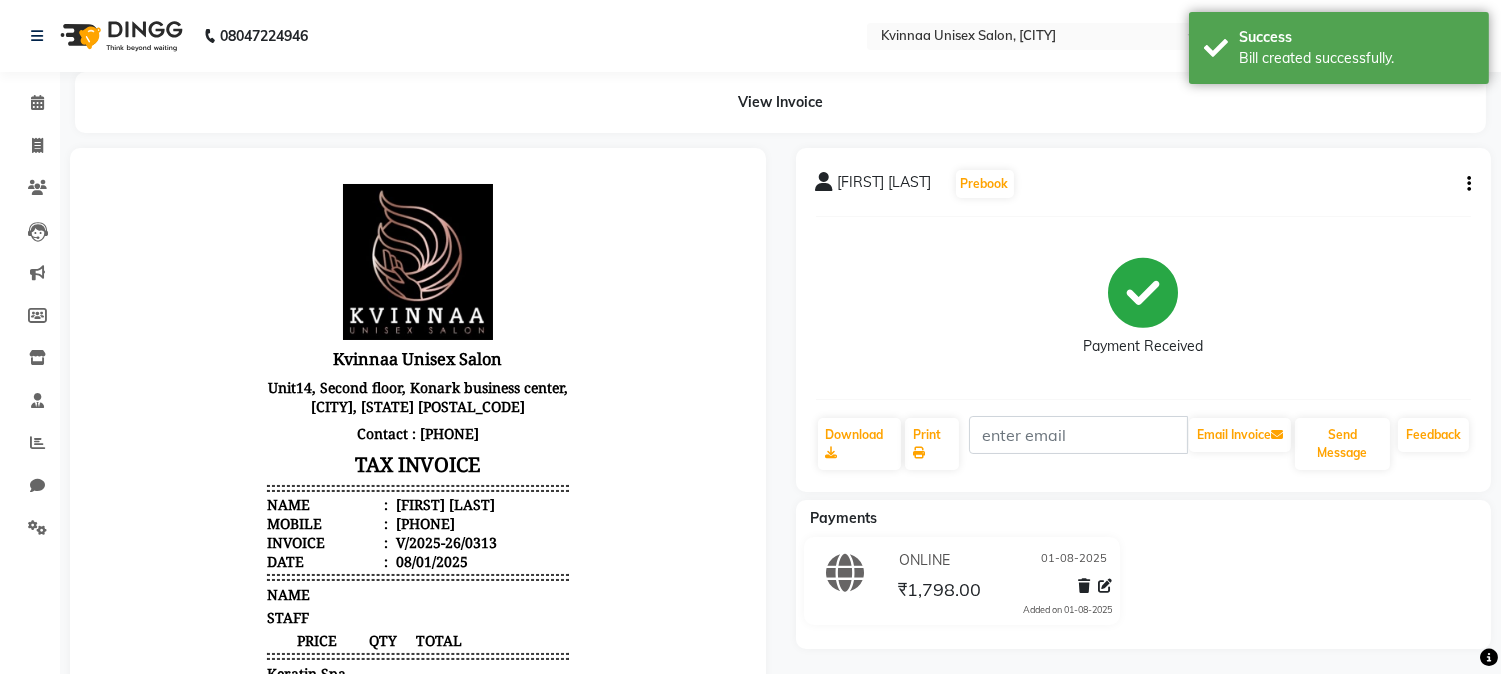scroll, scrollTop: 0, scrollLeft: 0, axis: both 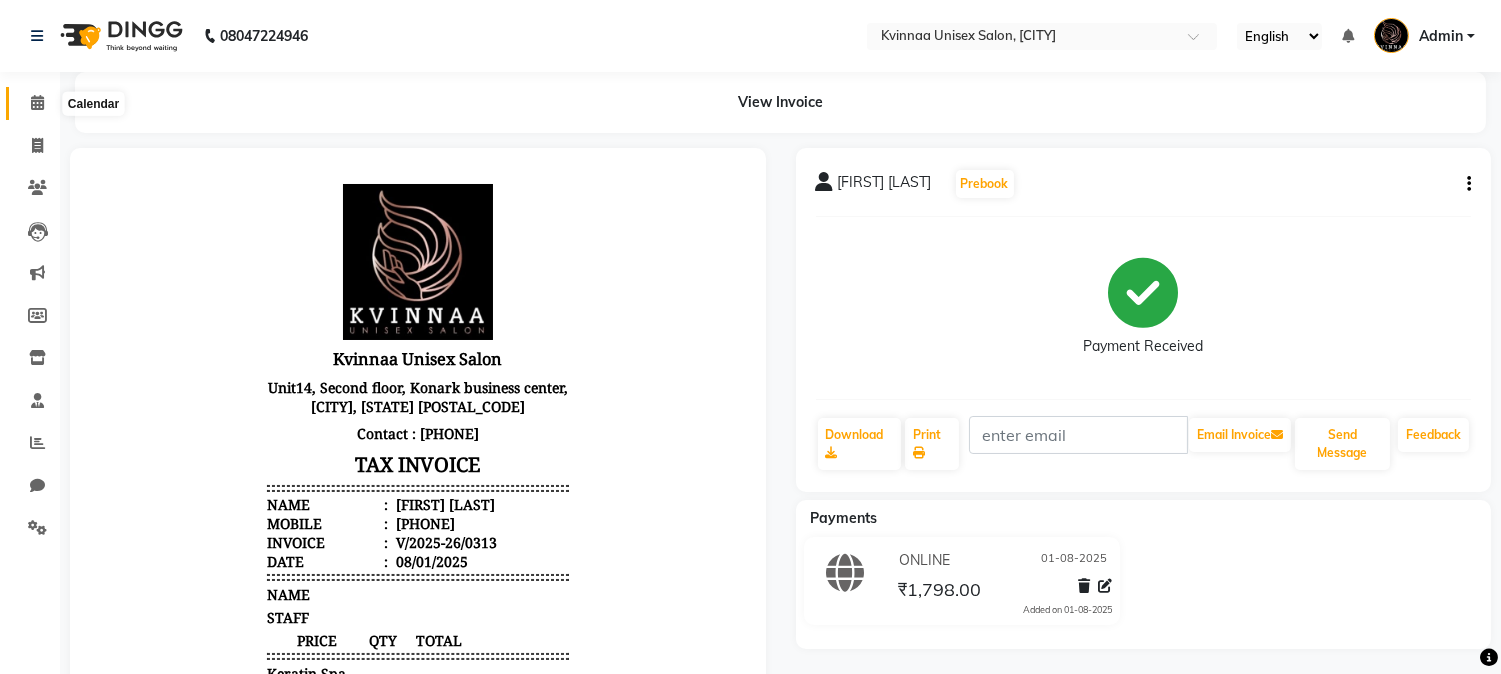 click 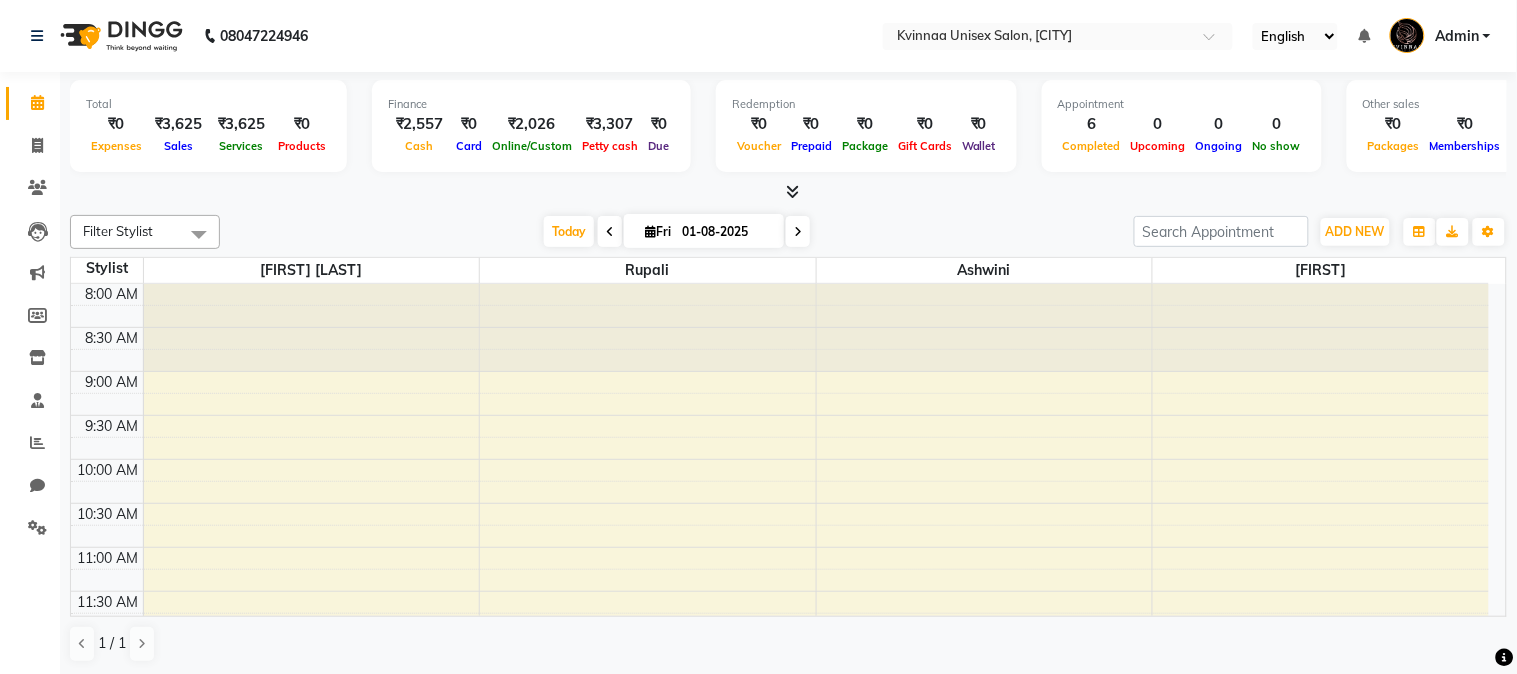 click at bounding box center (792, 191) 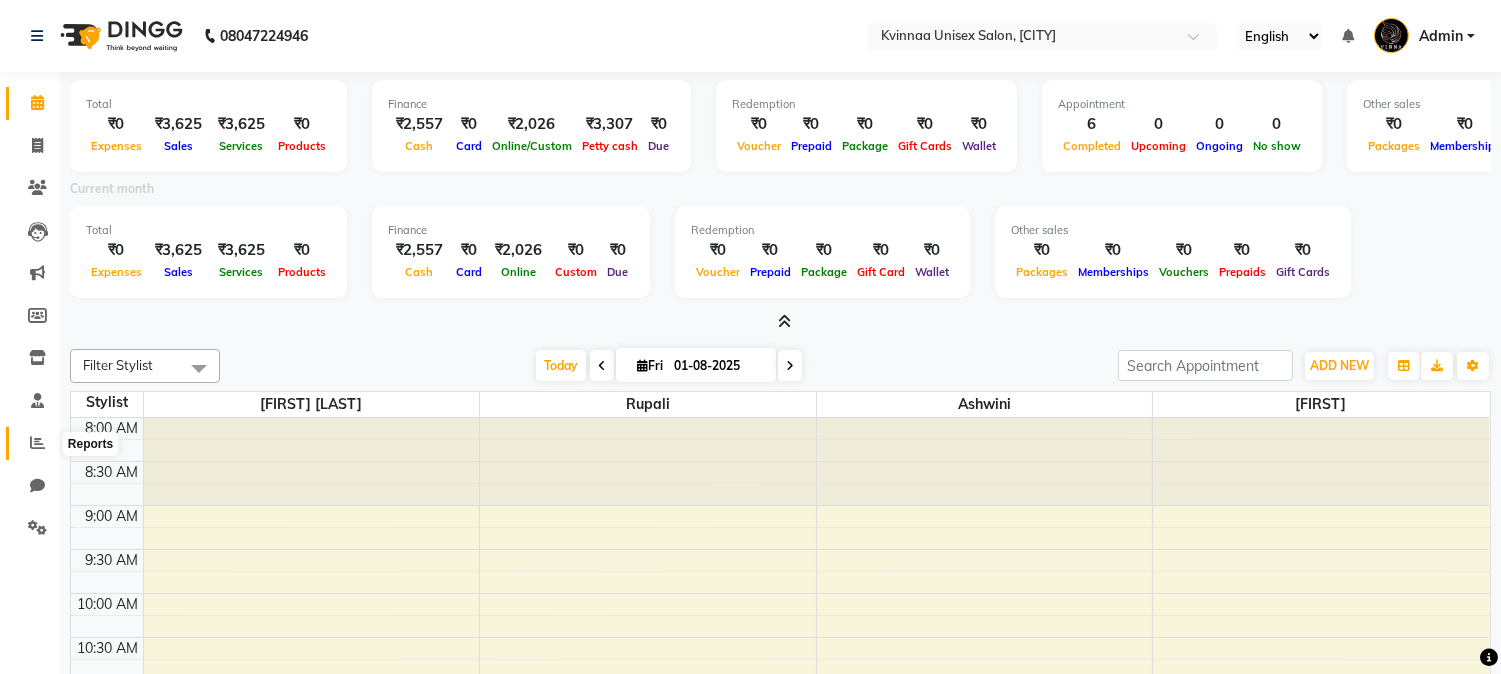 click 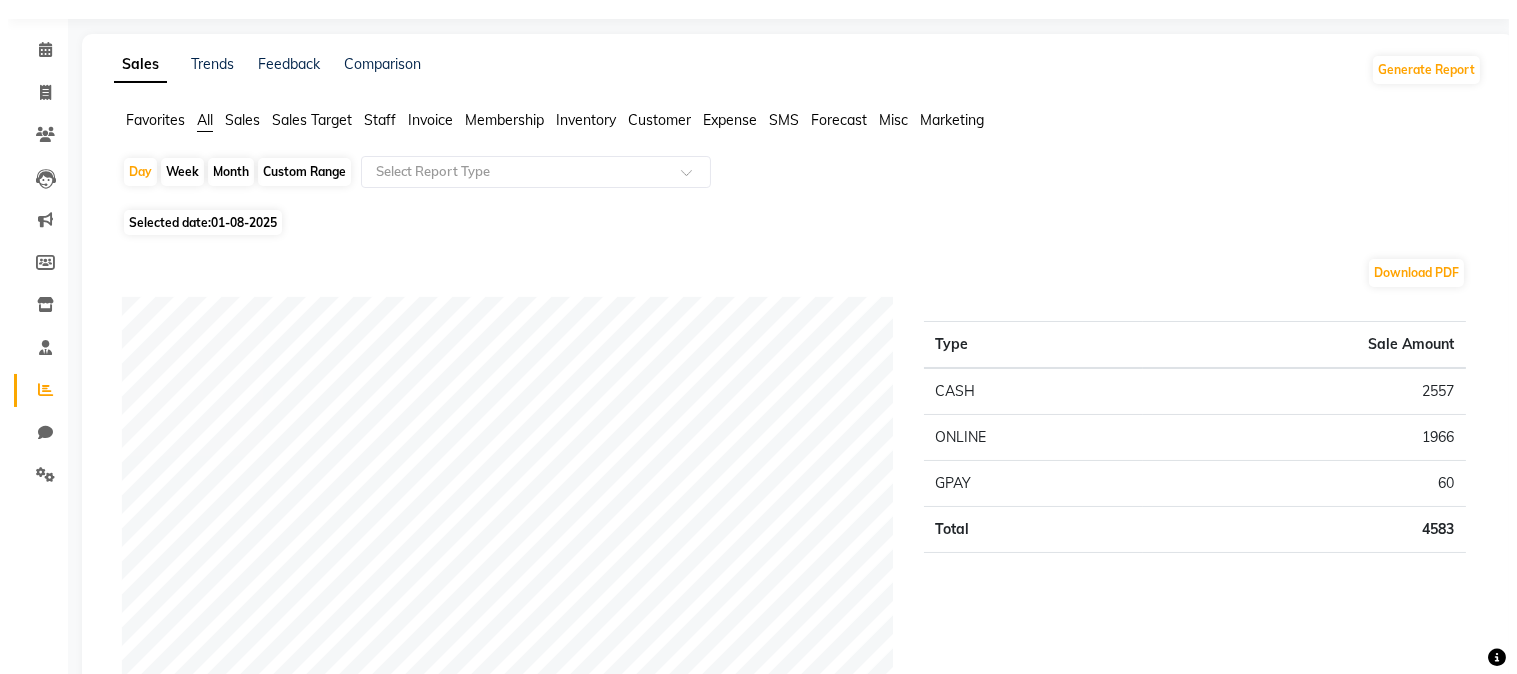 scroll, scrollTop: 0, scrollLeft: 0, axis: both 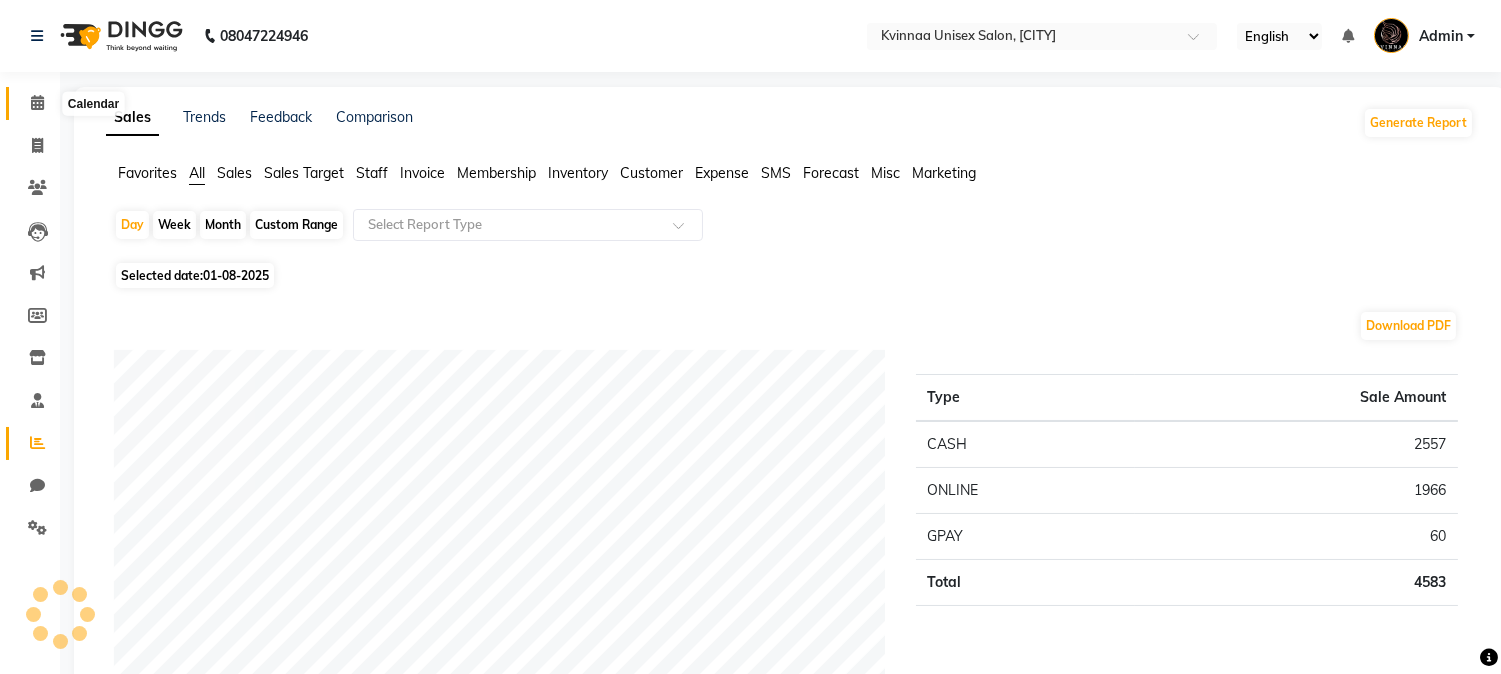 click 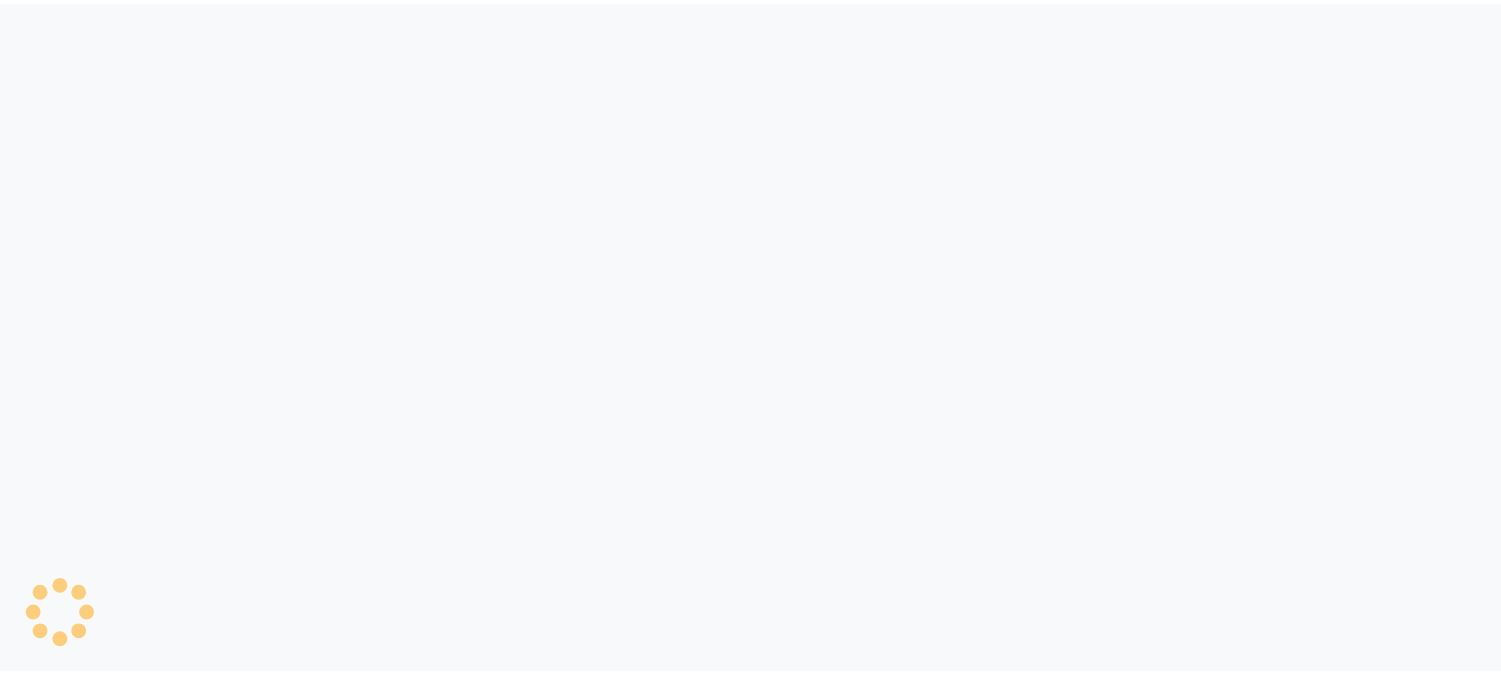 scroll, scrollTop: 0, scrollLeft: 0, axis: both 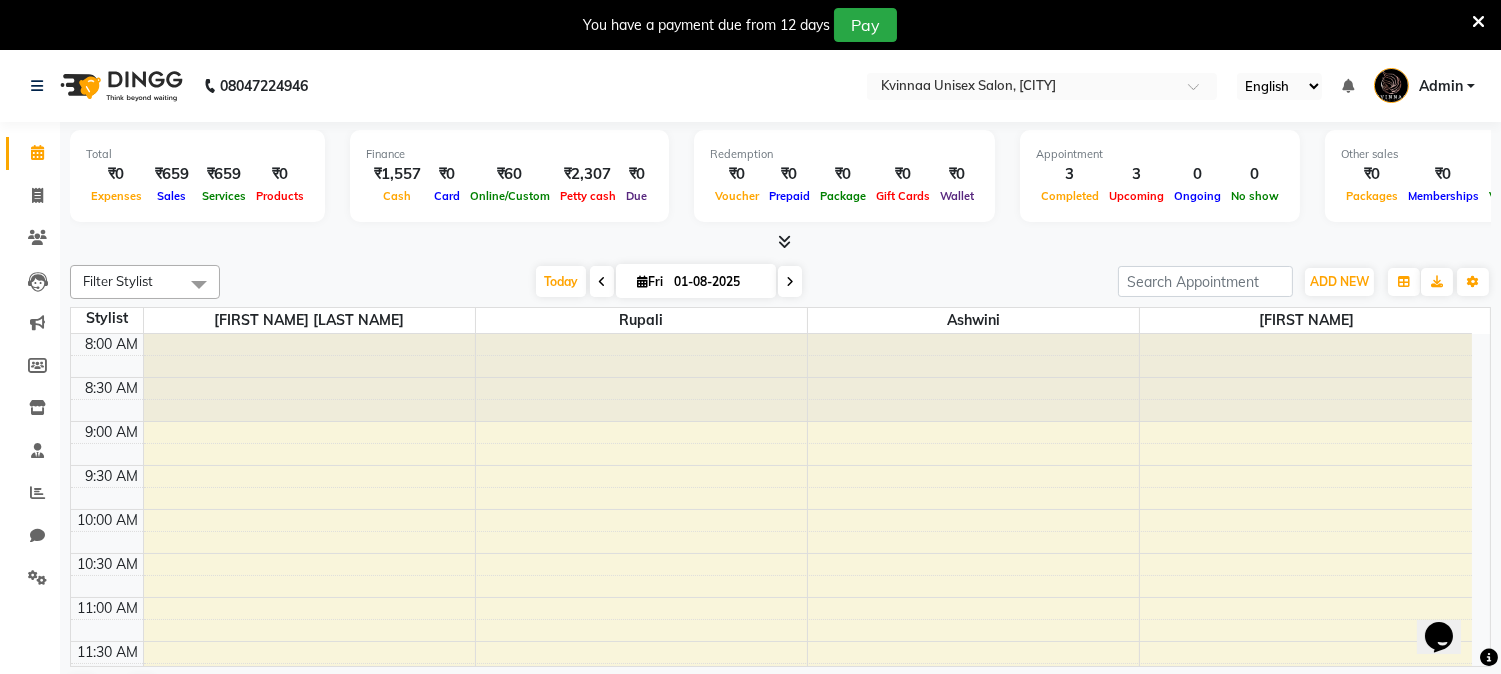 click at bounding box center (1478, 22) 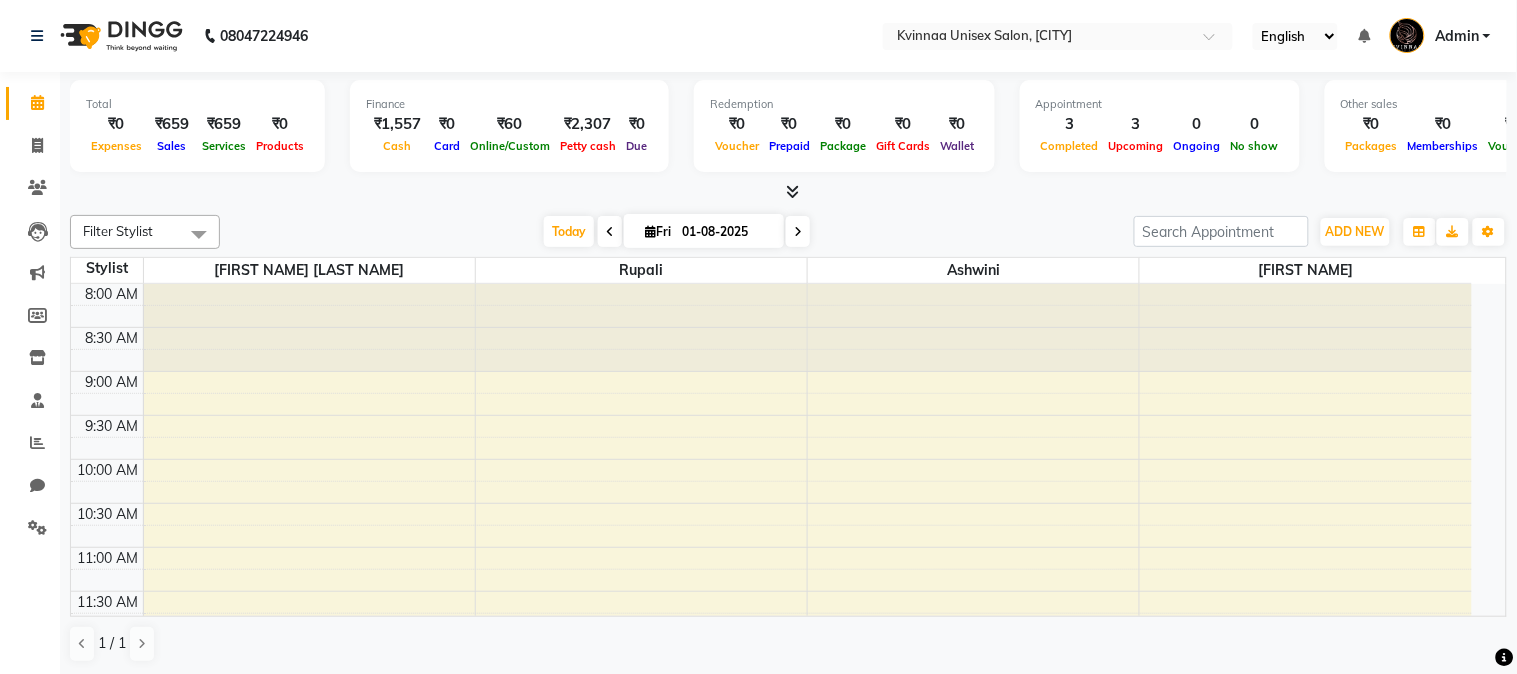 click on "Fri 01-08-2025" at bounding box center (704, 231) 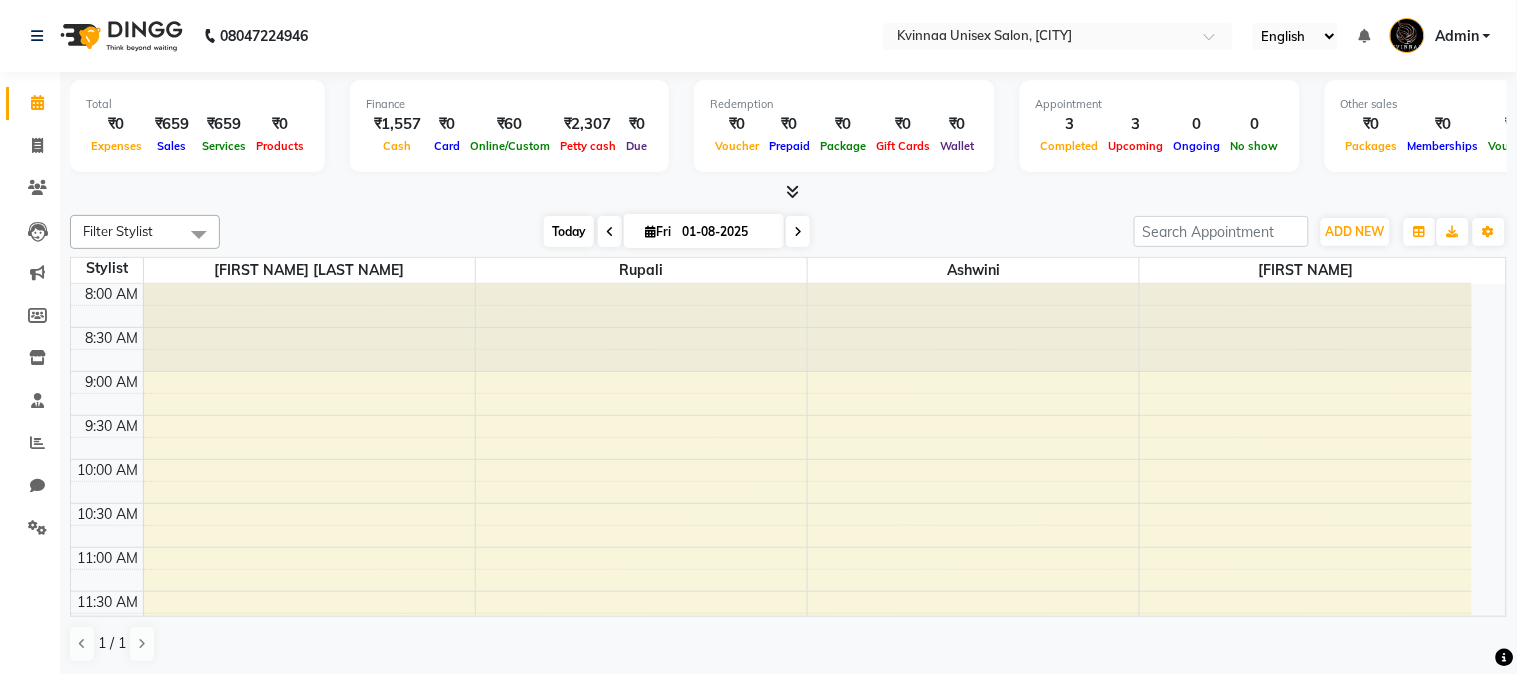 click on "Today" at bounding box center [569, 231] 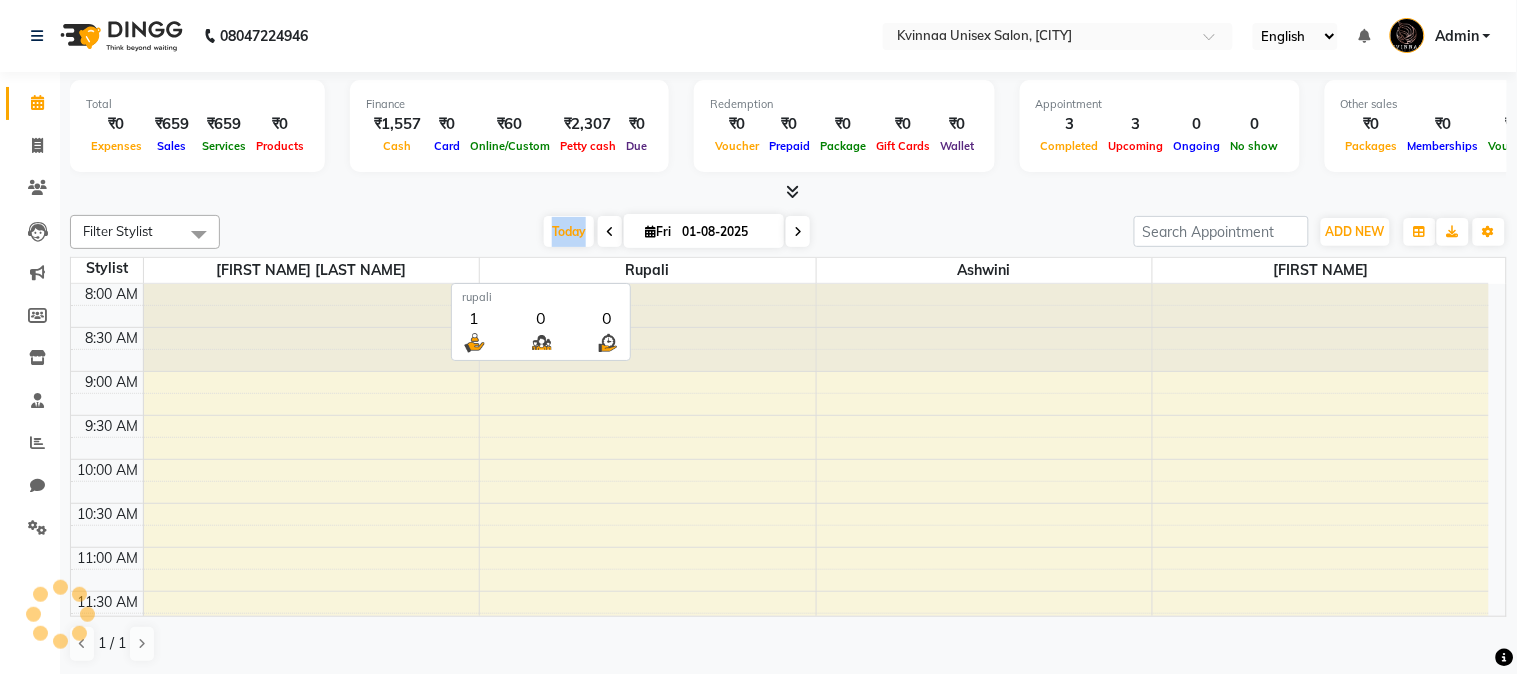 scroll, scrollTop: 905, scrollLeft: 0, axis: vertical 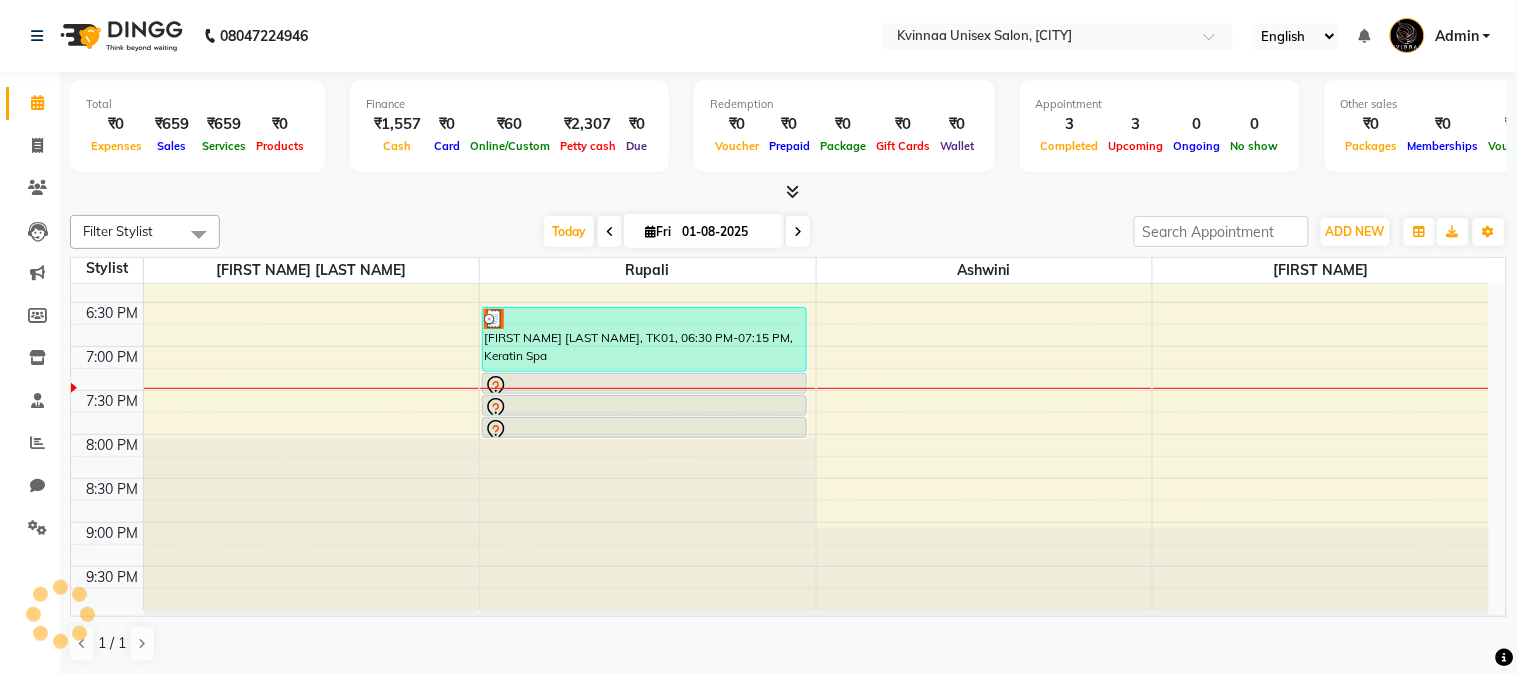 click on "01-08-2025" at bounding box center (726, 232) 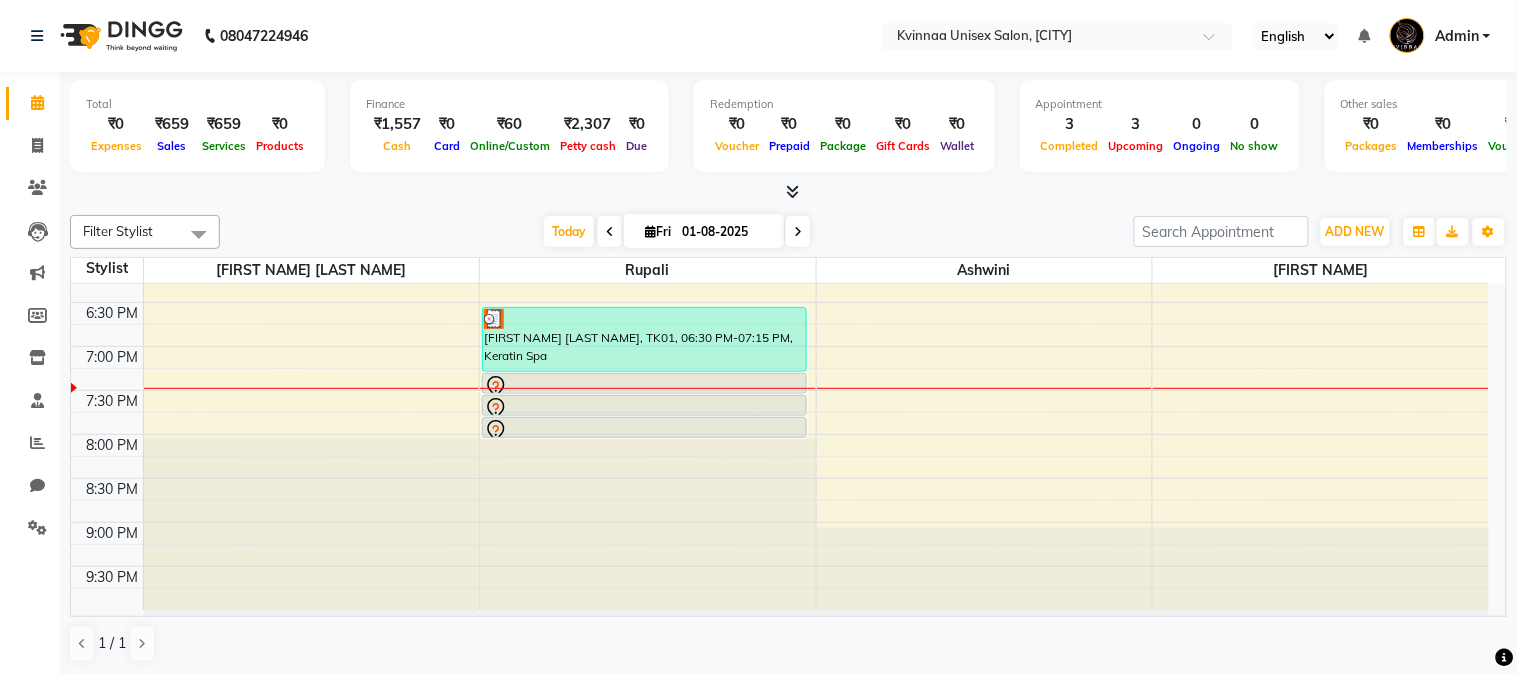 click at bounding box center (650, 231) 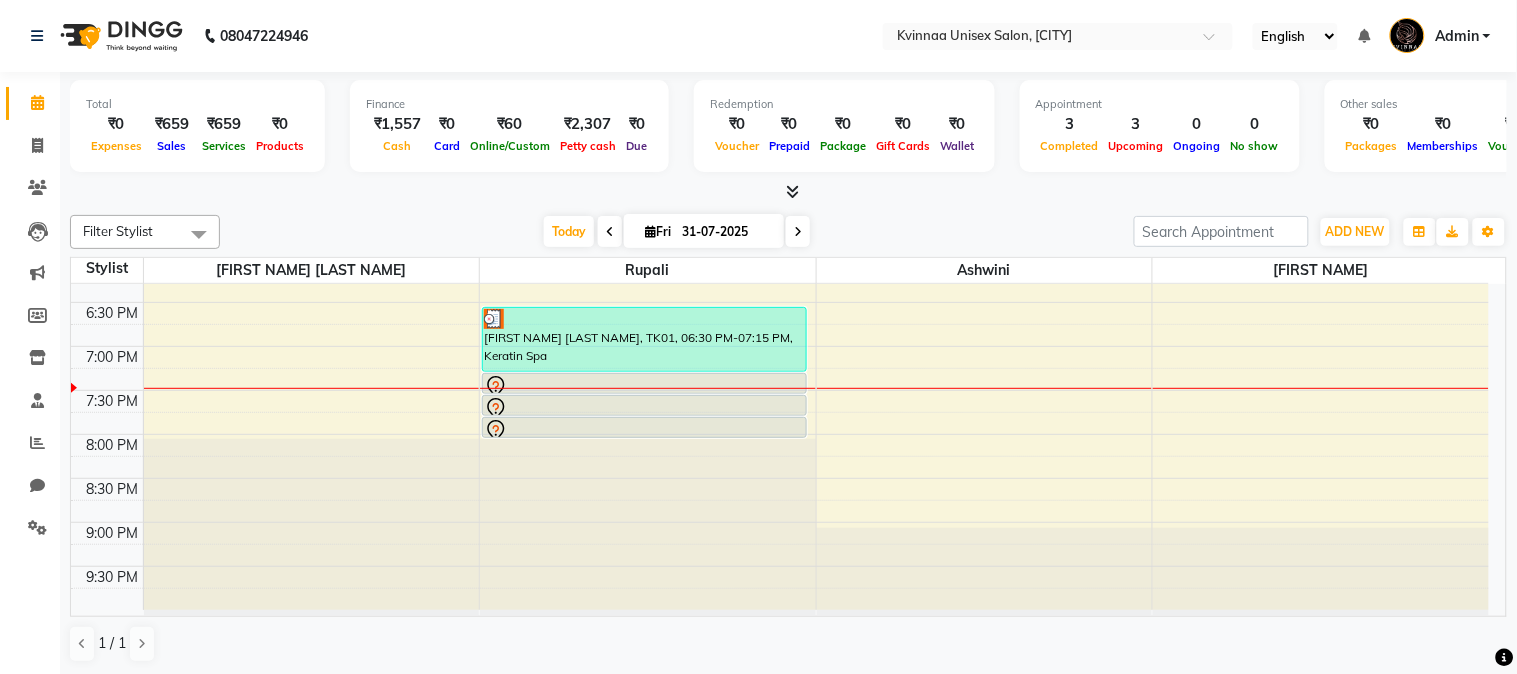 click on "Today  Fri 31-07-2025" at bounding box center [677, 232] 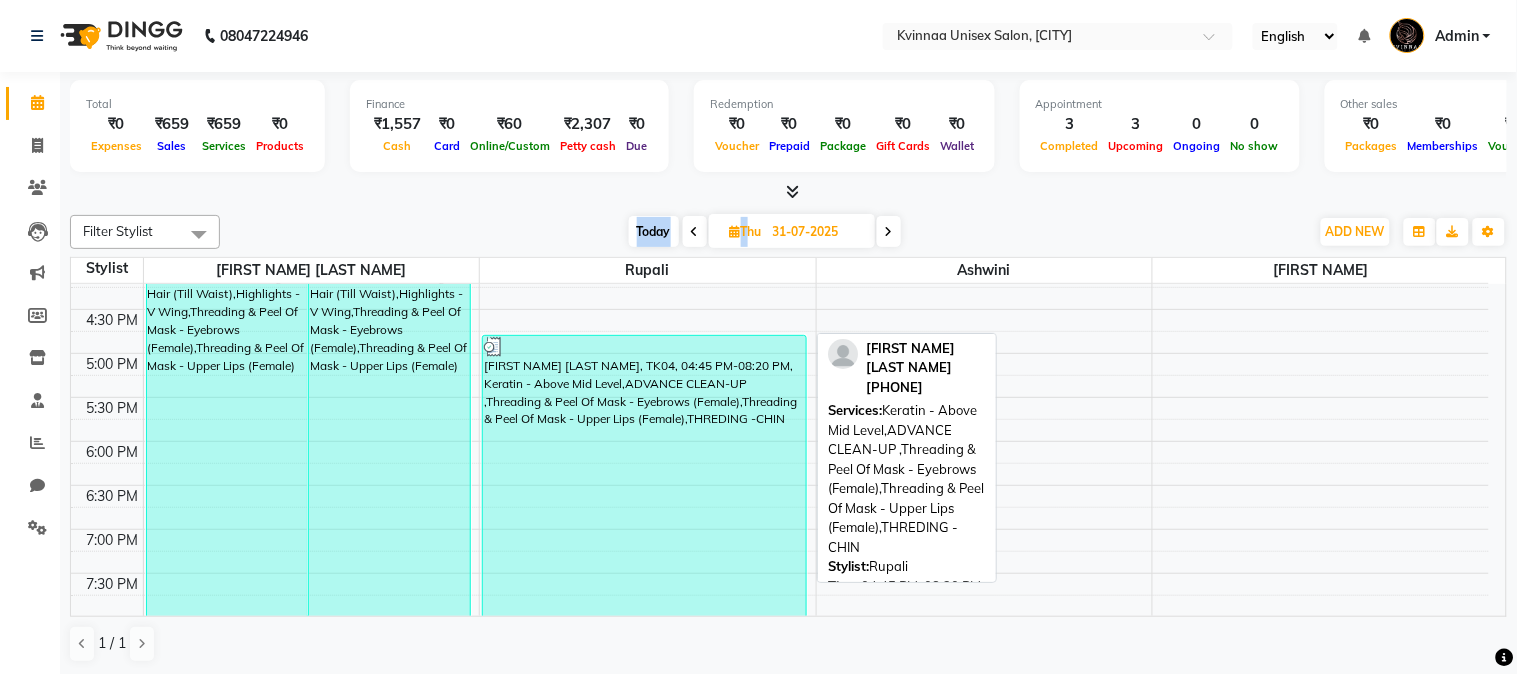 scroll, scrollTop: 683, scrollLeft: 0, axis: vertical 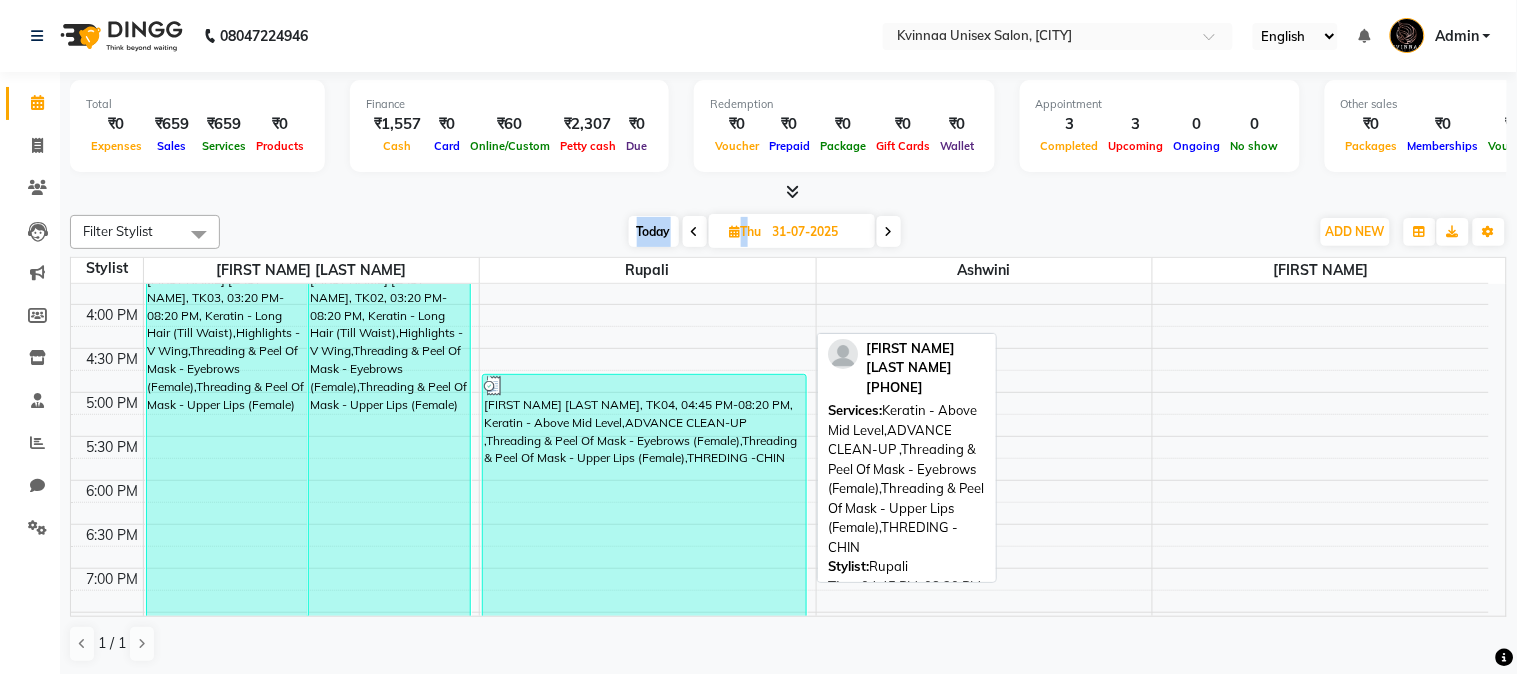click on "[FIRST NAME] [LAST NAME], TK04, 04:45 PM-08:20 PM, Keratin - Above Mid Level,ADVANCE CLEAN-UP ,Threading & Peel Of Mask - Eyebrows (Female),Threading & Peel Of Mask - Upper Lips (Female),THREDING -CHIN" at bounding box center (644, 532) 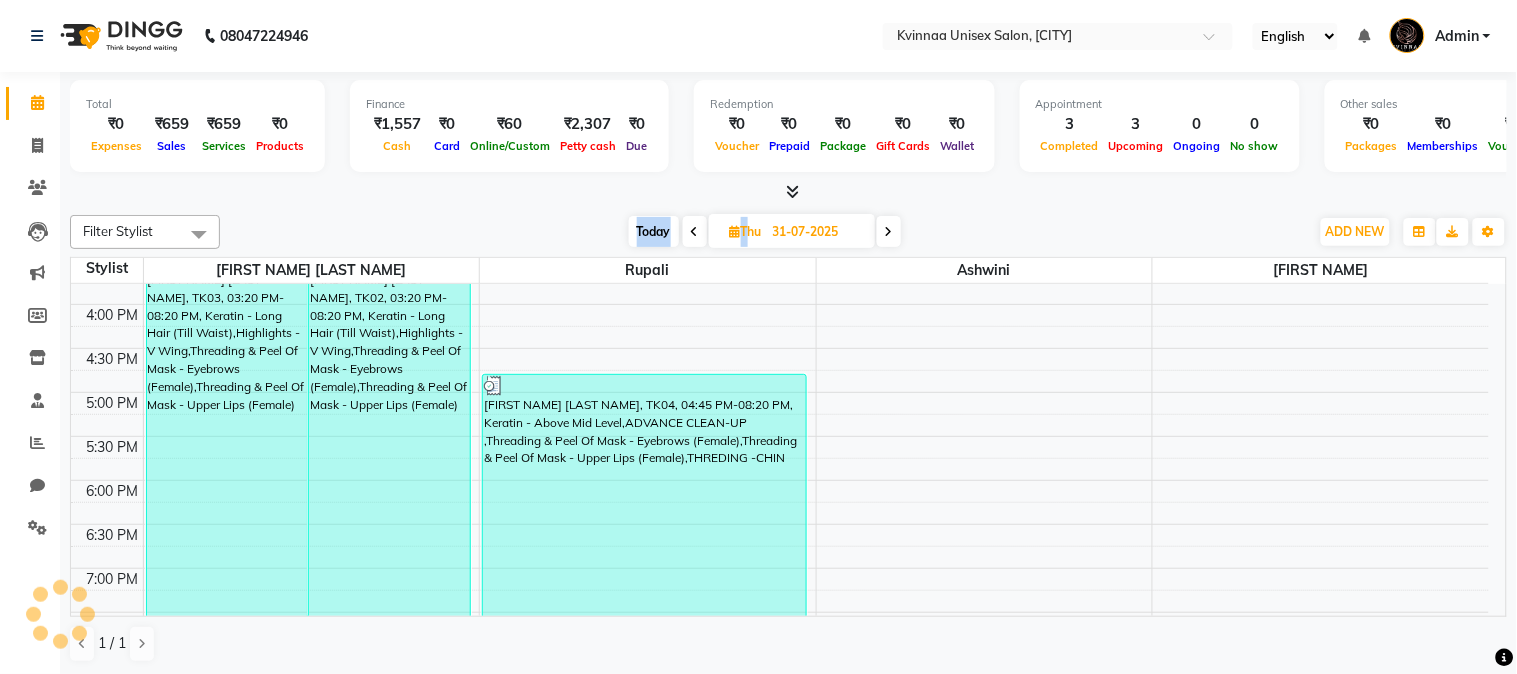 select on "3" 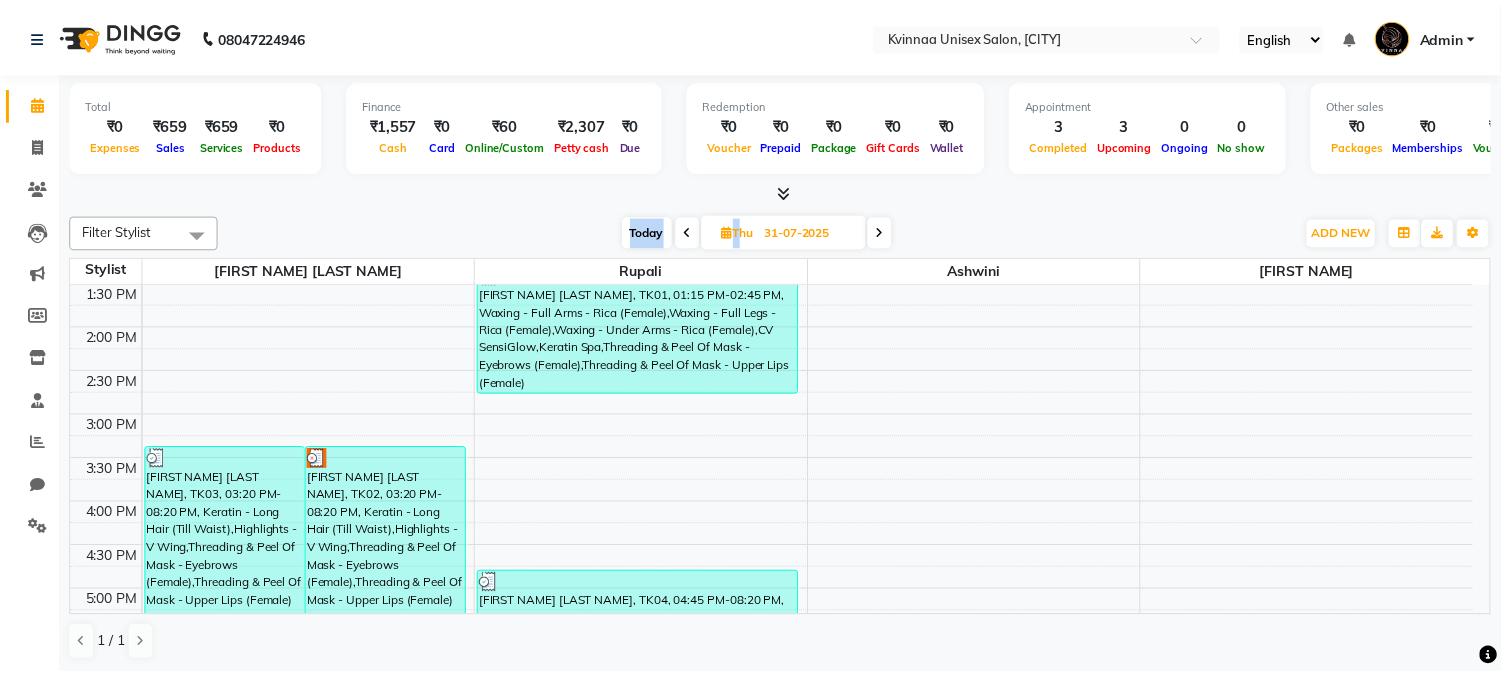 scroll, scrollTop: 572, scrollLeft: 0, axis: vertical 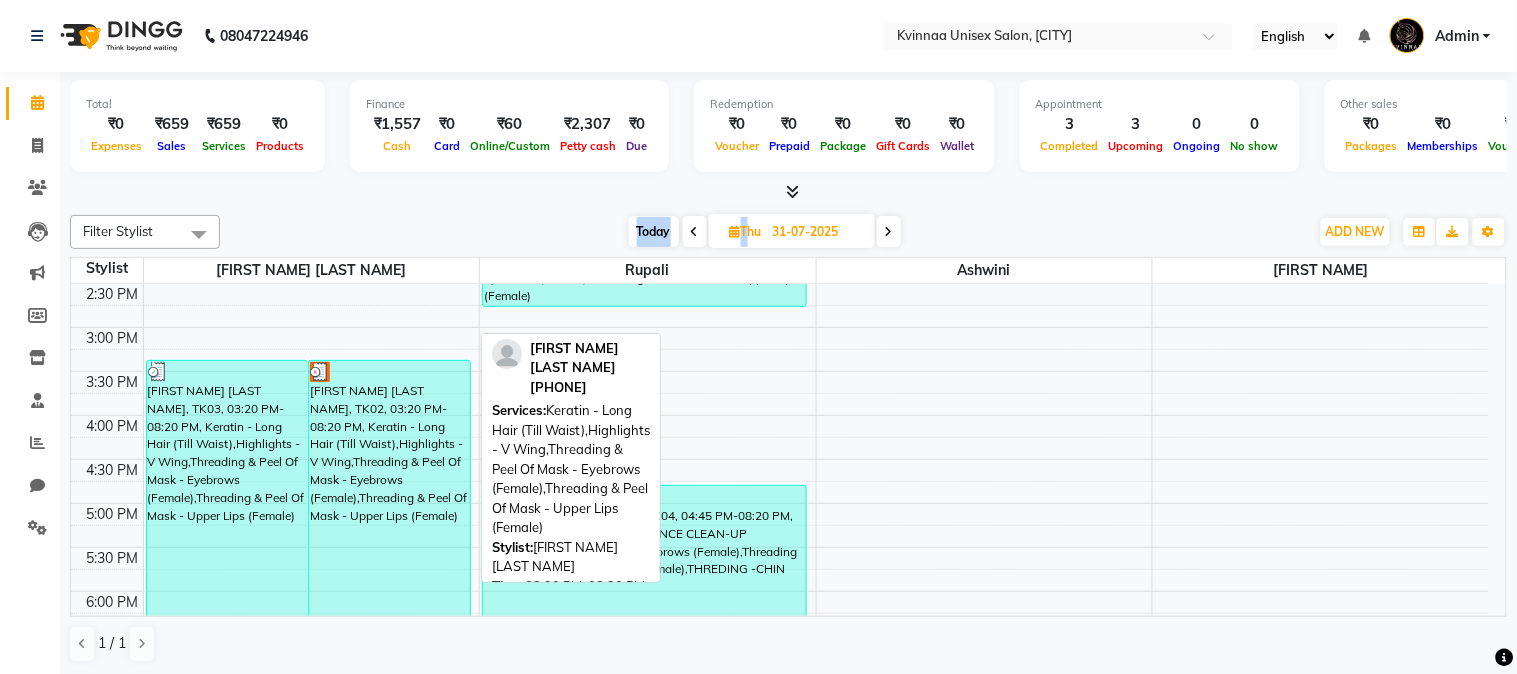 click on "[FIRST NAME] [LAST NAME], TK02, 03:20 PM-08:20 PM, Keratin - Long Hair (Till Waist),Highlights - V Wing,Threading & Peel Of Mask - Eyebrows (Female),Threading & Peel Of Mask - Upper Lips (Female)" at bounding box center (389, 580) 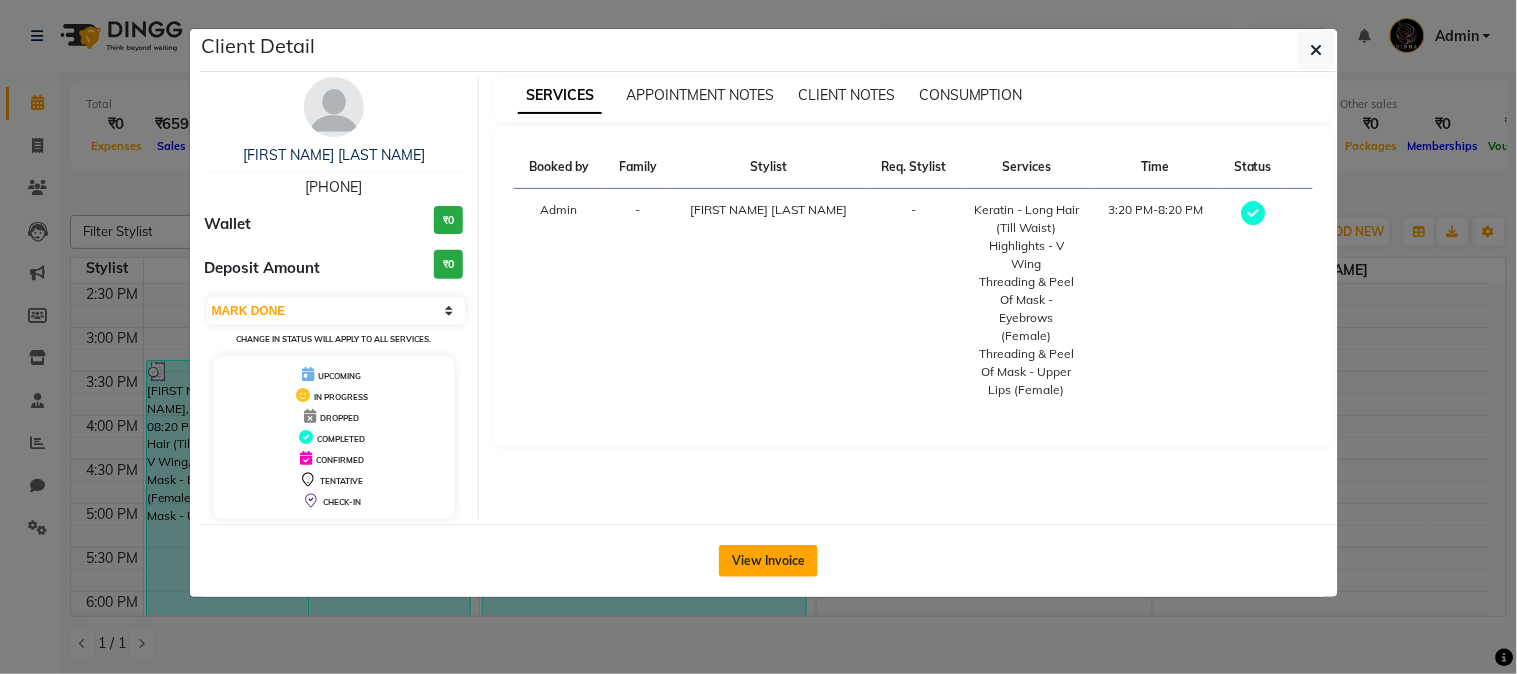 click on "View Invoice" 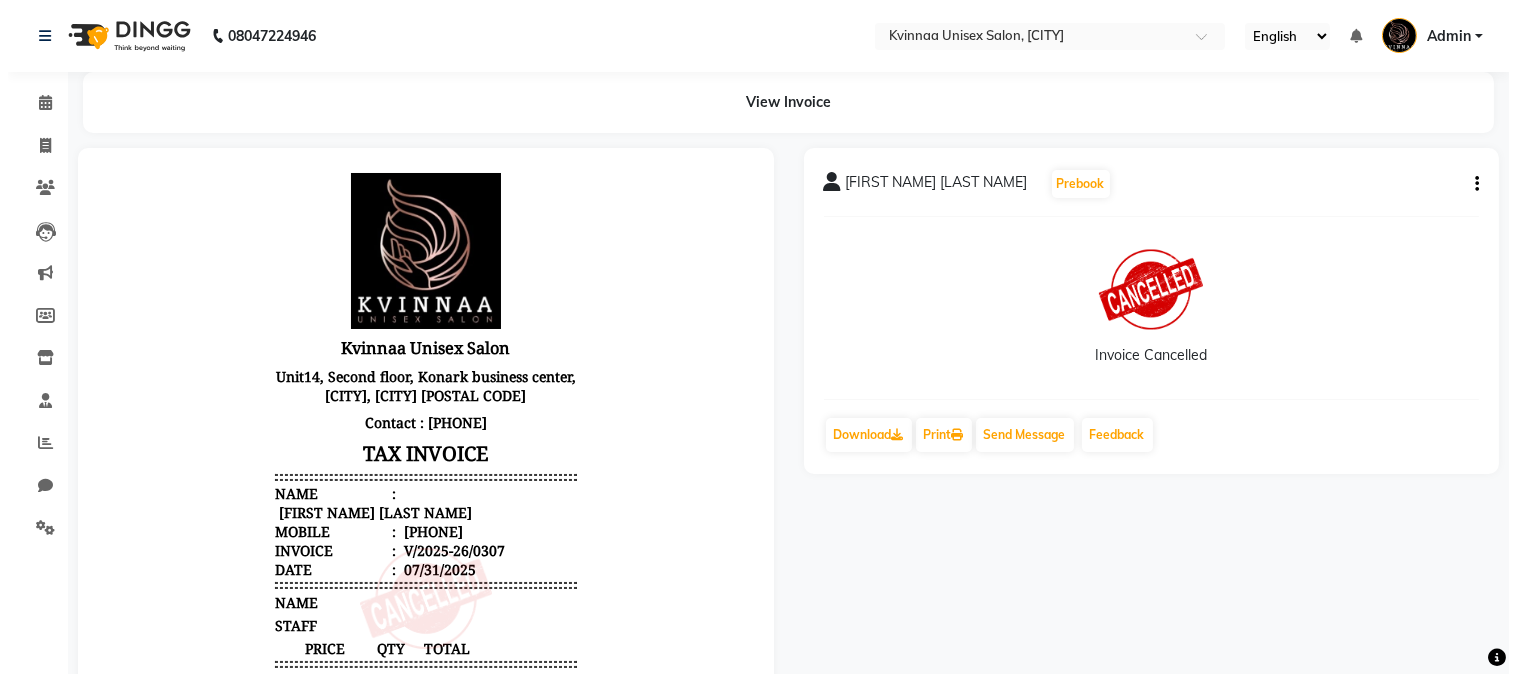 scroll, scrollTop: 15, scrollLeft: 0, axis: vertical 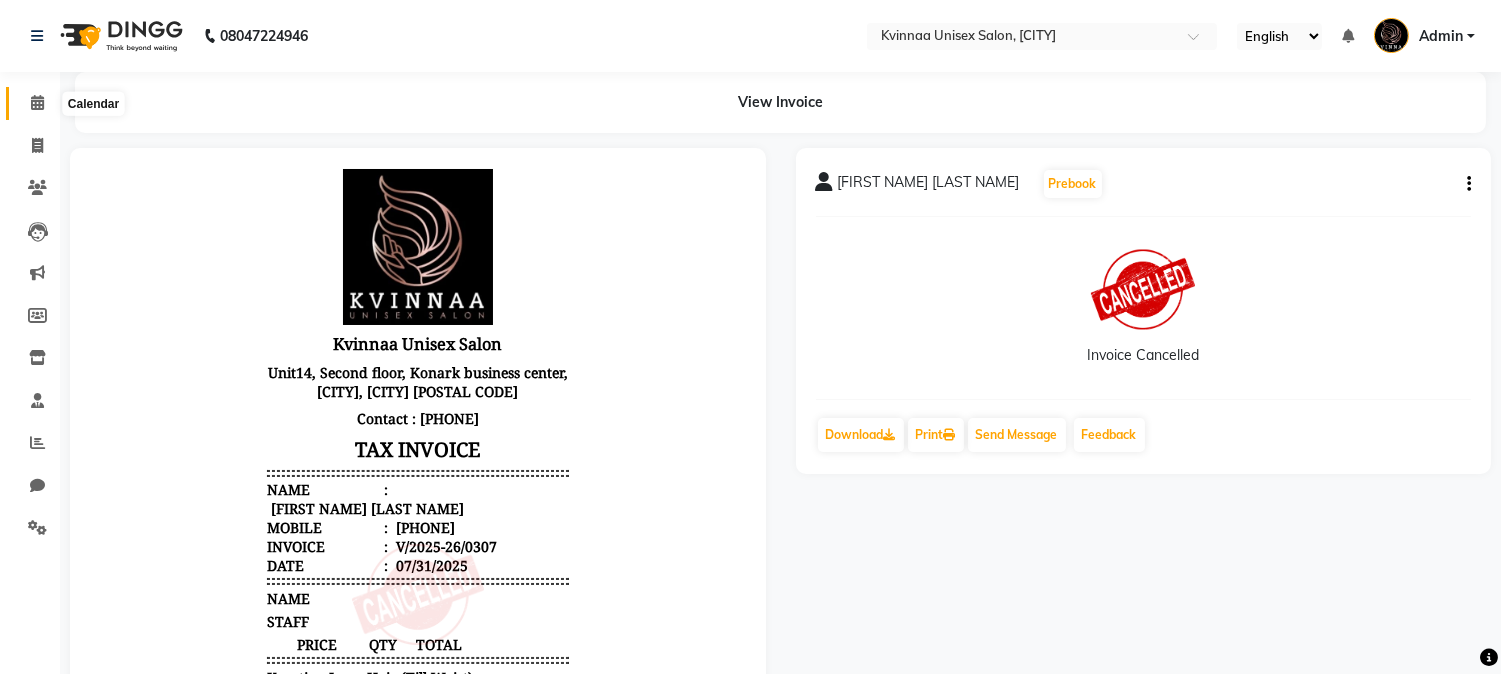 click 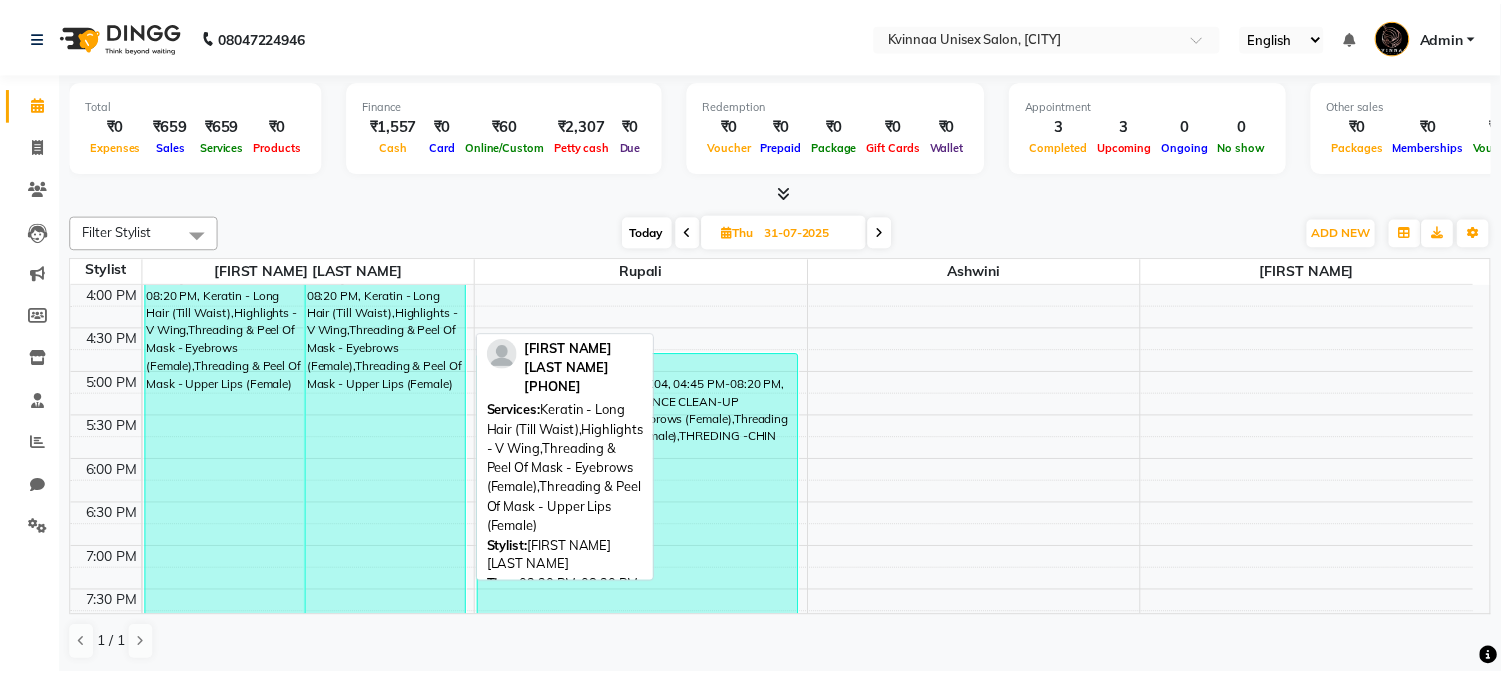 scroll, scrollTop: 666, scrollLeft: 0, axis: vertical 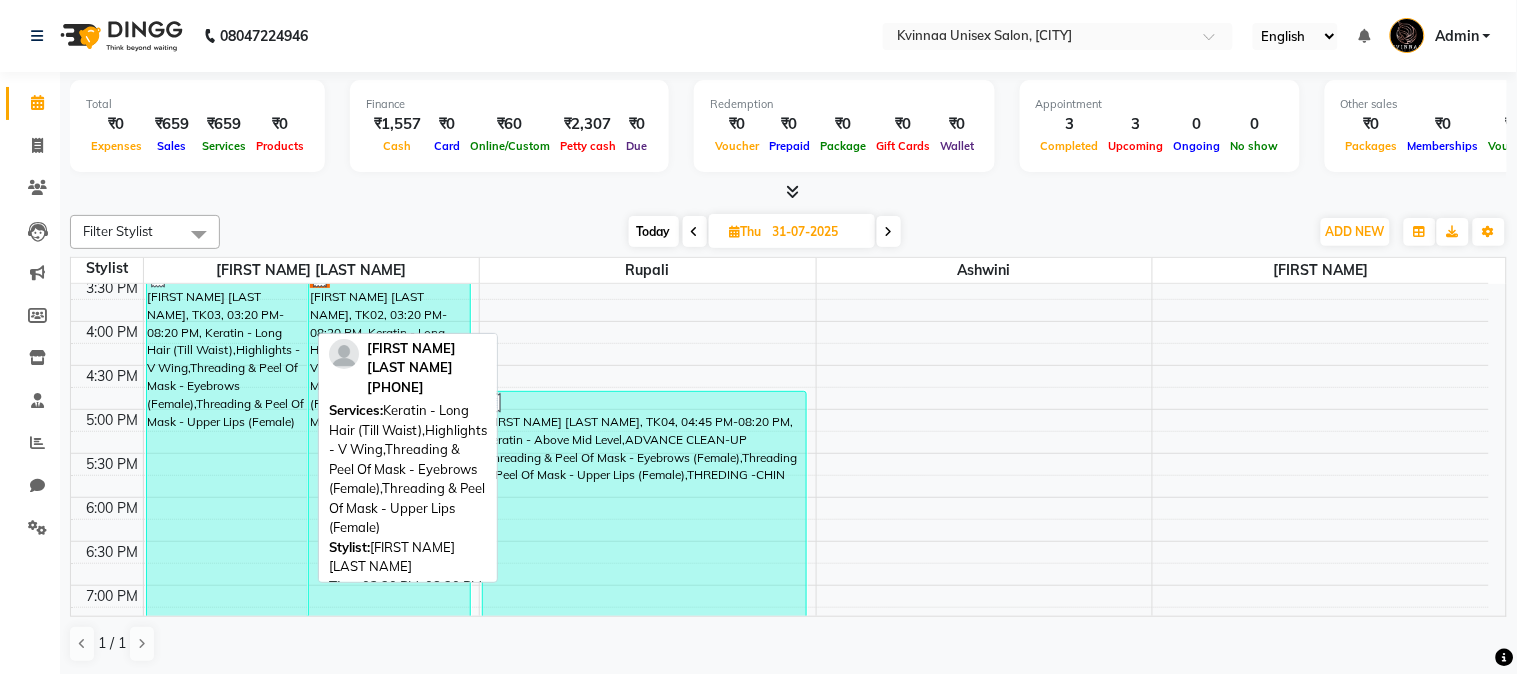 click on "[FIRST NAME] [LAST NAME], TK03, 03:20 PM-08:20 PM, Keratin - Long Hair (Till Waist),Highlights - V Wing,Threading & Peel Of Mask - Eyebrows (Female),Threading & Peel Of Mask - Upper Lips (Female)" at bounding box center [227, 486] 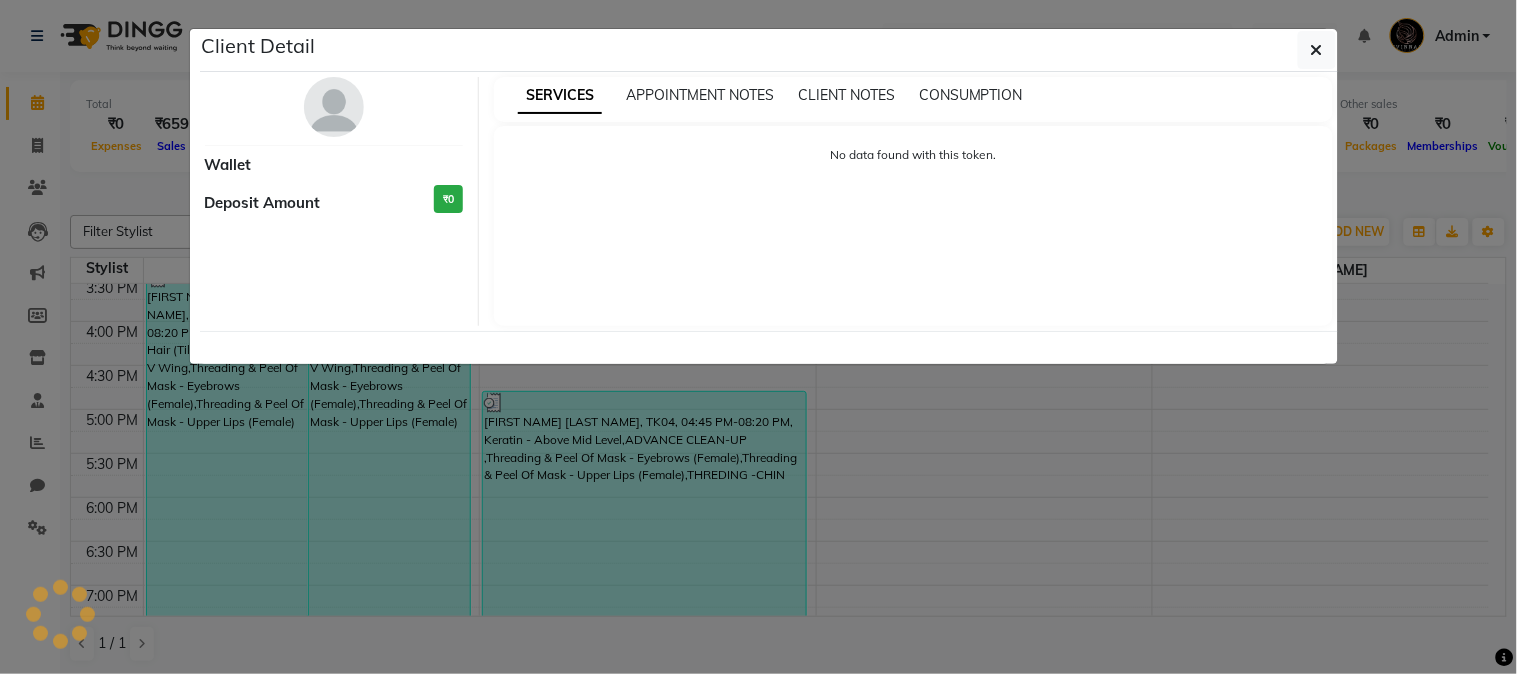 select on "3" 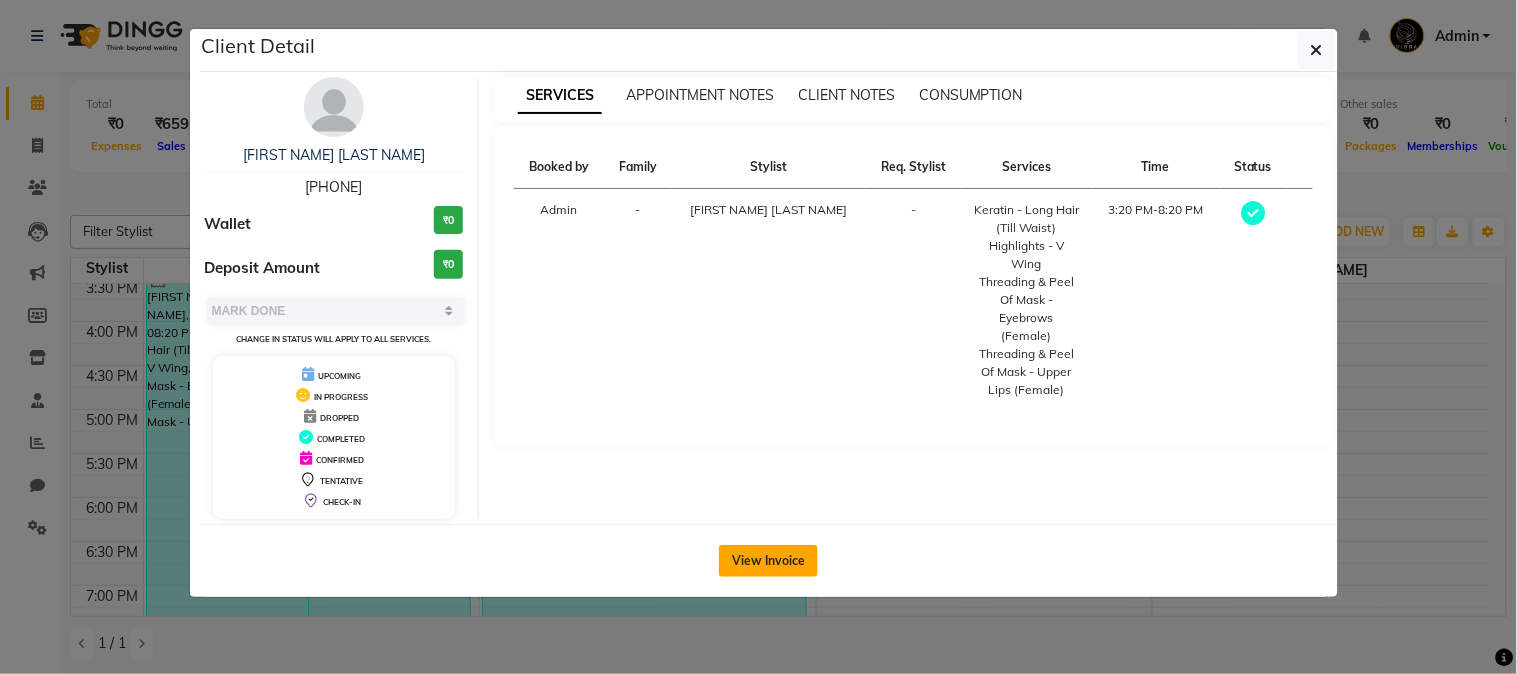click on "View Invoice" 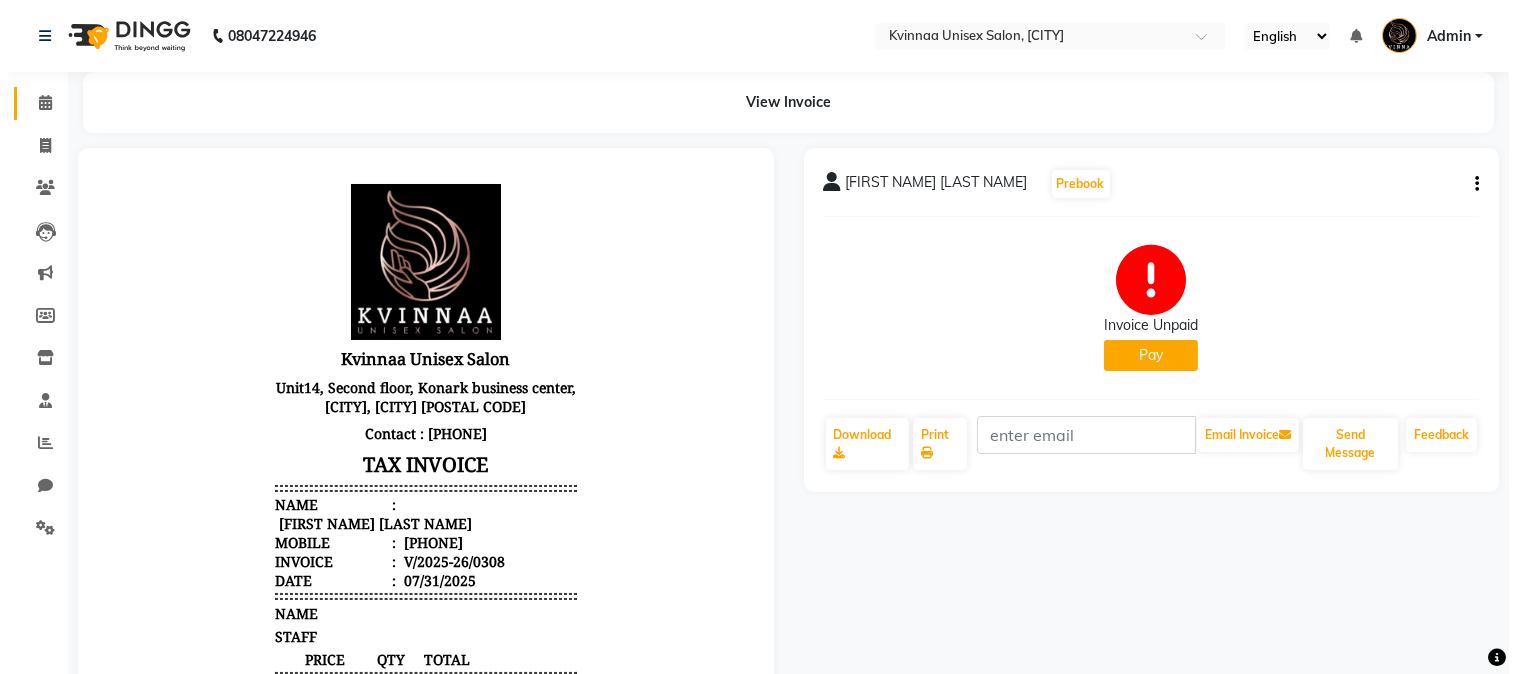 scroll, scrollTop: 0, scrollLeft: 0, axis: both 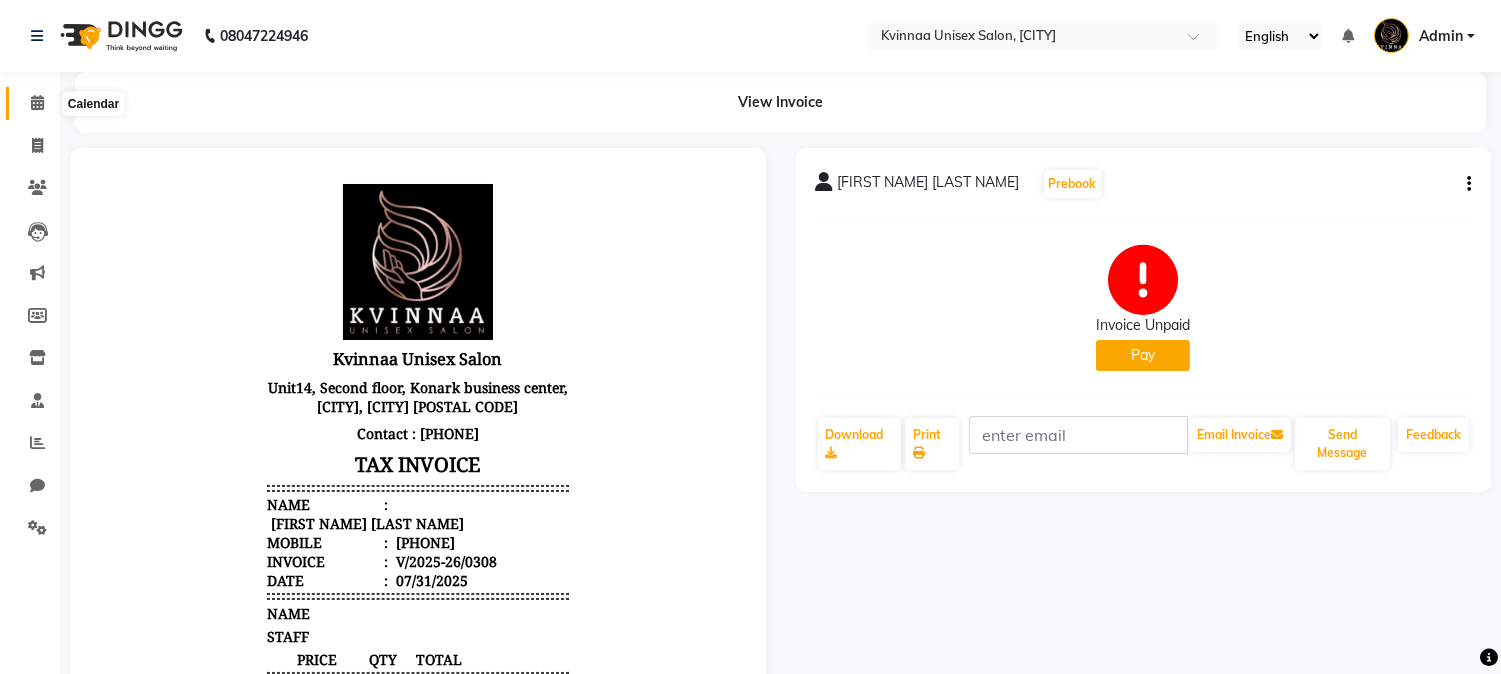click 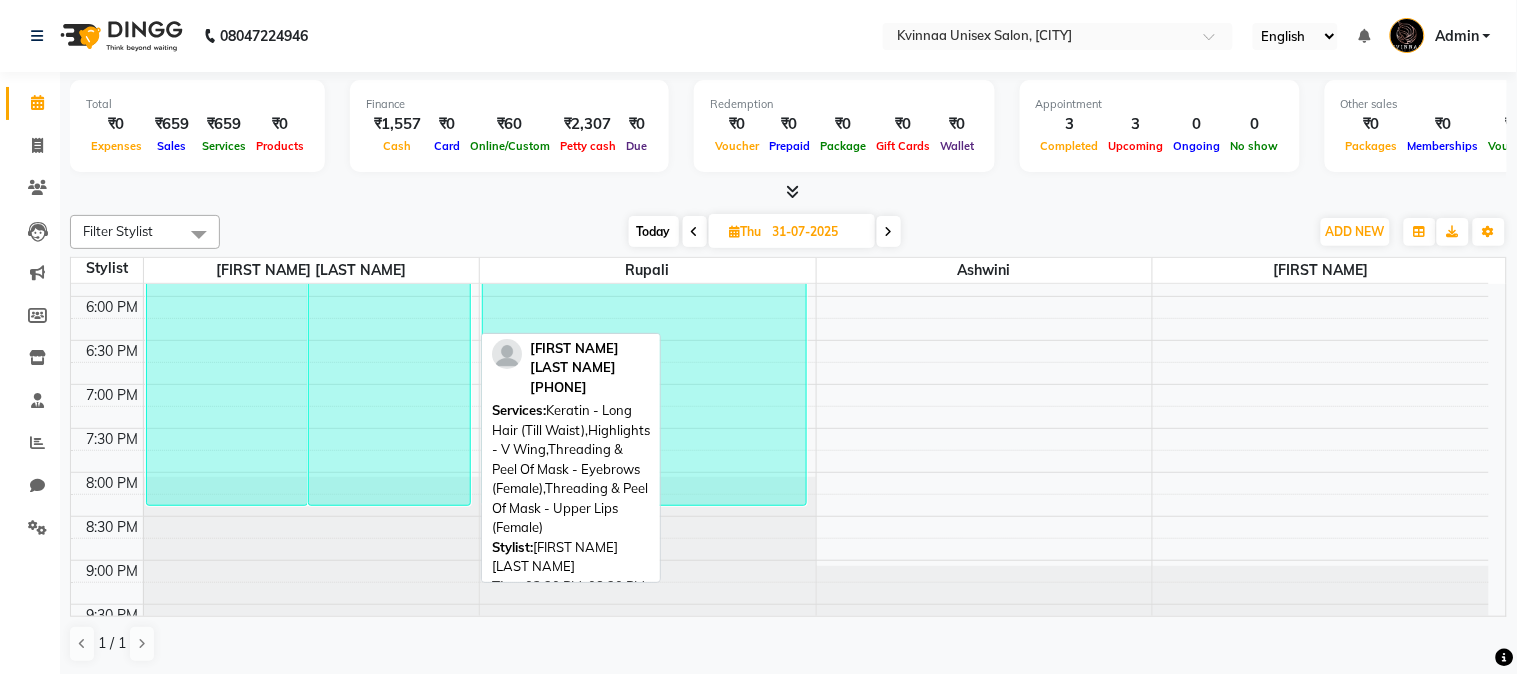 scroll, scrollTop: 756, scrollLeft: 0, axis: vertical 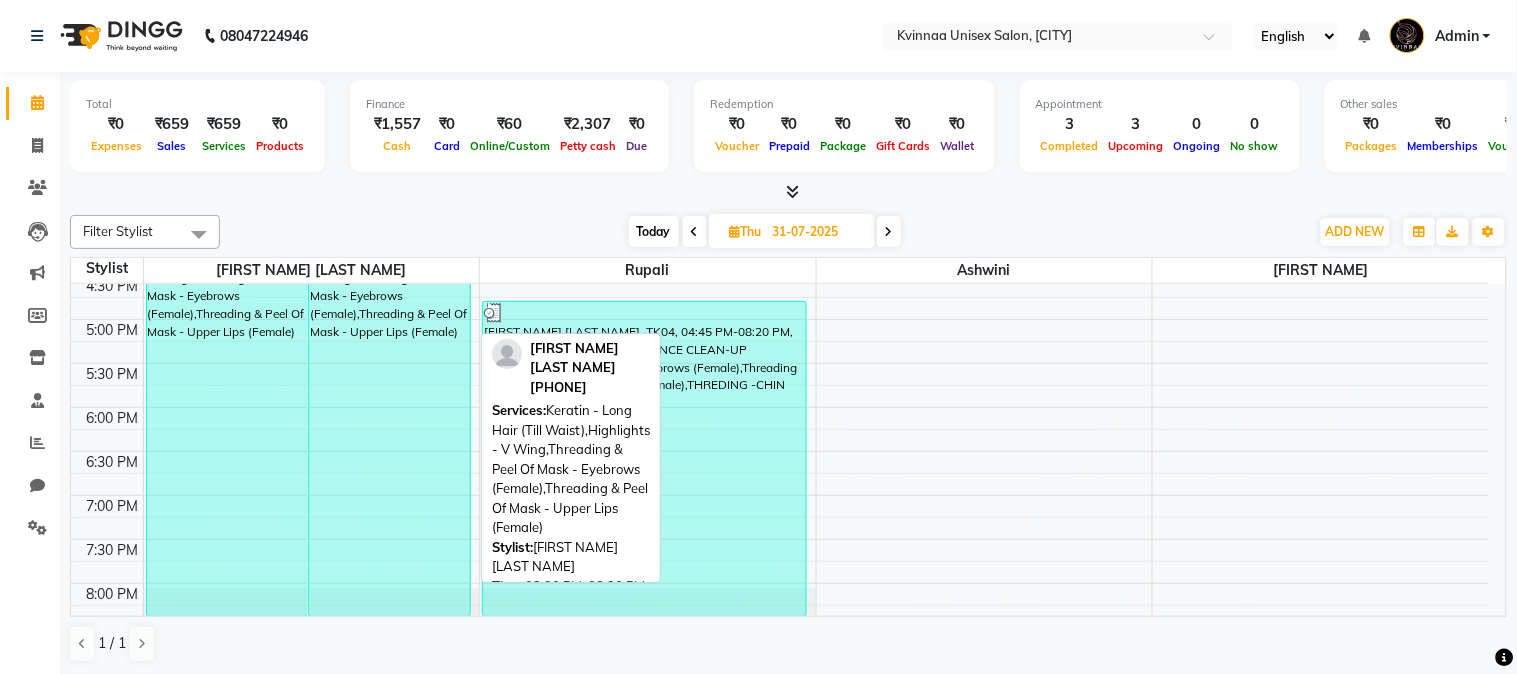 click on "[FIRST NAME] [LAST NAME], TK02, 03:20 PM-08:20 PM, Keratin - Long Hair (Till Waist),Highlights - V Wing,Threading & Peel Of Mask - Eyebrows (Female),Threading & Peel Of Mask - Upper Lips (Female)" at bounding box center (389, 396) 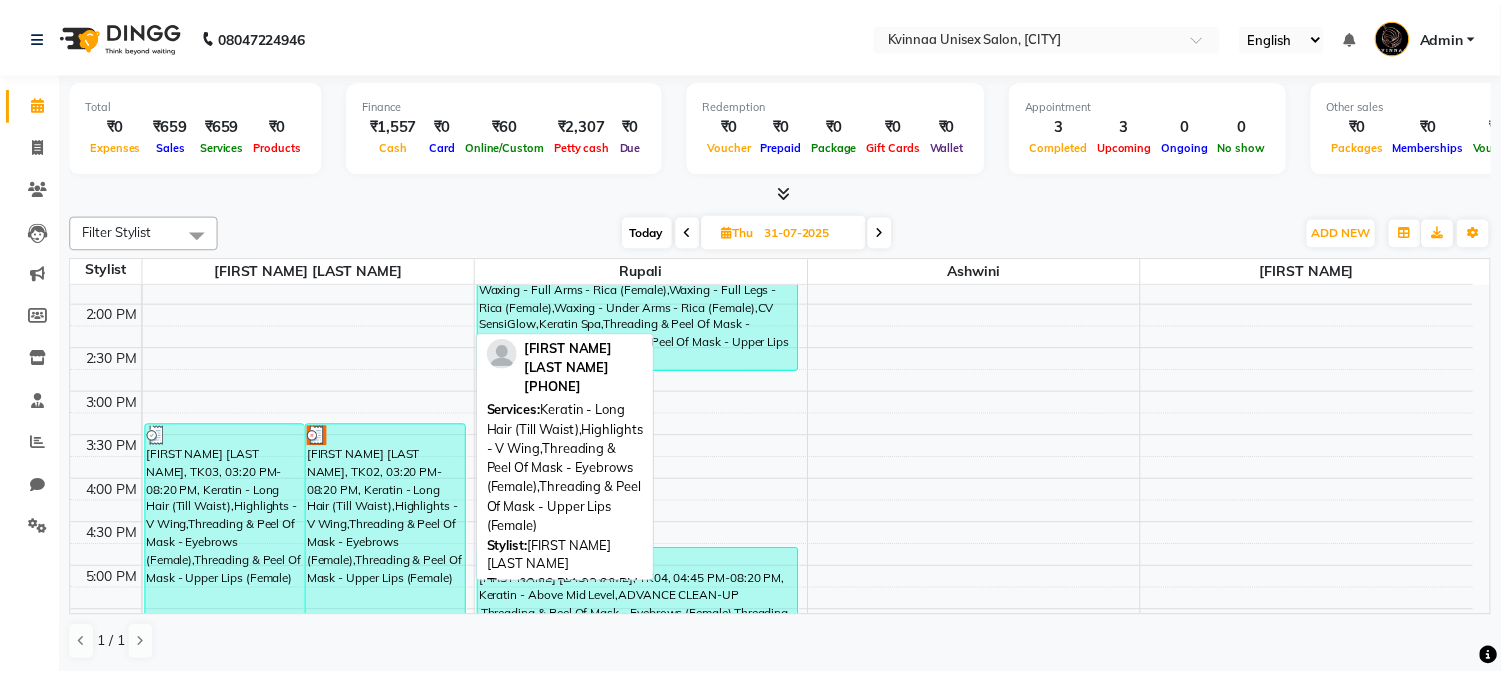 scroll, scrollTop: 423, scrollLeft: 0, axis: vertical 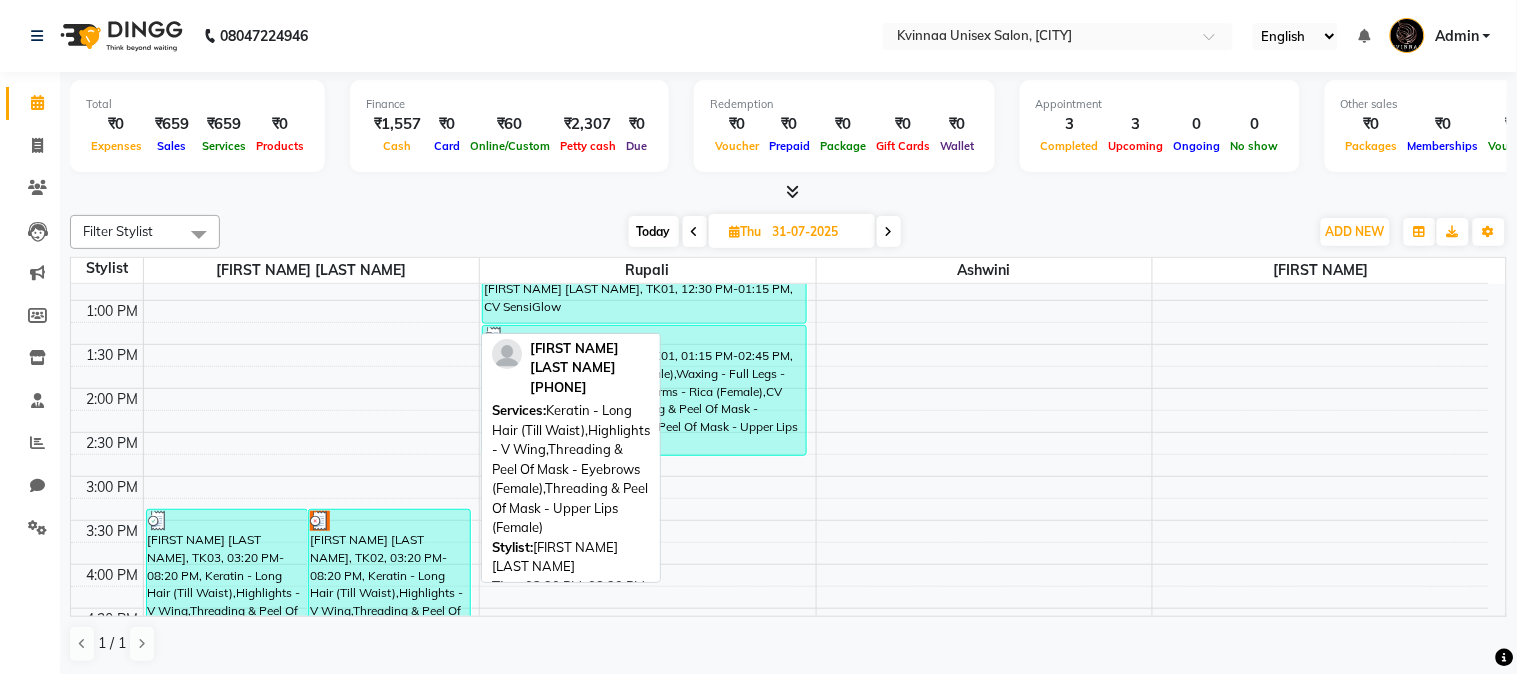 click on "[FIRST NAME] [LAST NAME], TK02, 03:20 PM-08:20 PM, Keratin - Long Hair (Till Waist),Highlights - V Wing,Threading & Peel Of Mask - Eyebrows (Female),Threading & Peel Of Mask - Upper Lips (Female)" at bounding box center [389, 729] 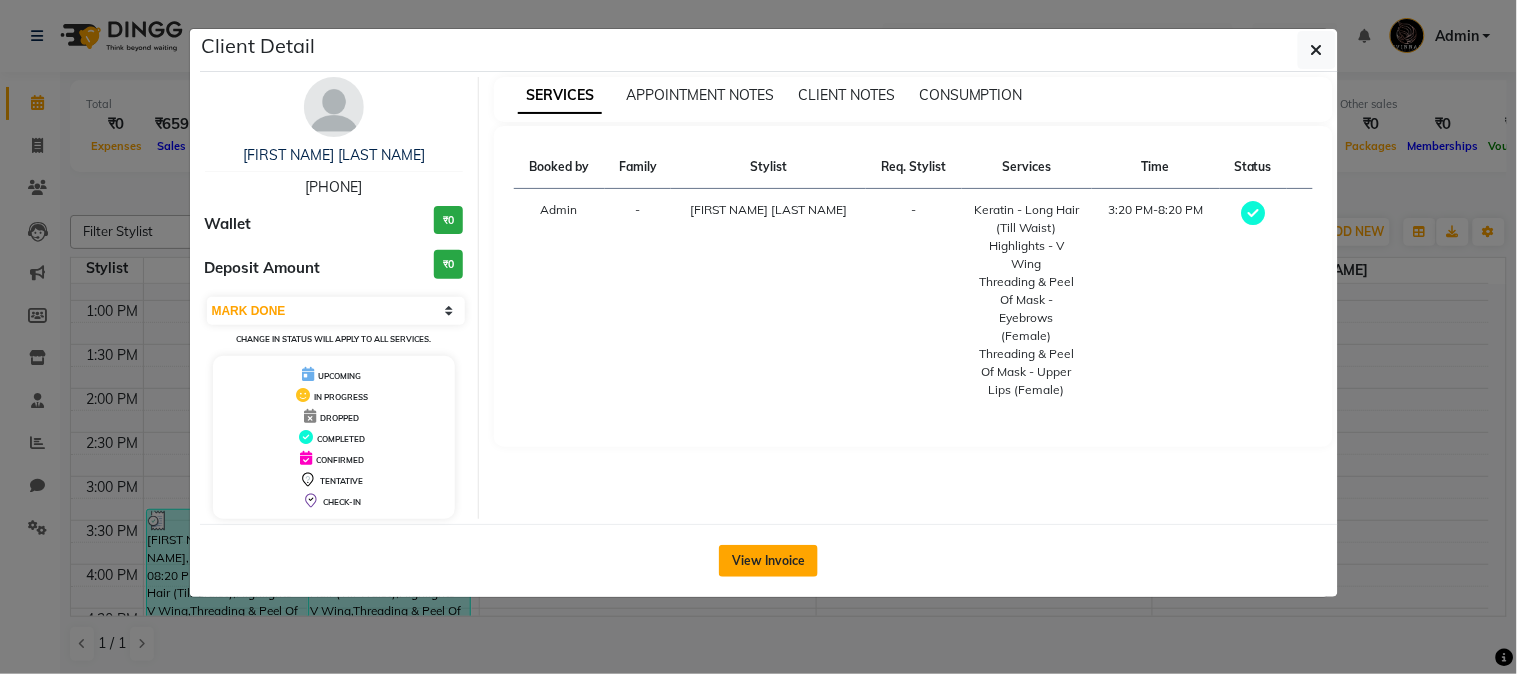 click on "View Invoice" 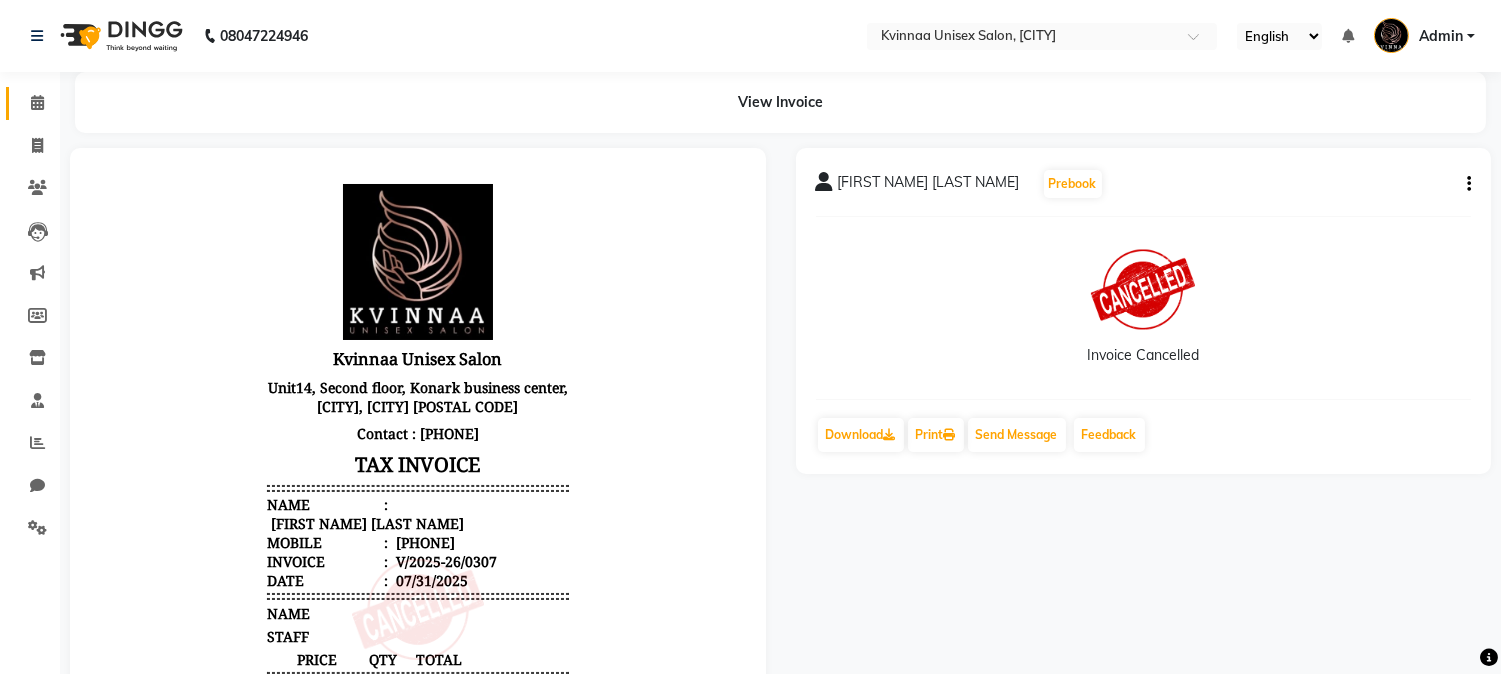 scroll, scrollTop: 0, scrollLeft: 0, axis: both 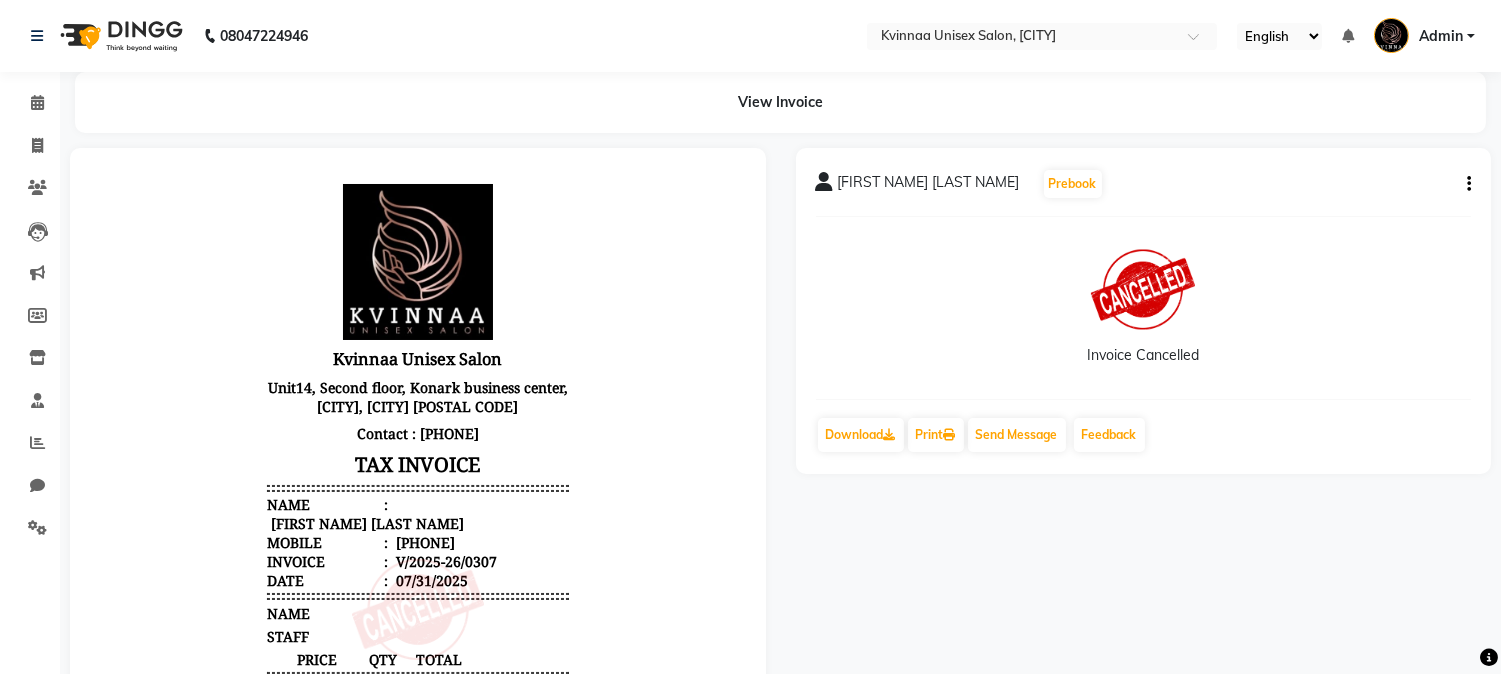 click on "Calendar" 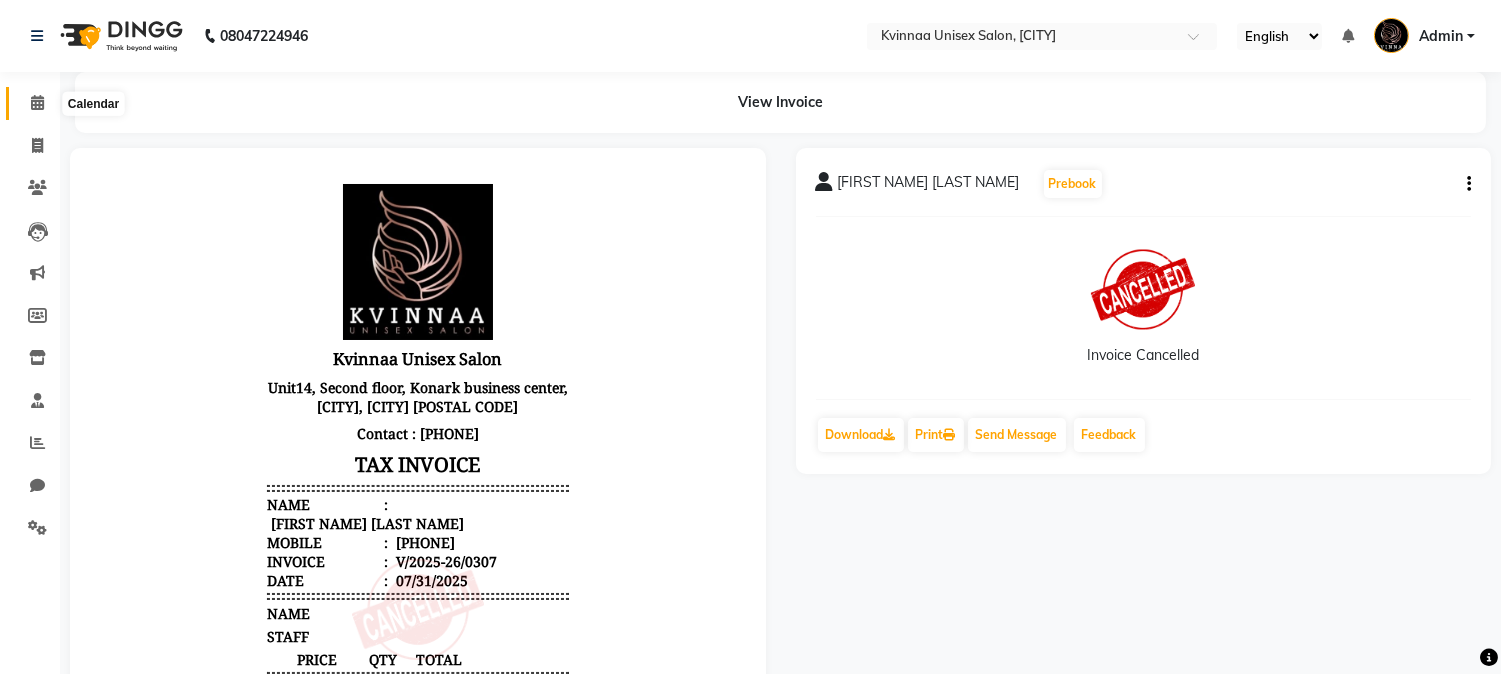 click 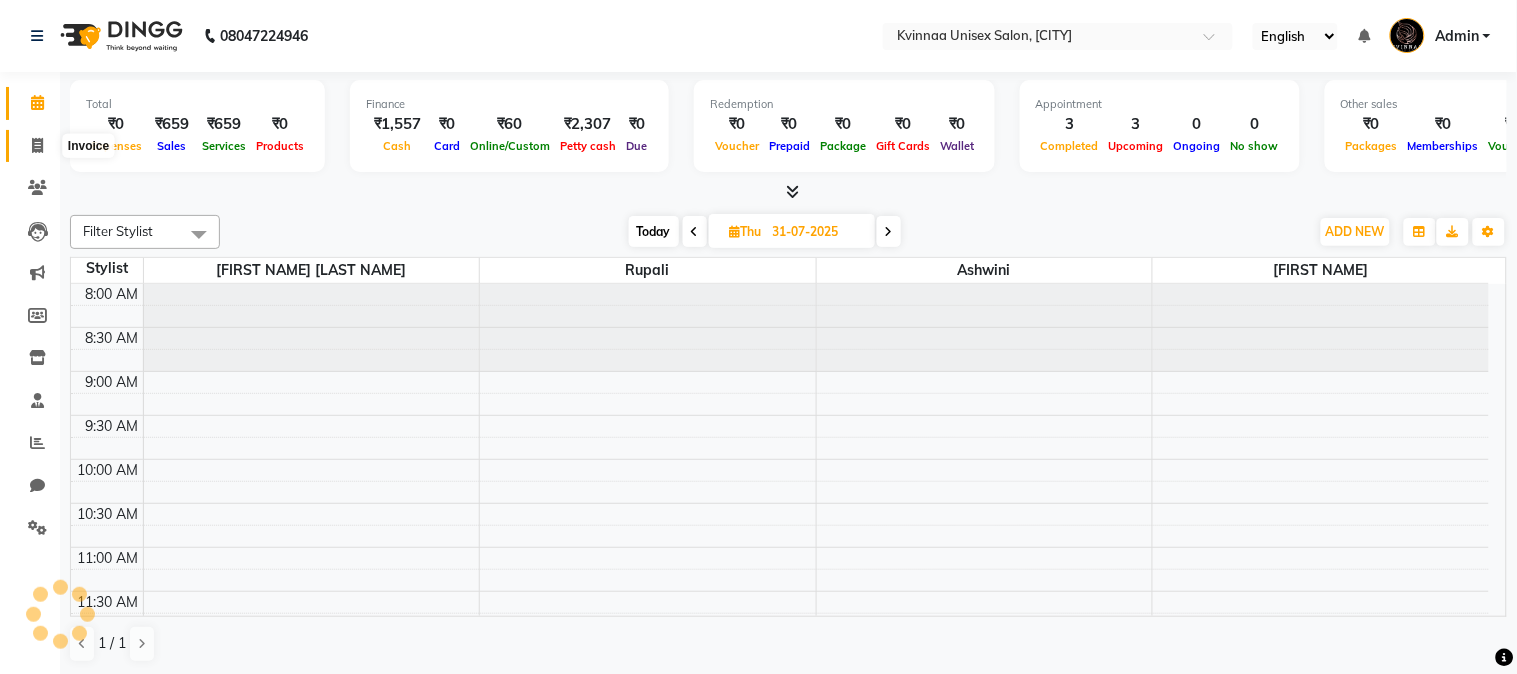 click 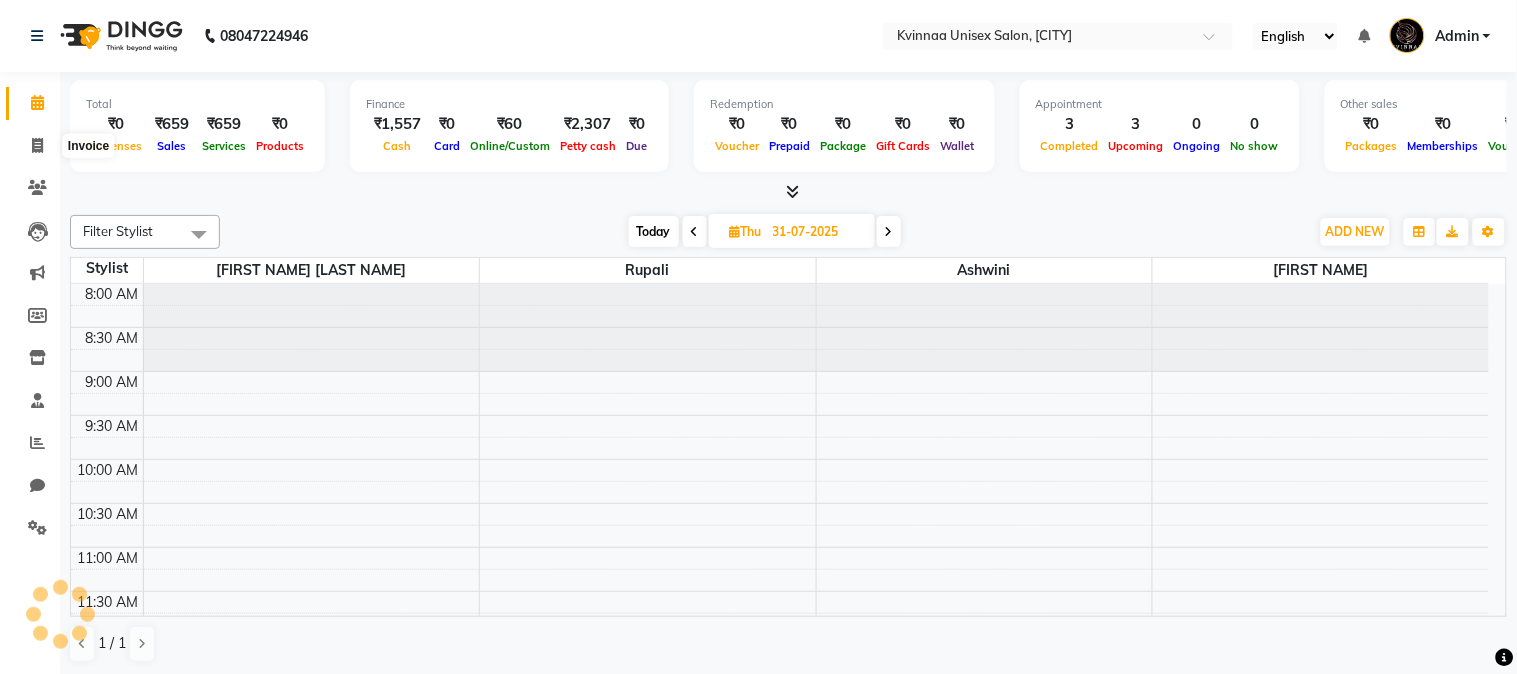 select on "service" 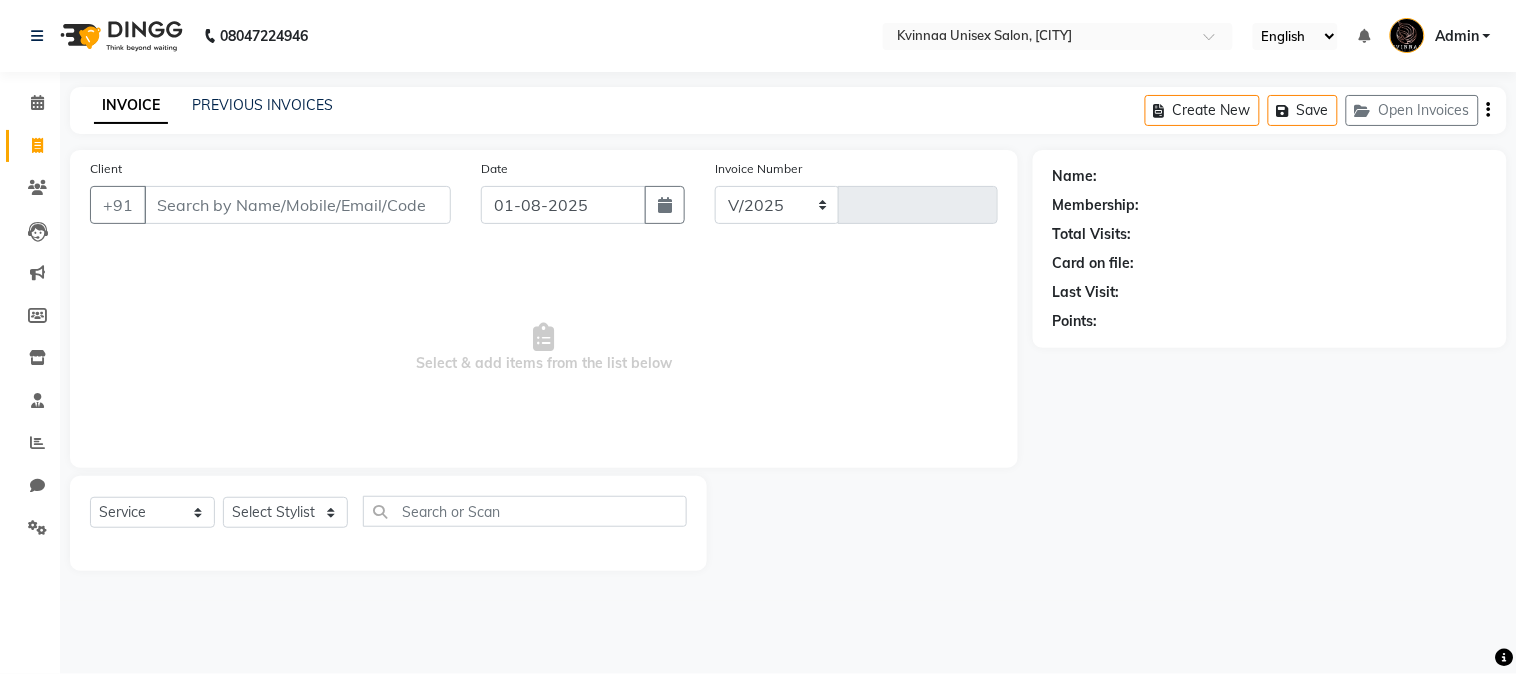 select on "147" 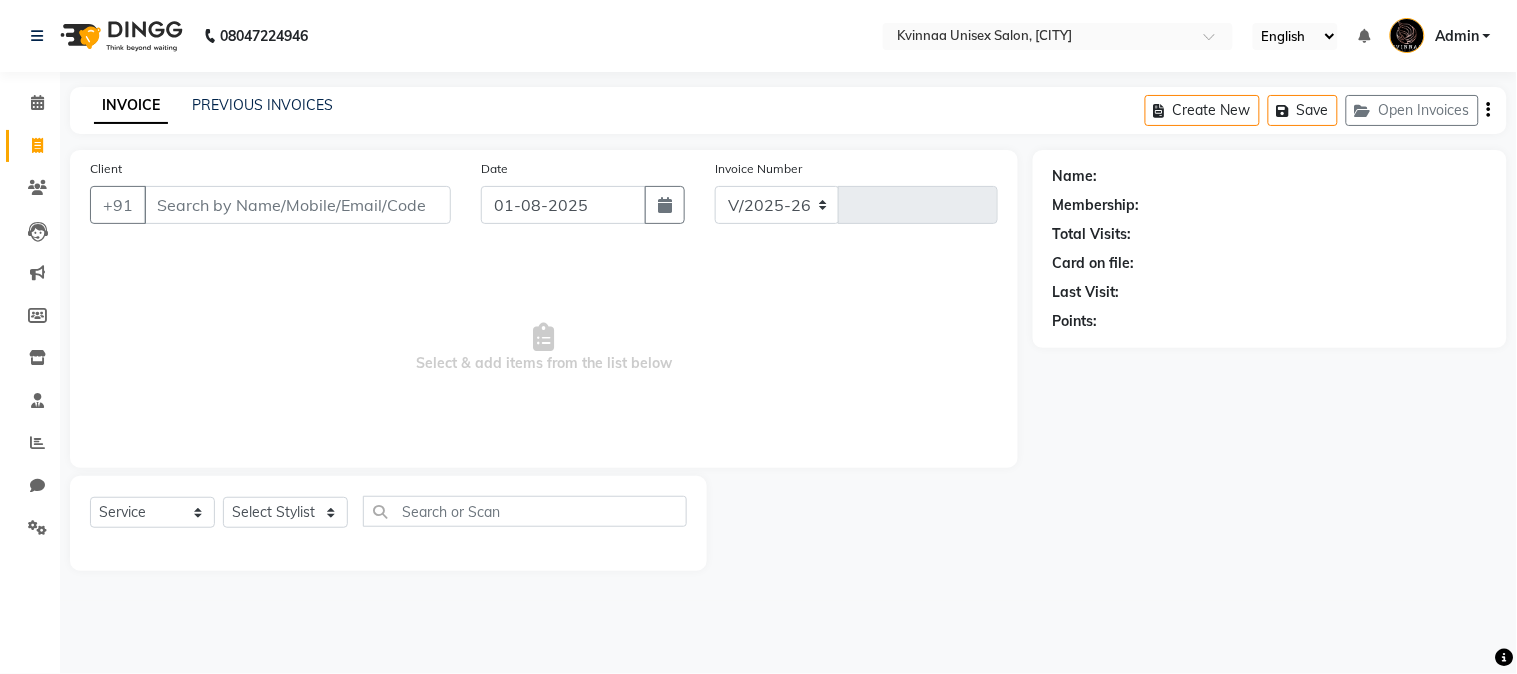 type on "0312" 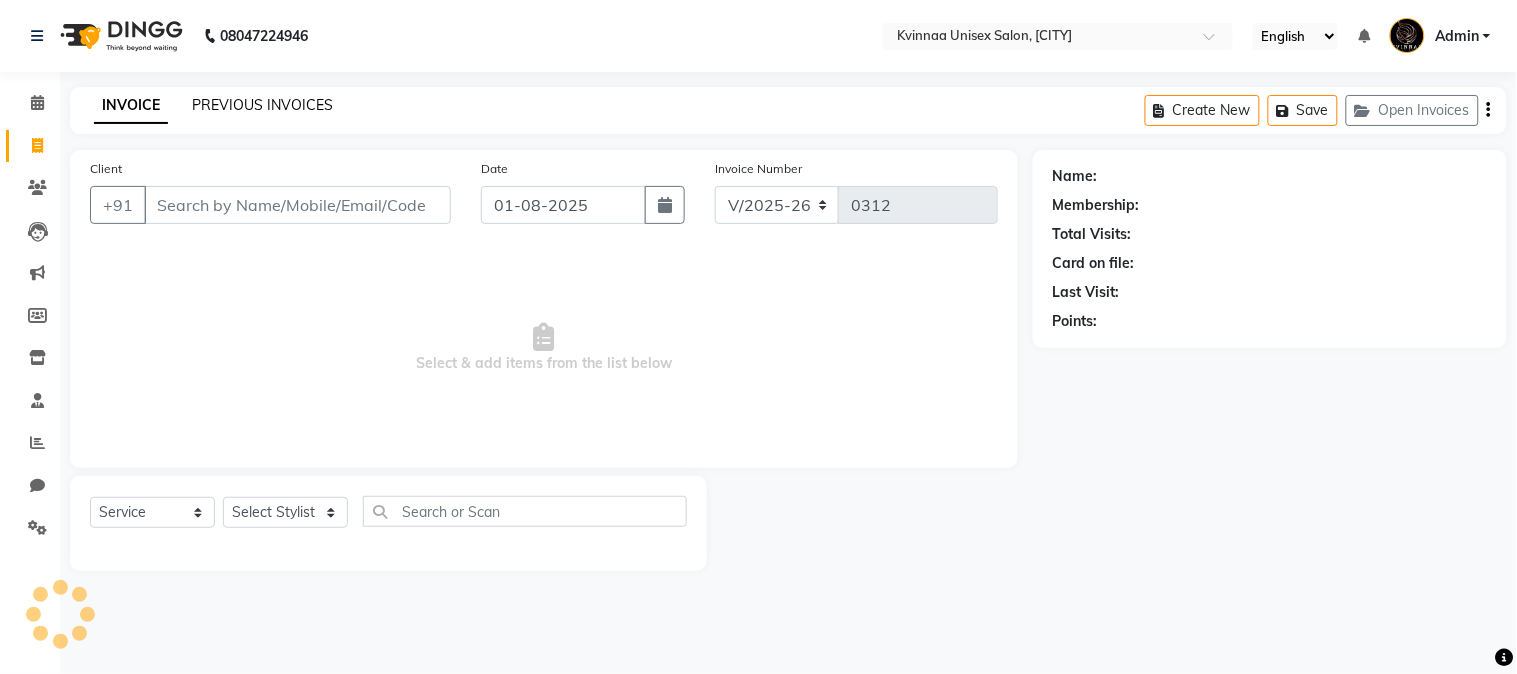 click on "PREVIOUS INVOICES" 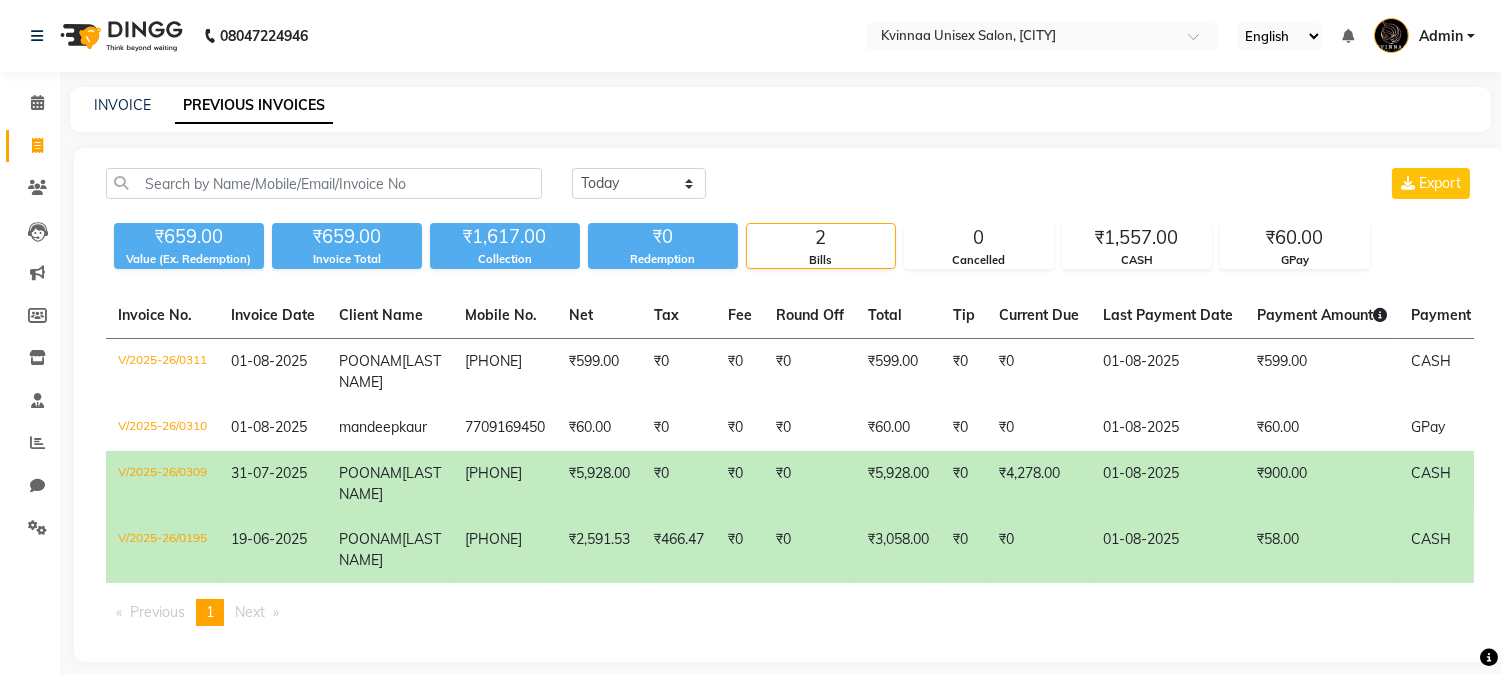scroll, scrollTop: 54, scrollLeft: 0, axis: vertical 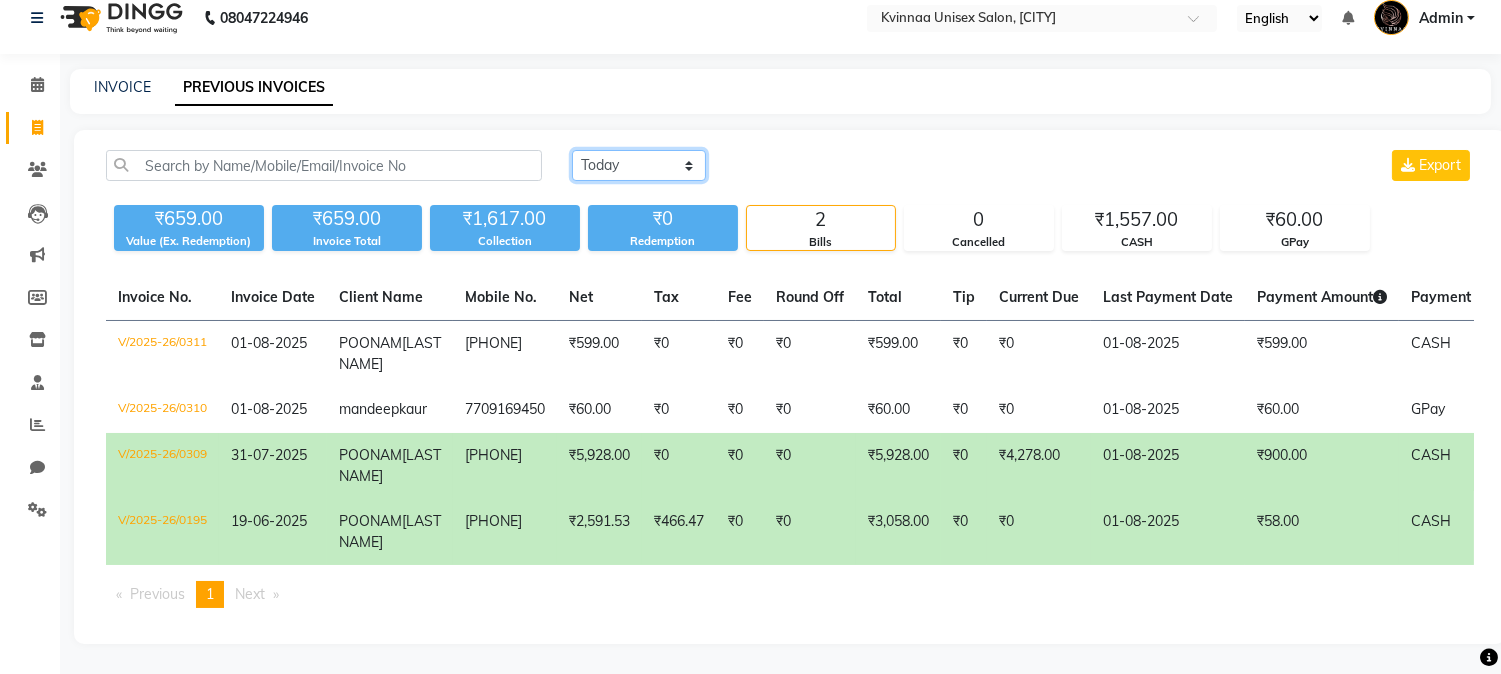 click on "Today Yesterday Custom Range" 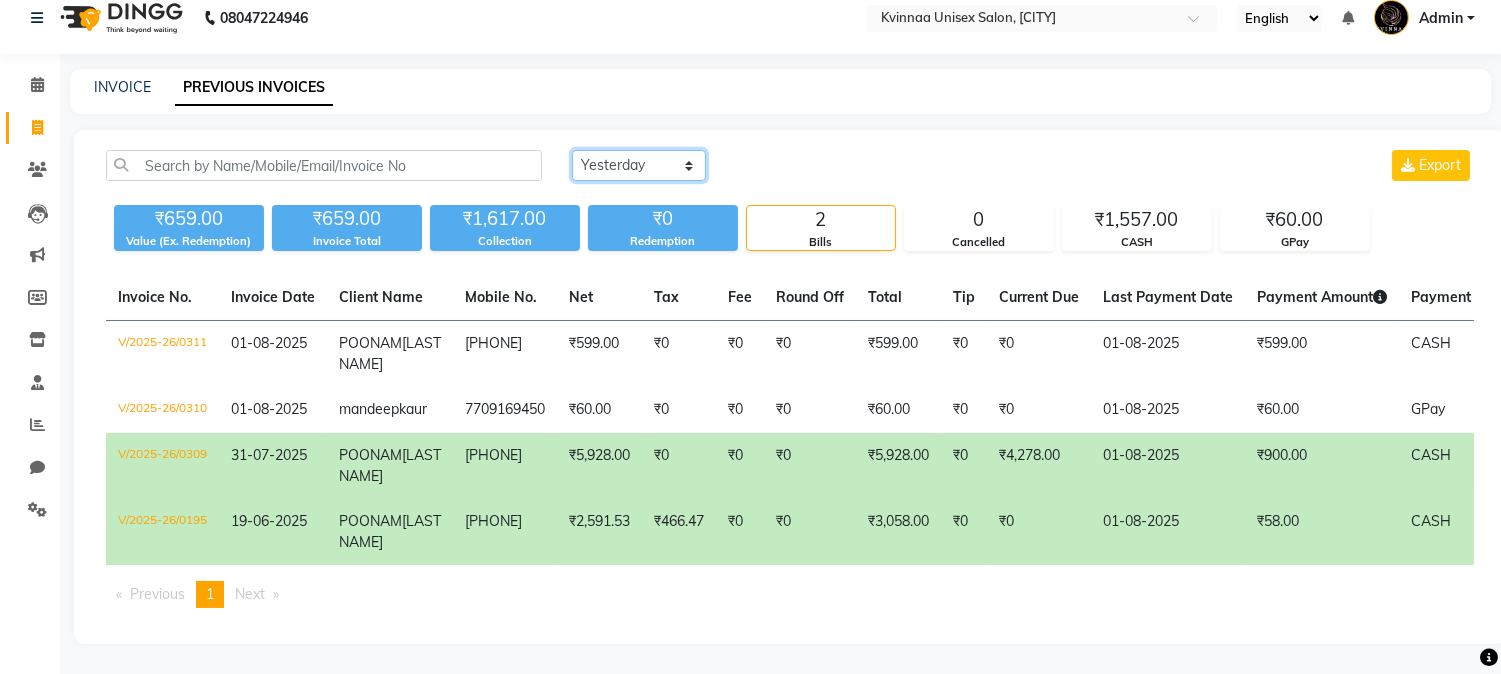 click on "Today Yesterday Custom Range" 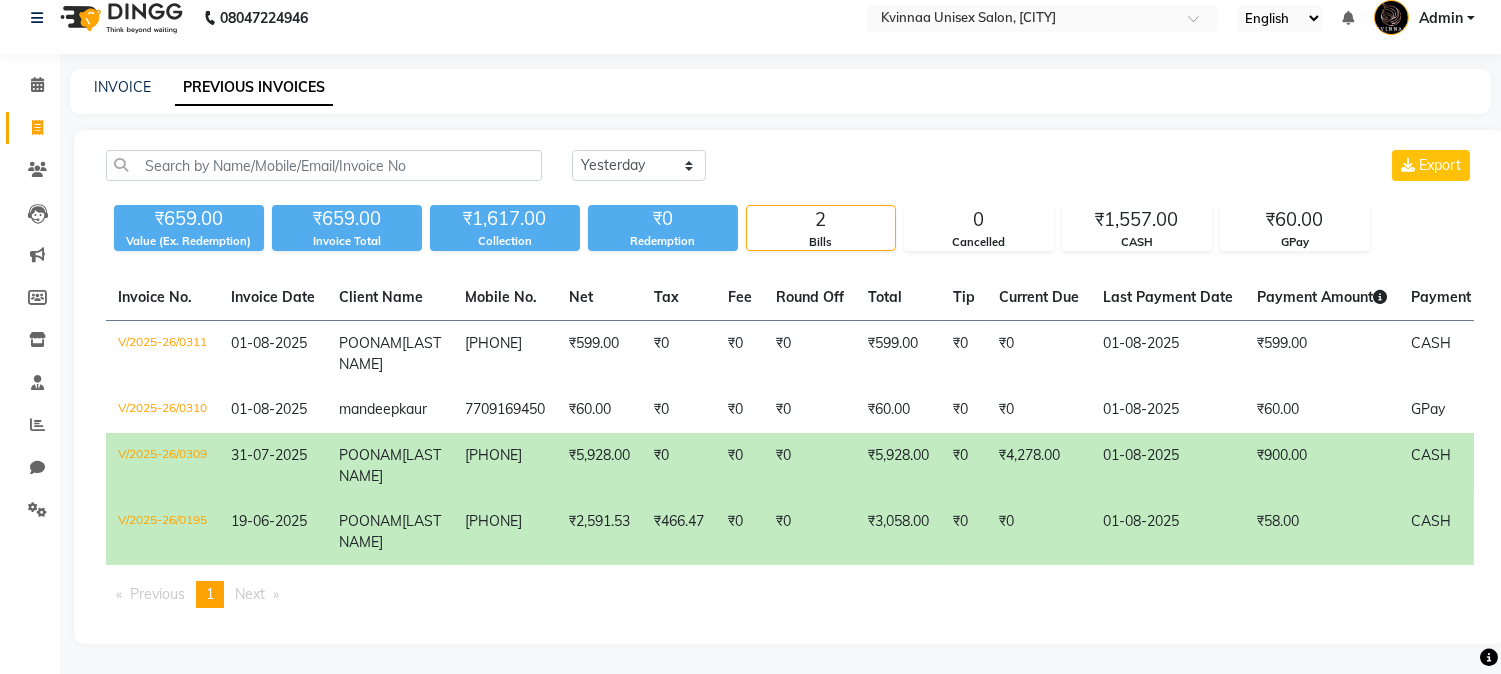 click on "₹0" 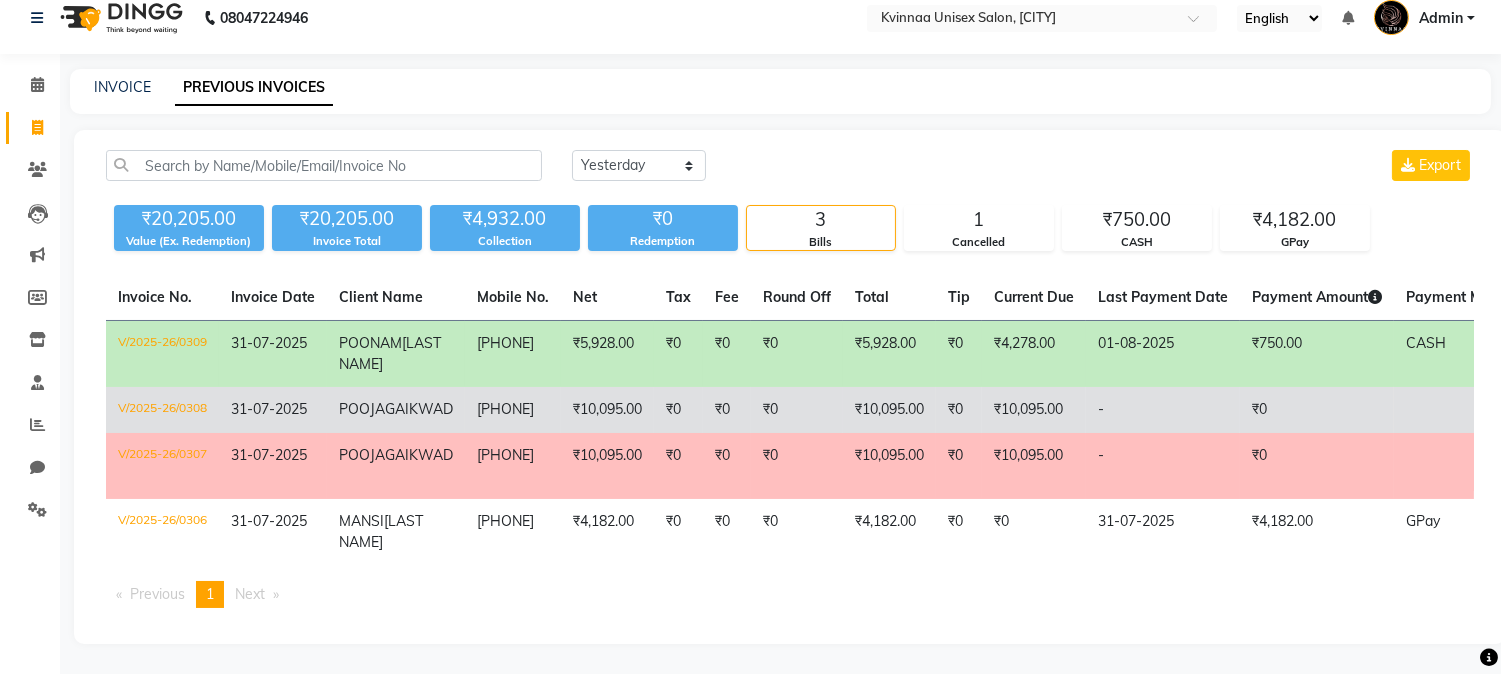 click on "₹10,095.00" 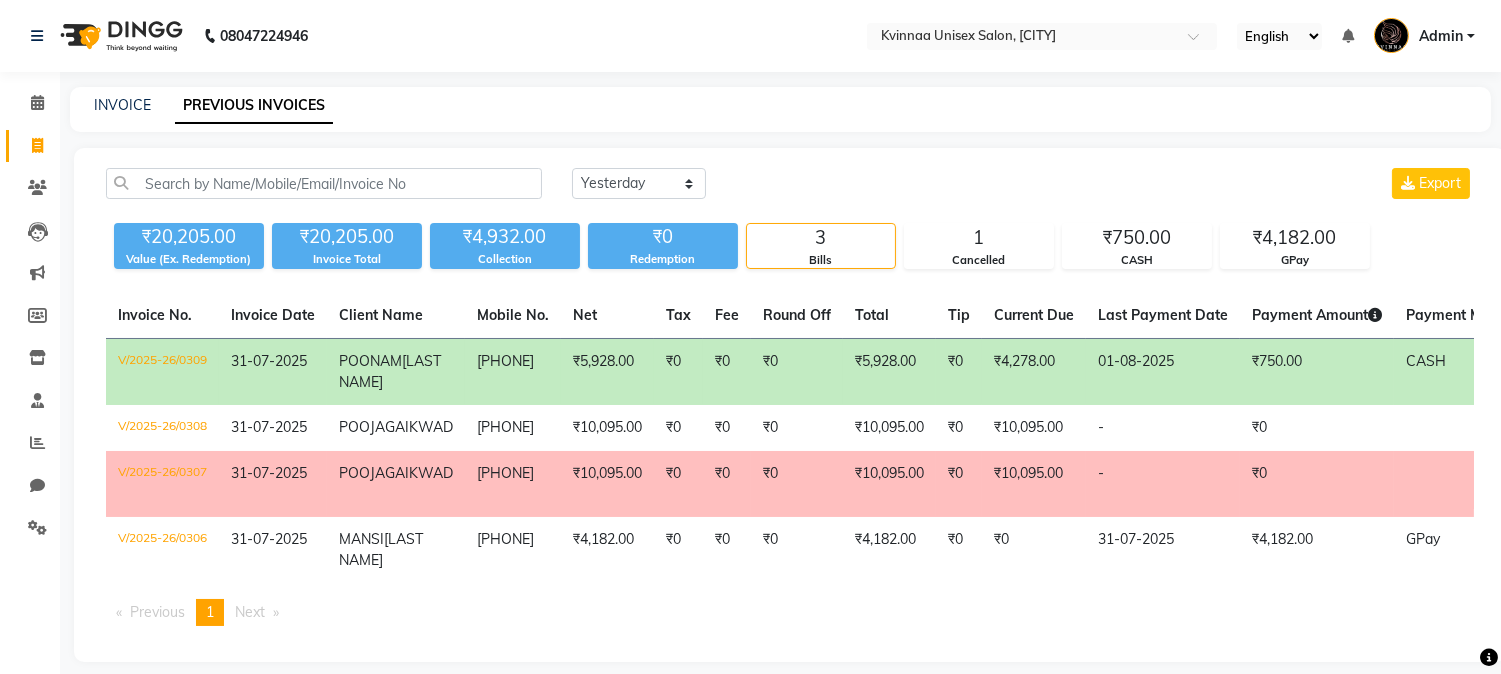 scroll, scrollTop: 54, scrollLeft: 0, axis: vertical 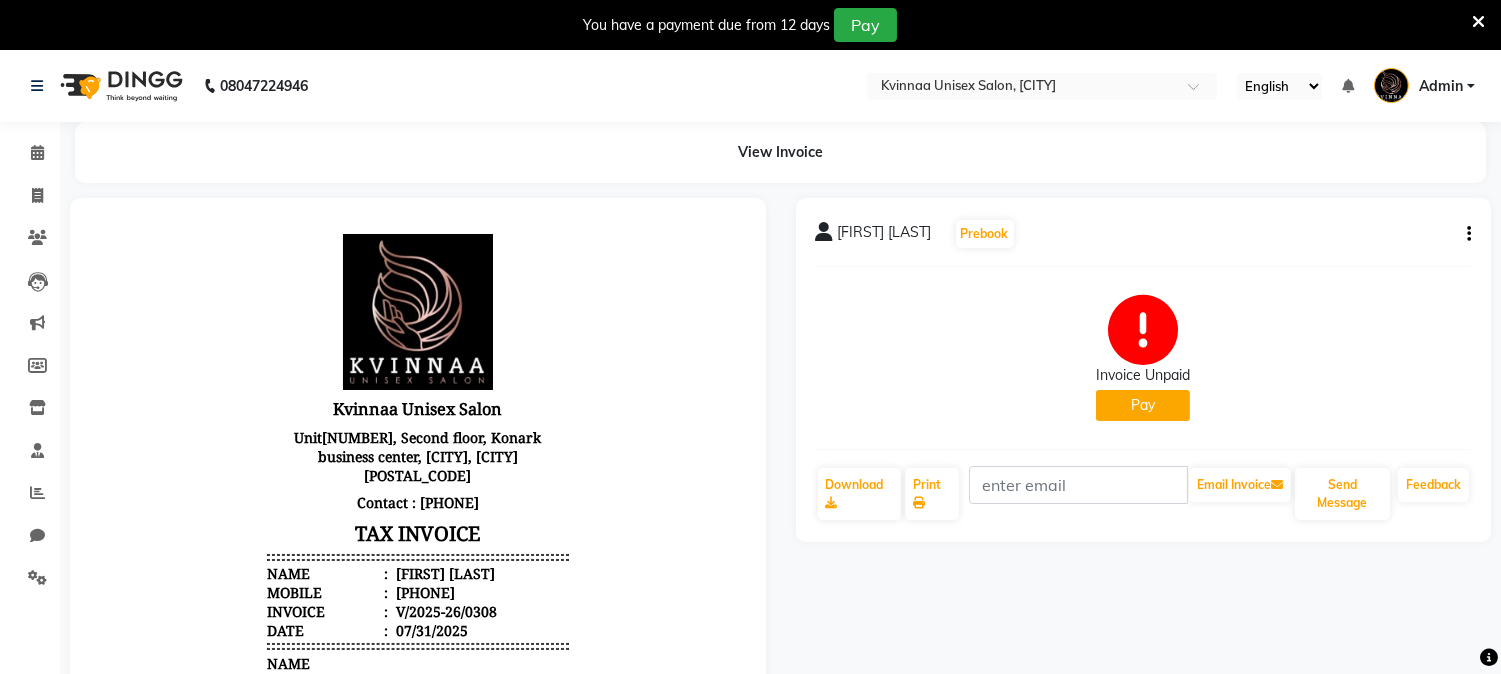 click 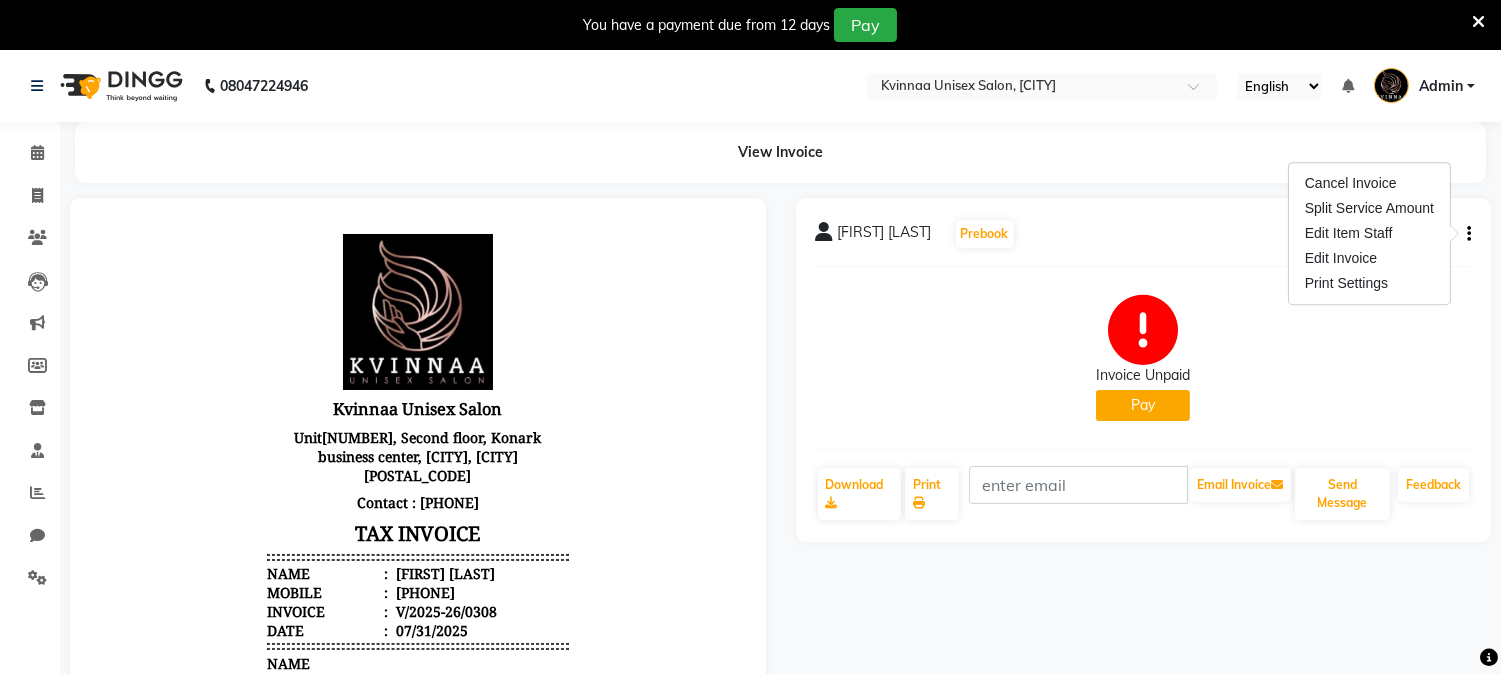 click 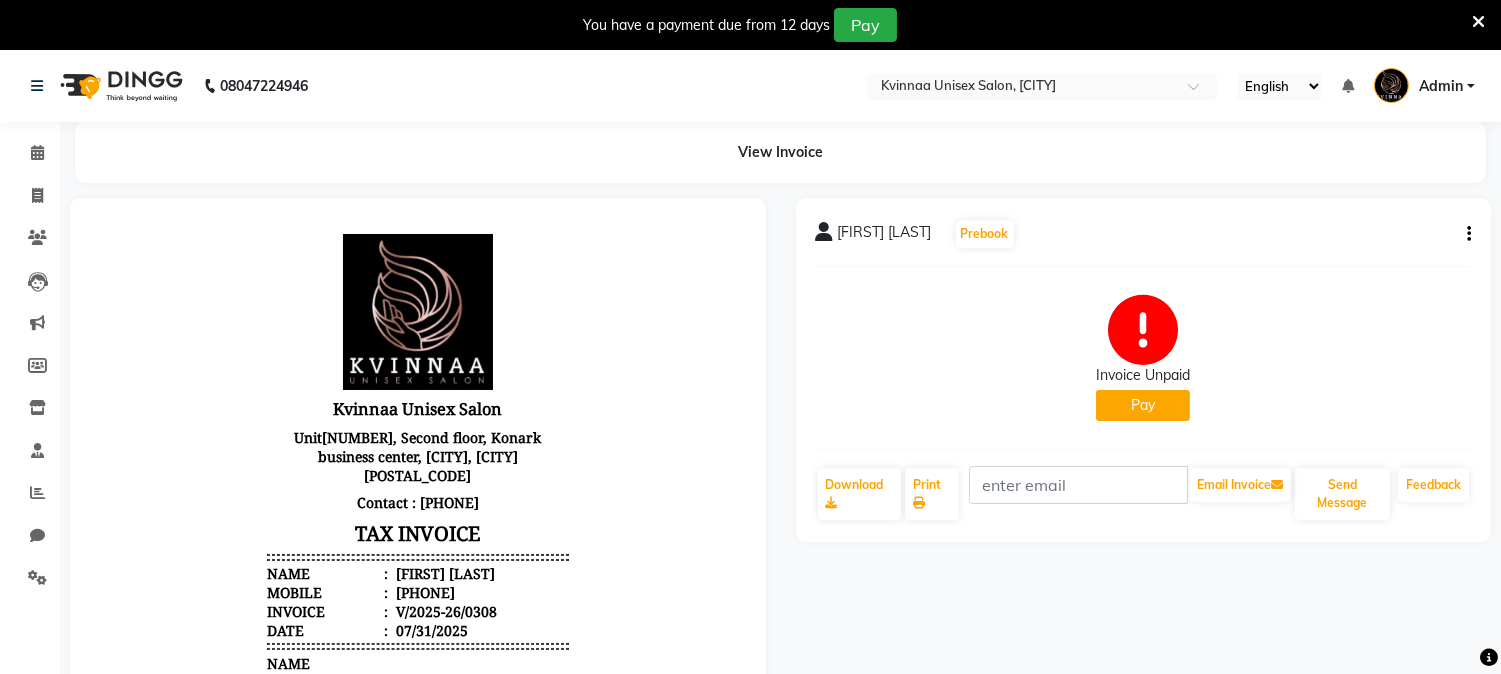 click 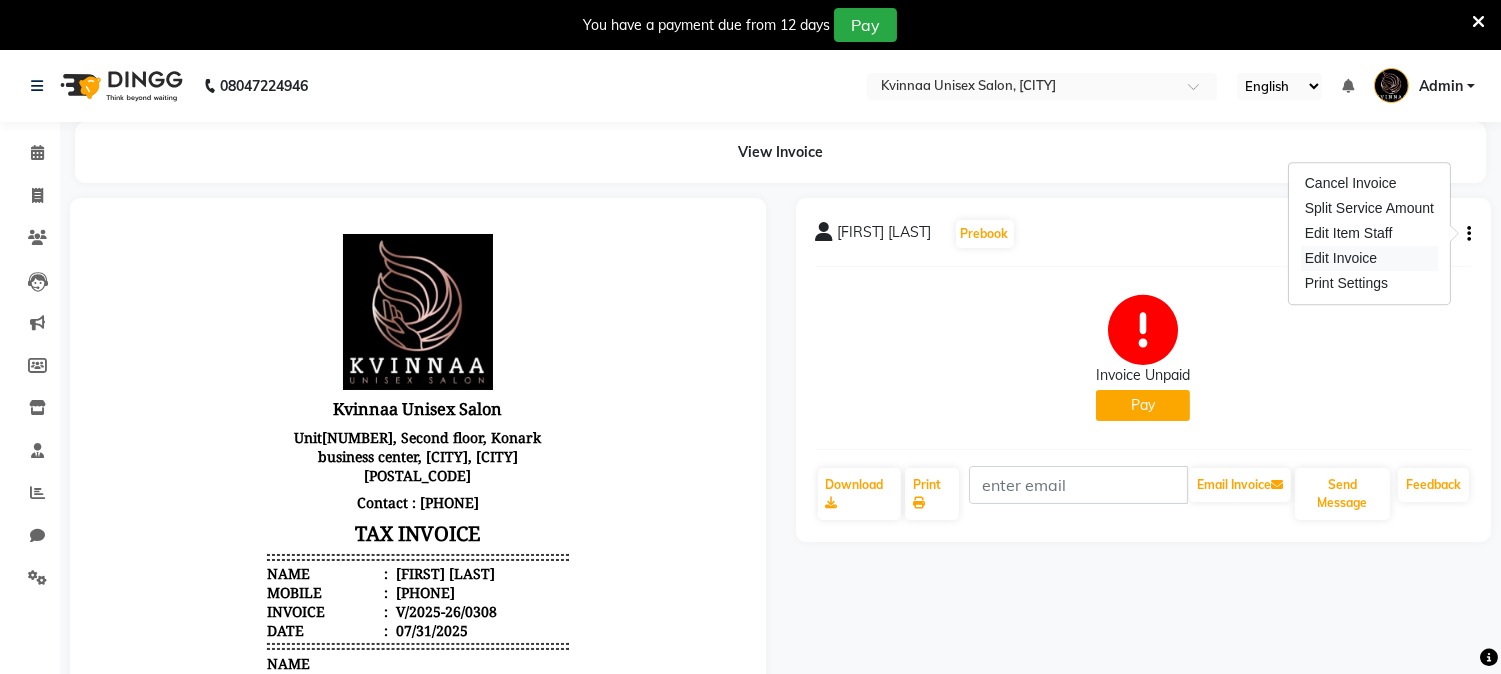 click on "Edit Invoice" at bounding box center (1369, 258) 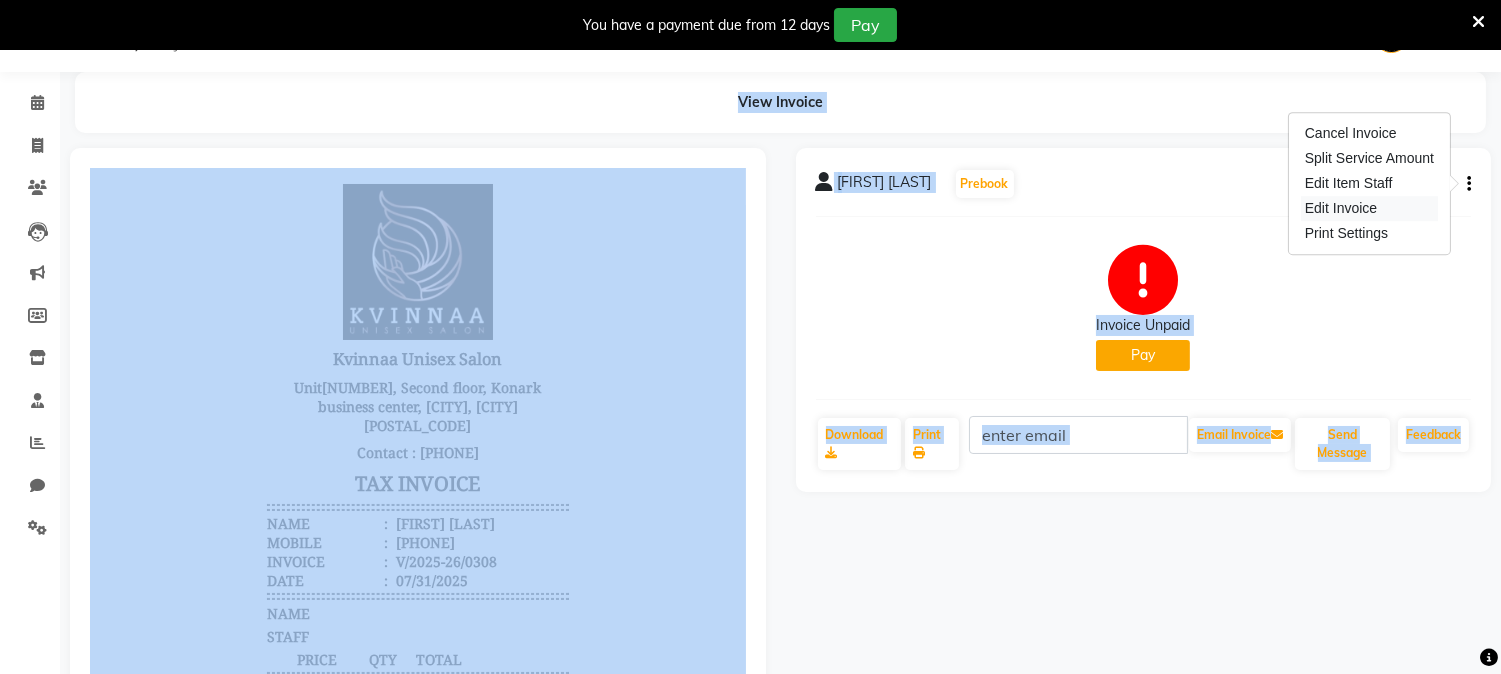 select on "service" 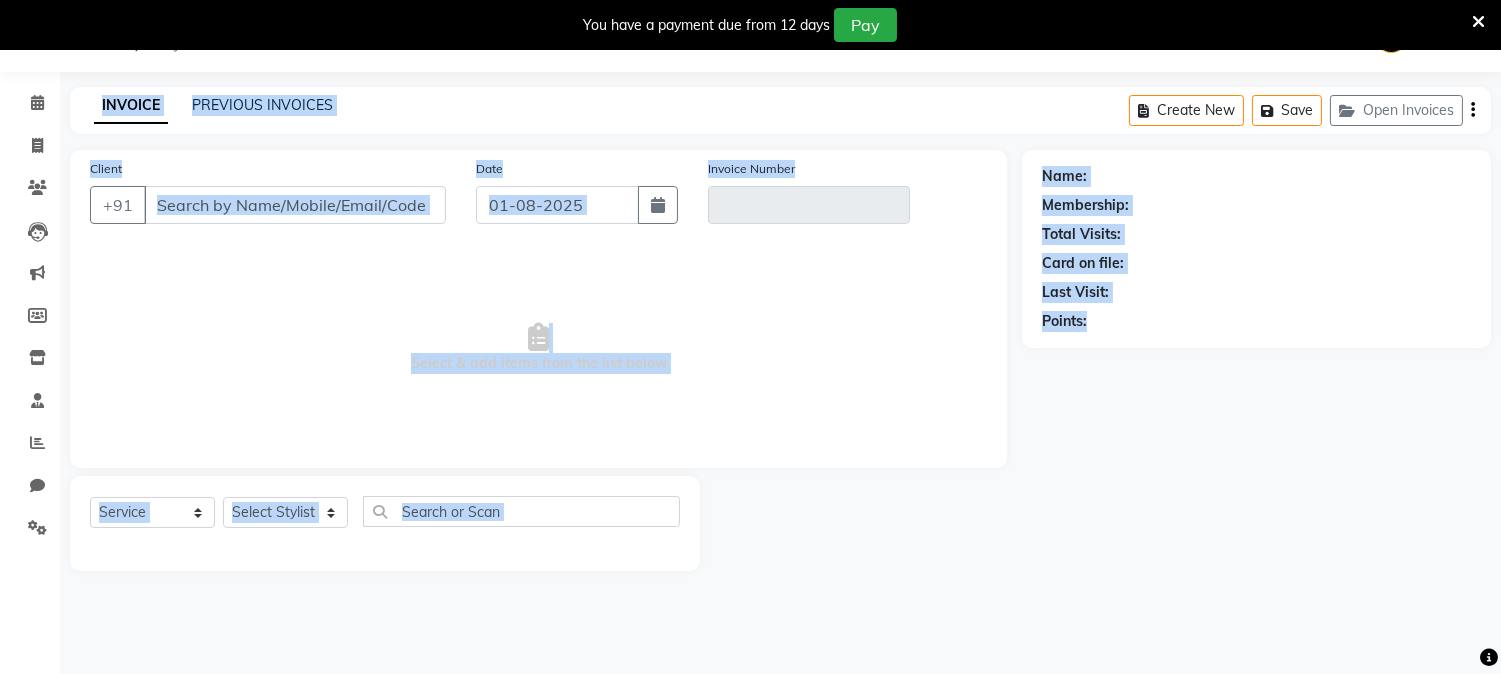 type on "[PHONE]" 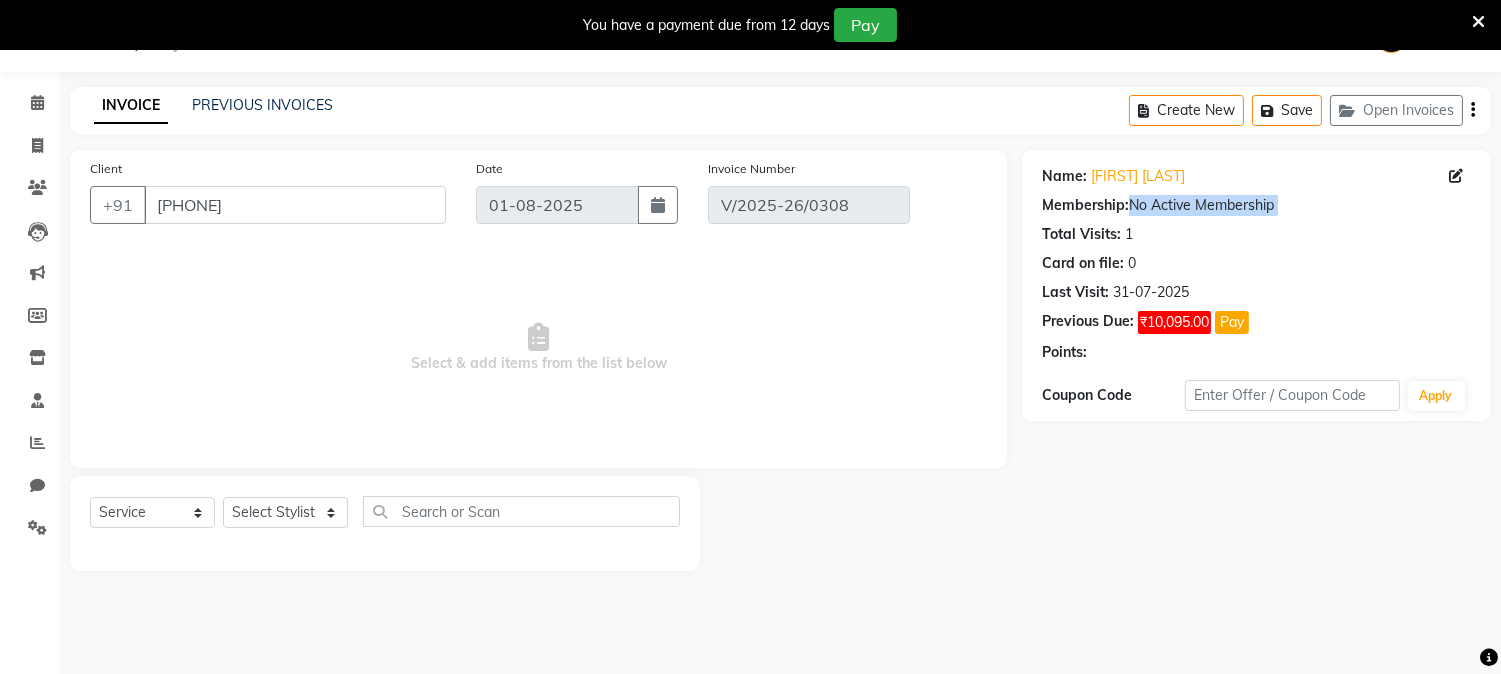 type on "31-07-2025" 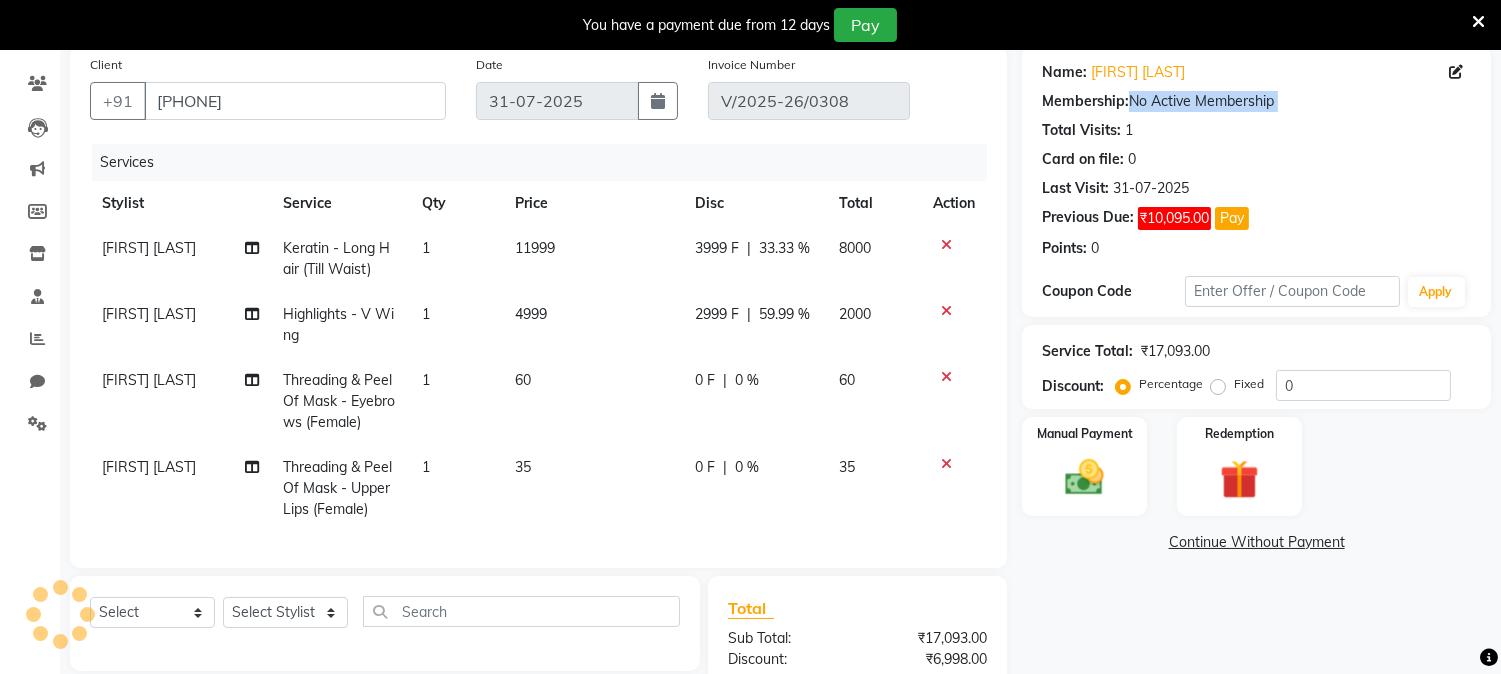 scroll, scrollTop: 132, scrollLeft: 0, axis: vertical 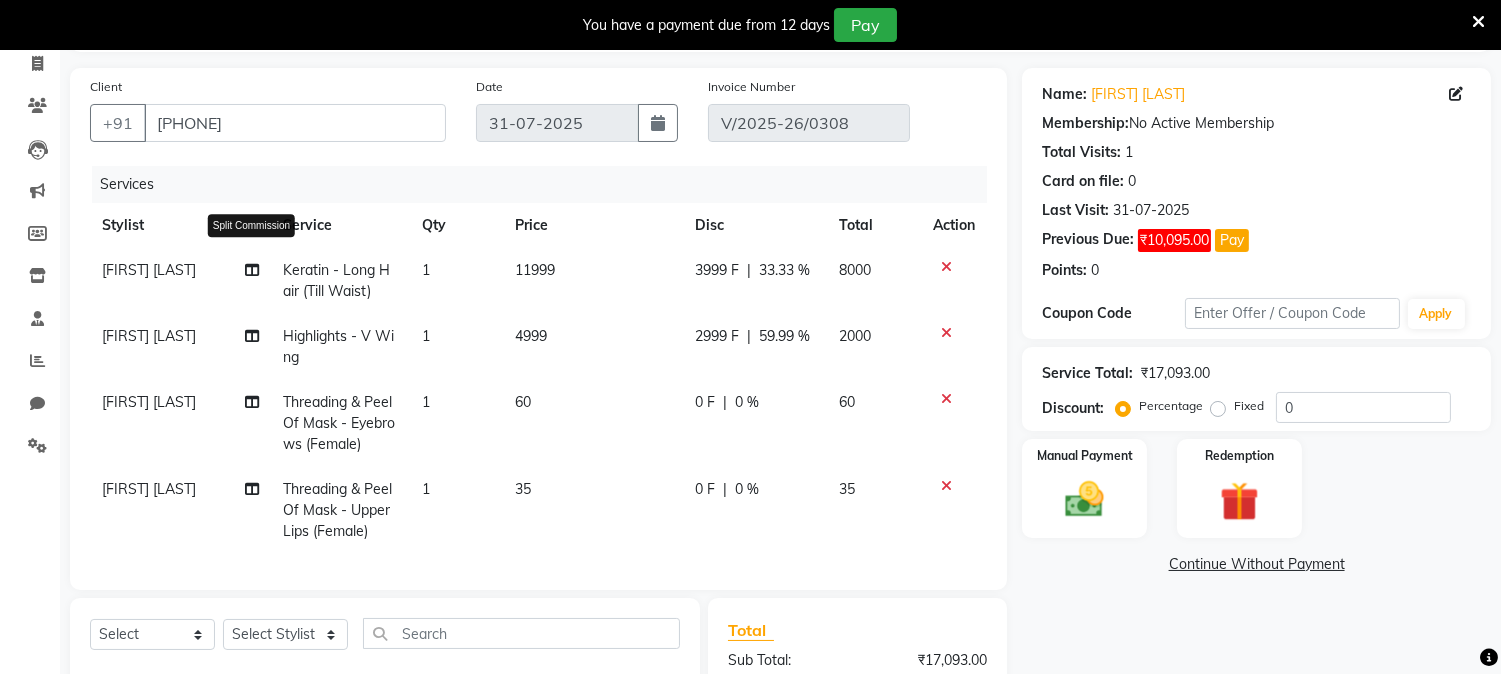 click 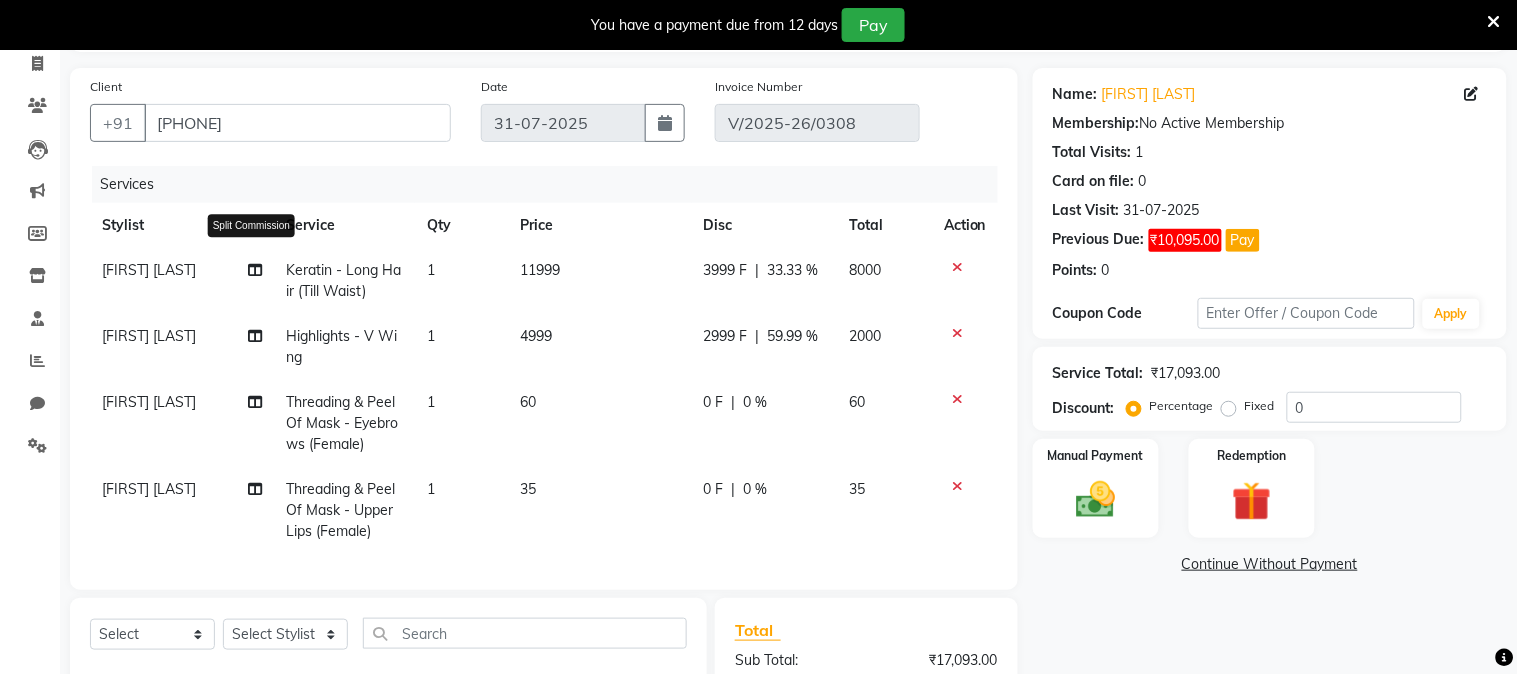 select on "4271" 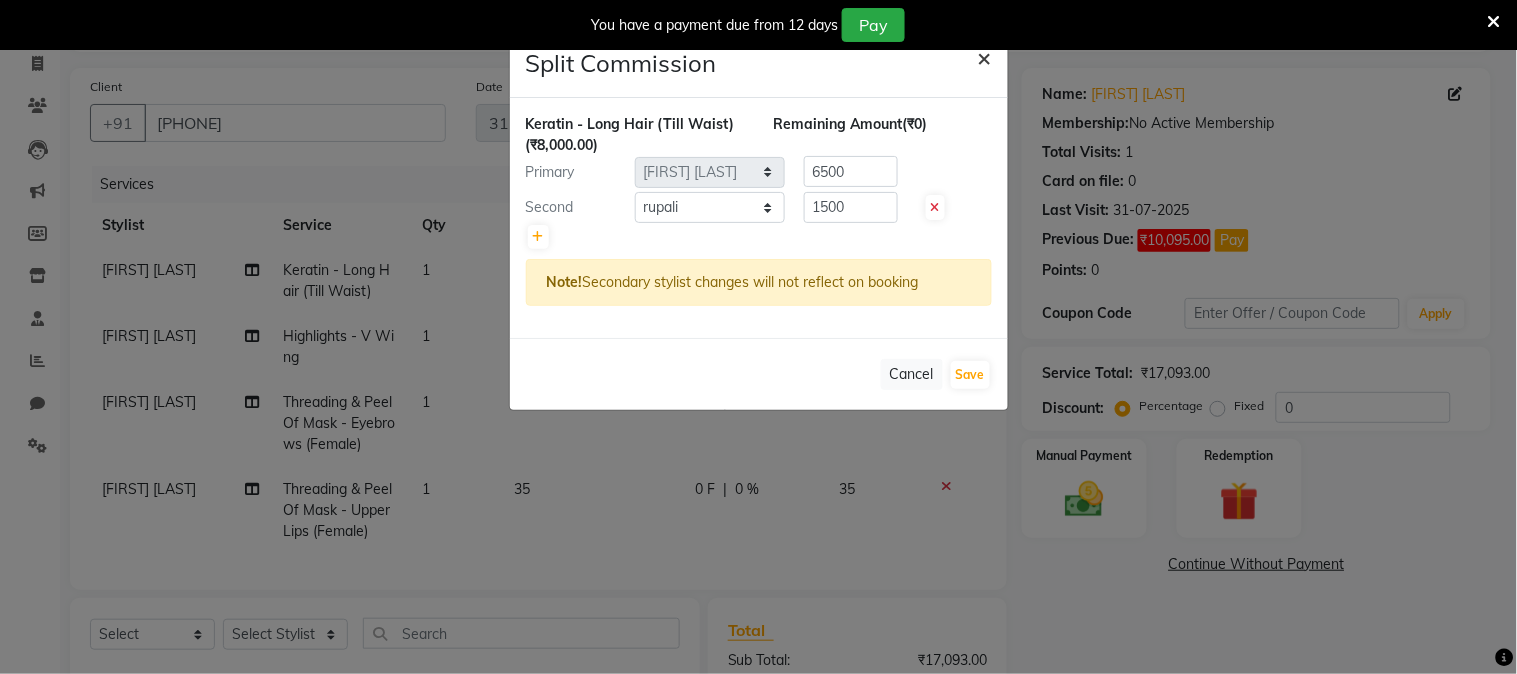 click on "×" 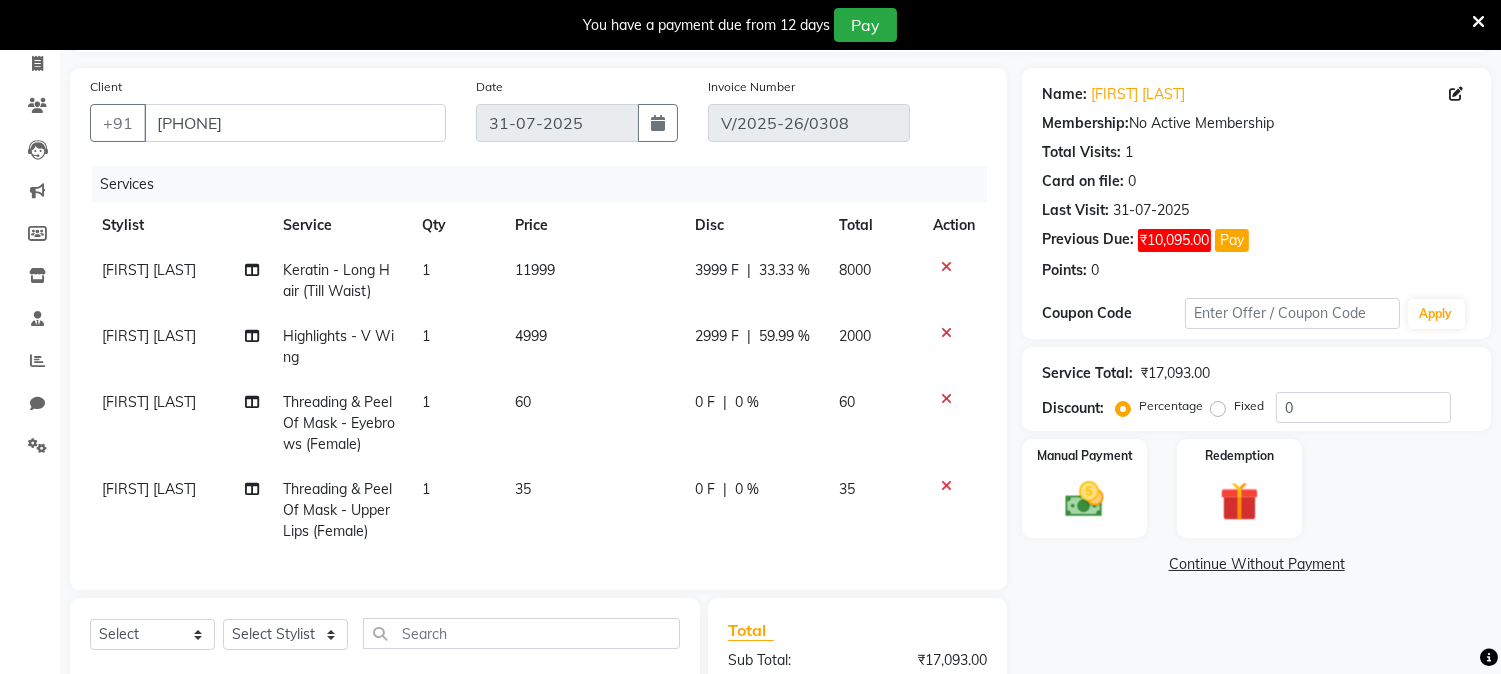 click at bounding box center (1478, 22) 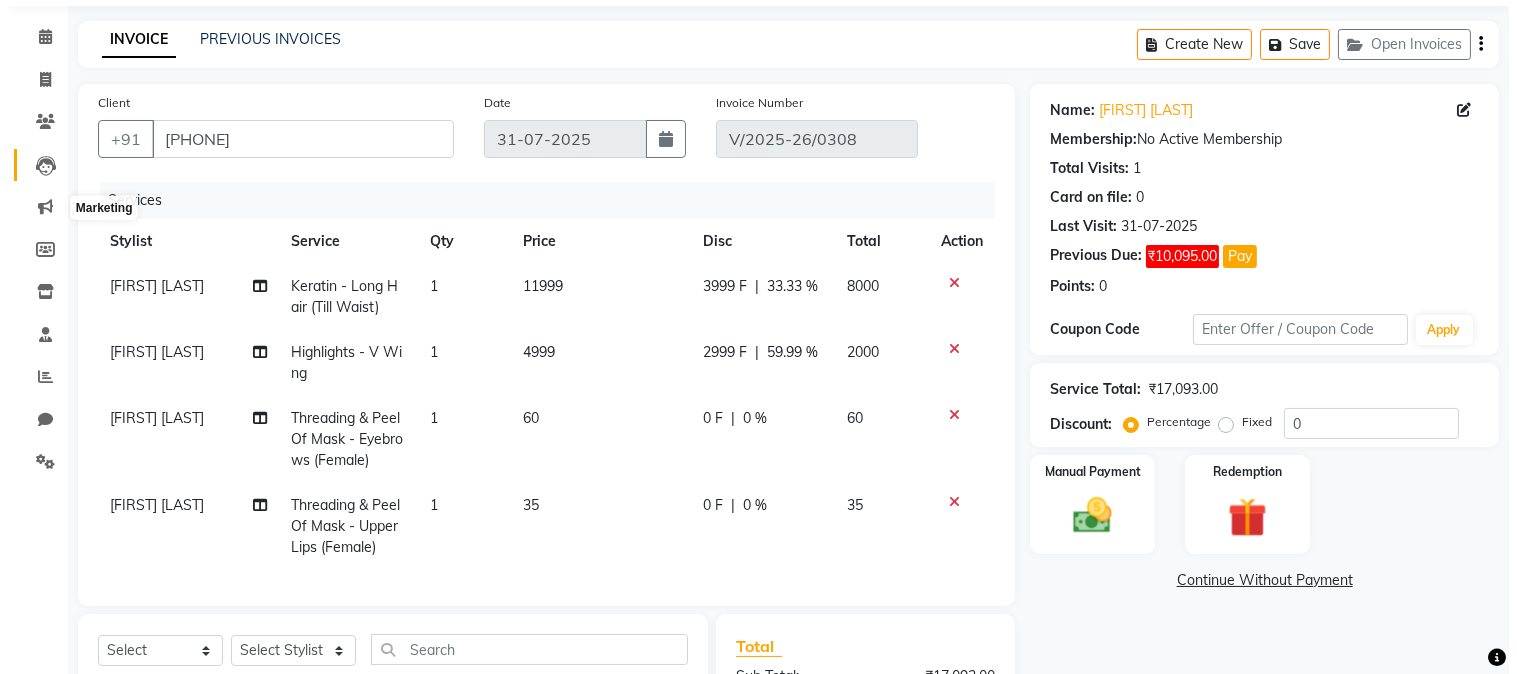 scroll, scrollTop: 0, scrollLeft: 0, axis: both 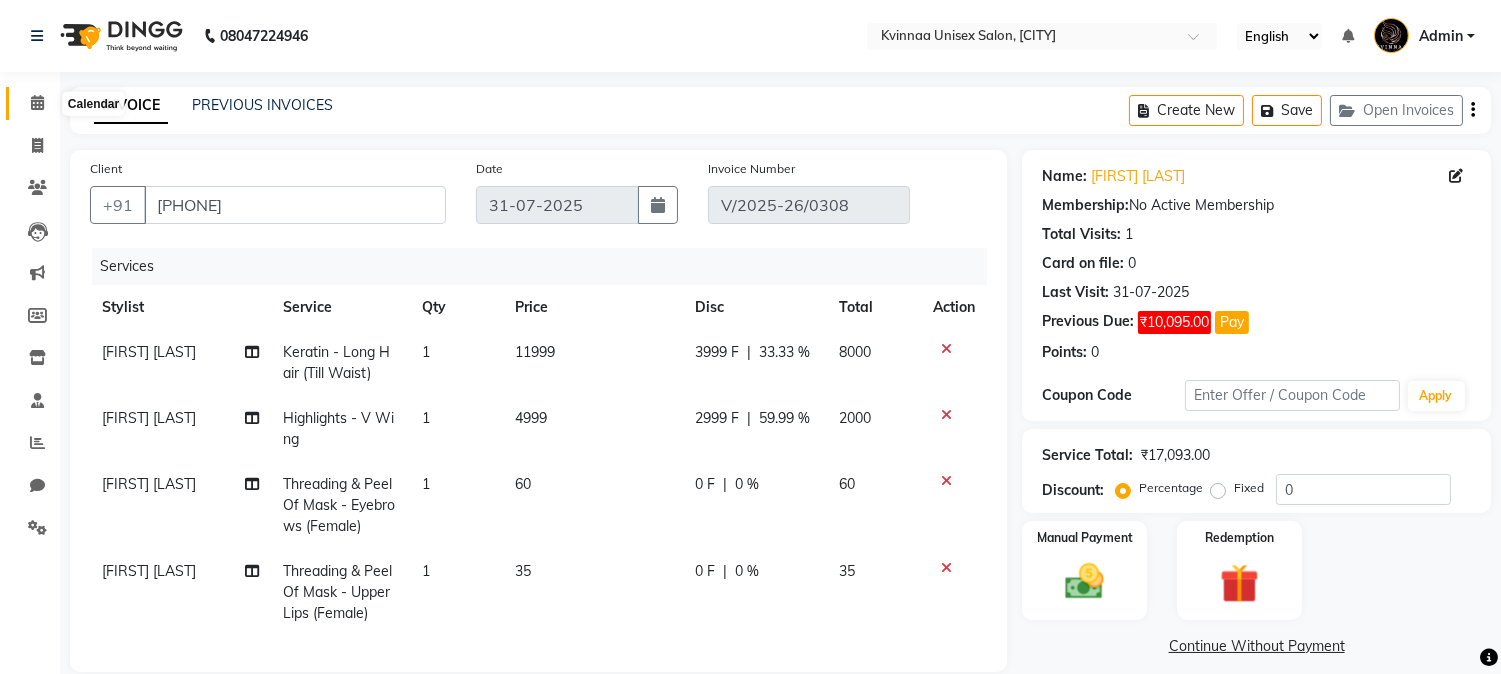 drag, startPoint x: 41, startPoint y: 106, endPoint x: 1516, endPoint y: 625, distance: 1563.6451 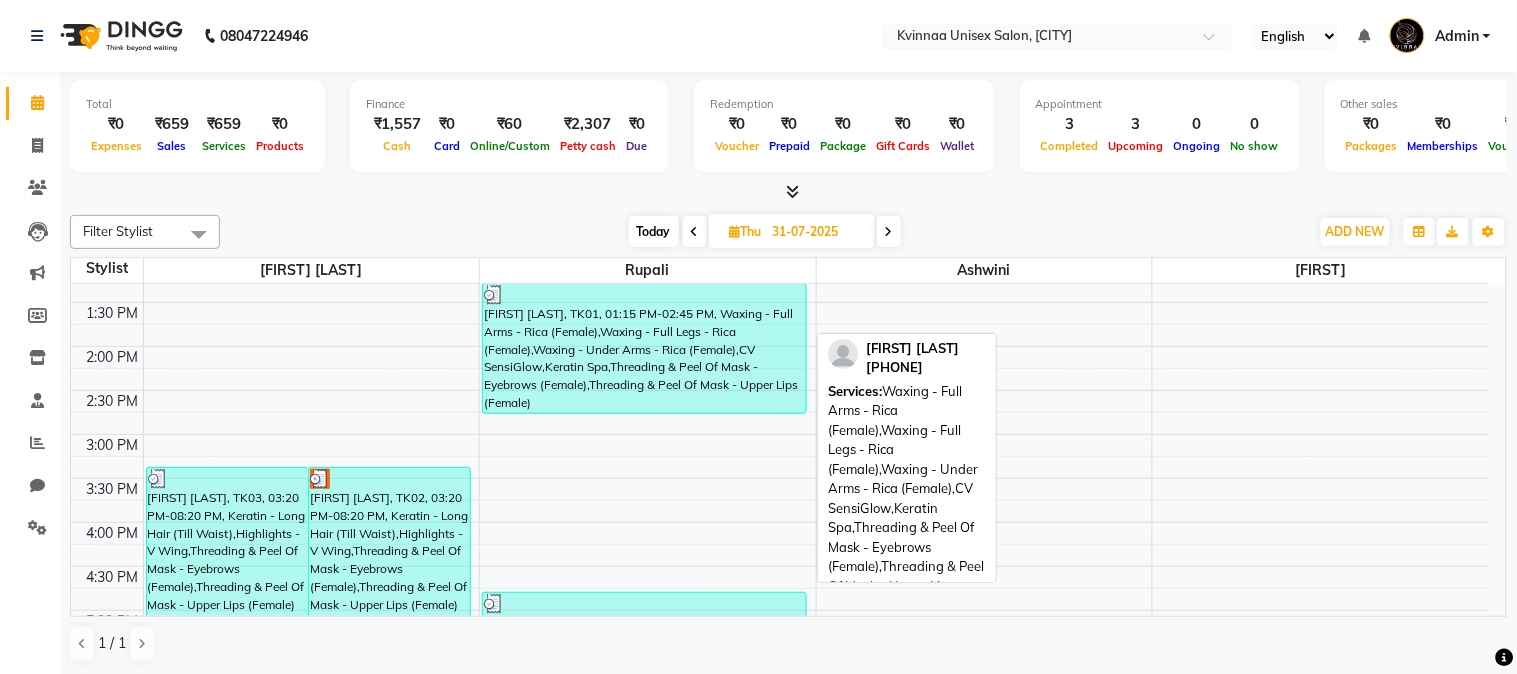 scroll, scrollTop: 461, scrollLeft: 0, axis: vertical 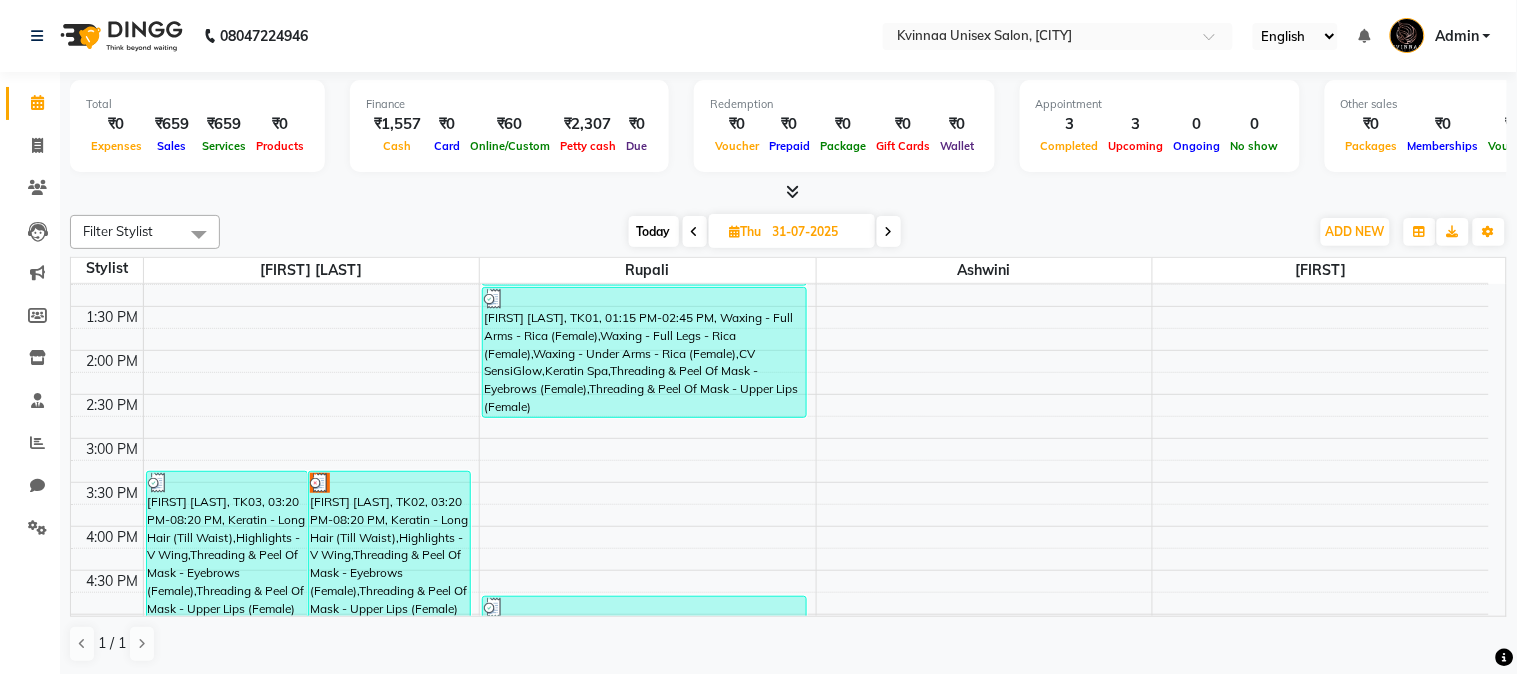 click at bounding box center [889, 231] 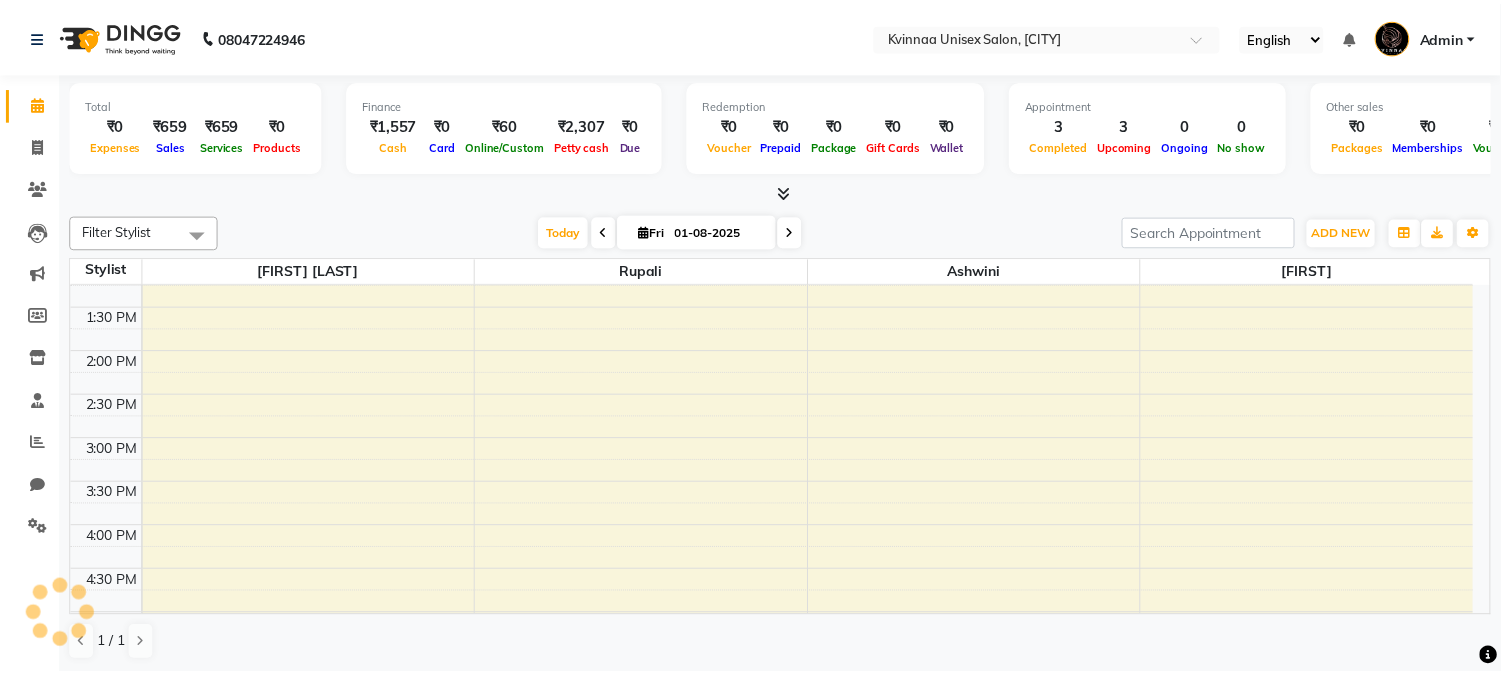 scroll, scrollTop: 905, scrollLeft: 0, axis: vertical 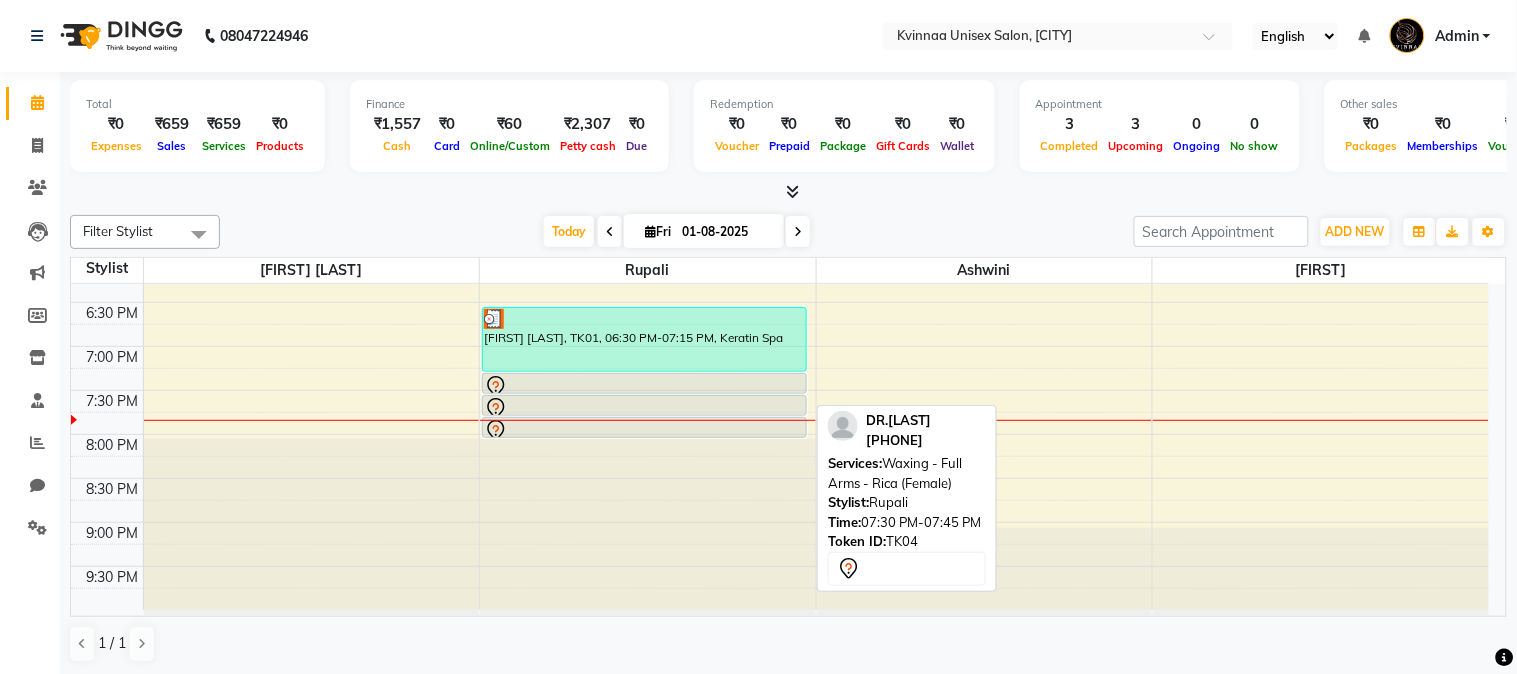 click at bounding box center [644, 409] 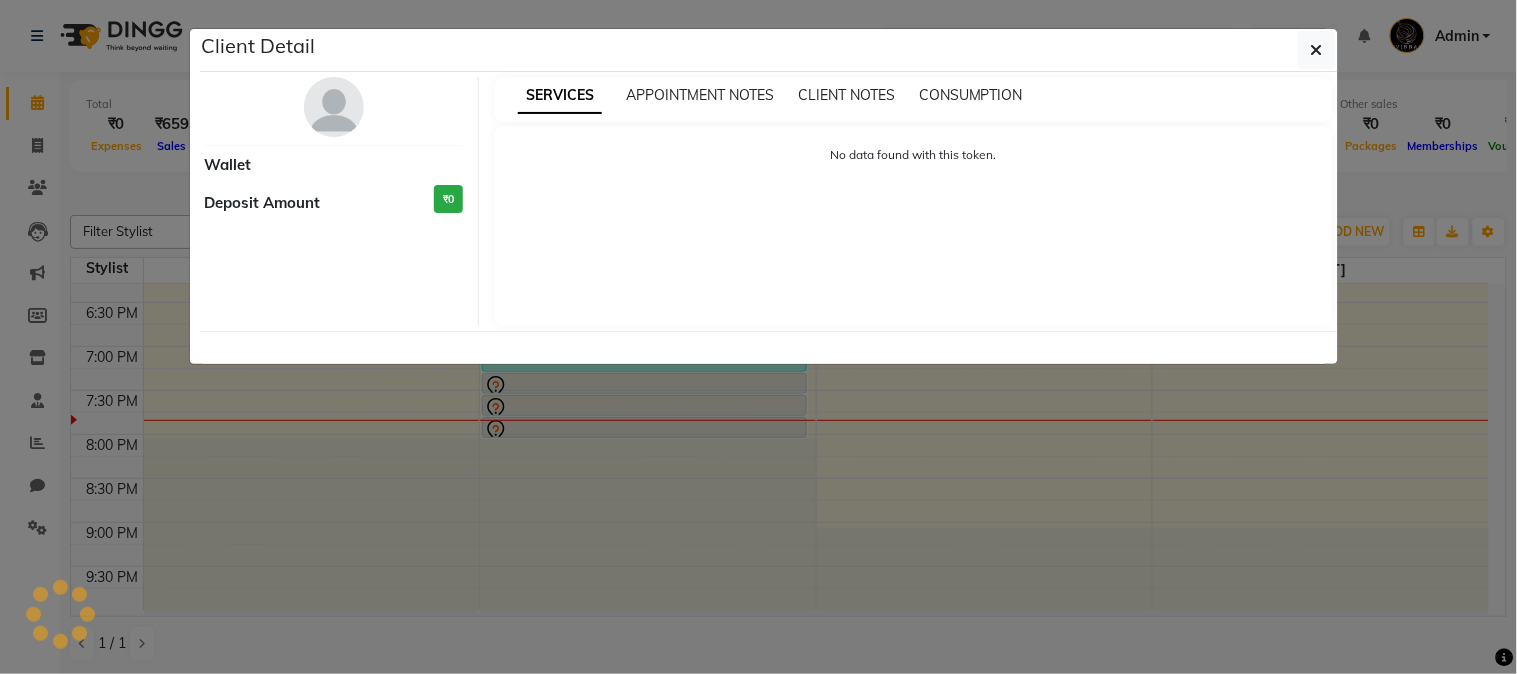 select on "7" 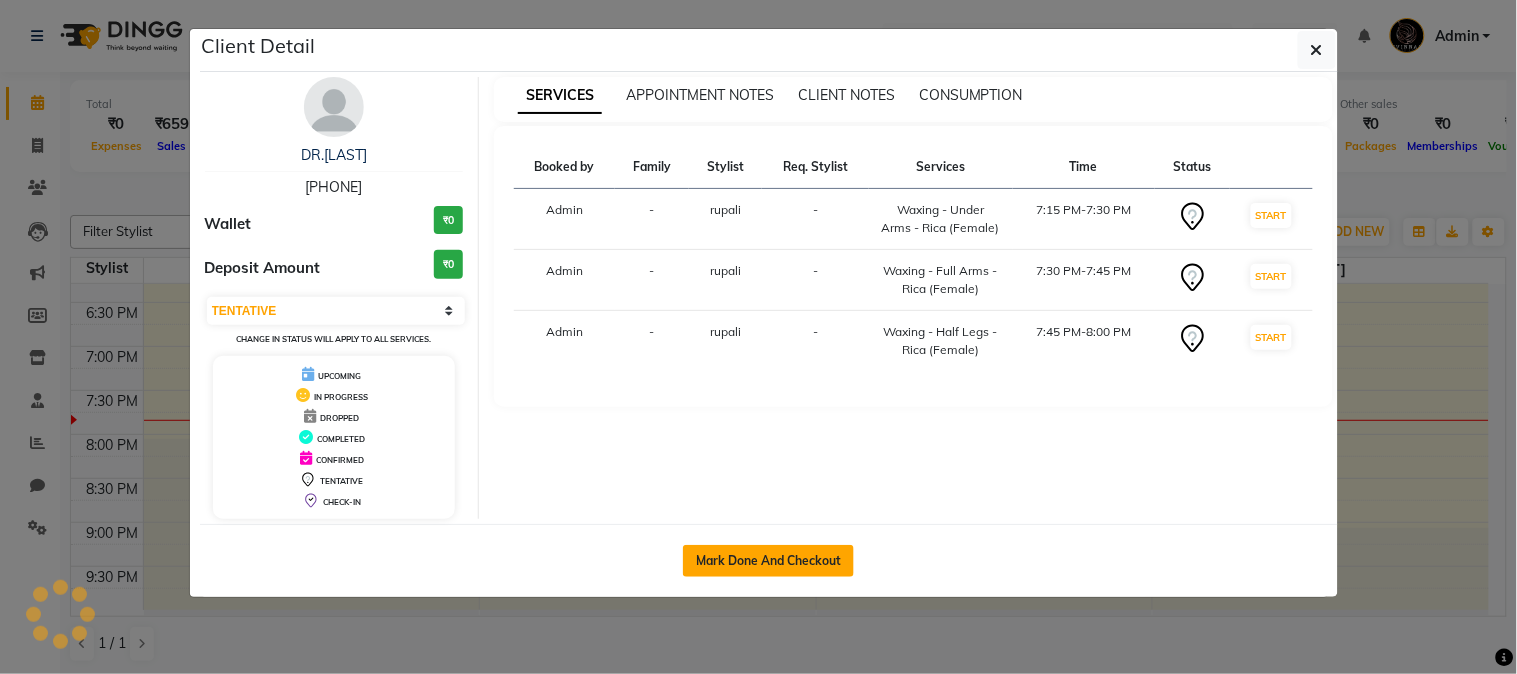 click on "Mark Done And Checkout" 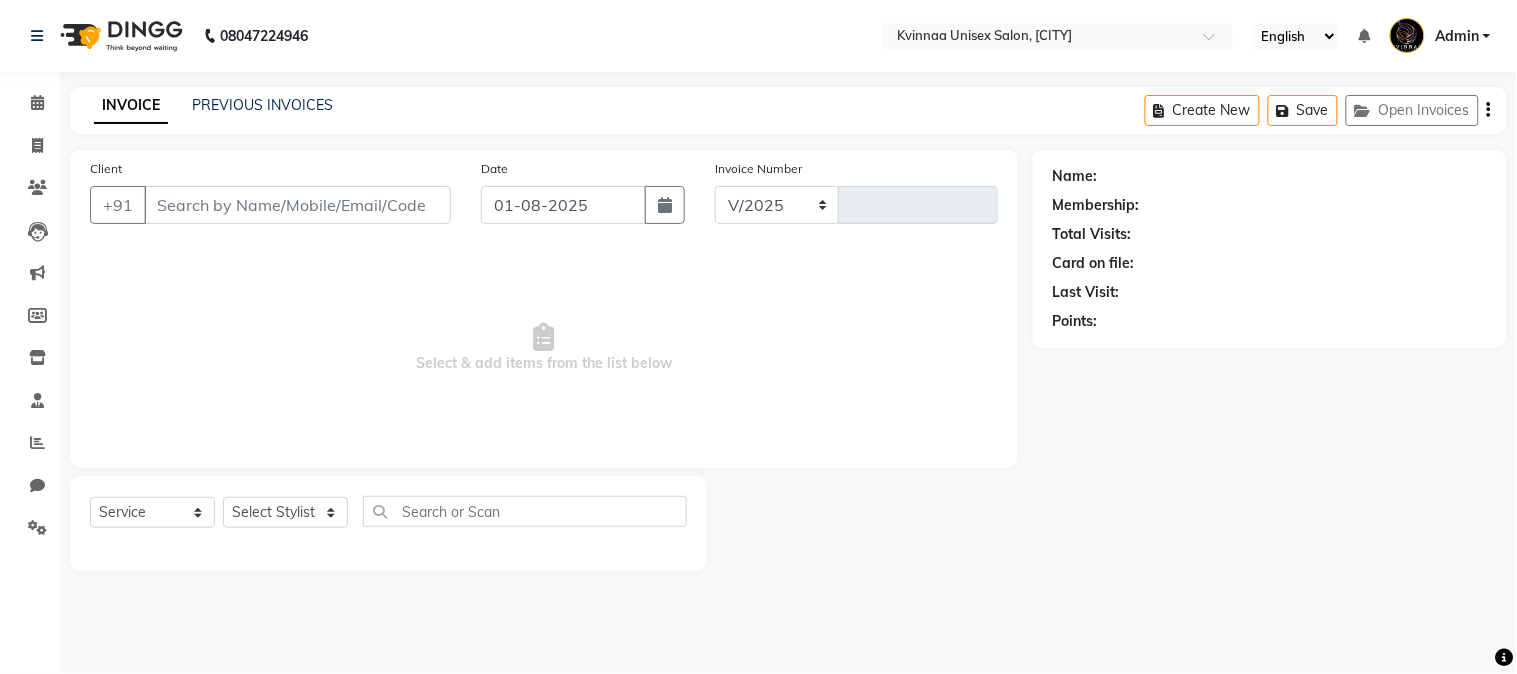 select on "147" 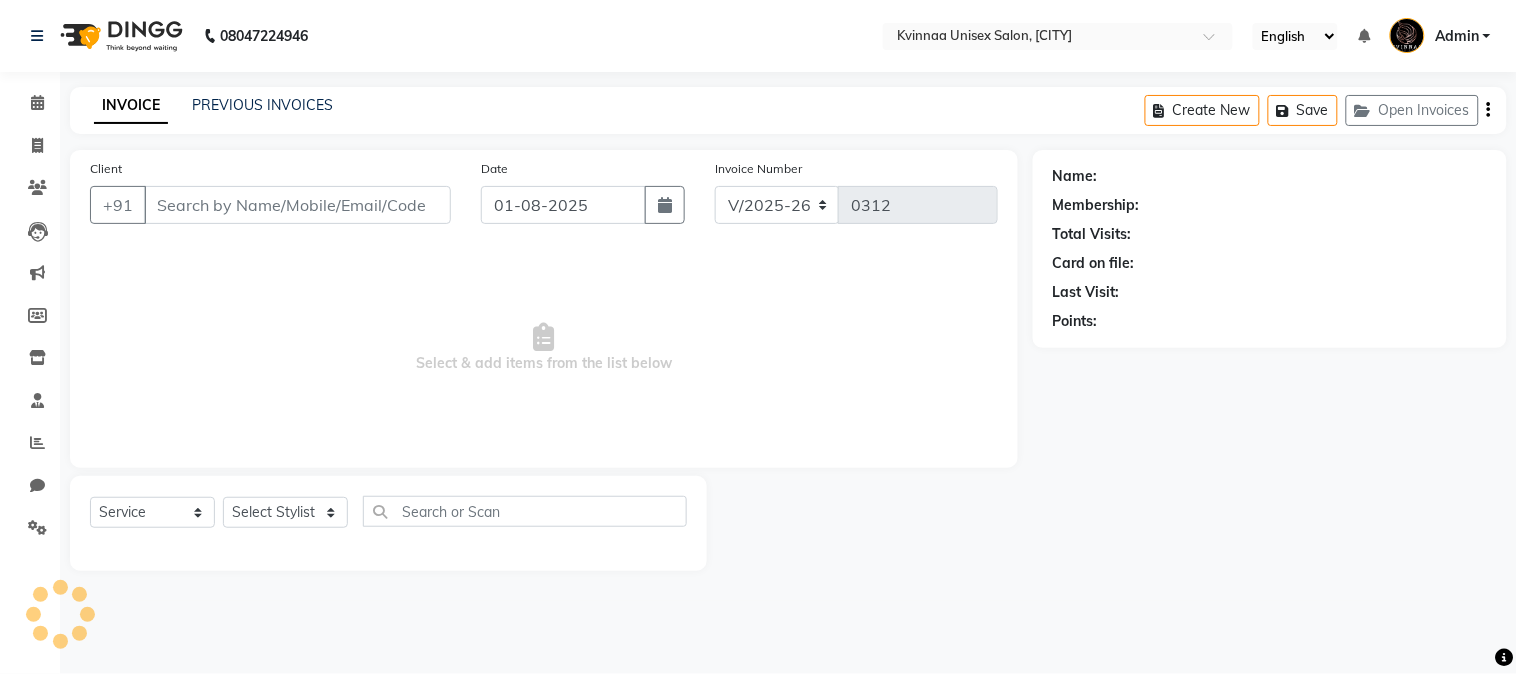type on "9096638359" 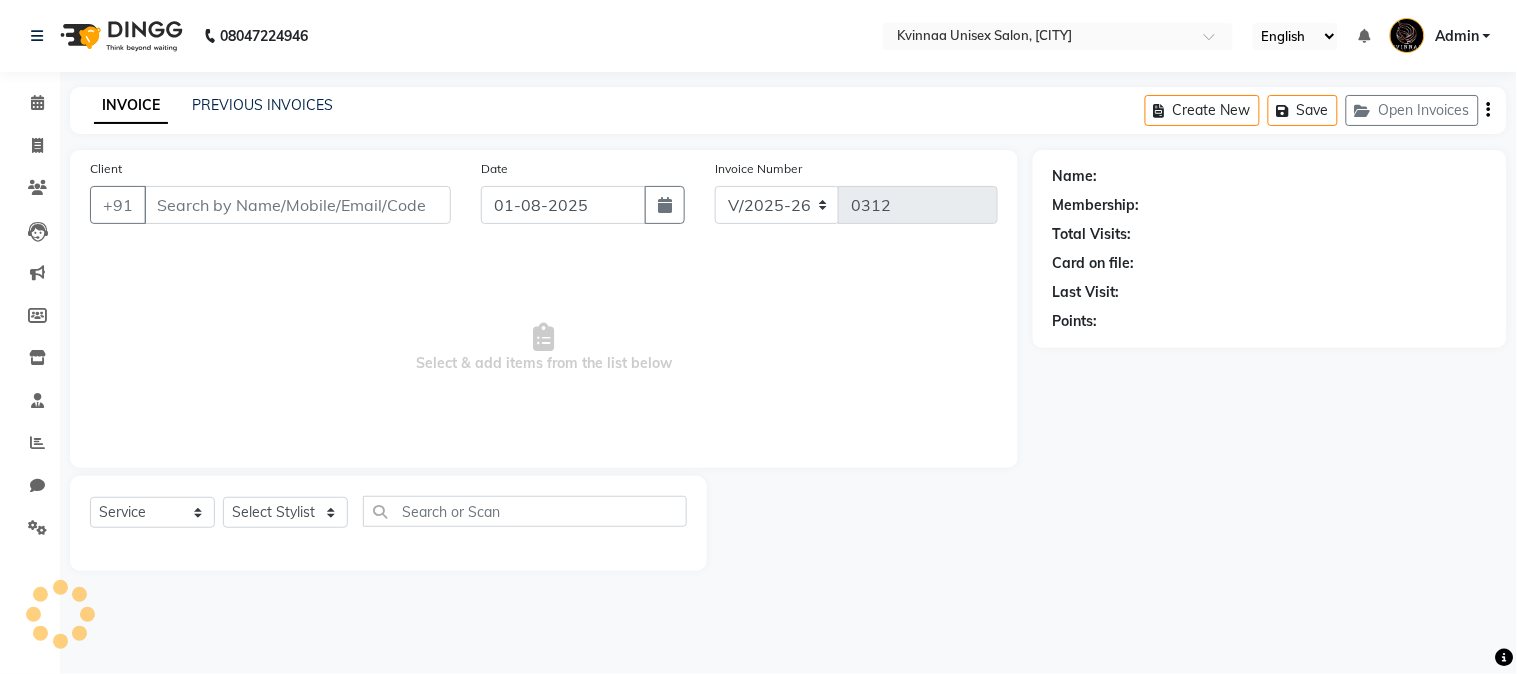 select on "8149" 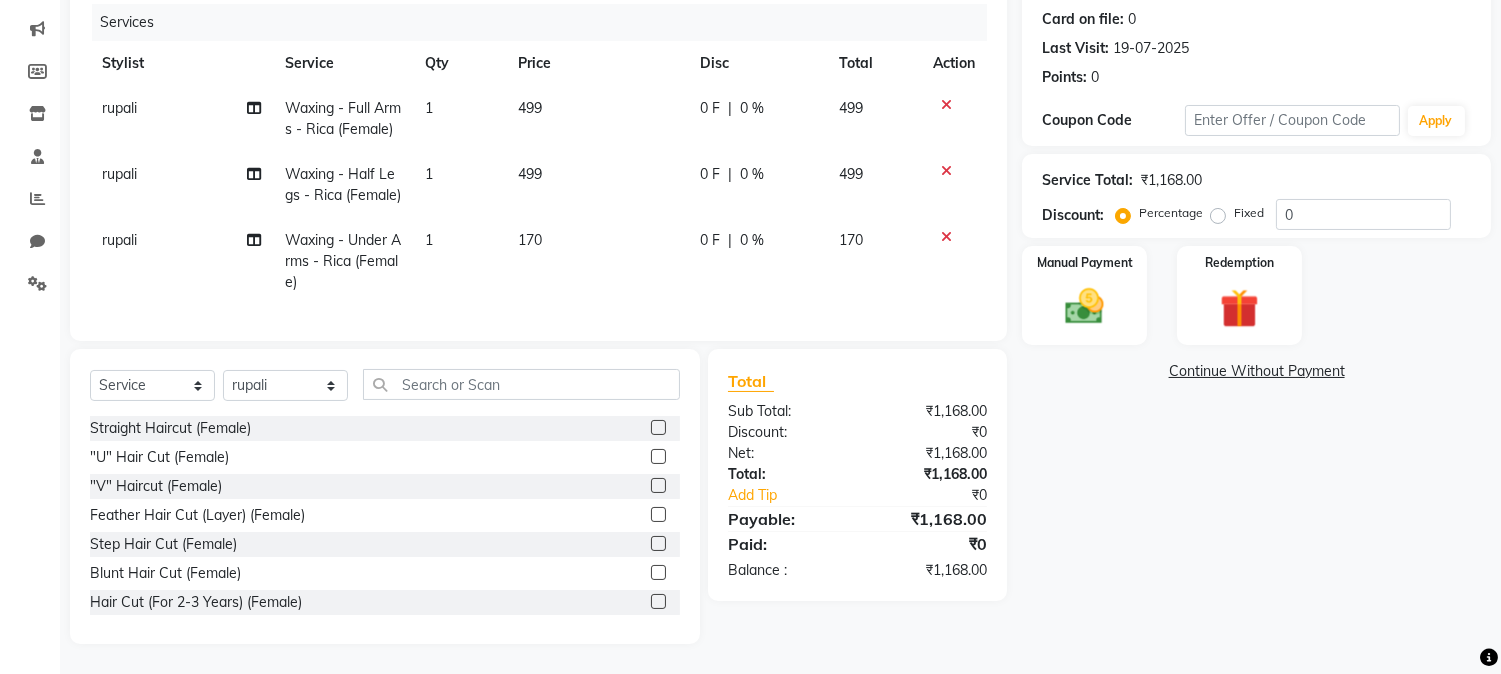 scroll, scrollTop: 302, scrollLeft: 0, axis: vertical 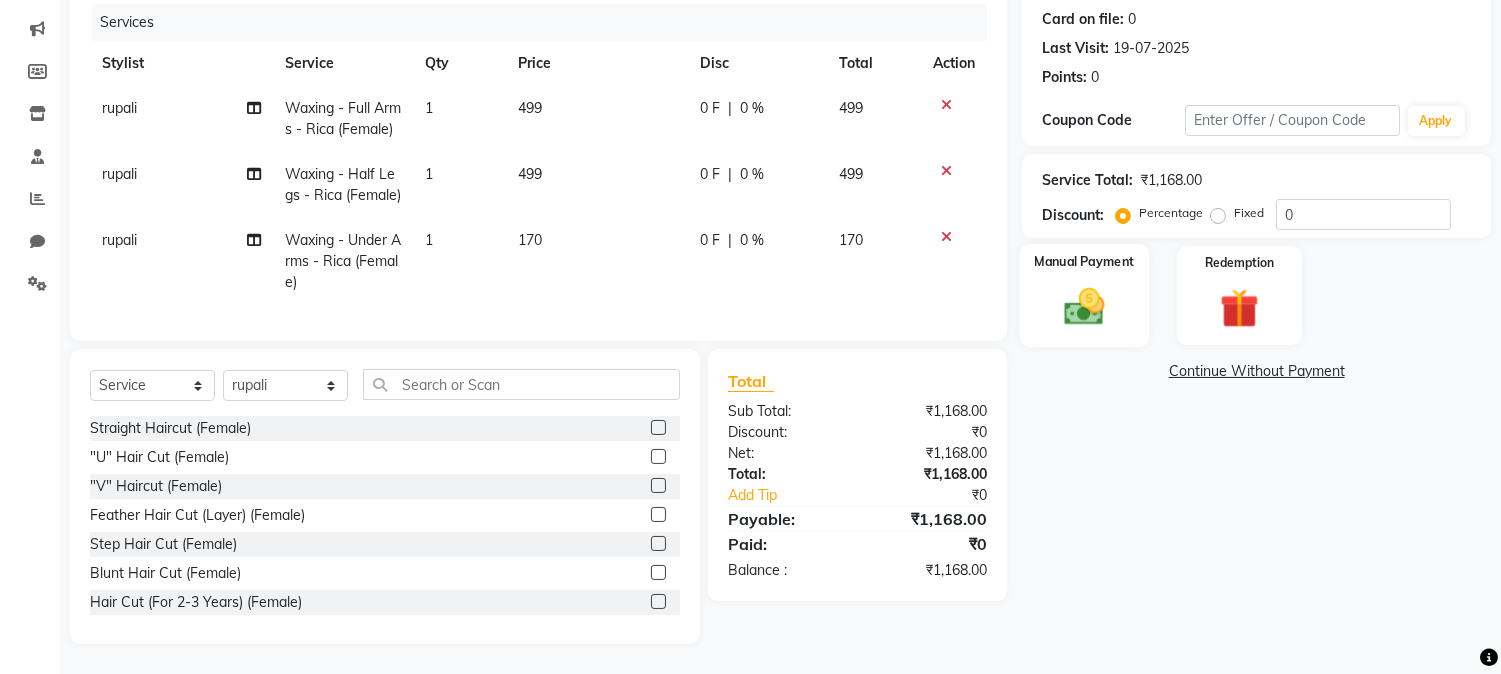 click 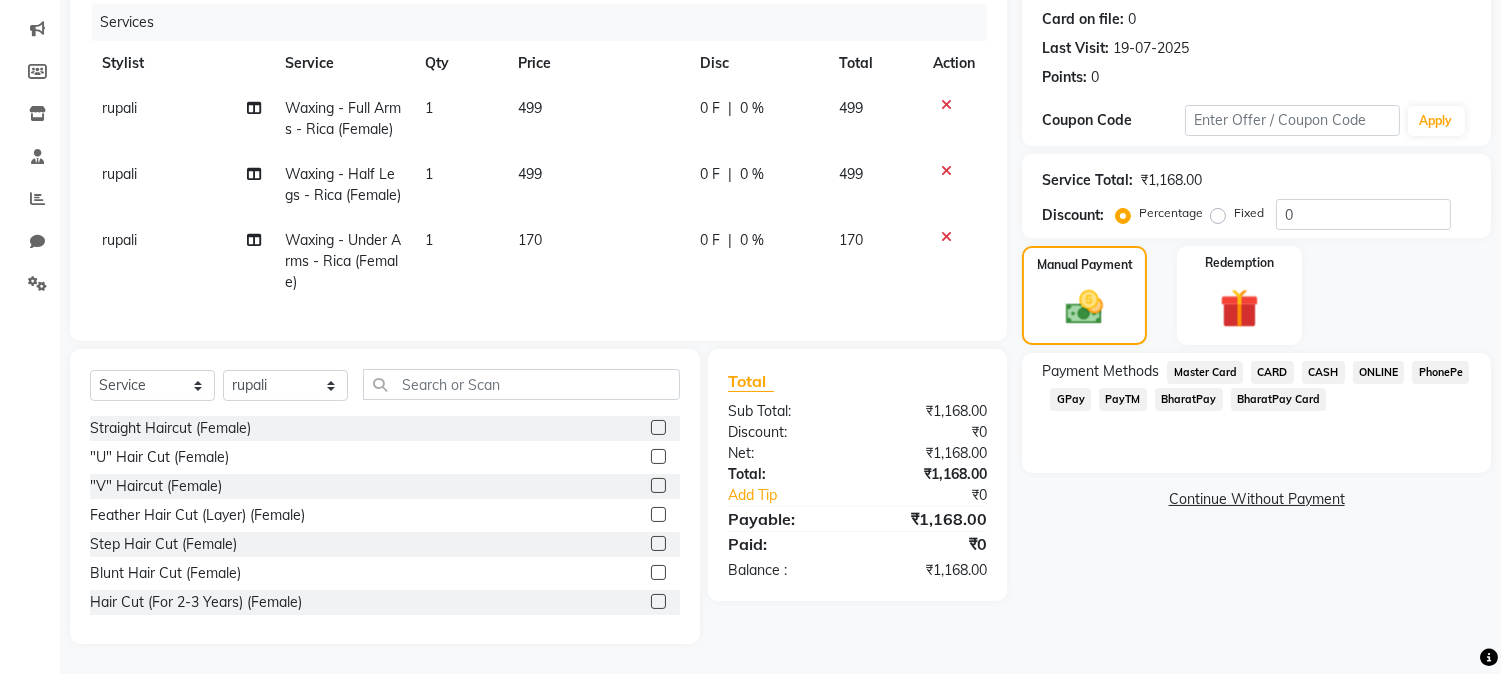 click on "CASH" 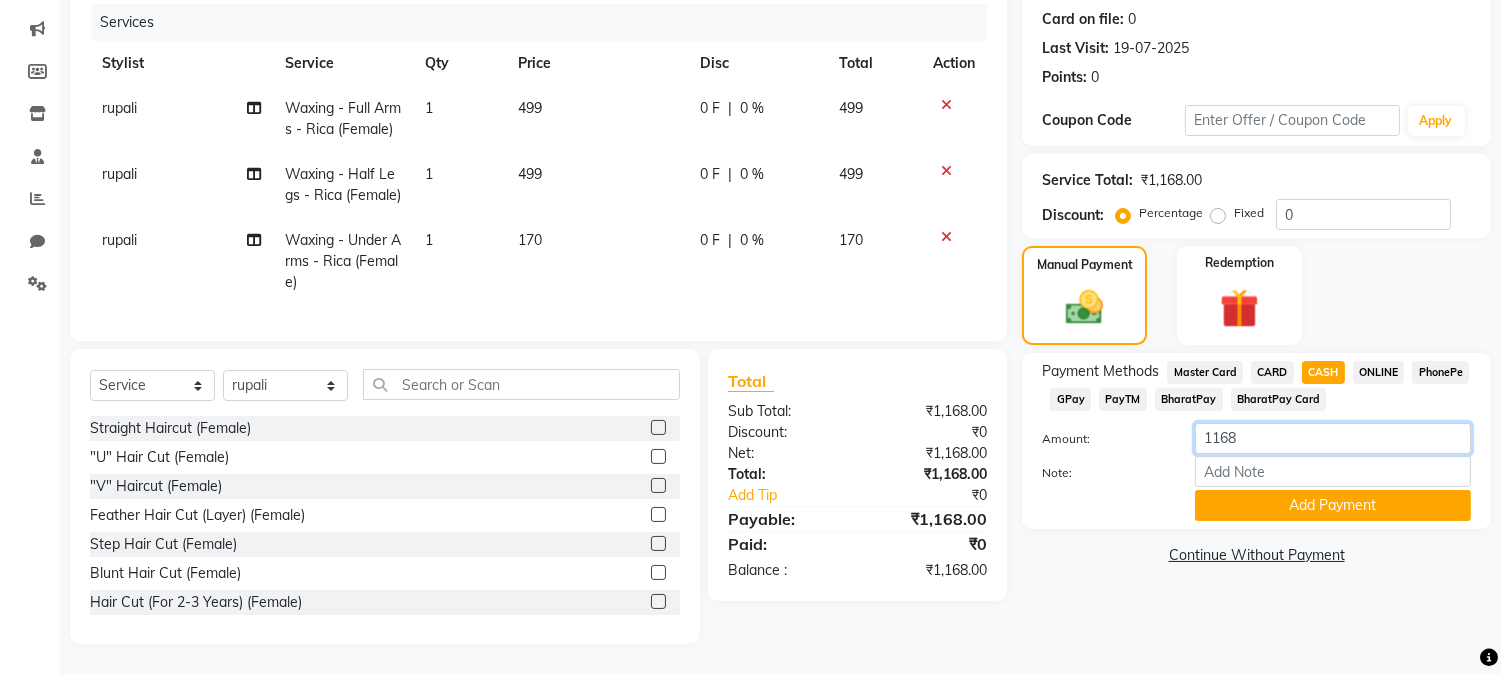 click on "1168" 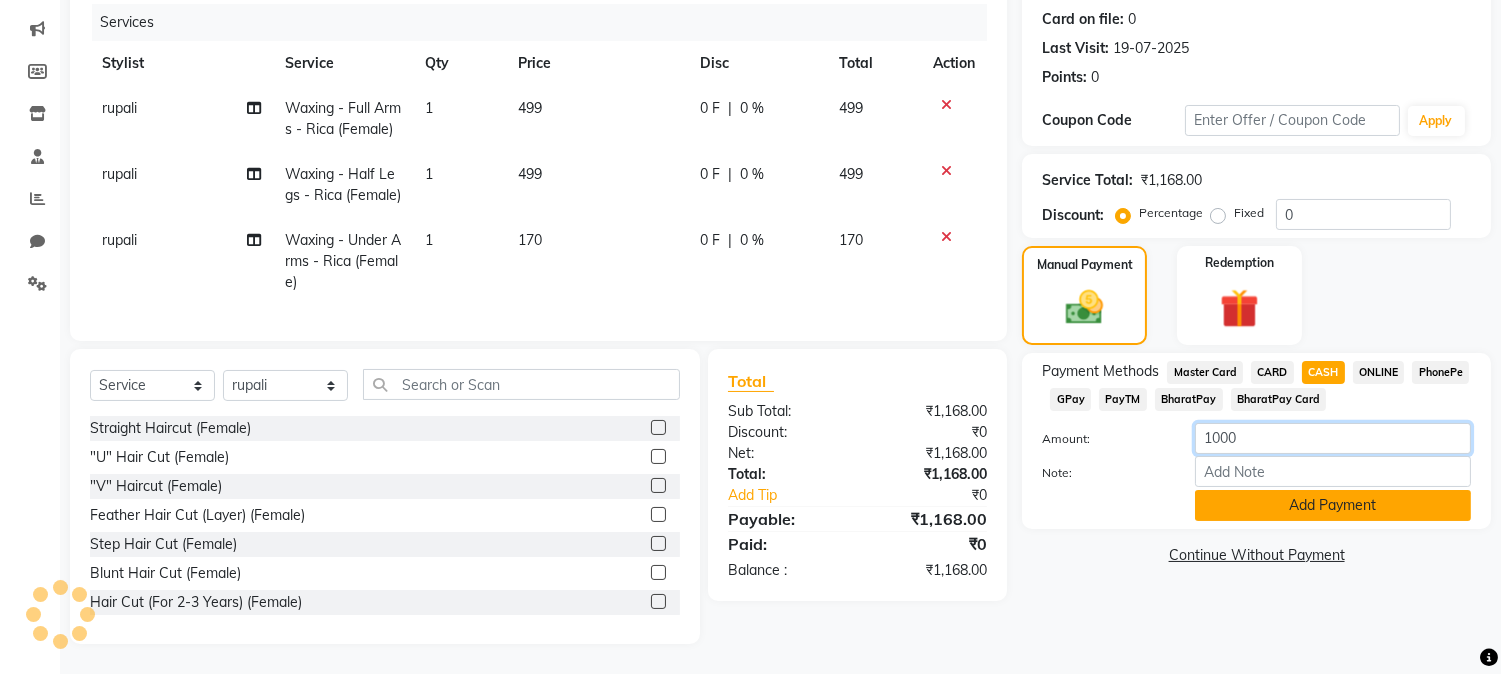 type on "1000" 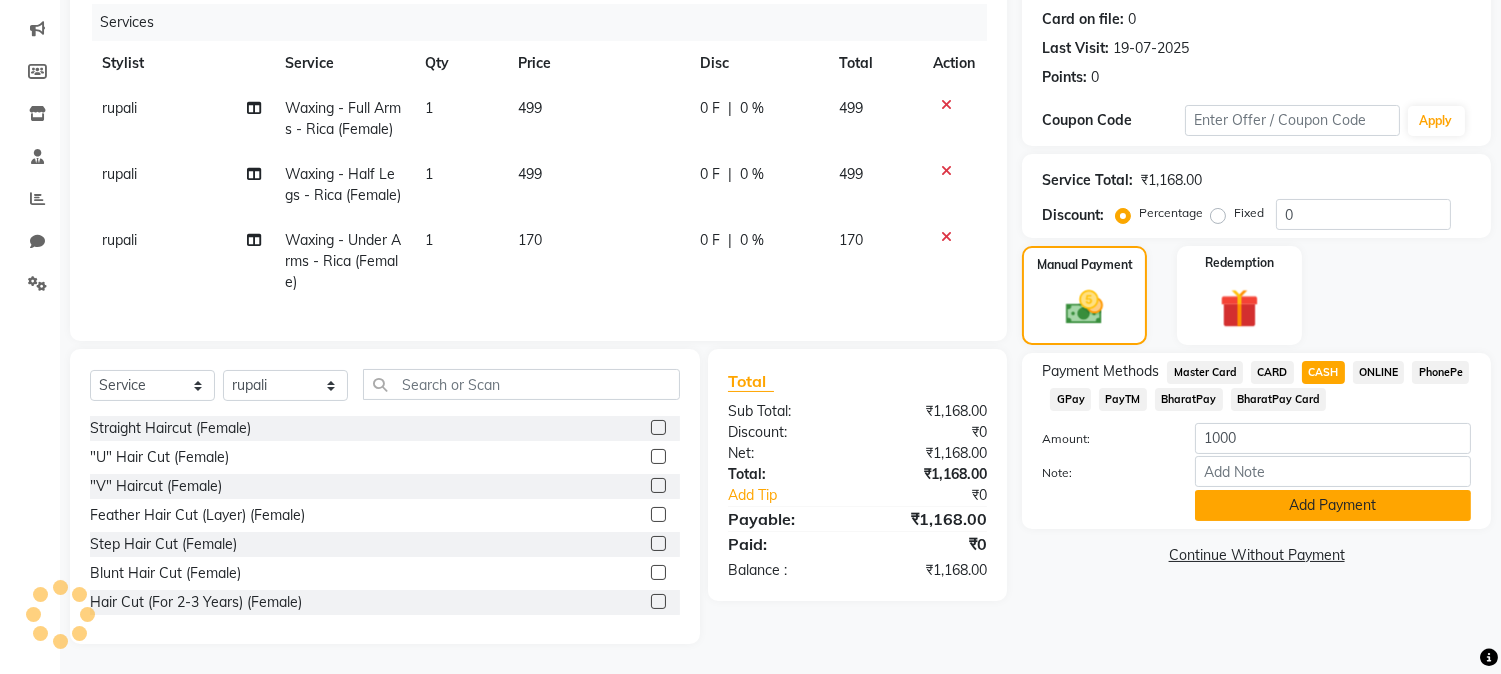 click on "Add Payment" 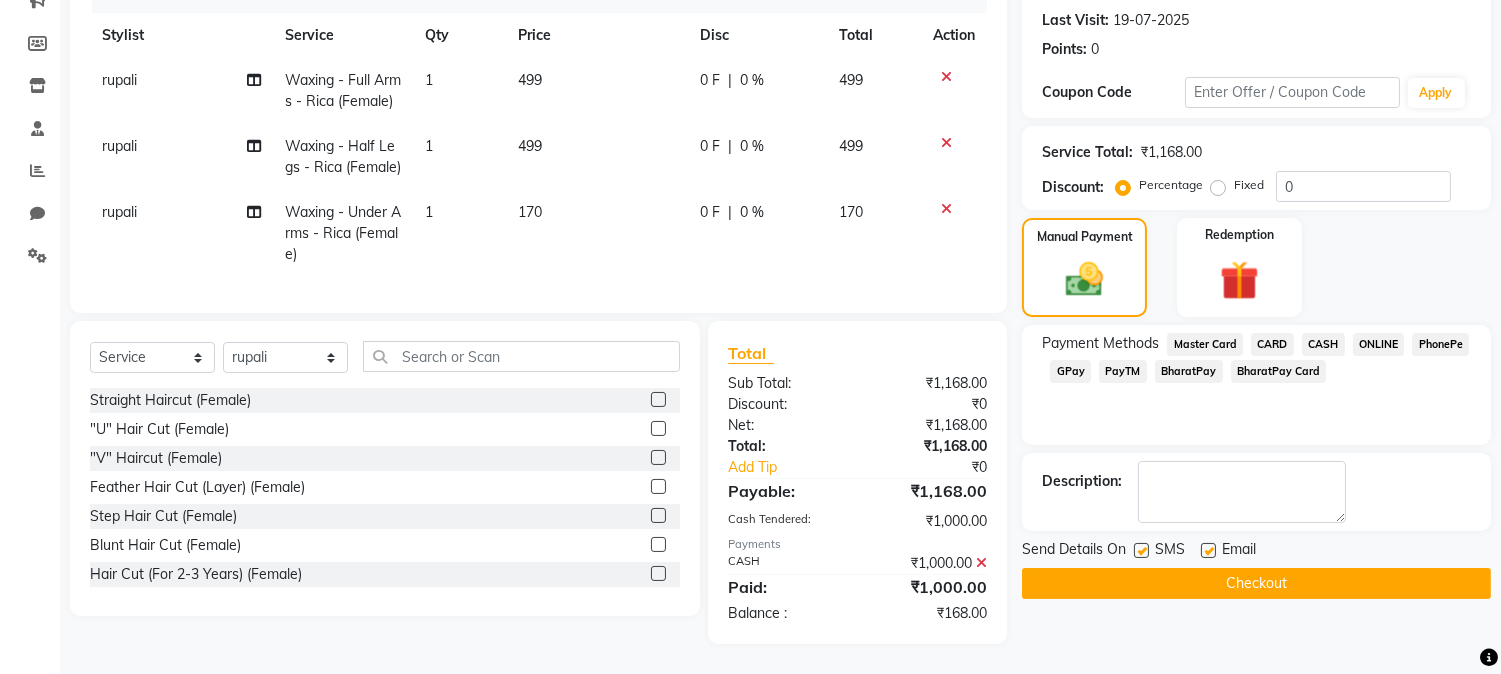 scroll, scrollTop: 330, scrollLeft: 0, axis: vertical 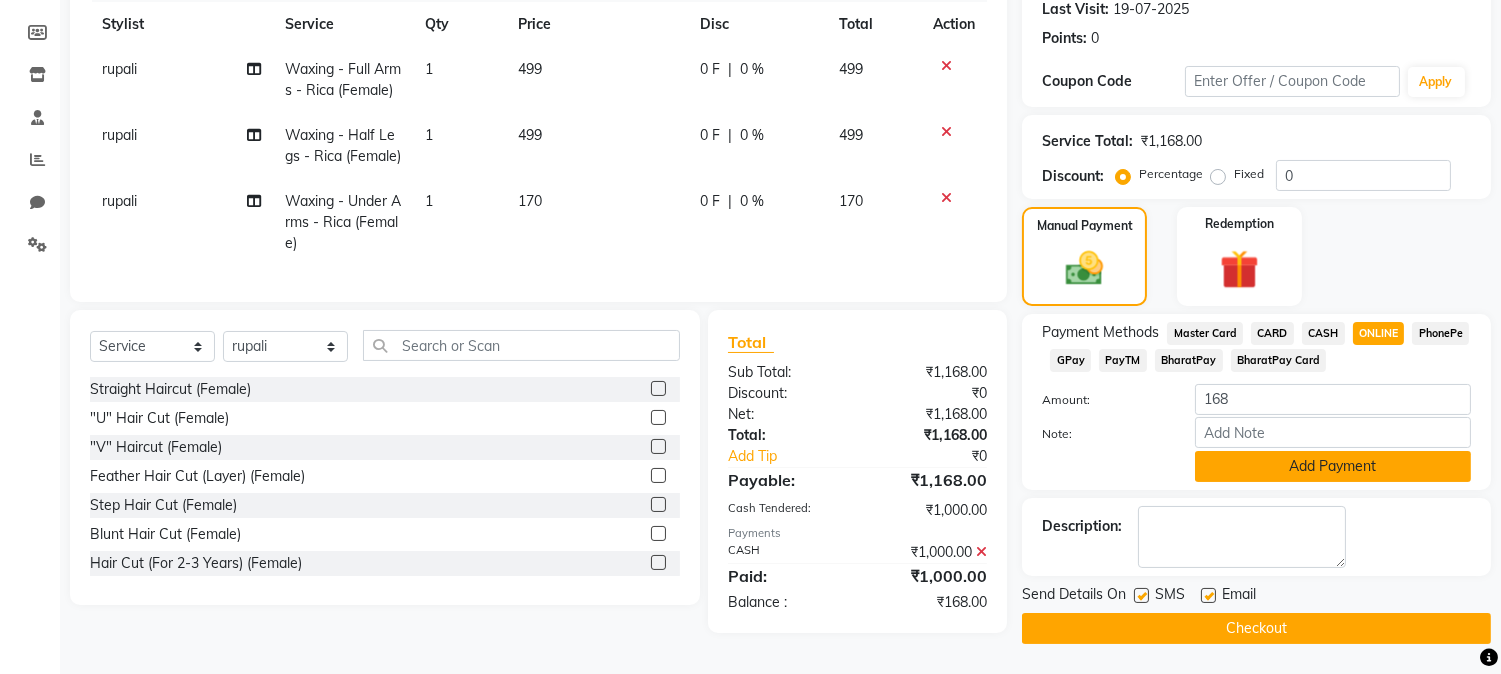 click on "Add Payment" 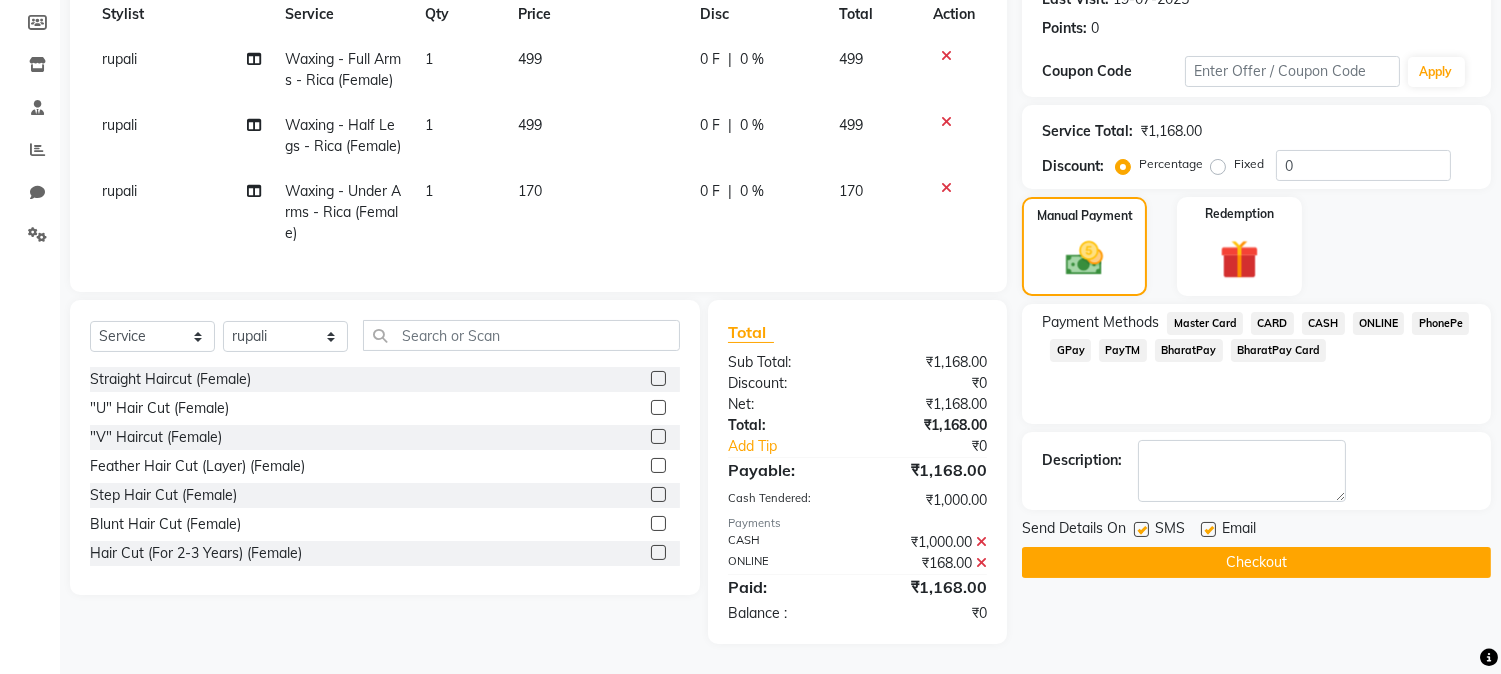 click on "Checkout" 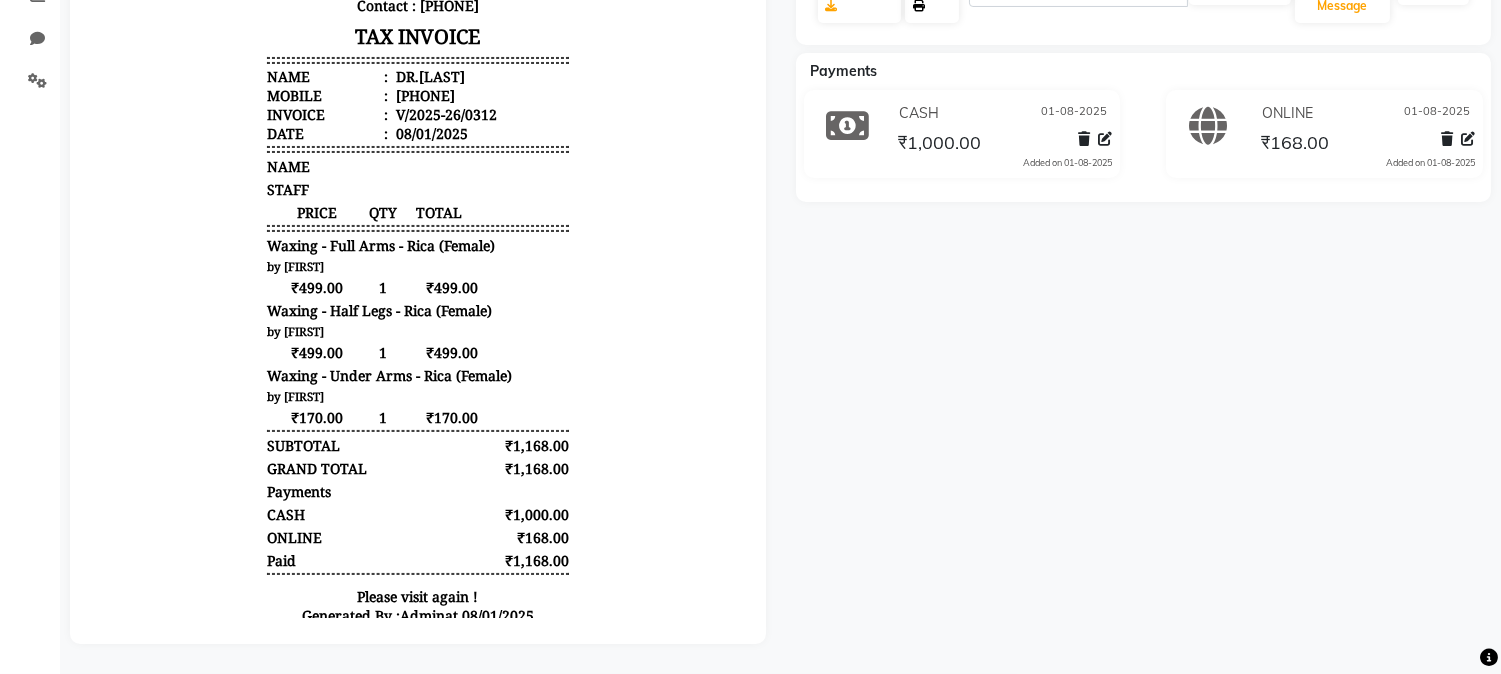 scroll, scrollTop: 351, scrollLeft: 0, axis: vertical 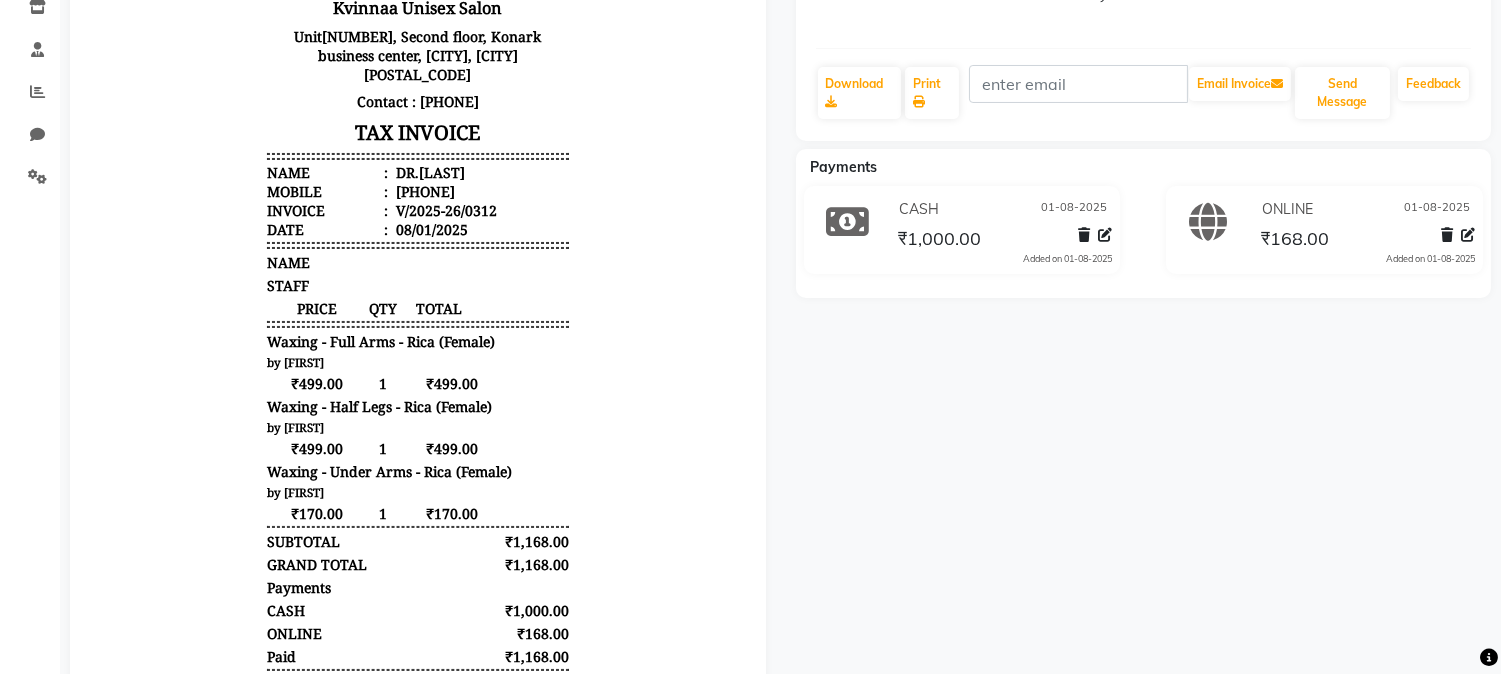 drag, startPoint x: 516, startPoint y: 194, endPoint x: 420, endPoint y: 6, distance: 211.09239 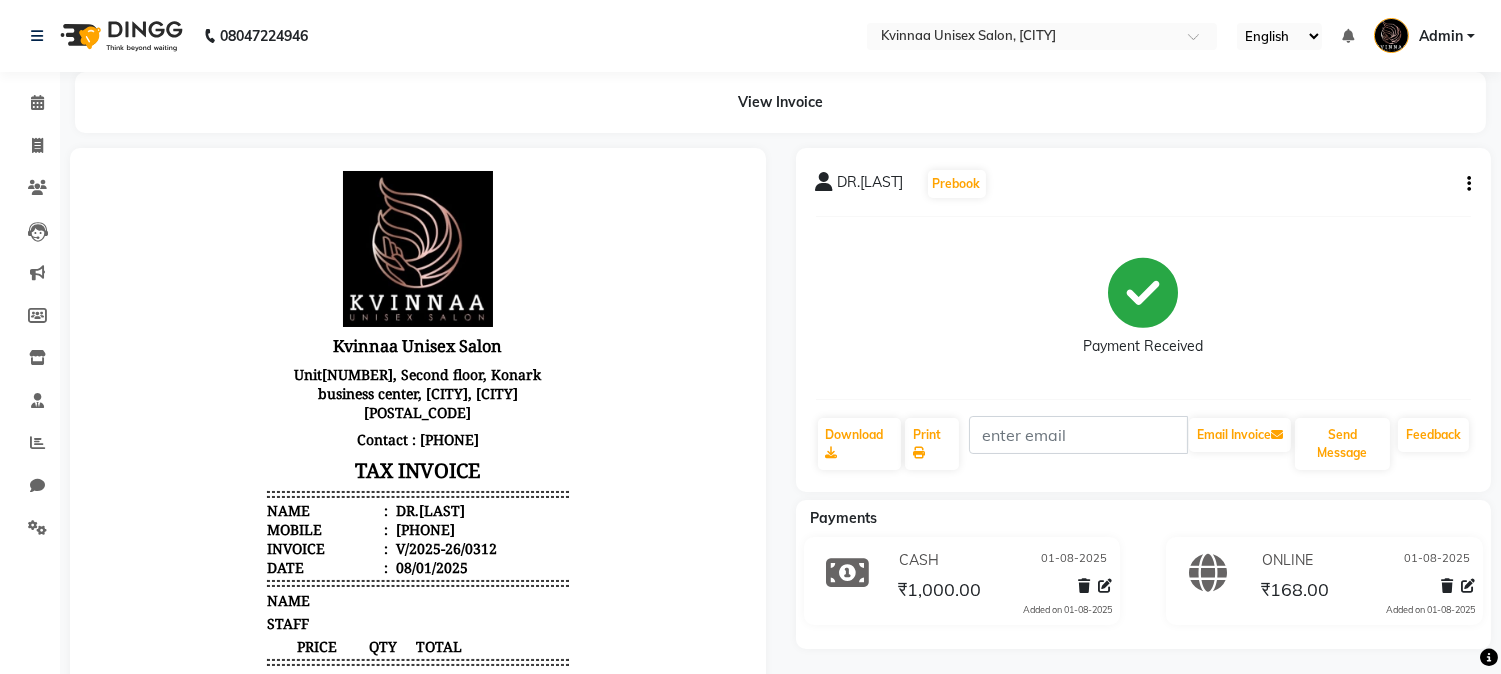 scroll, scrollTop: 16, scrollLeft: 0, axis: vertical 